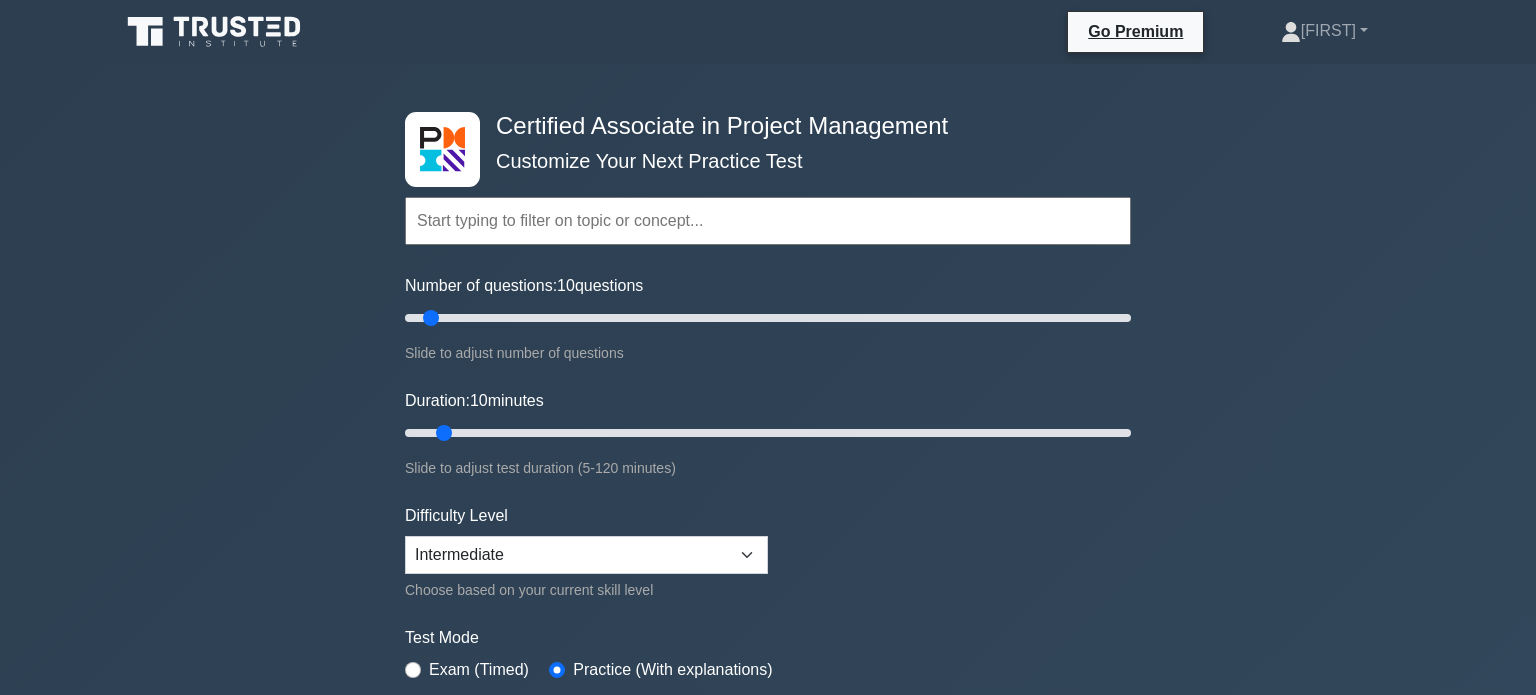scroll, scrollTop: 0, scrollLeft: 0, axis: both 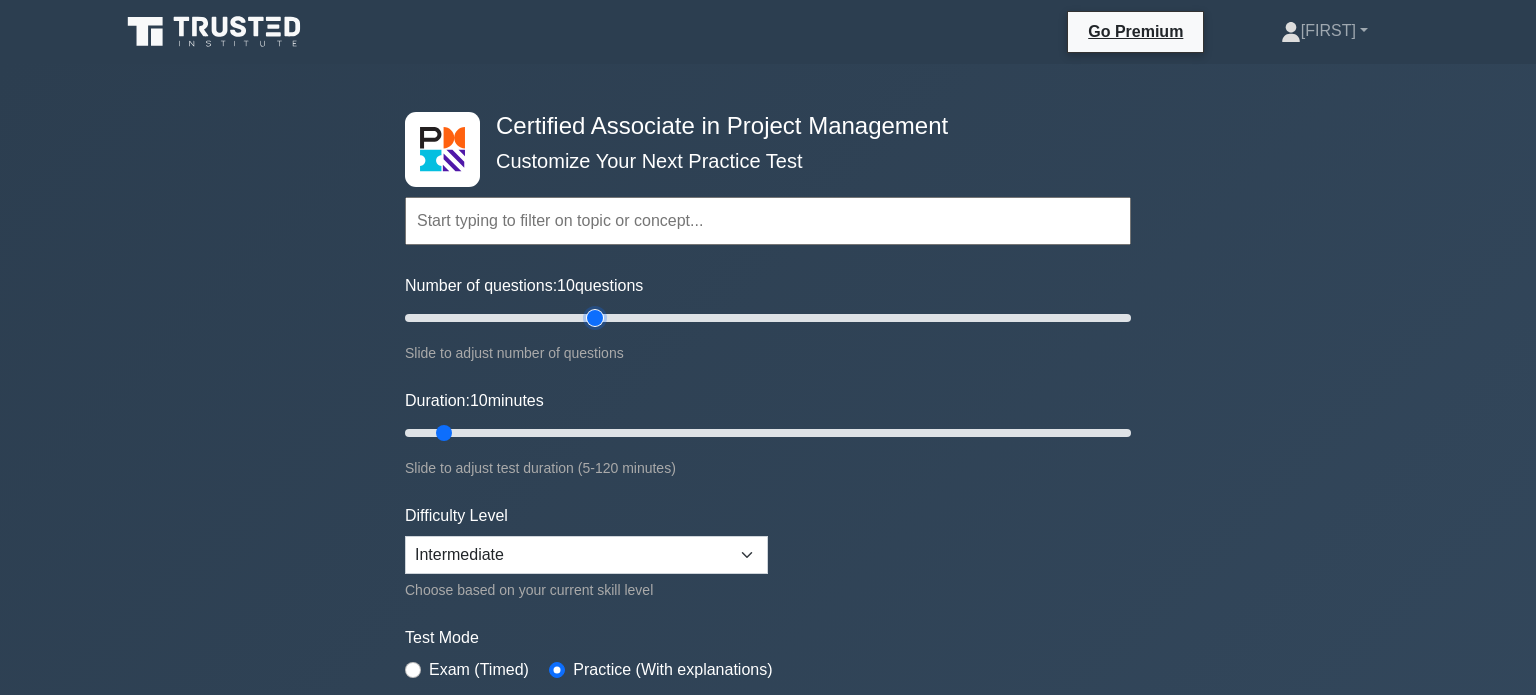click on "Number of questions:  10  questions" at bounding box center [768, 318] 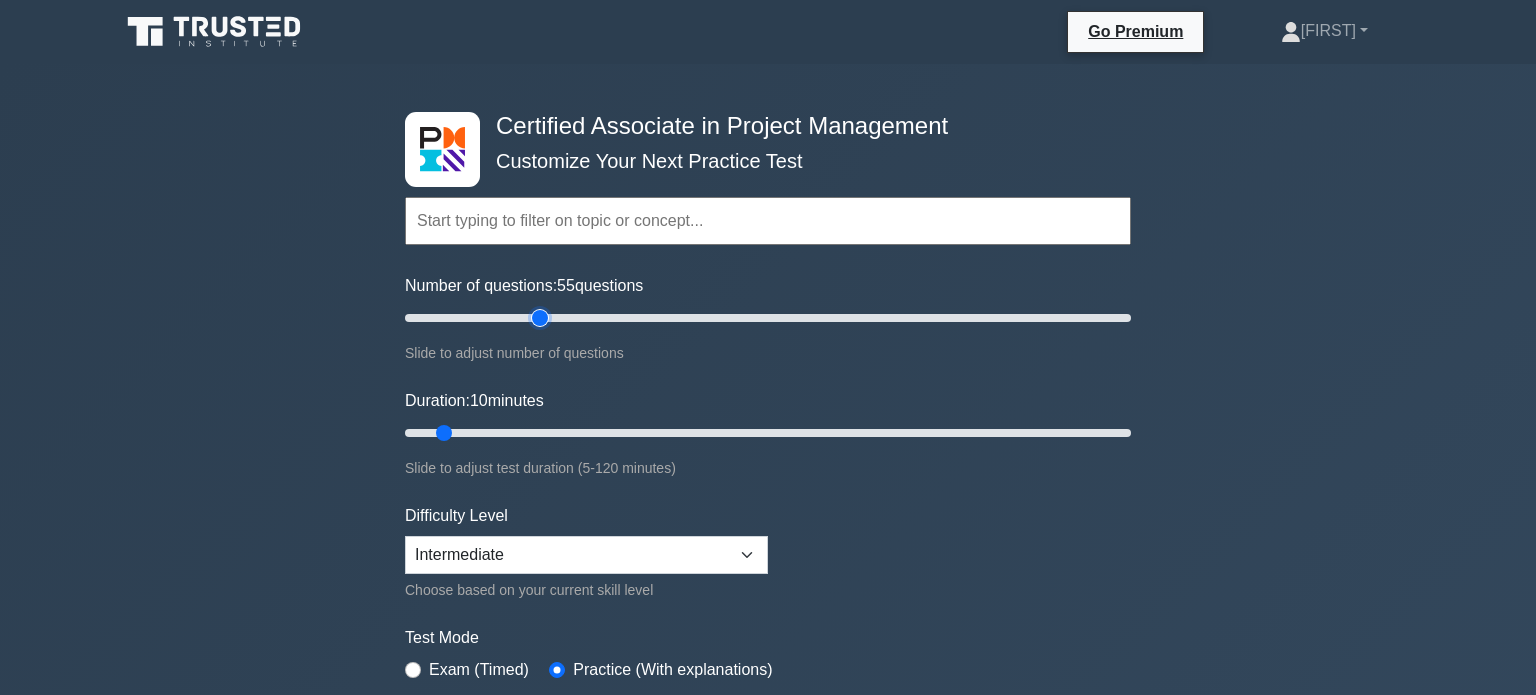 type on "40" 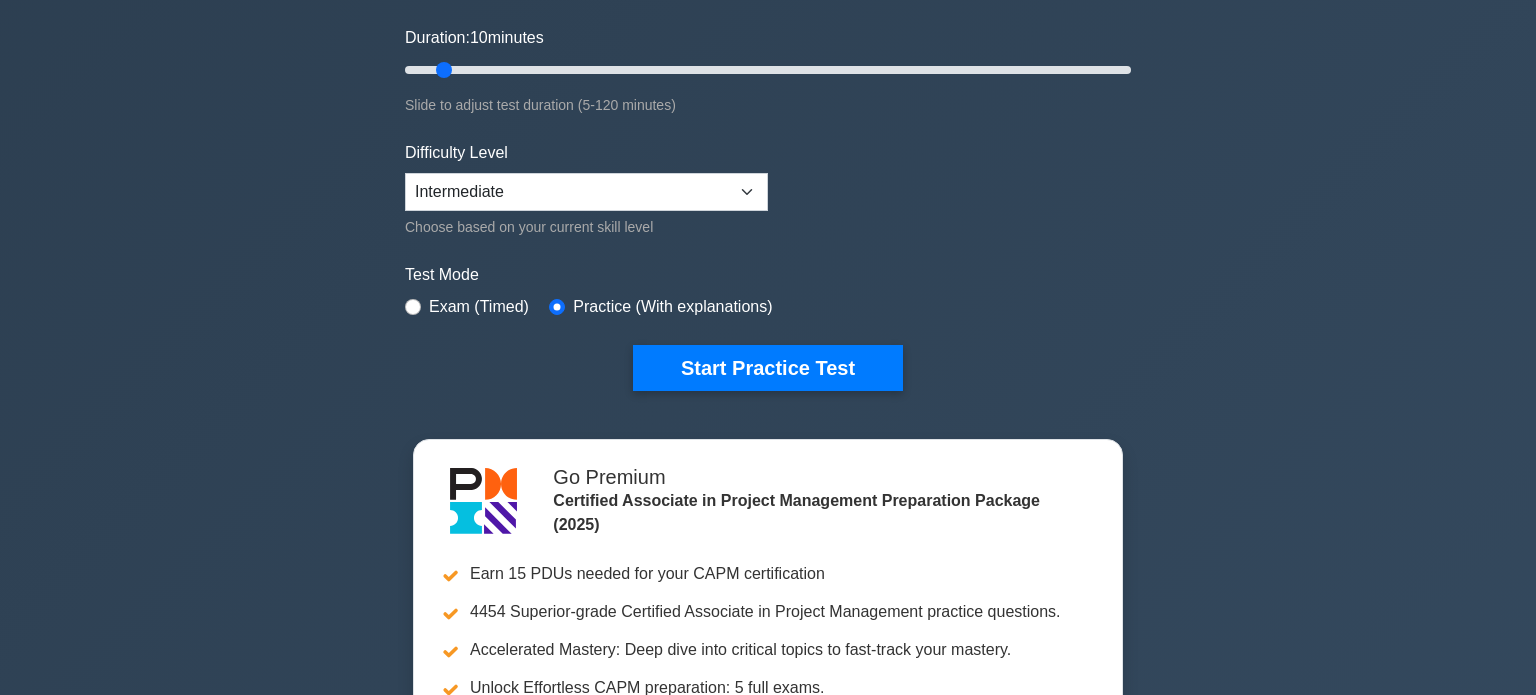 scroll, scrollTop: 364, scrollLeft: 0, axis: vertical 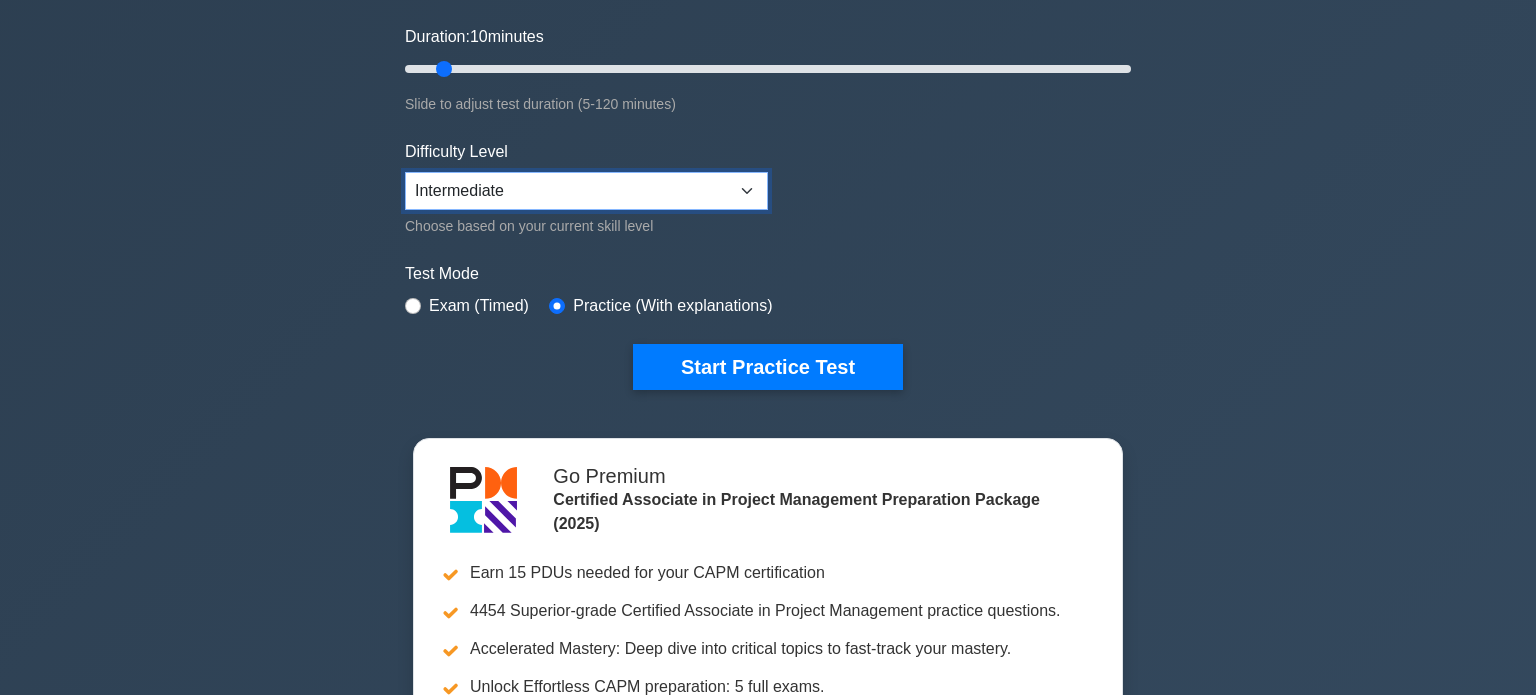 click on "Beginner
Intermediate
Expert" at bounding box center [586, 191] 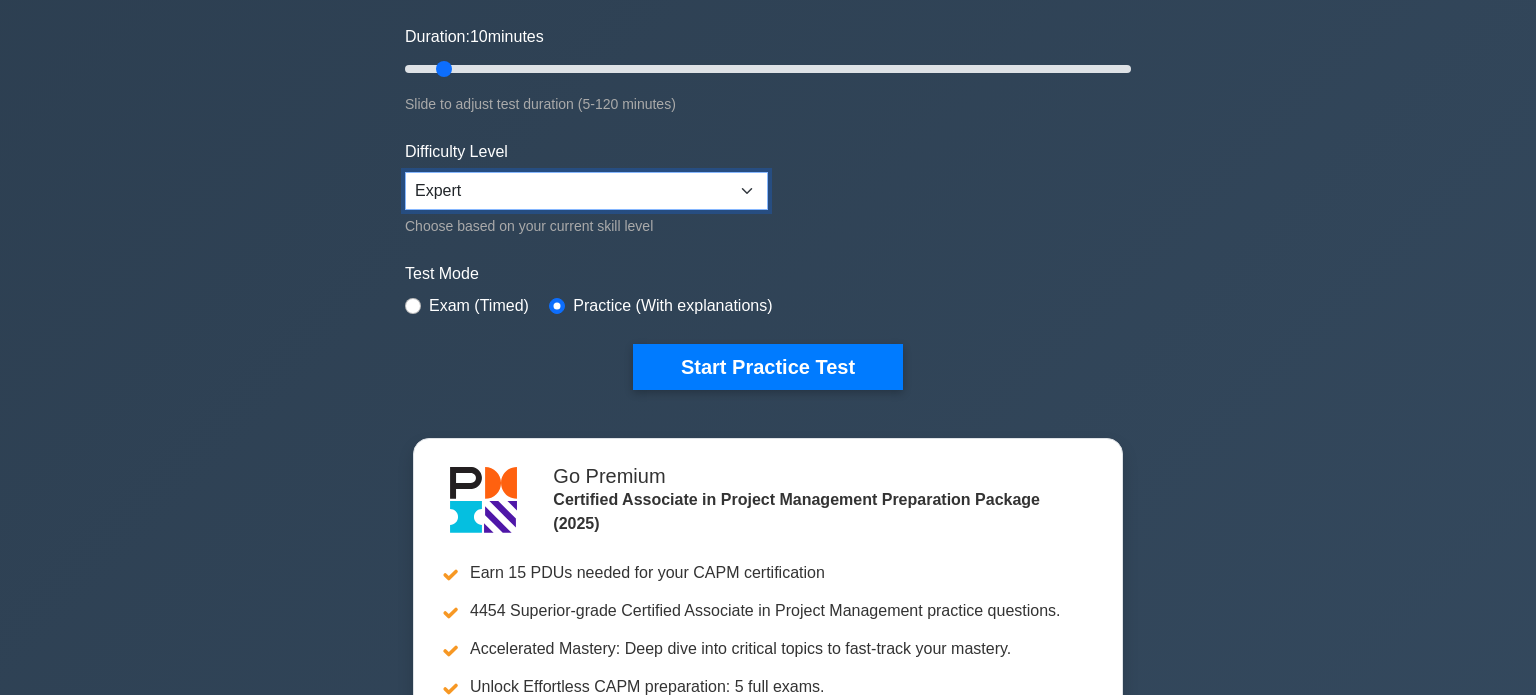 click on "Beginner
Intermediate
Expert" at bounding box center (586, 191) 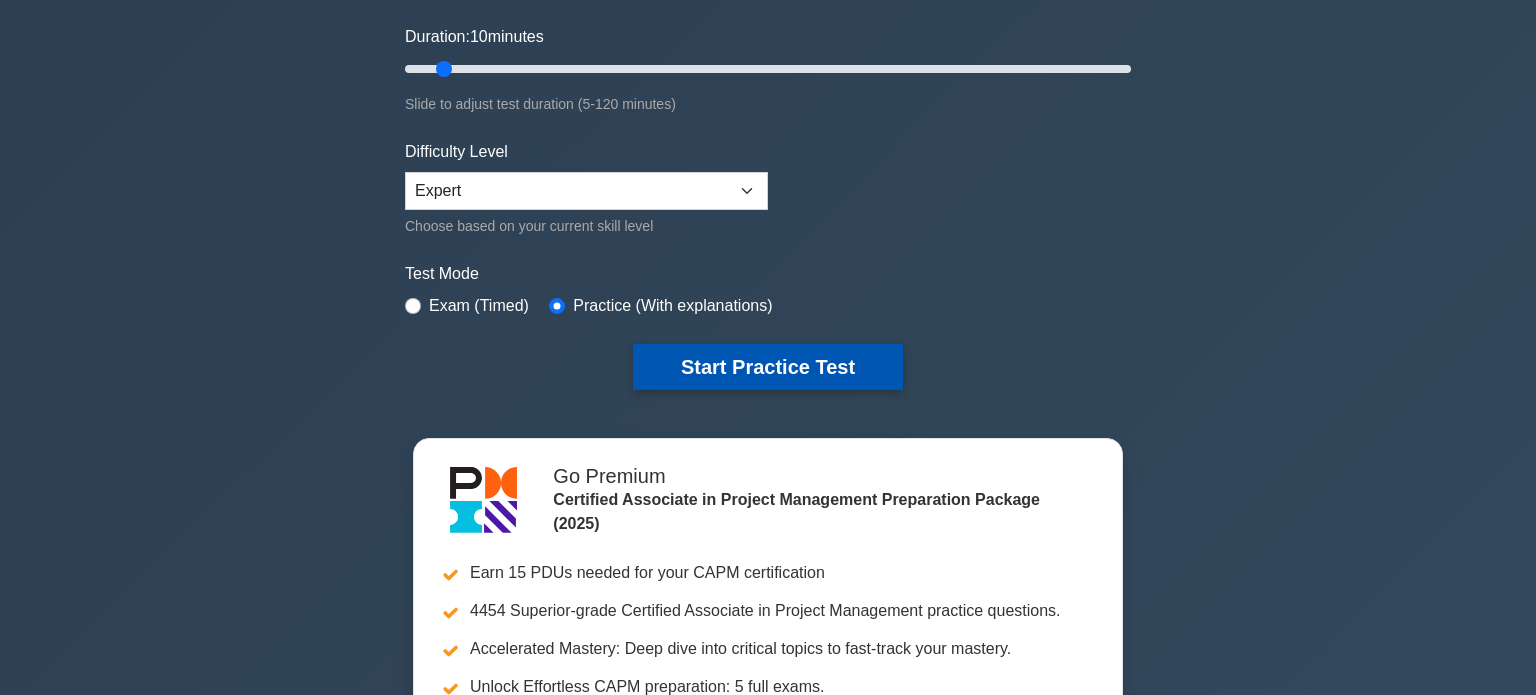 click on "Start Practice Test" at bounding box center [768, 367] 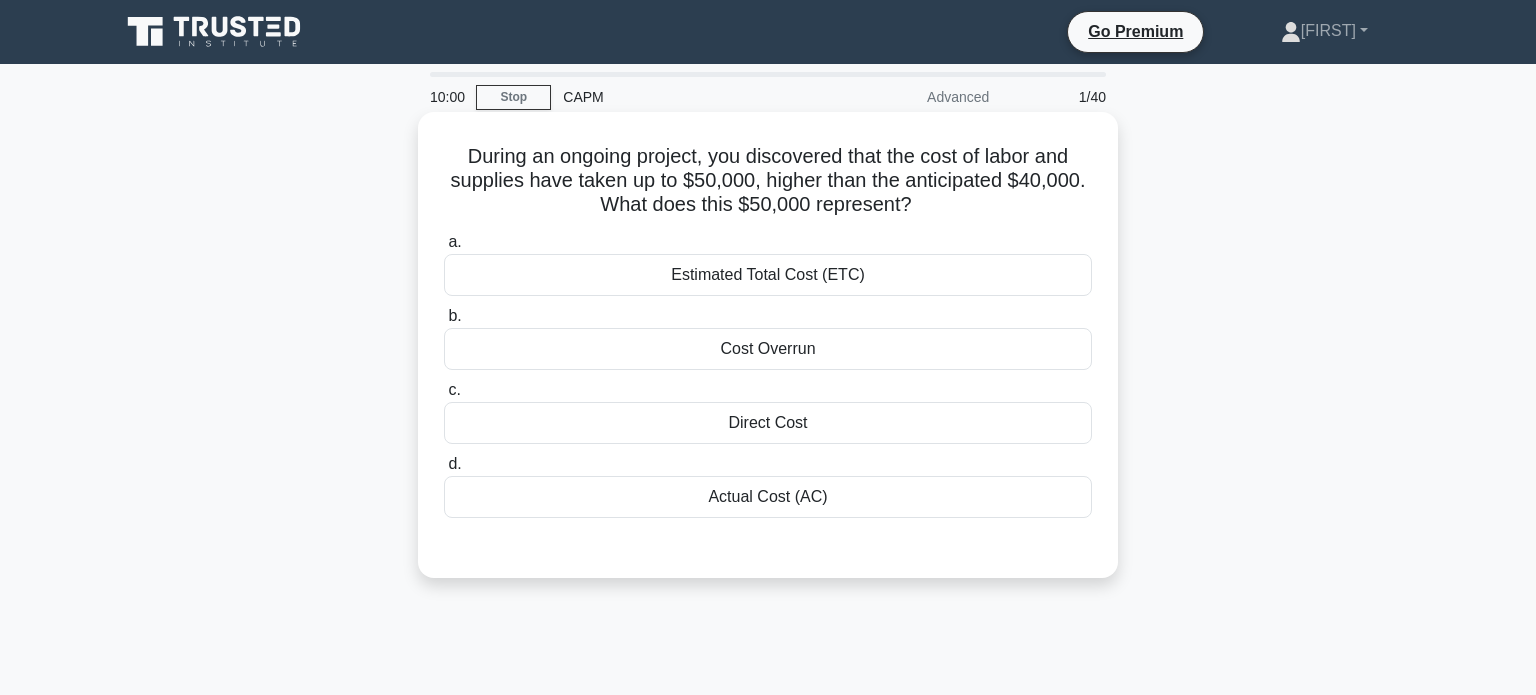 scroll, scrollTop: 0, scrollLeft: 0, axis: both 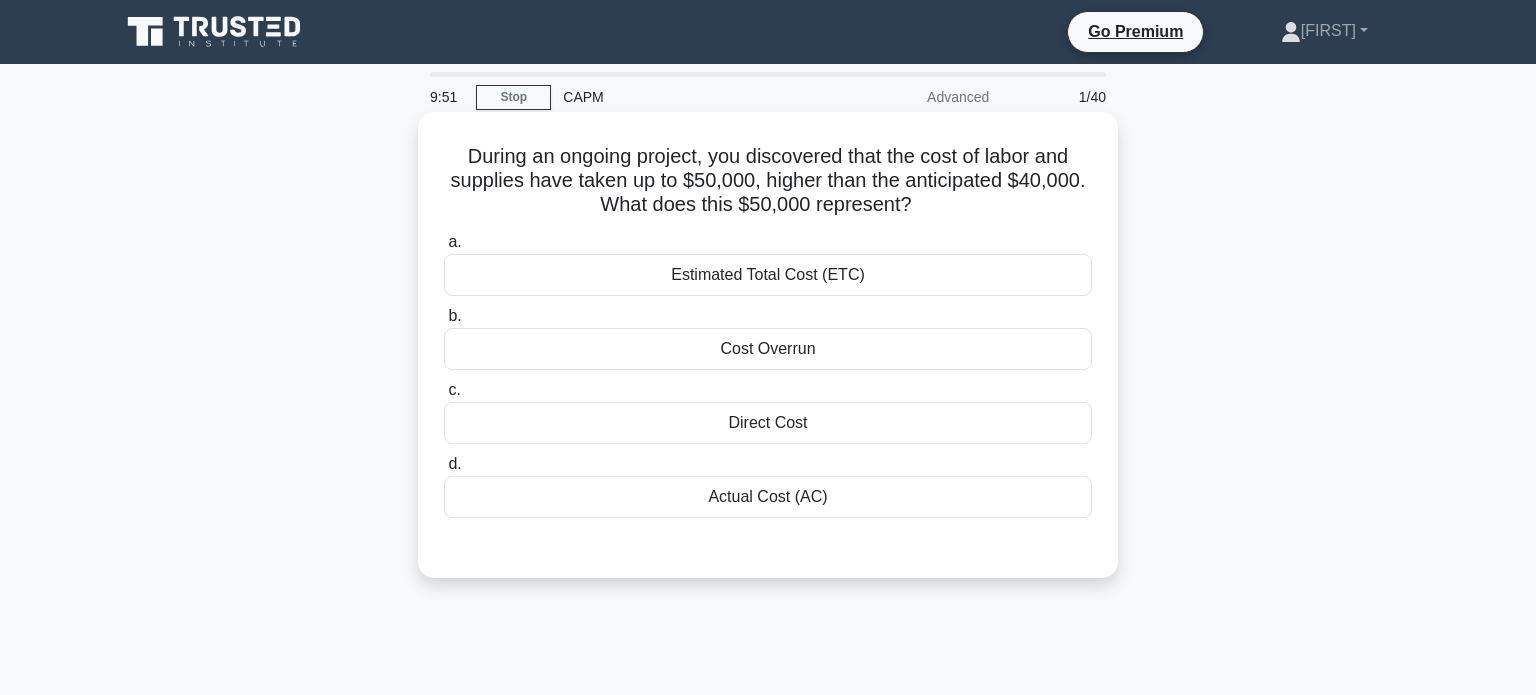 click on "Actual Cost (AC)" at bounding box center (768, 497) 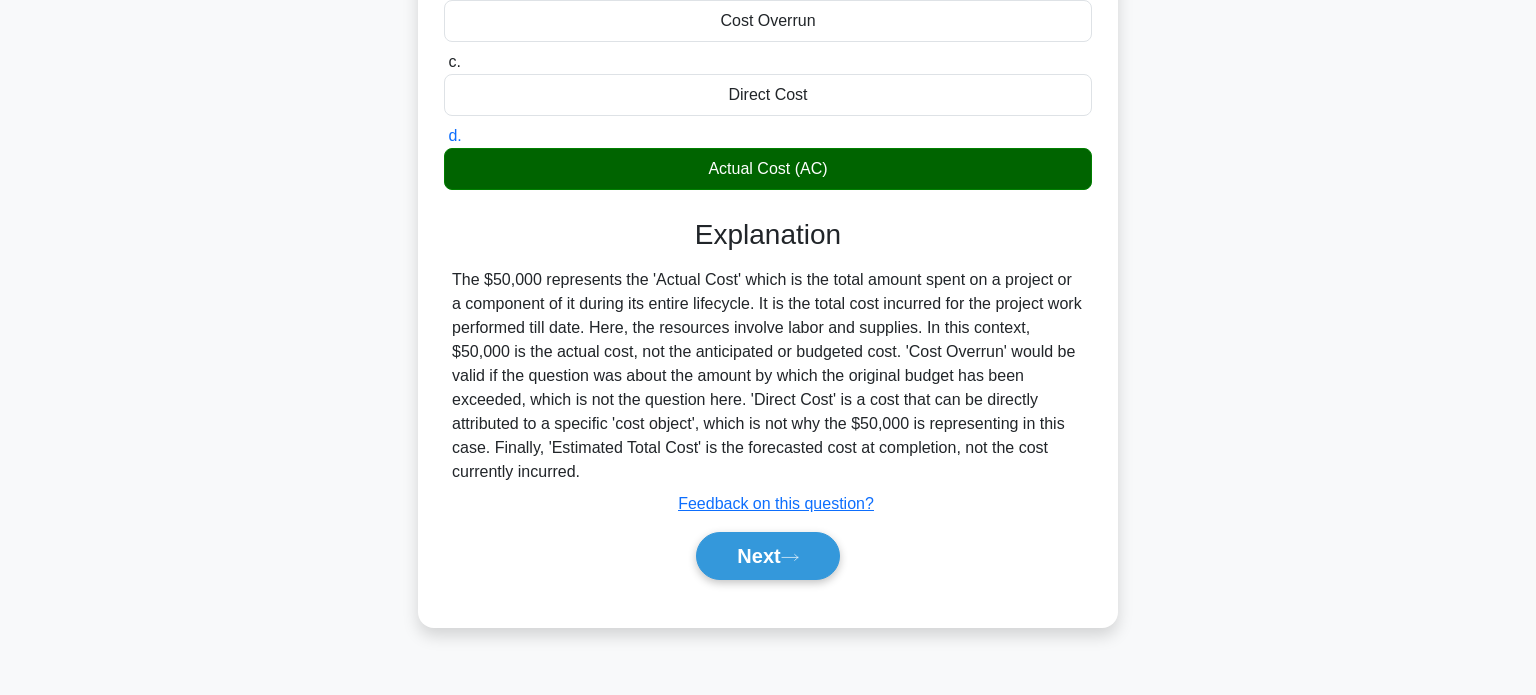 scroll, scrollTop: 340, scrollLeft: 0, axis: vertical 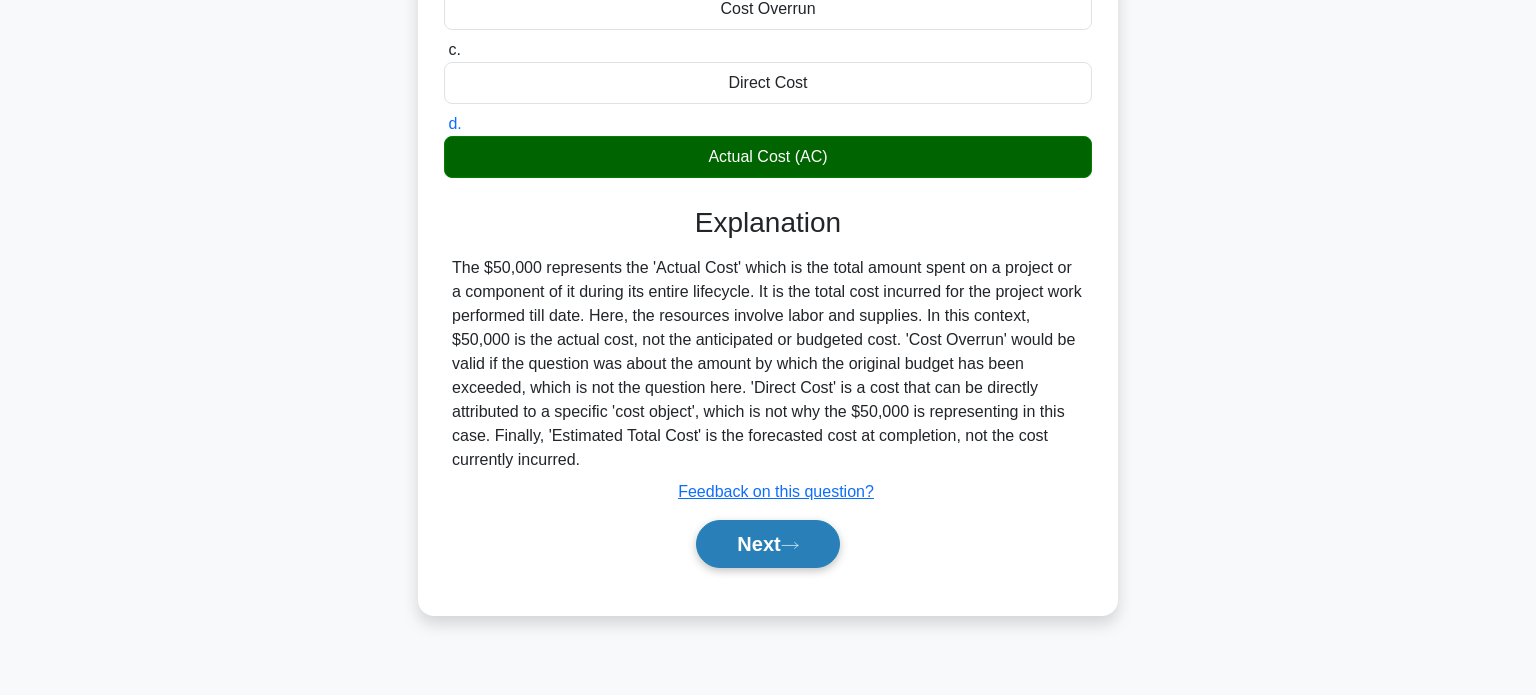click on "Next" at bounding box center [767, 544] 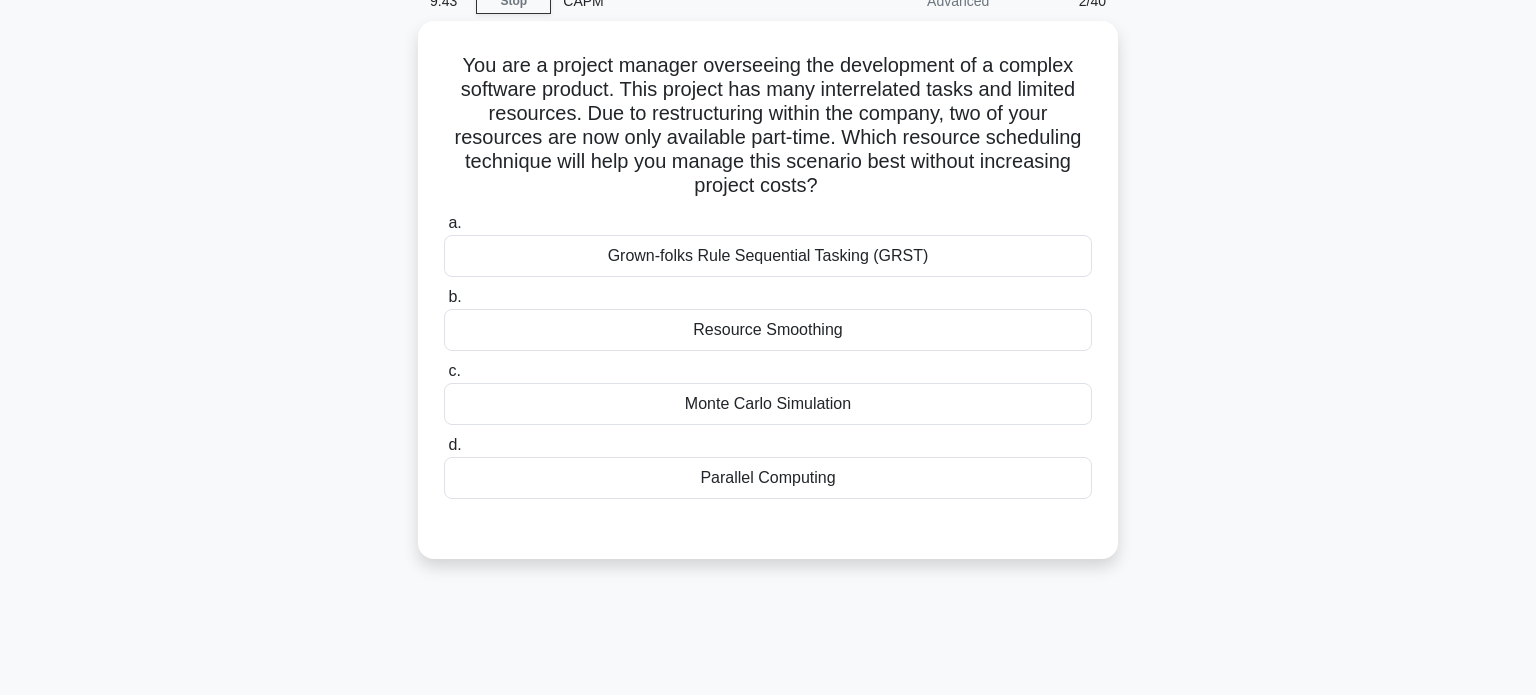 scroll, scrollTop: 0, scrollLeft: 0, axis: both 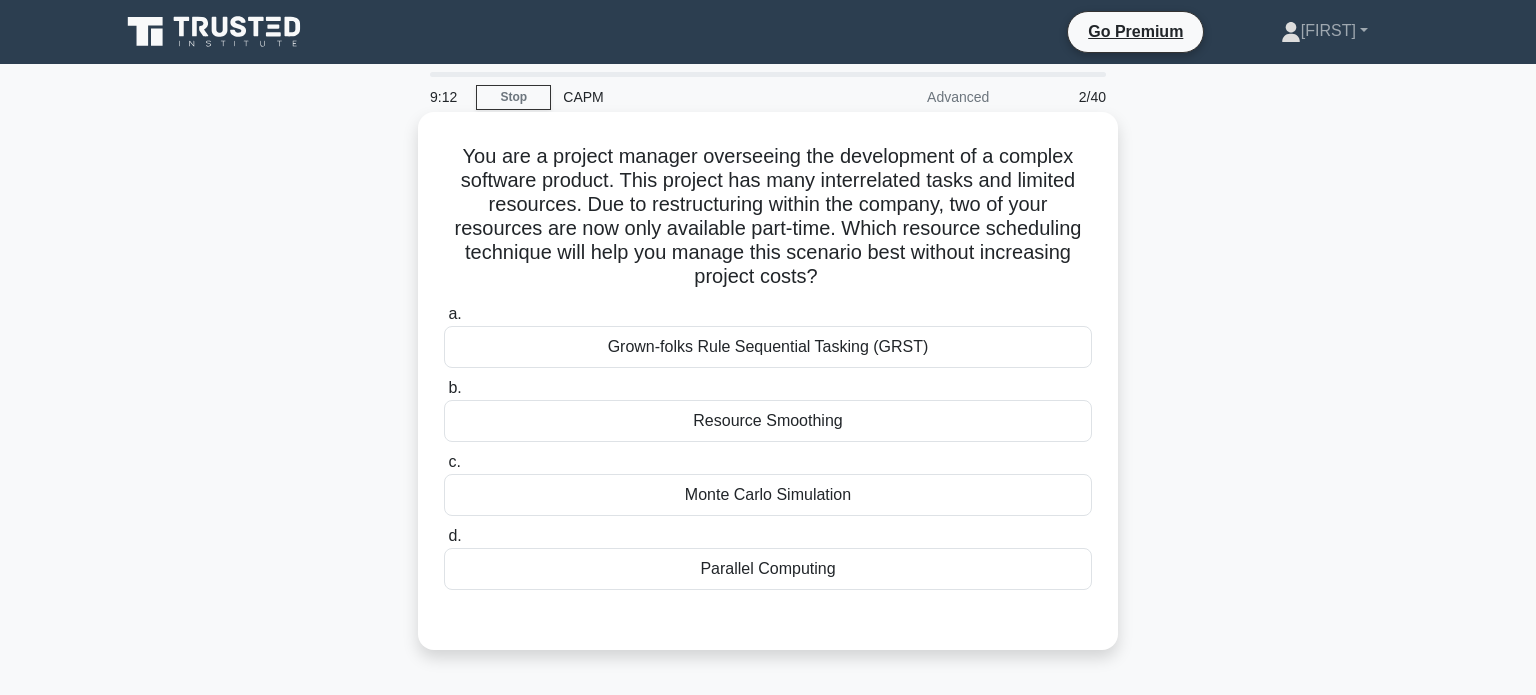 click on "Resource Smoothing" at bounding box center (768, 421) 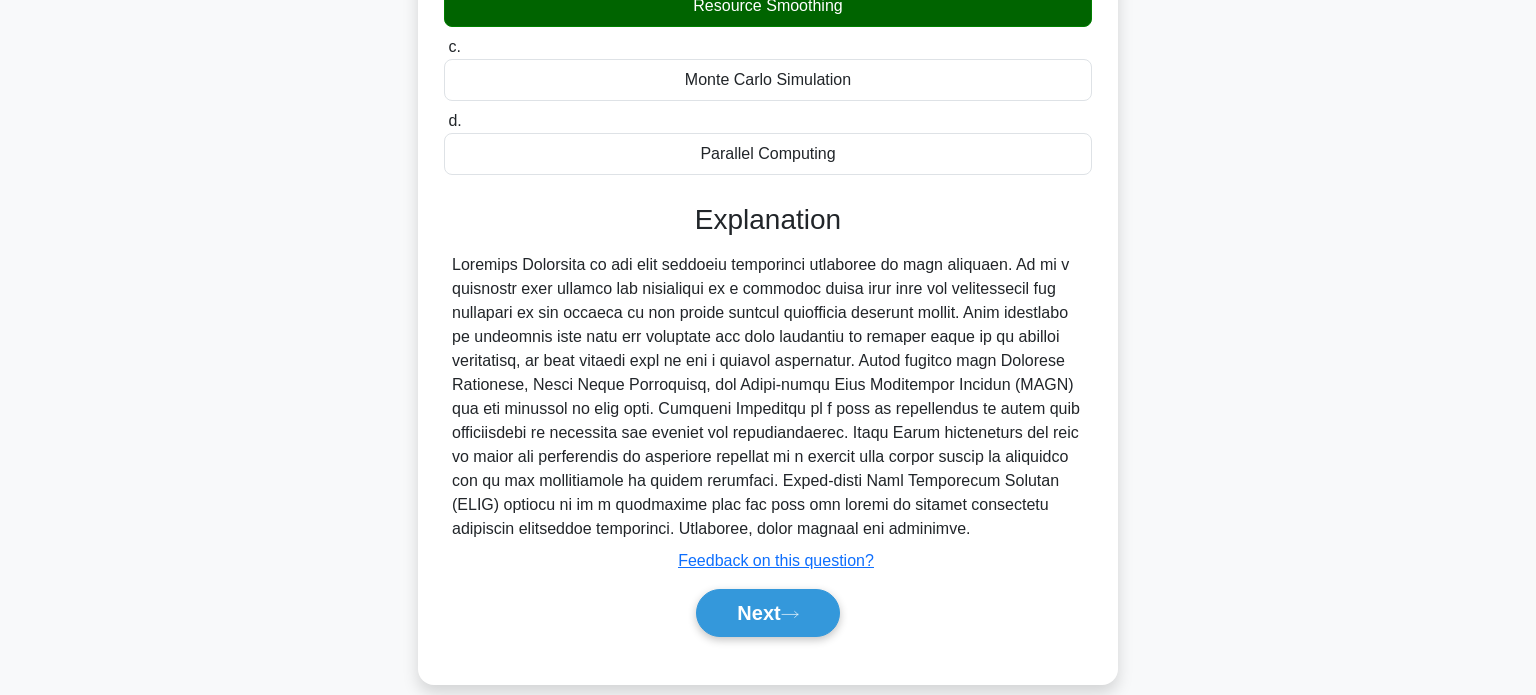 scroll, scrollTop: 440, scrollLeft: 0, axis: vertical 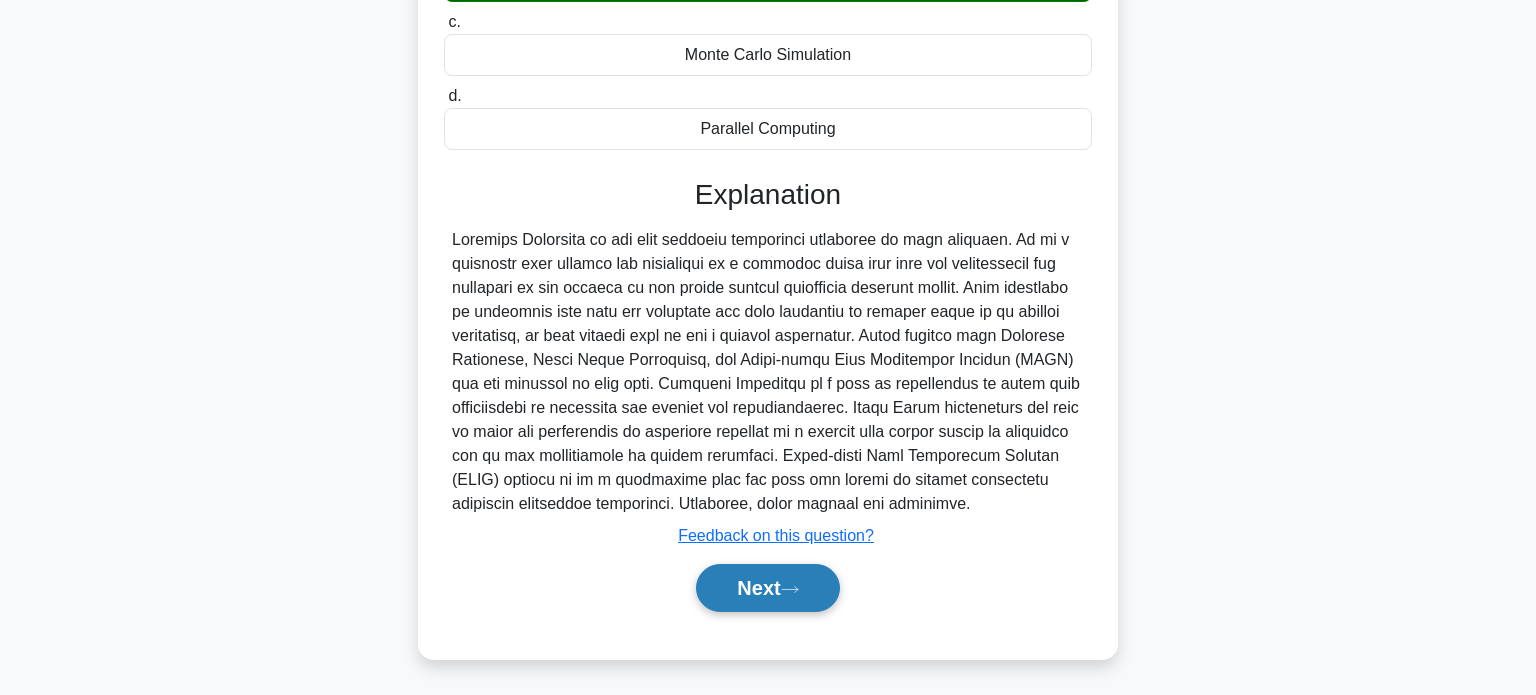 click on "Next" at bounding box center (767, 588) 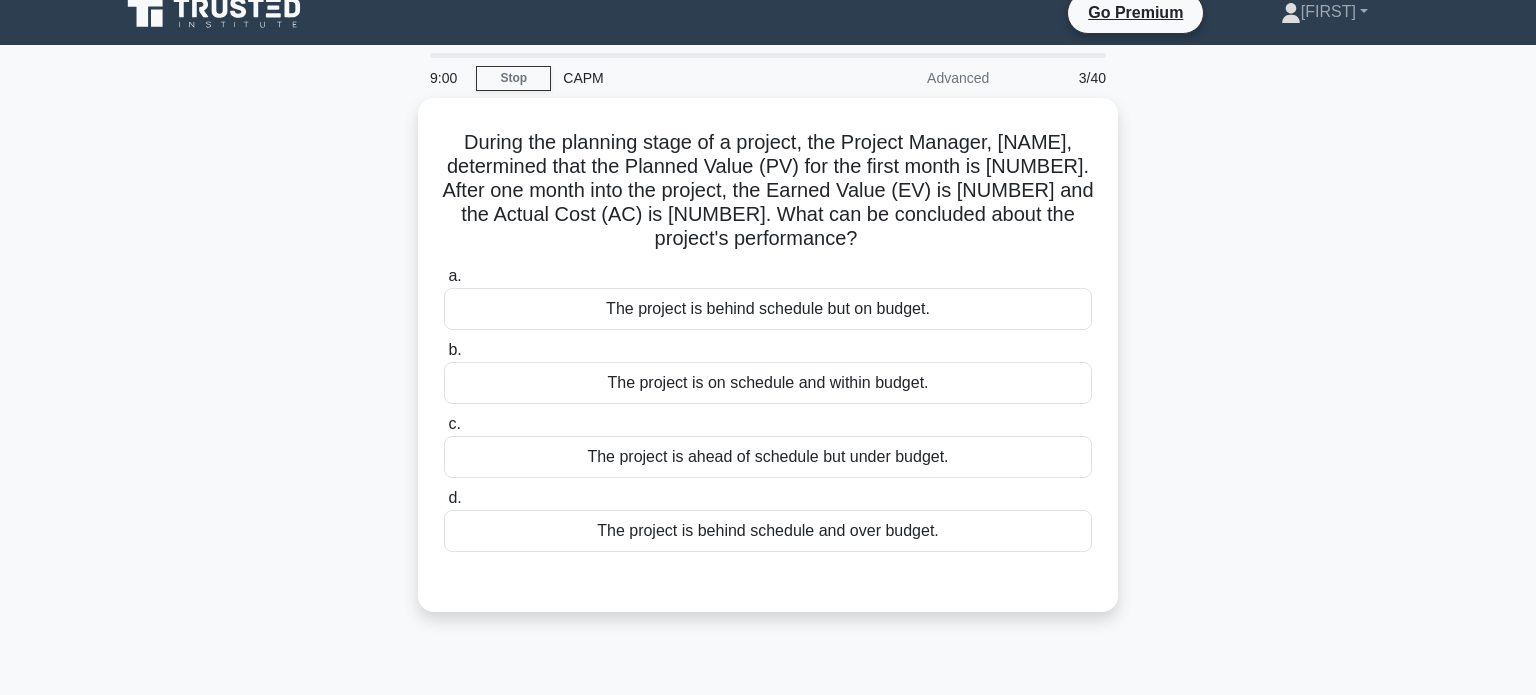 scroll, scrollTop: 16, scrollLeft: 0, axis: vertical 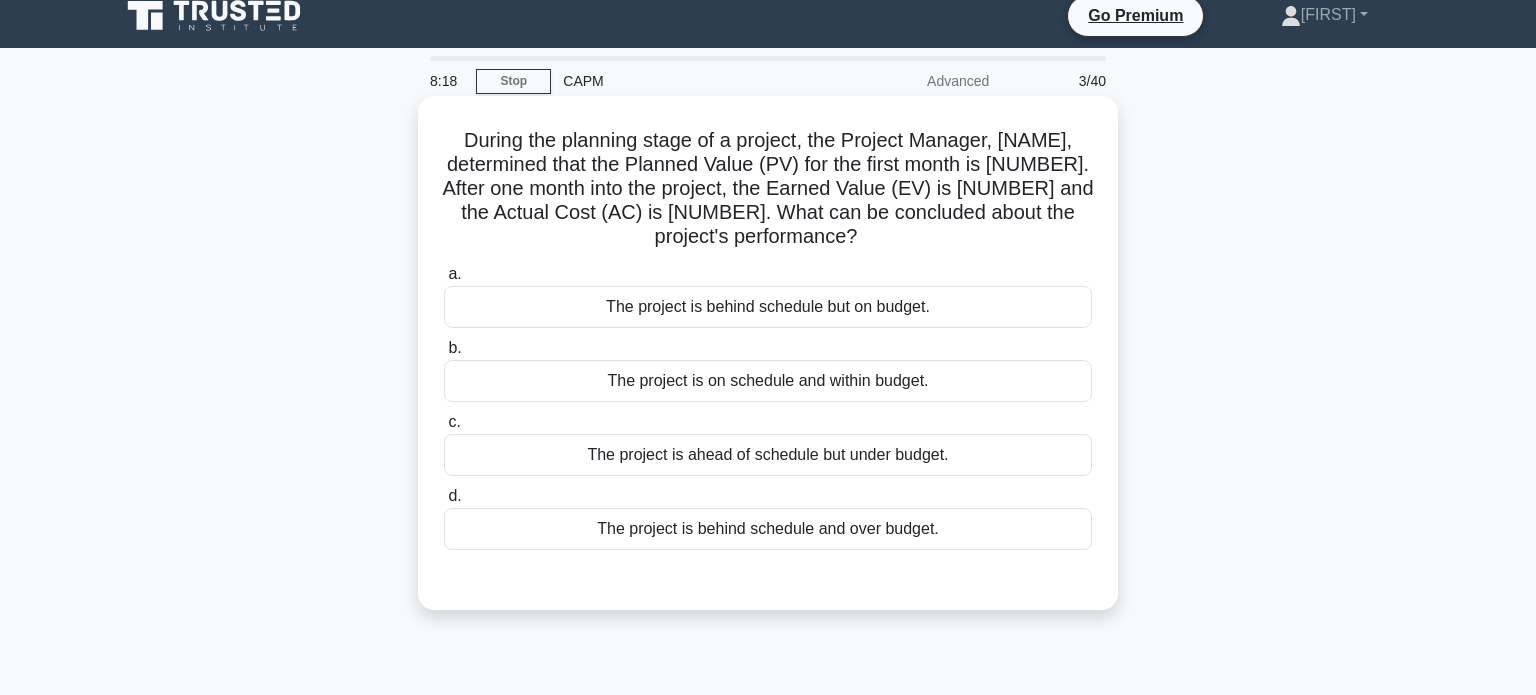 click on "The project is behind schedule and over budget." at bounding box center [768, 529] 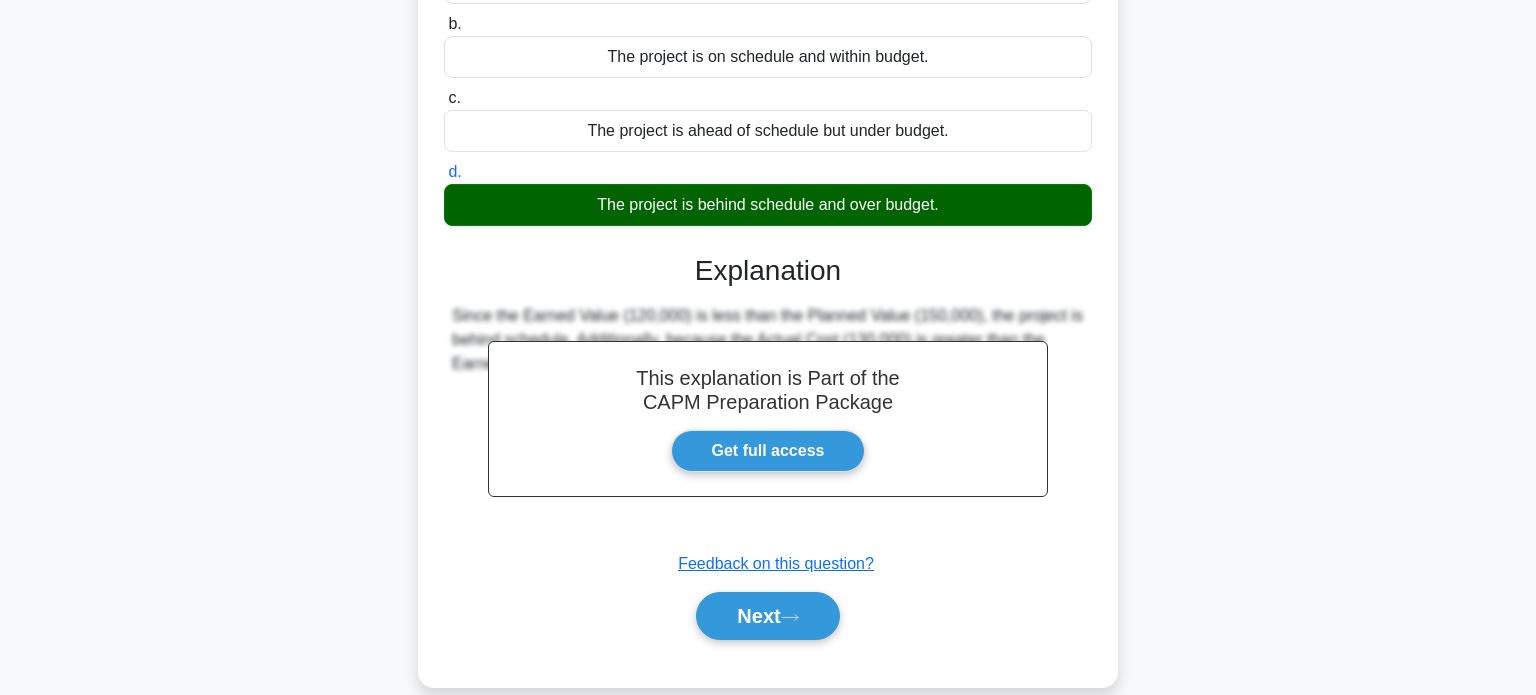 scroll, scrollTop: 385, scrollLeft: 0, axis: vertical 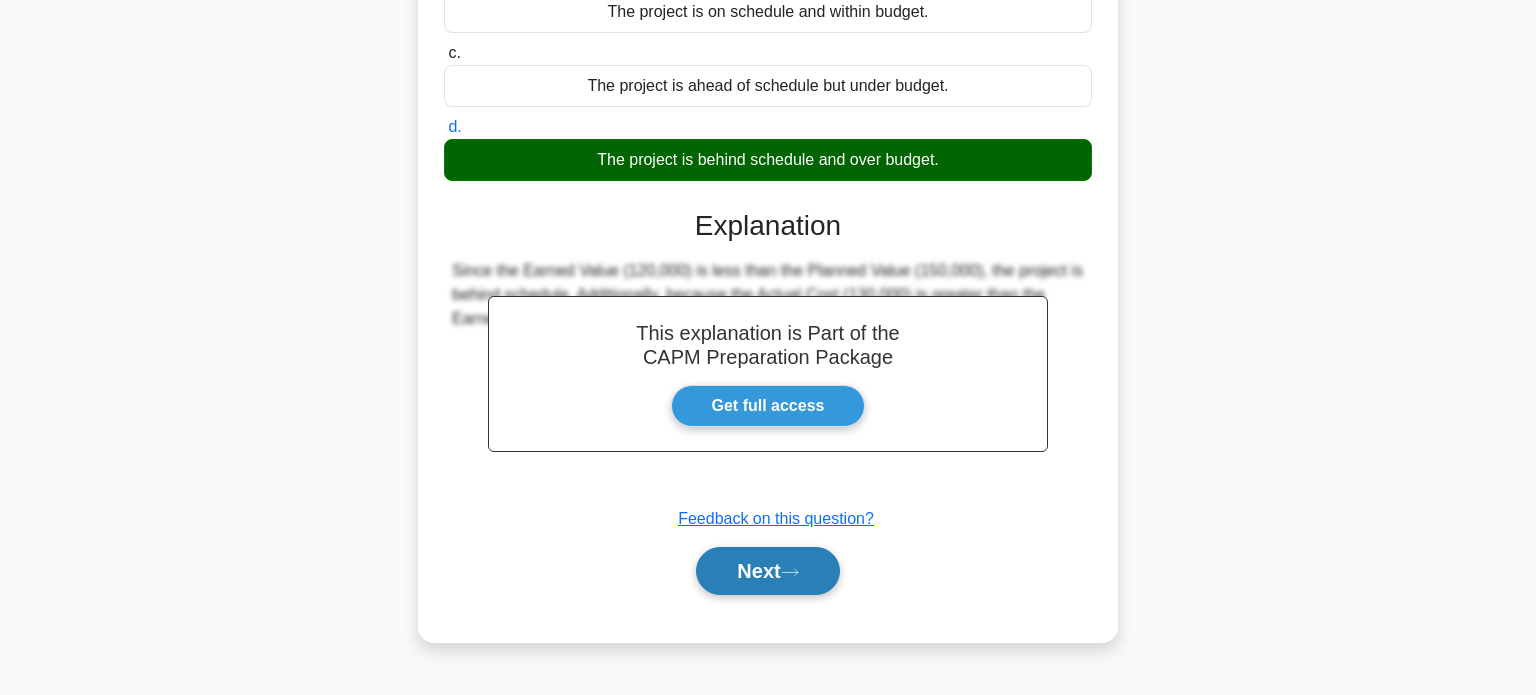 click on "Next" at bounding box center [767, 571] 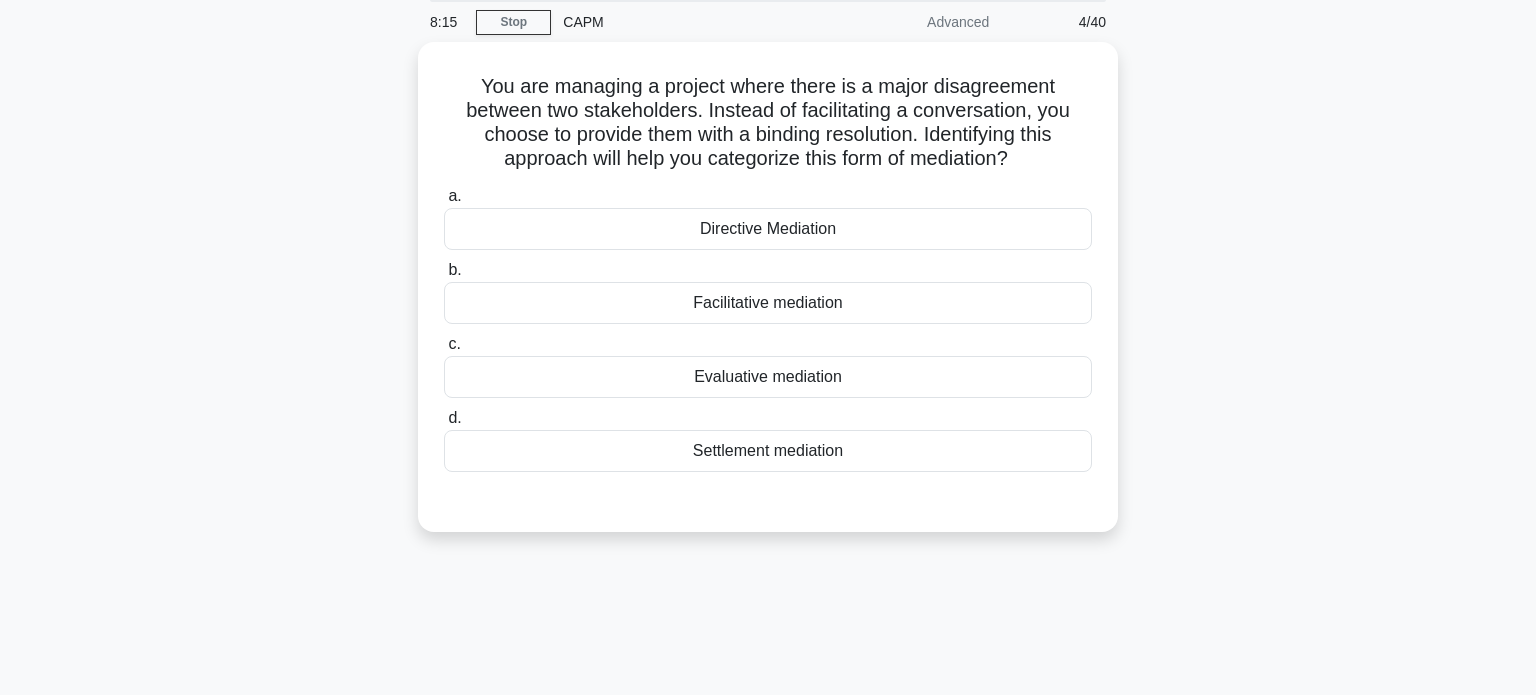 scroll, scrollTop: 0, scrollLeft: 0, axis: both 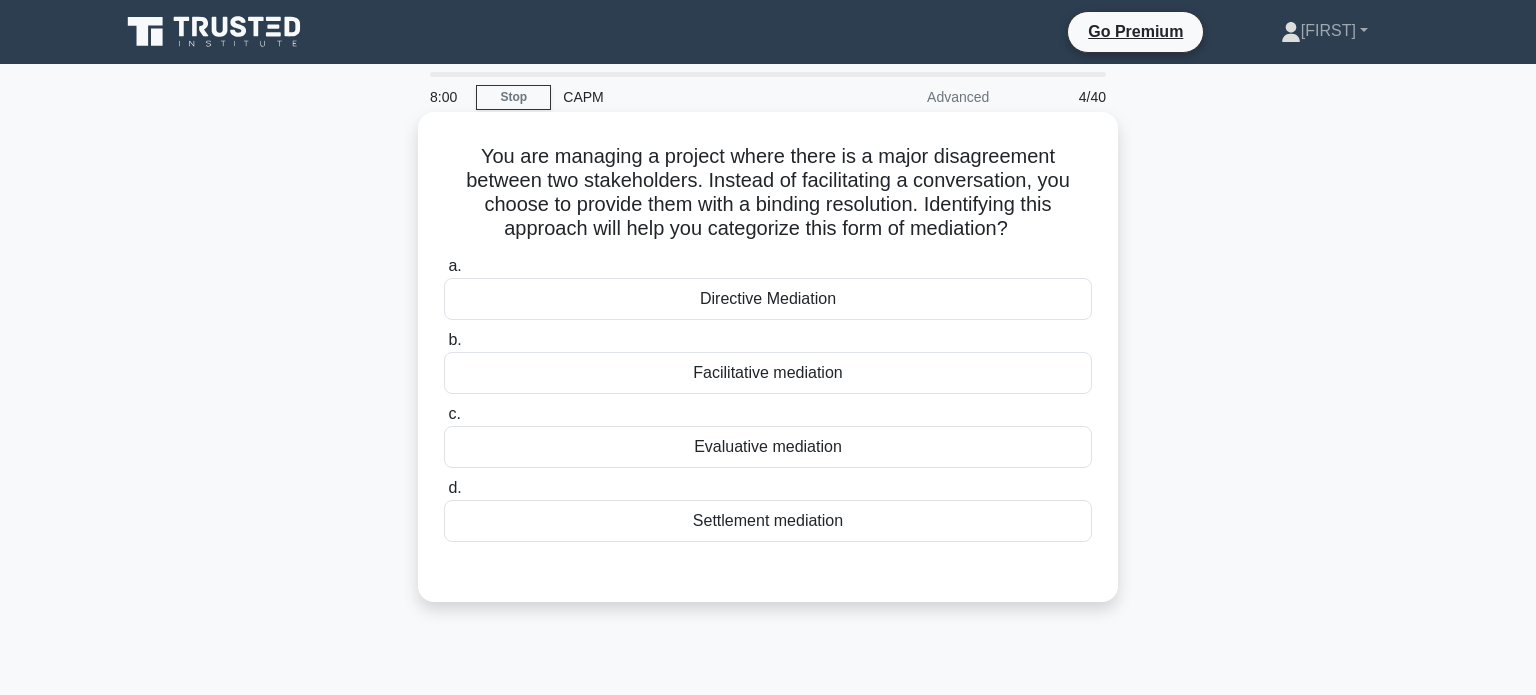 click on "Settlement mediation" at bounding box center [768, 521] 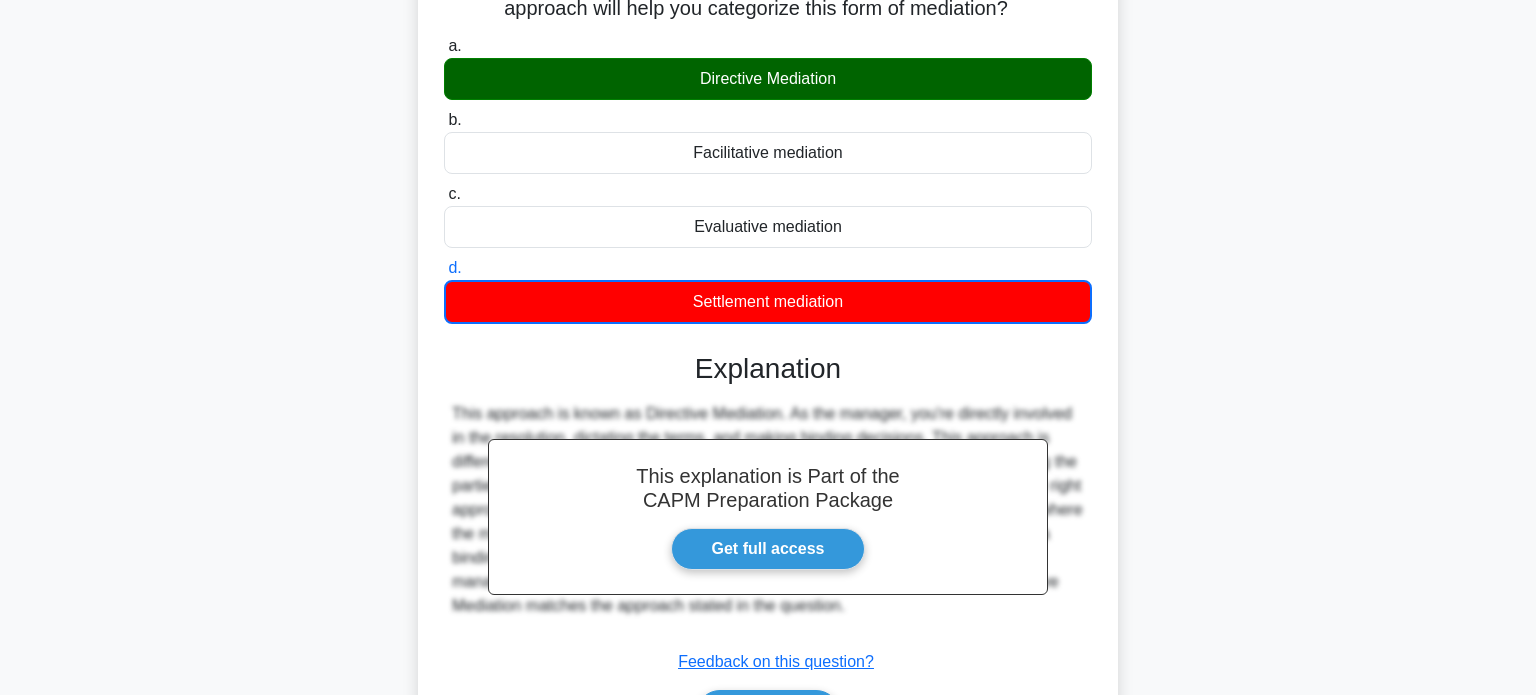 scroll, scrollTop: 385, scrollLeft: 0, axis: vertical 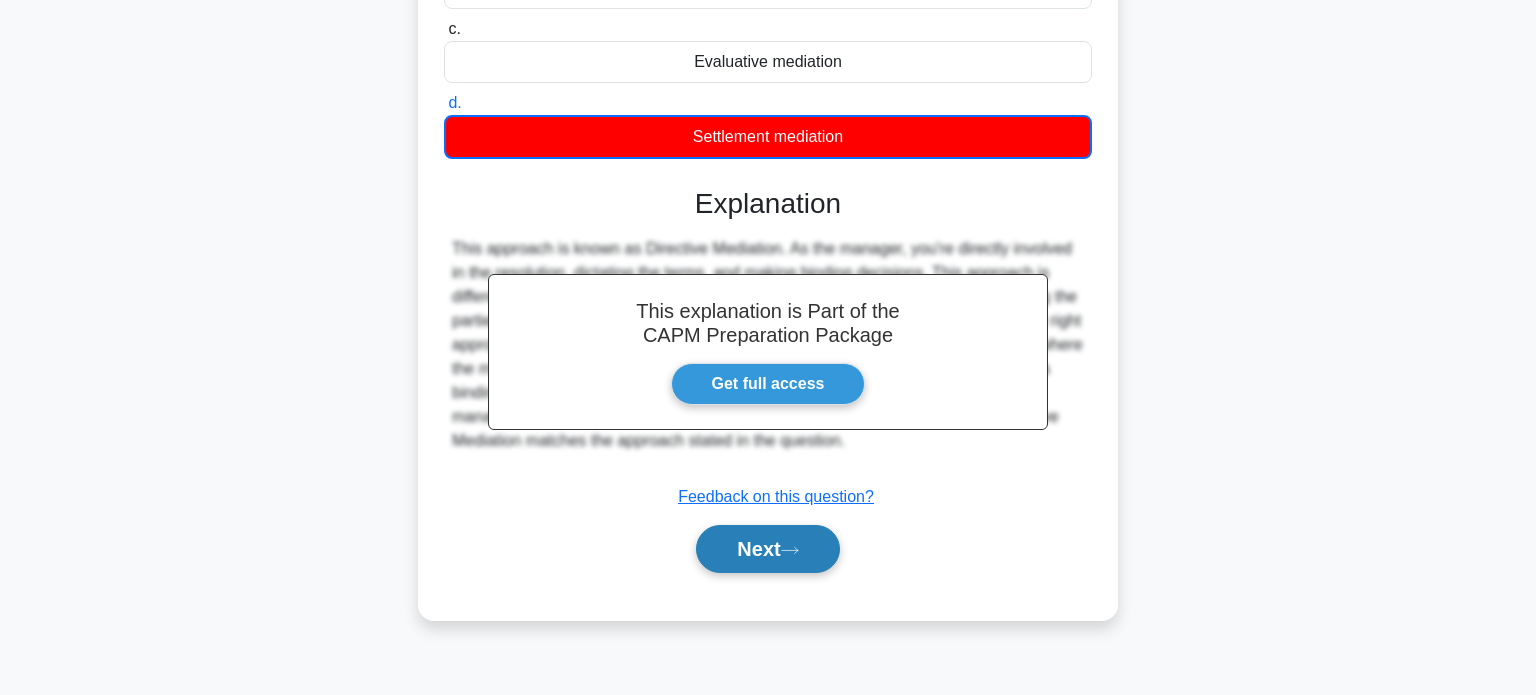 click on "Next" at bounding box center [767, 549] 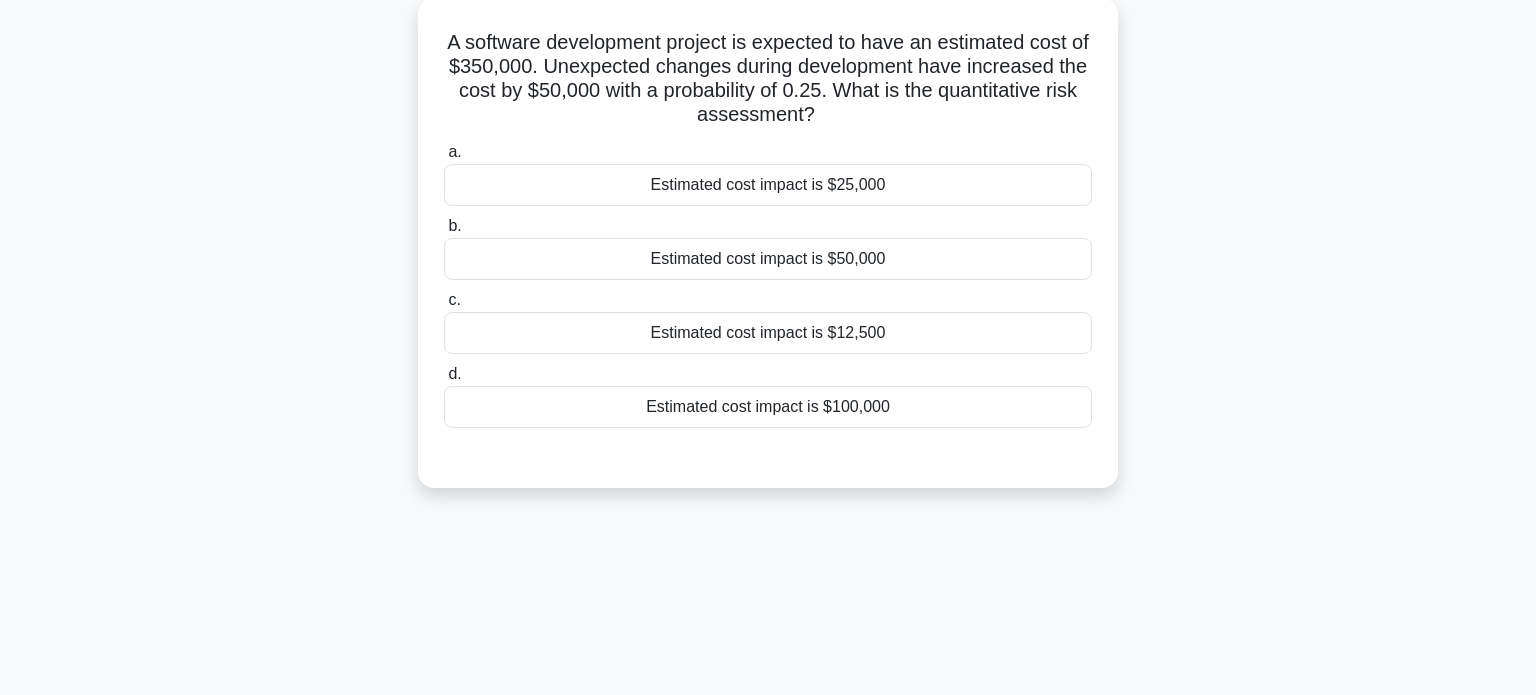 scroll, scrollTop: 118, scrollLeft: 0, axis: vertical 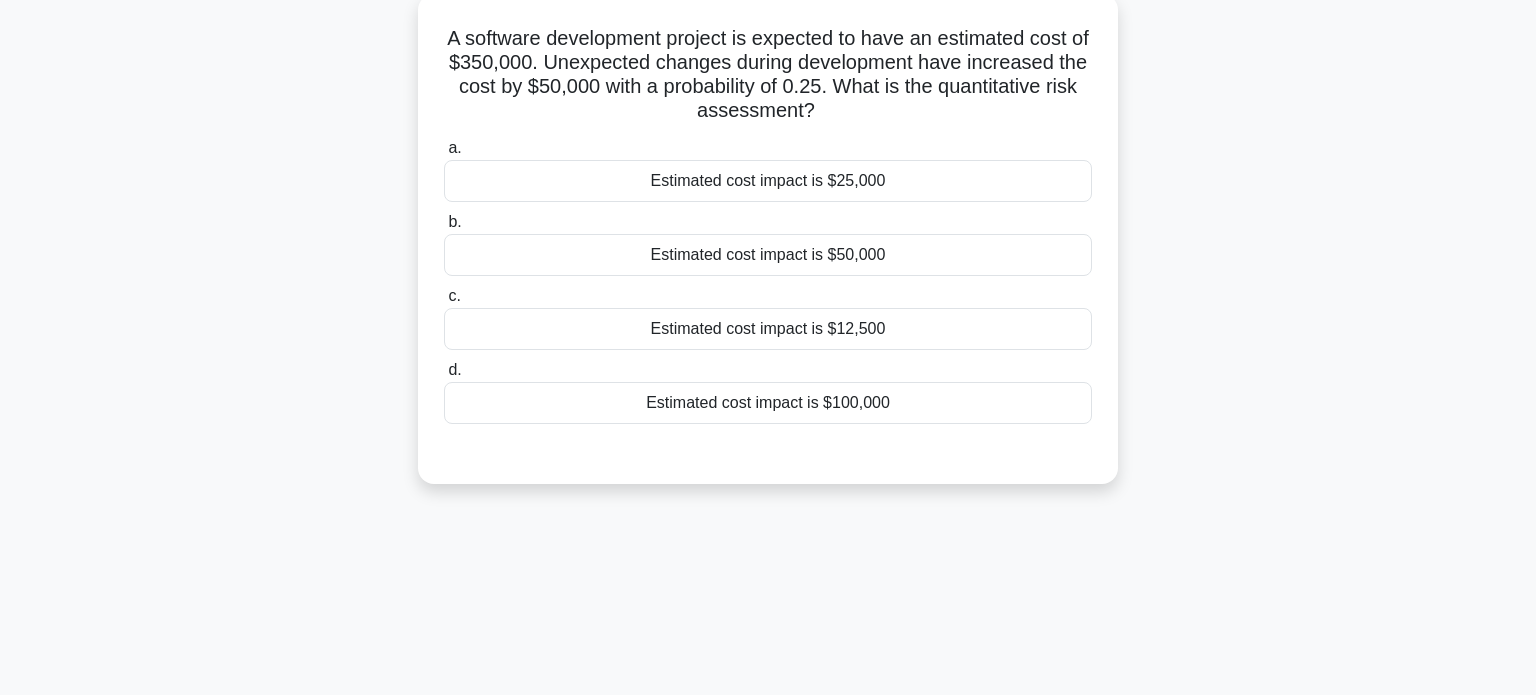click on "Estimated cost impact is $25,000" at bounding box center [768, 181] 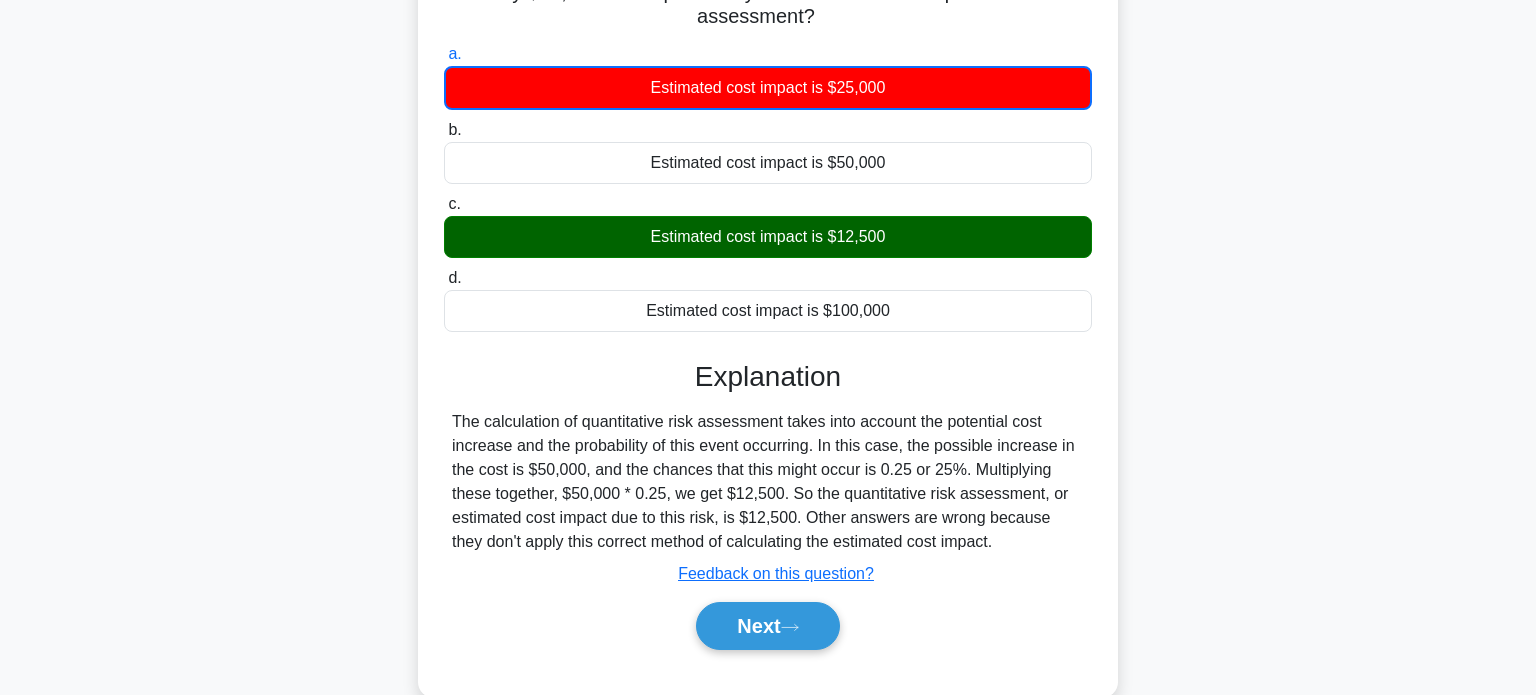 scroll, scrollTop: 385, scrollLeft: 0, axis: vertical 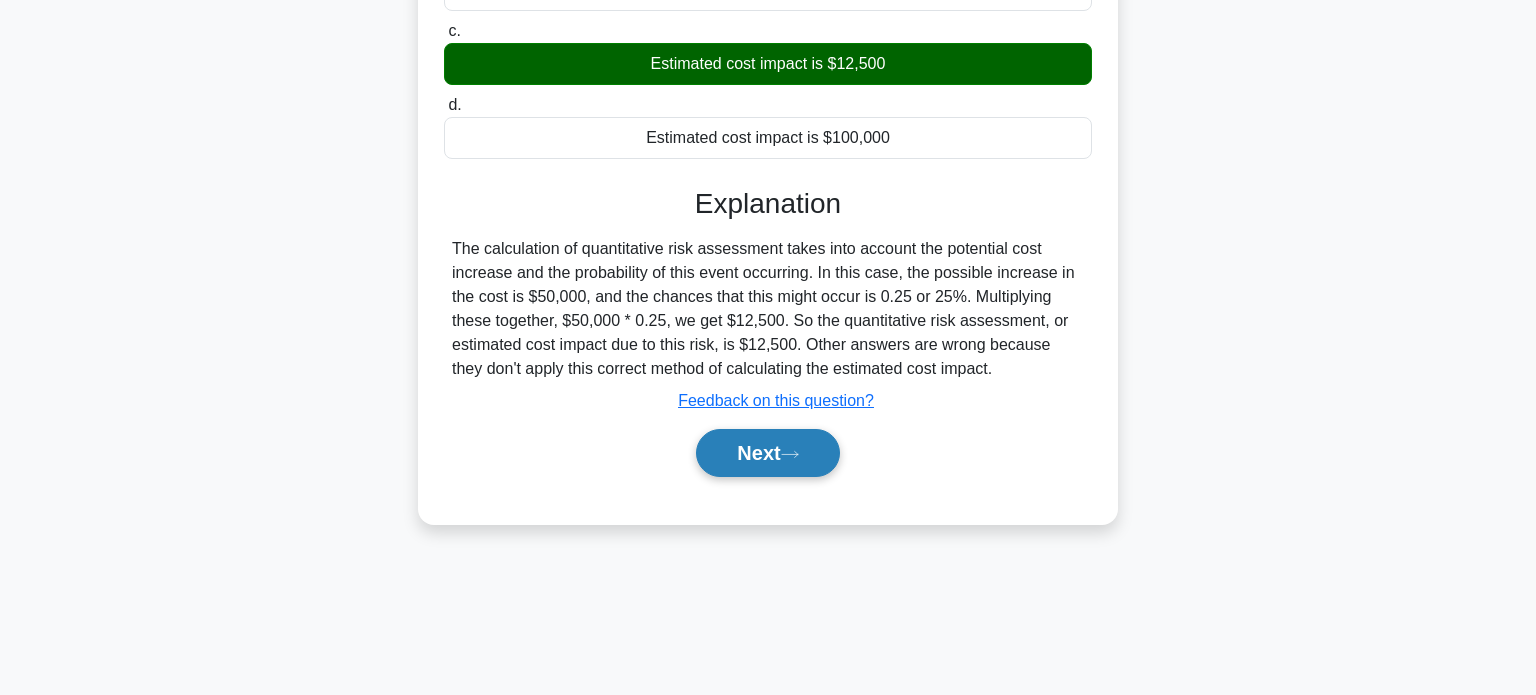 click on "Next" at bounding box center (767, 453) 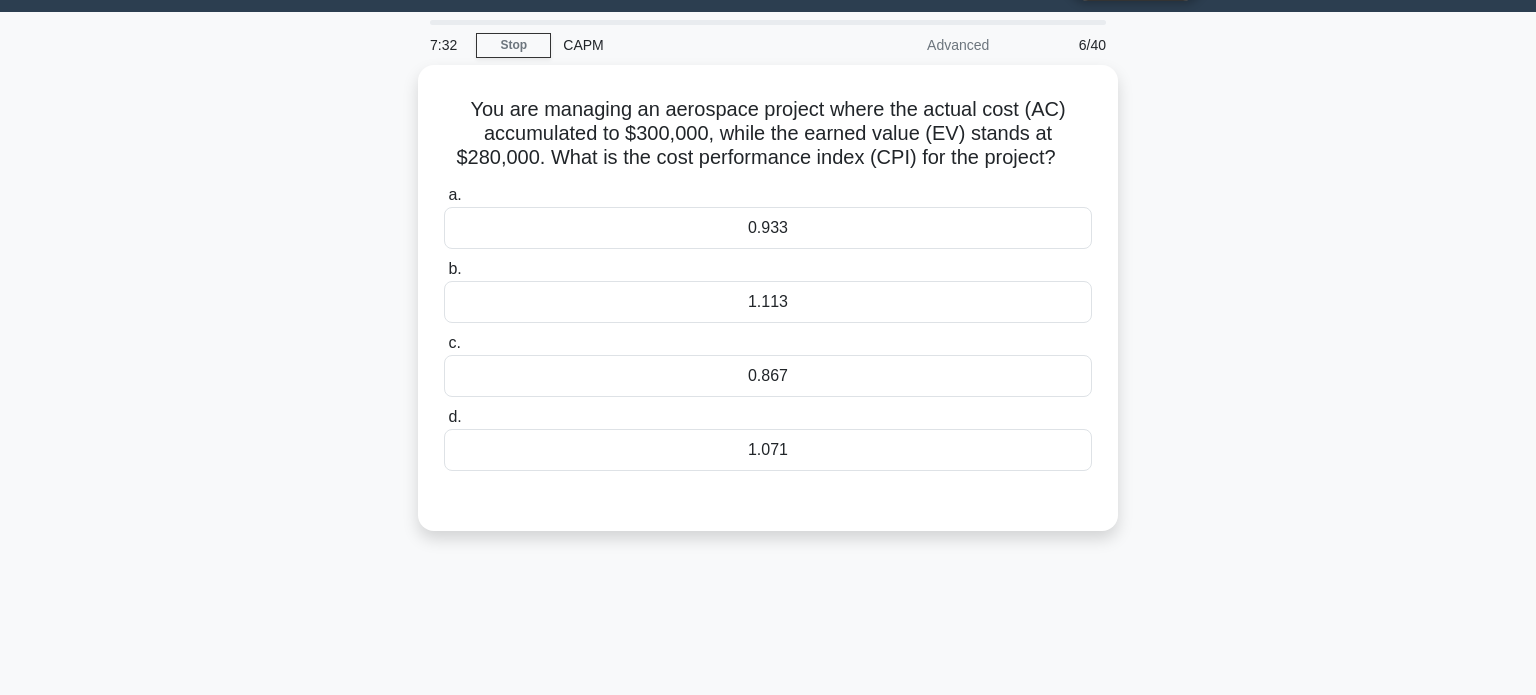 scroll, scrollTop: 49, scrollLeft: 0, axis: vertical 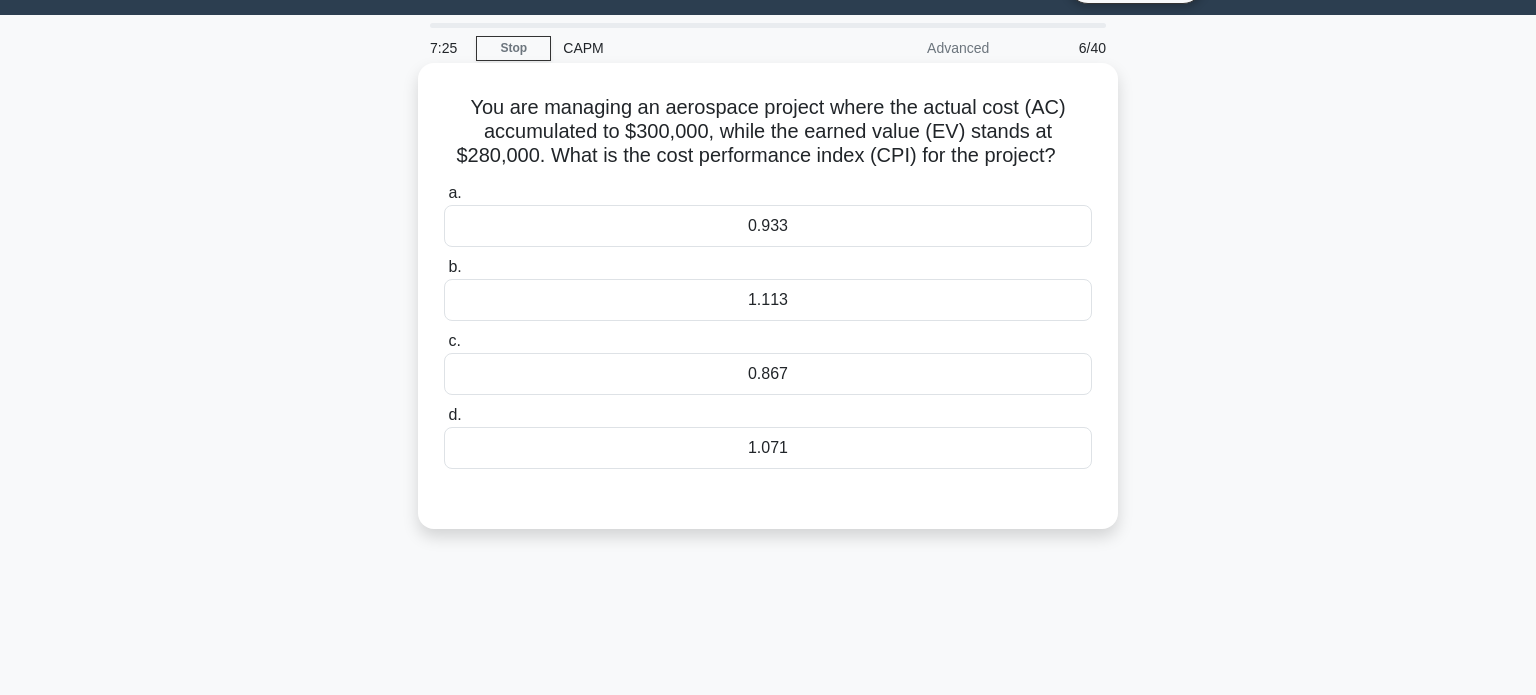 click on "1.113" at bounding box center [768, 300] 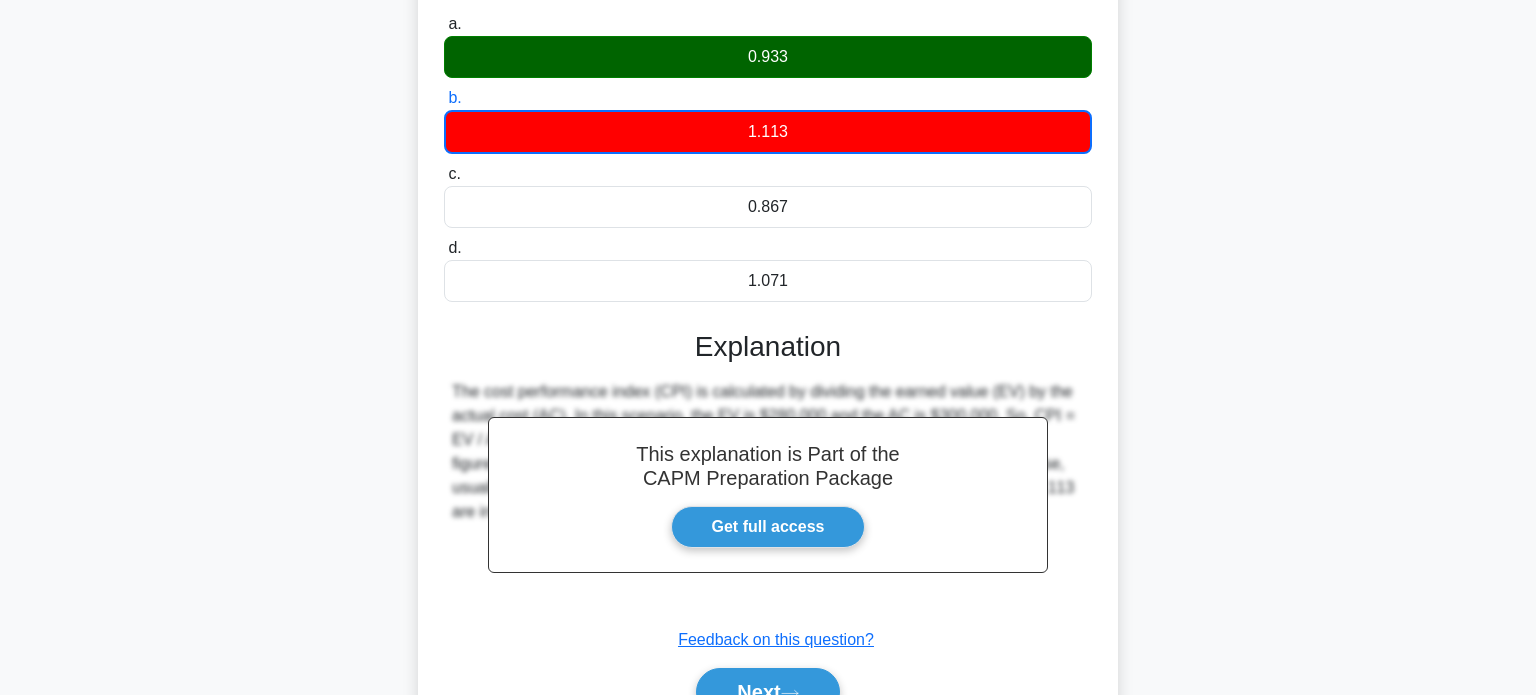 scroll, scrollTop: 385, scrollLeft: 0, axis: vertical 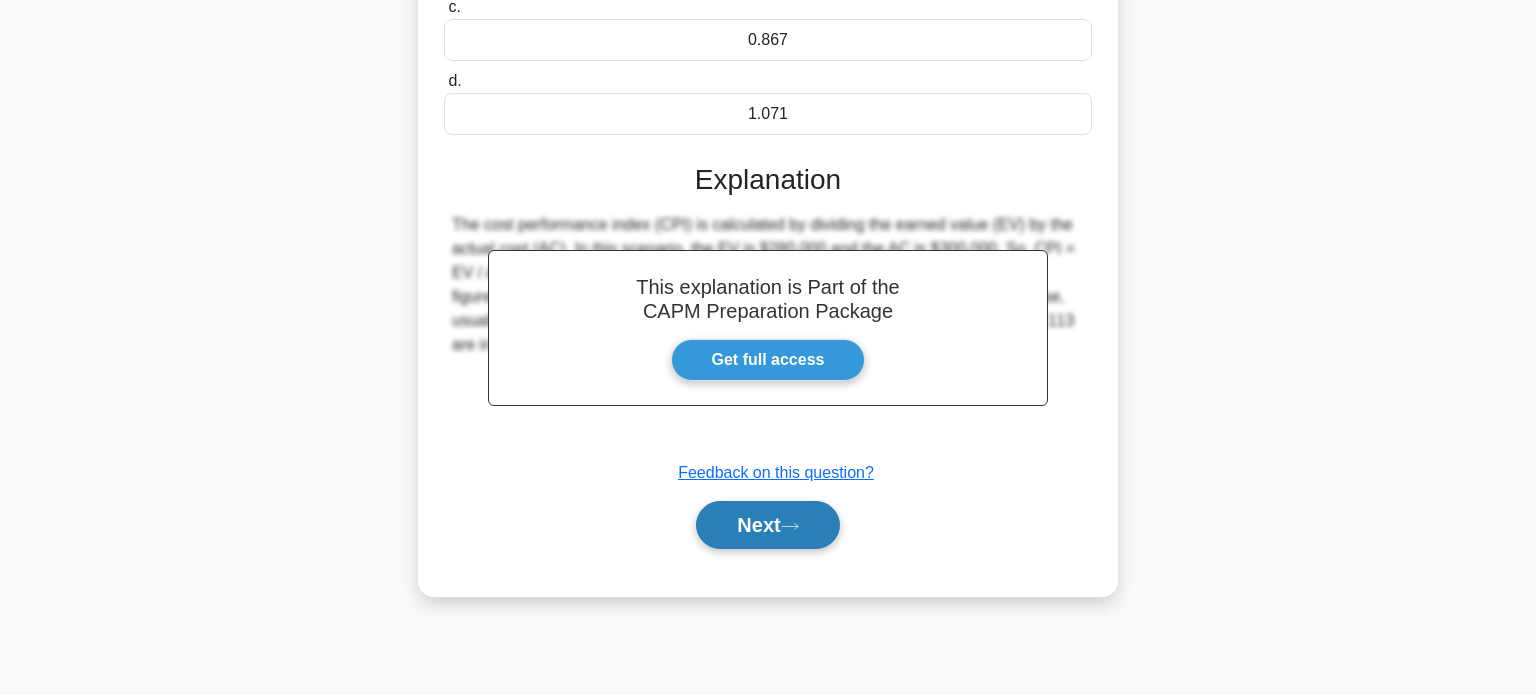 click 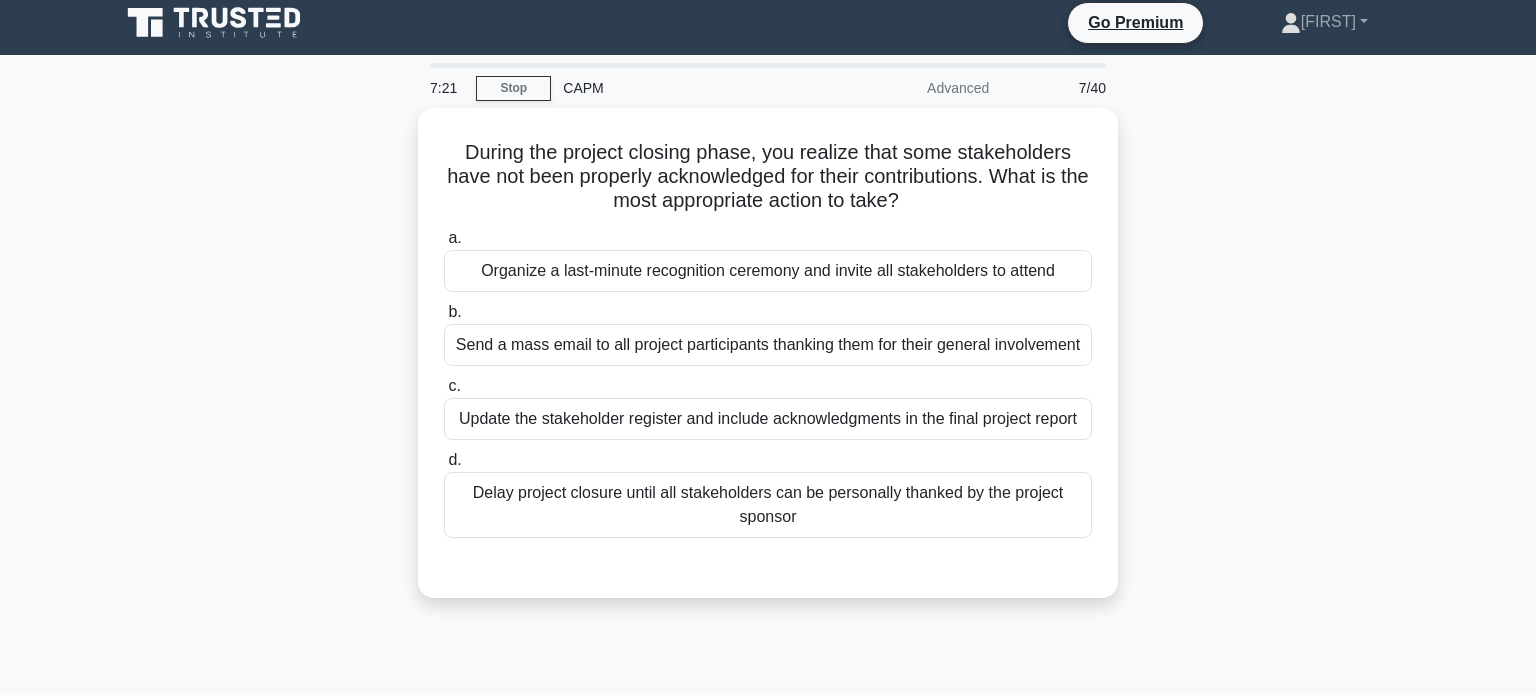 scroll, scrollTop: 0, scrollLeft: 0, axis: both 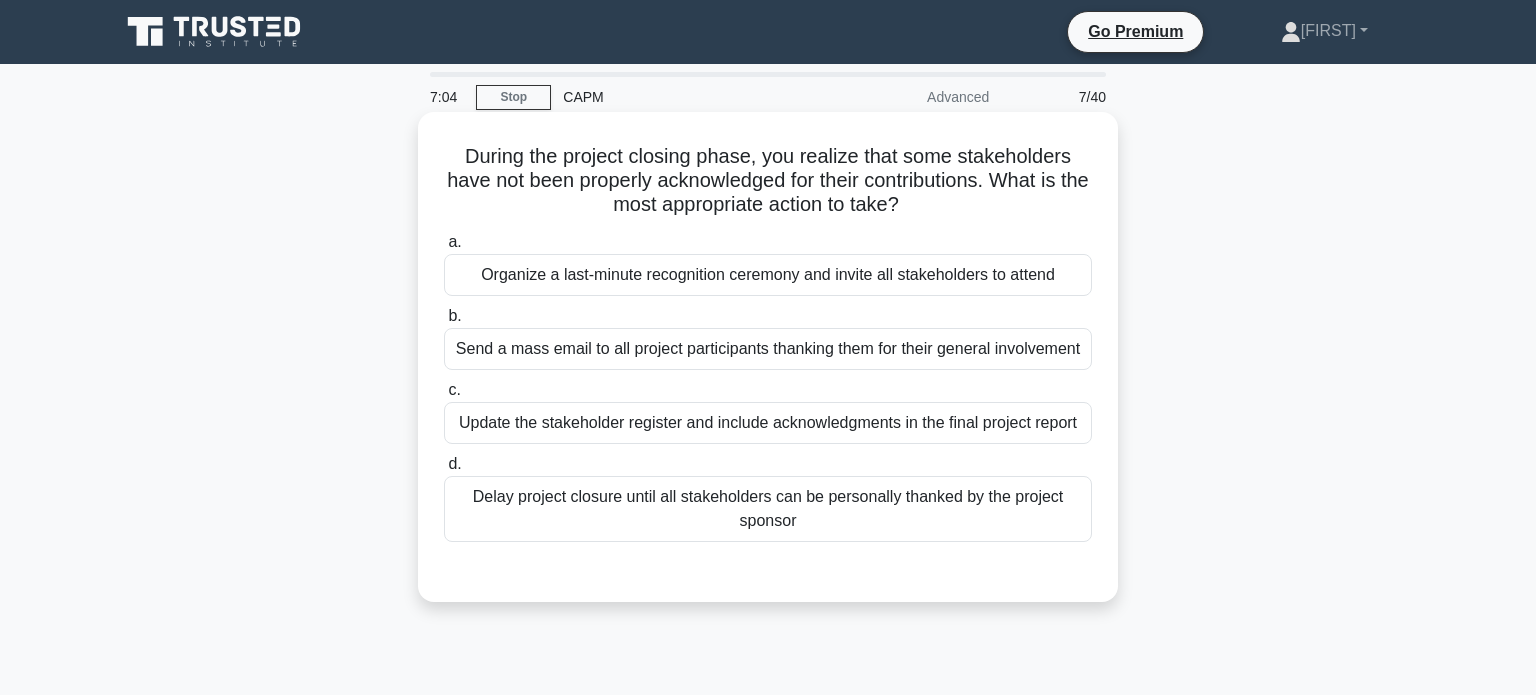 click on "Update the stakeholder register and include acknowledgments in the final project report" at bounding box center (768, 423) 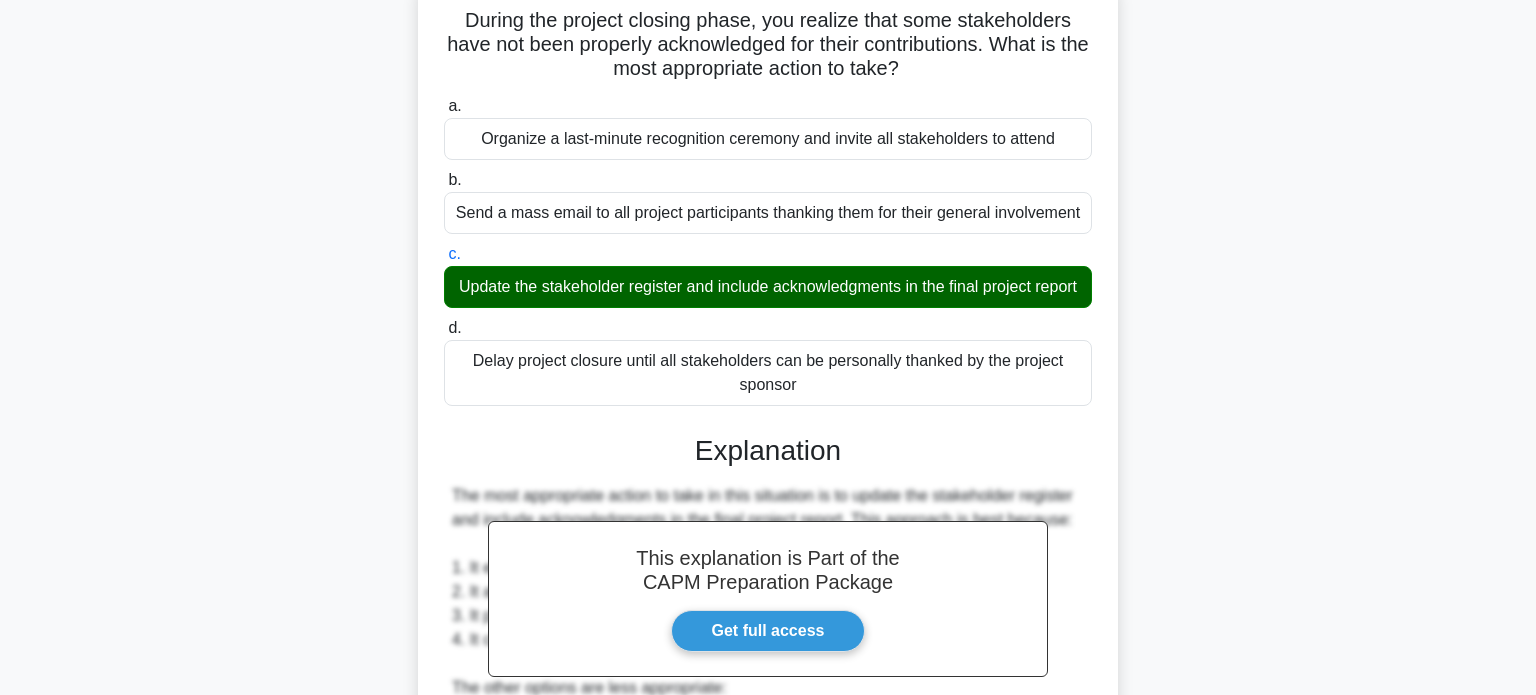scroll, scrollTop: 608, scrollLeft: 0, axis: vertical 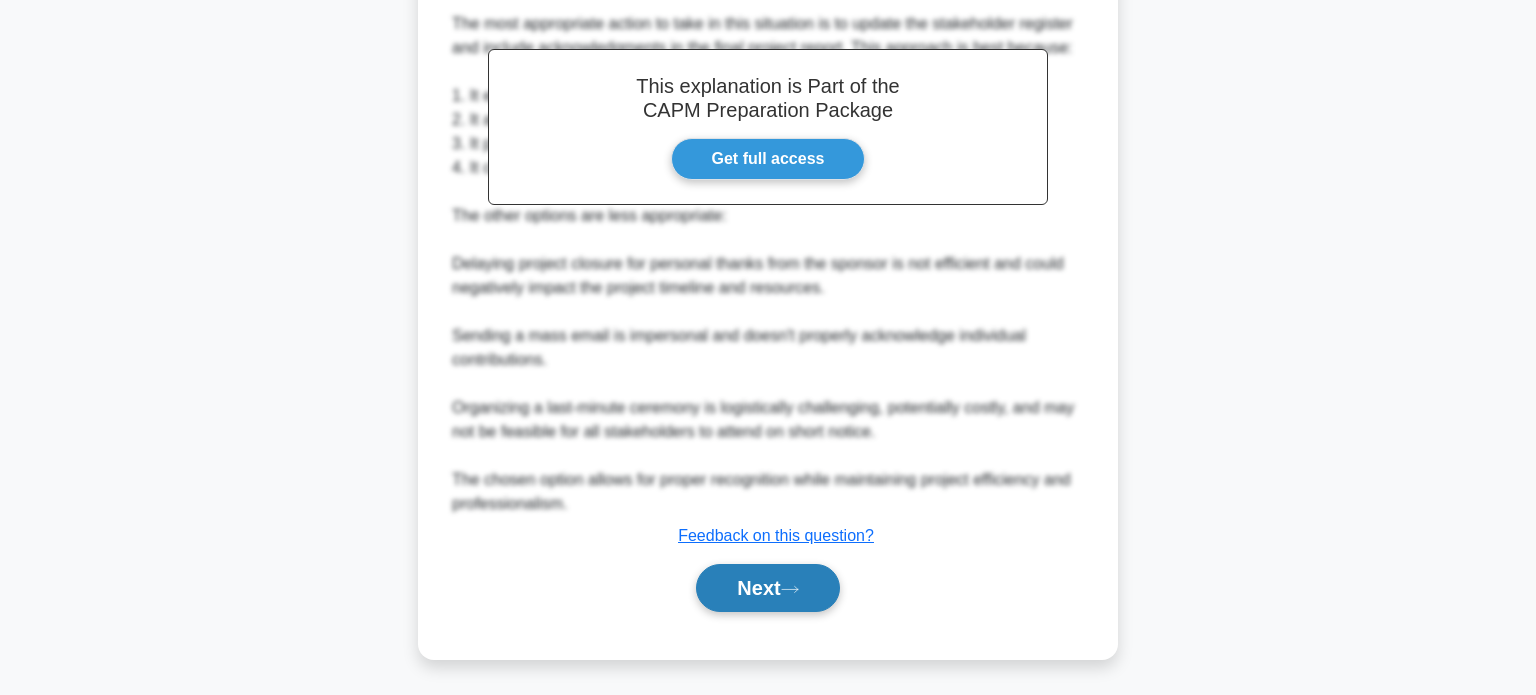click 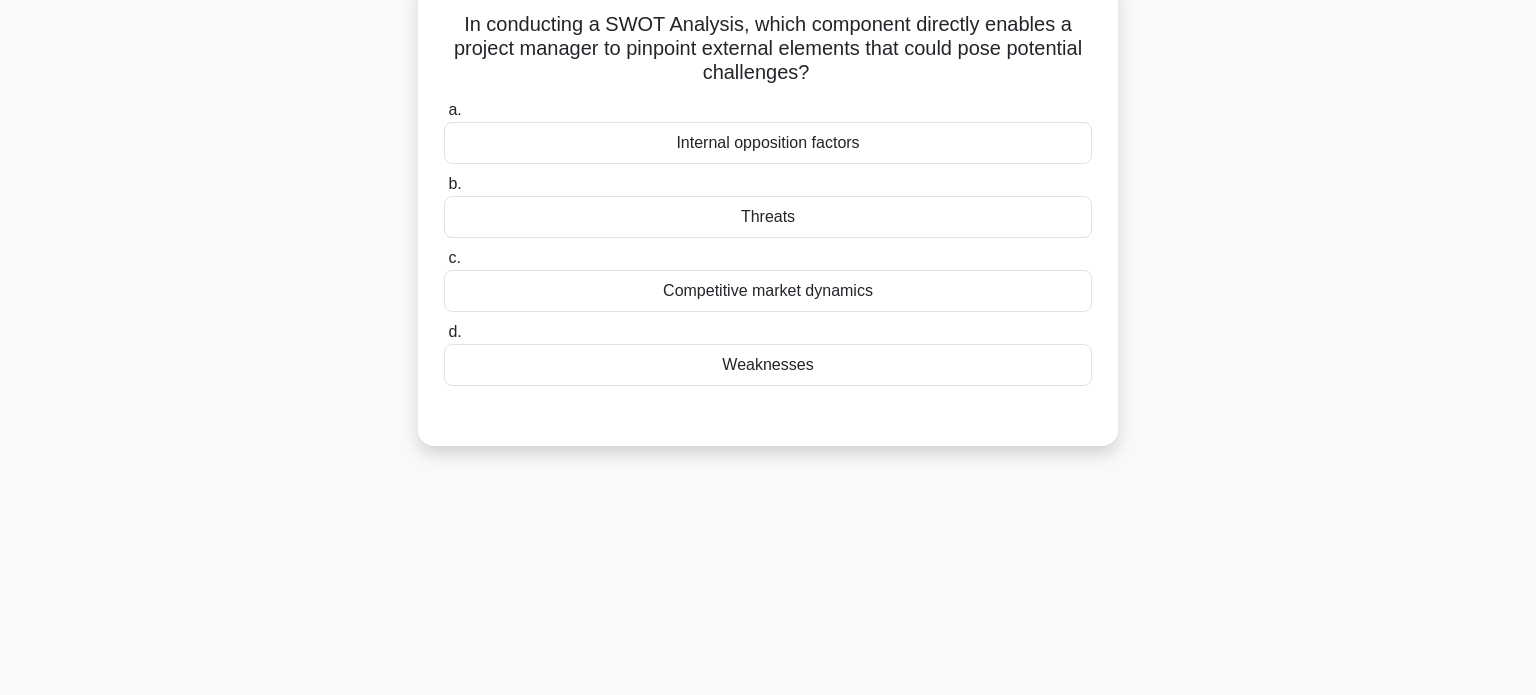 scroll, scrollTop: 0, scrollLeft: 0, axis: both 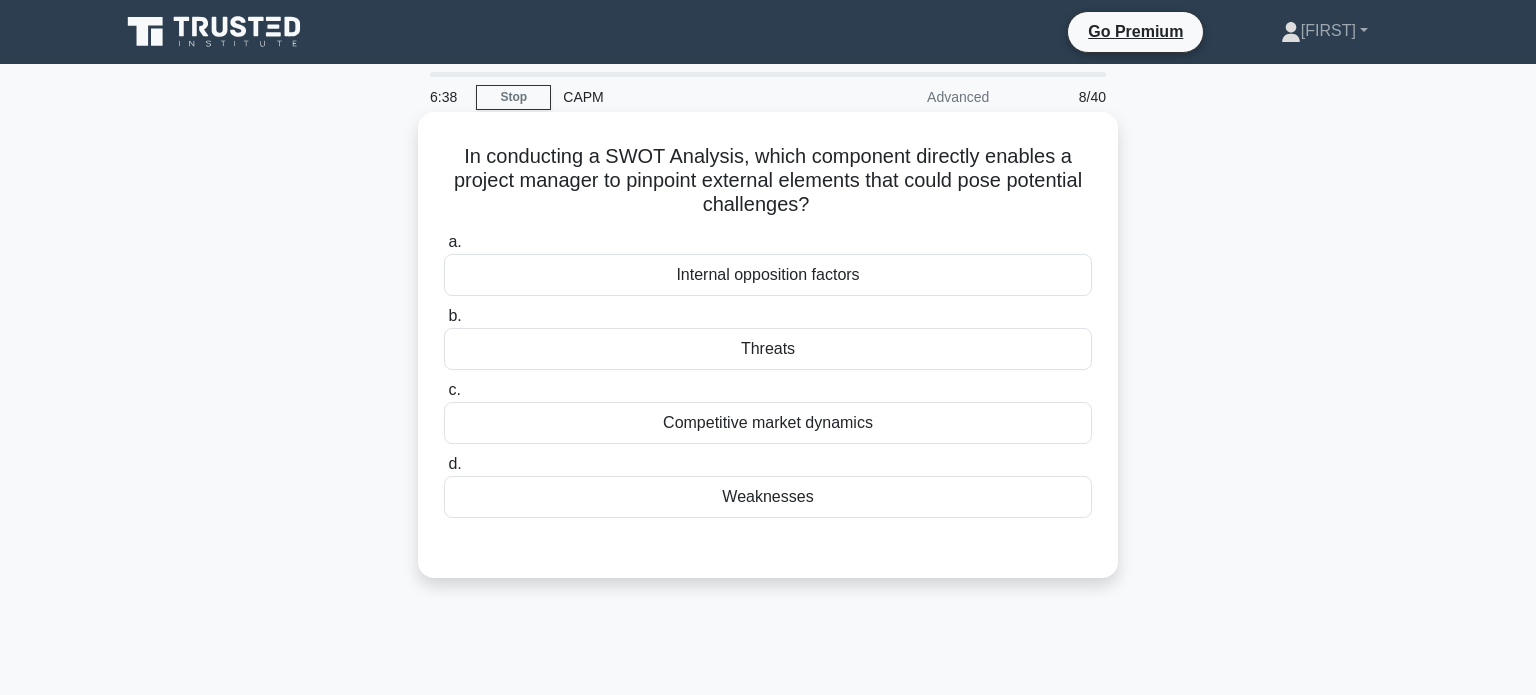 click on "Competitive market dynamics" at bounding box center [768, 423] 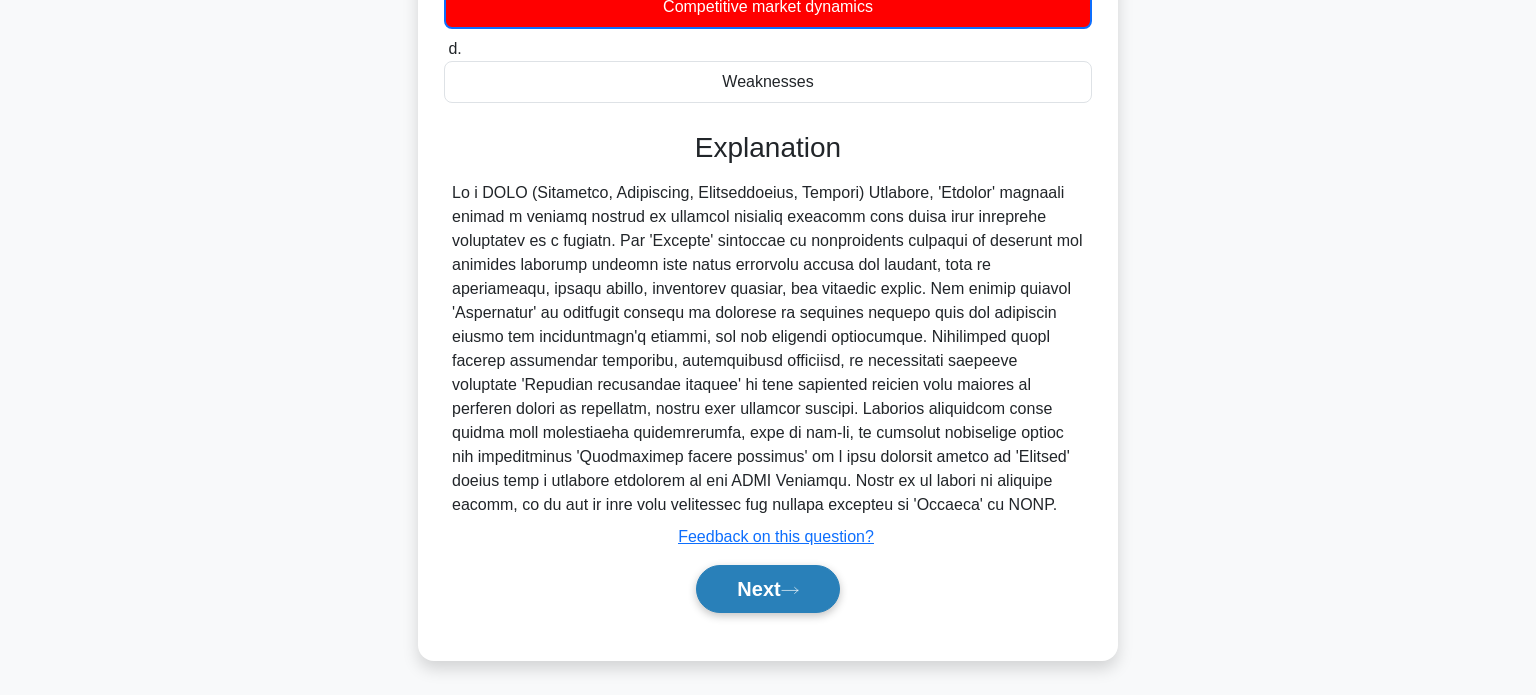 click on "Next" at bounding box center [767, 589] 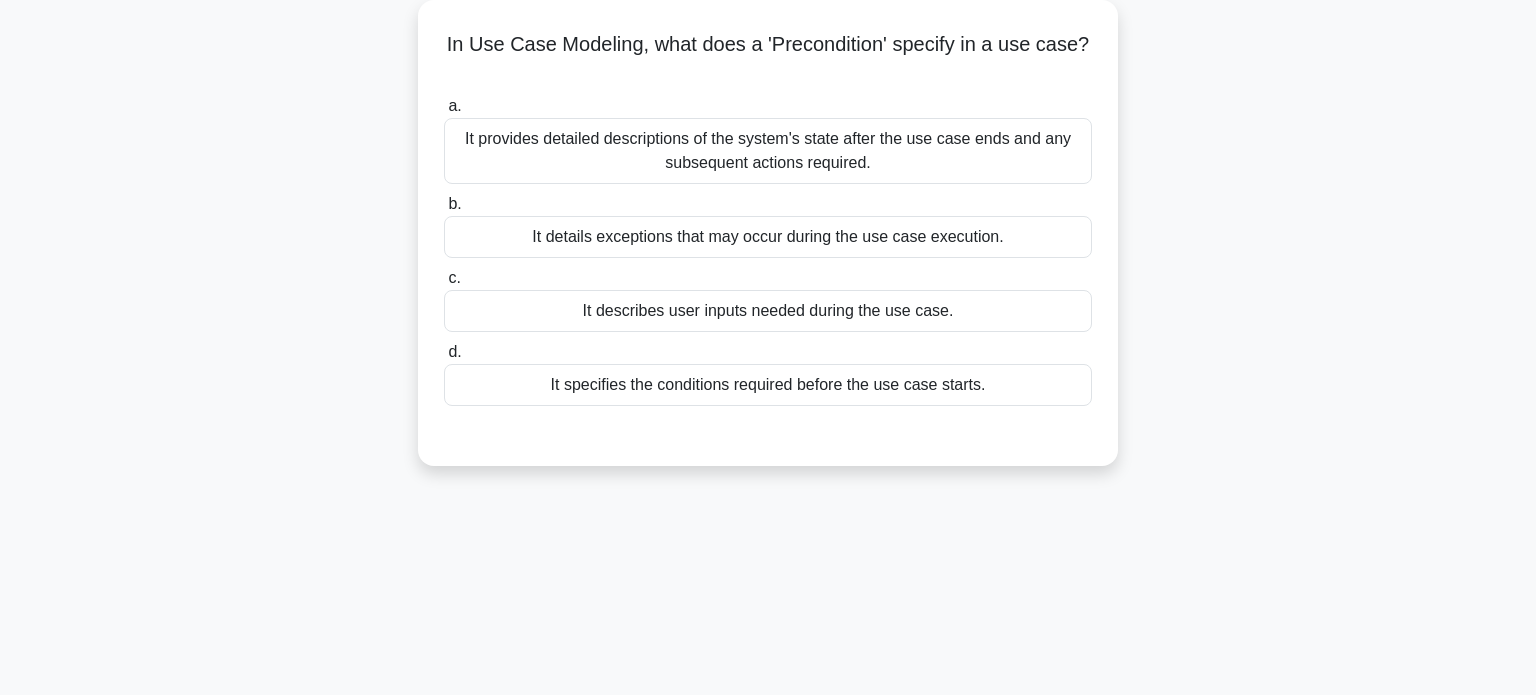 scroll, scrollTop: 0, scrollLeft: 0, axis: both 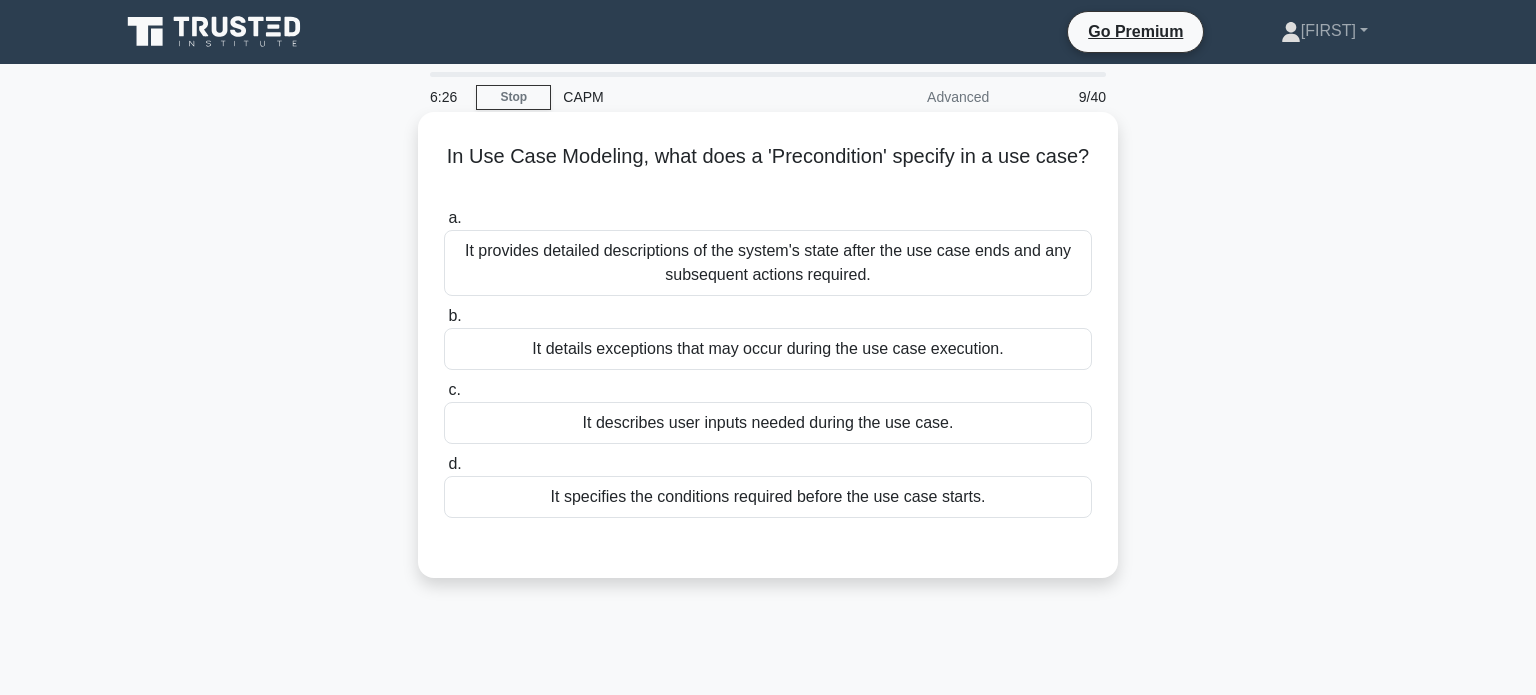 click on "It details exceptions that may occur during the use case execution." at bounding box center (768, 349) 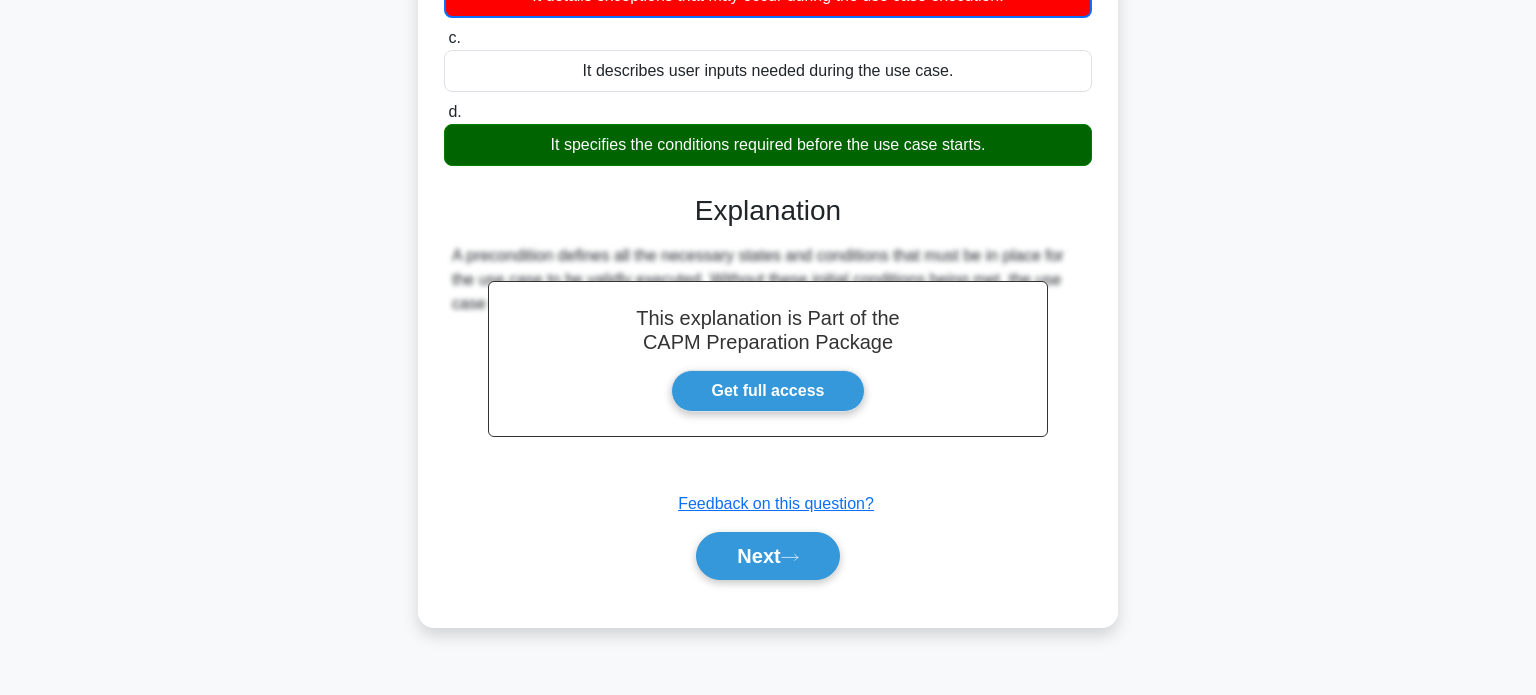 scroll, scrollTop: 385, scrollLeft: 0, axis: vertical 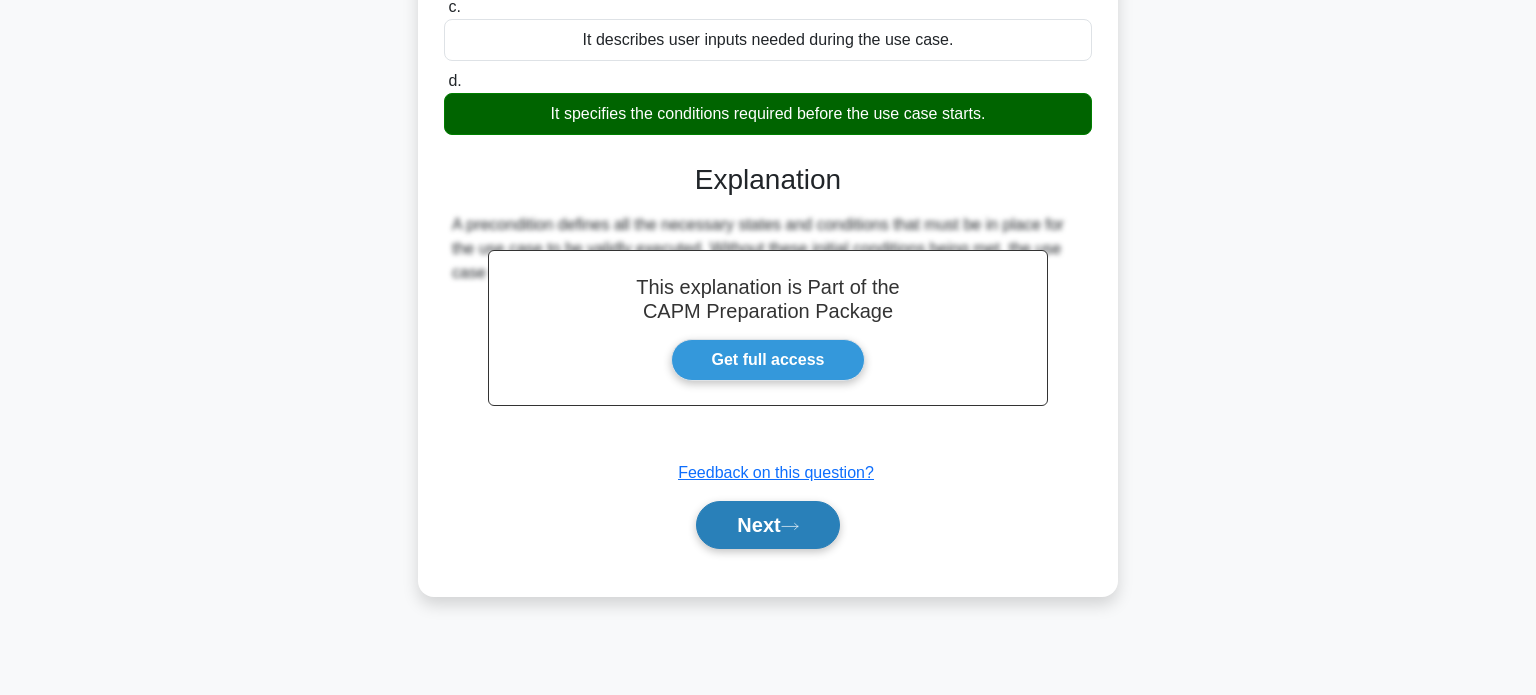 click on "Next" at bounding box center [767, 525] 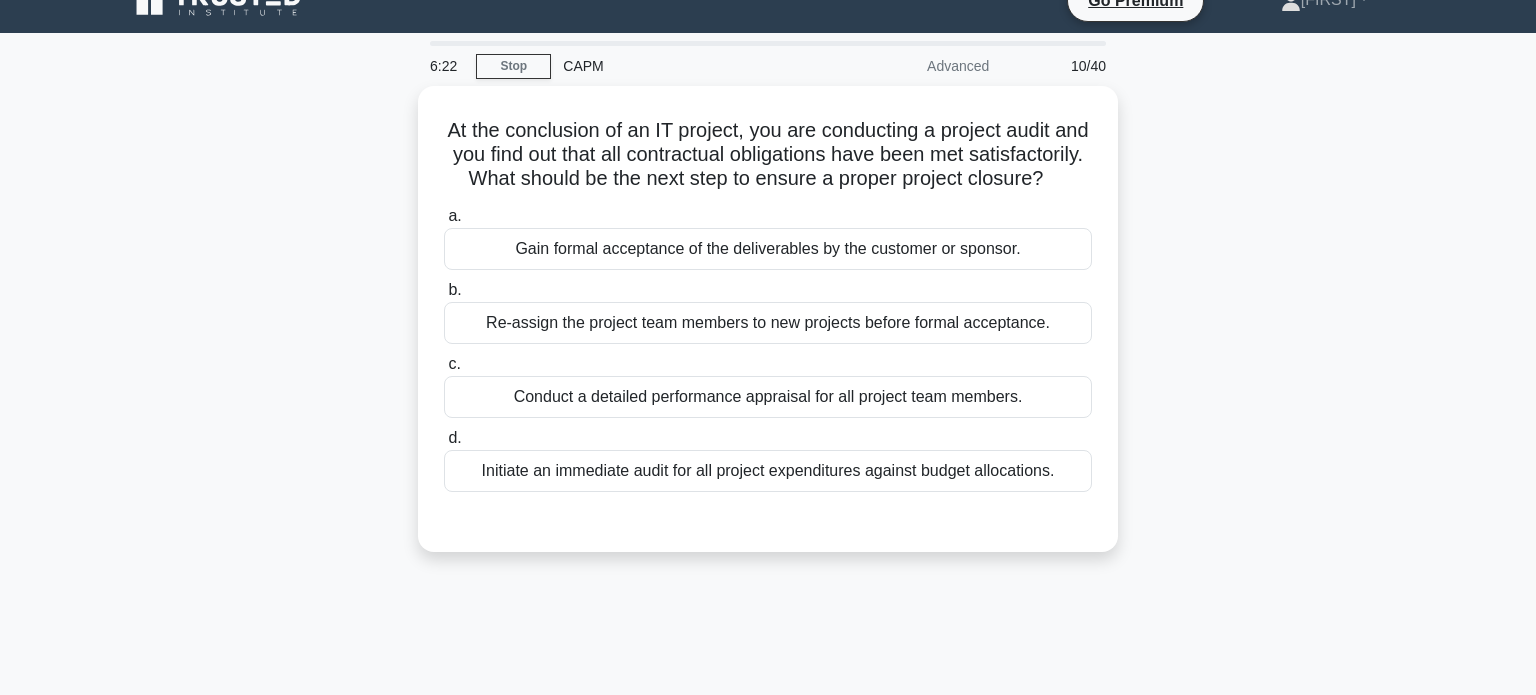 scroll, scrollTop: 0, scrollLeft: 0, axis: both 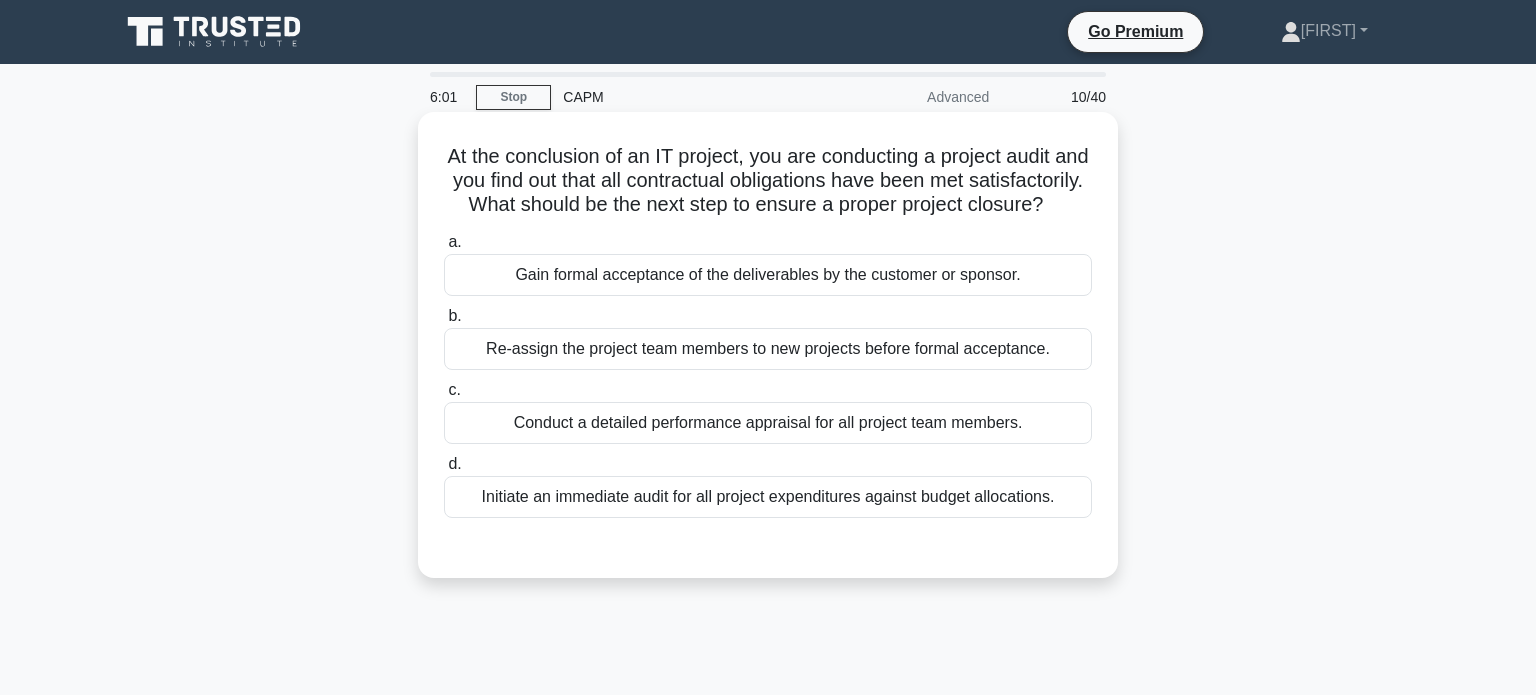 click on "Initiate an immediate audit for all project expenditures against budget allocations." at bounding box center (768, 497) 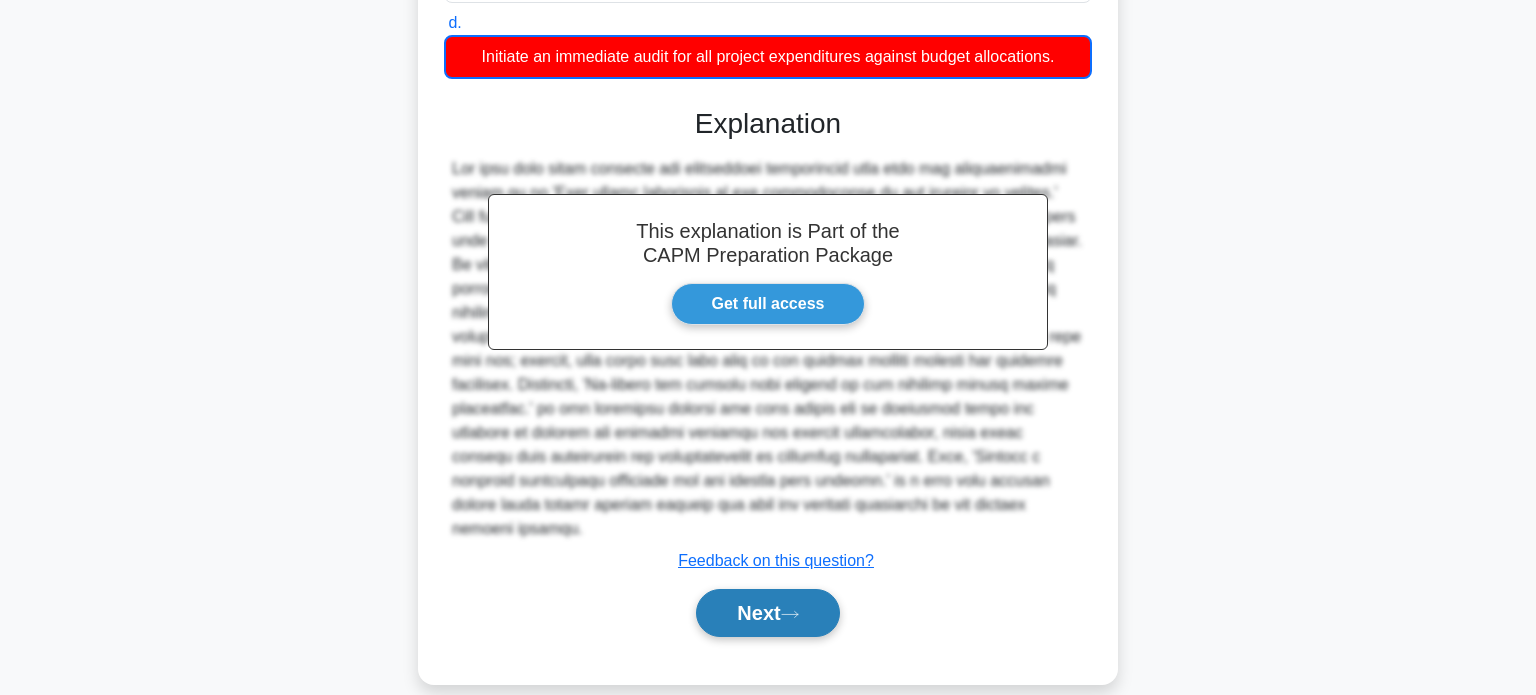 click on "Next" at bounding box center (767, 613) 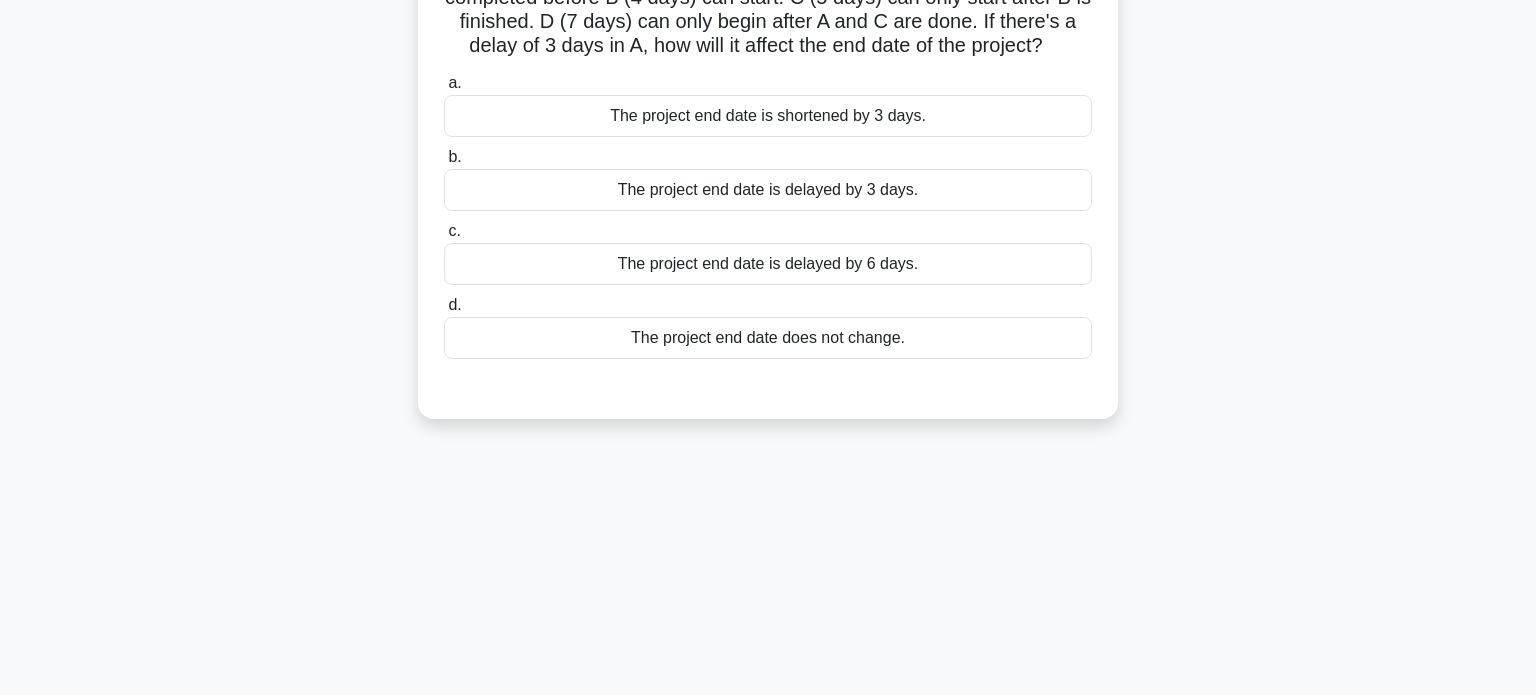 scroll, scrollTop: 0, scrollLeft: 0, axis: both 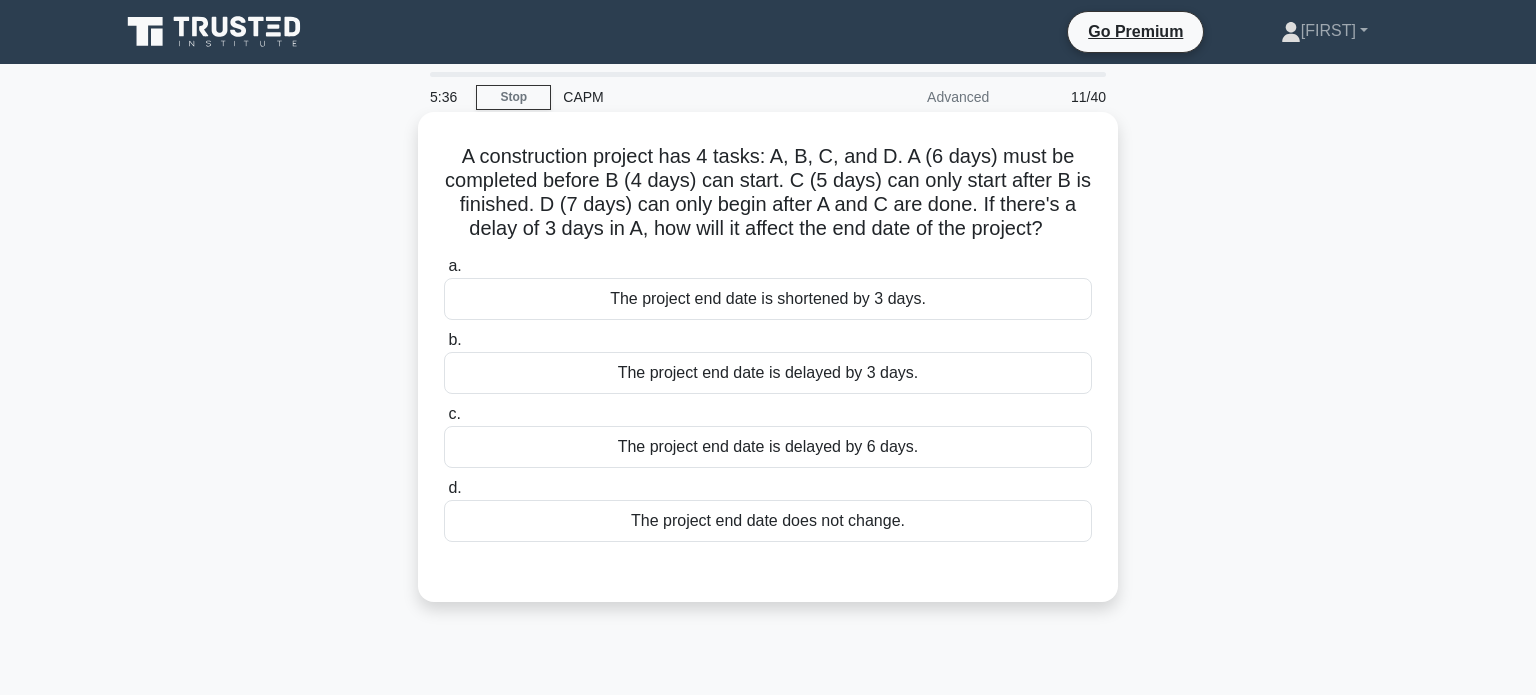 click on "The project end date does not change." at bounding box center (768, 521) 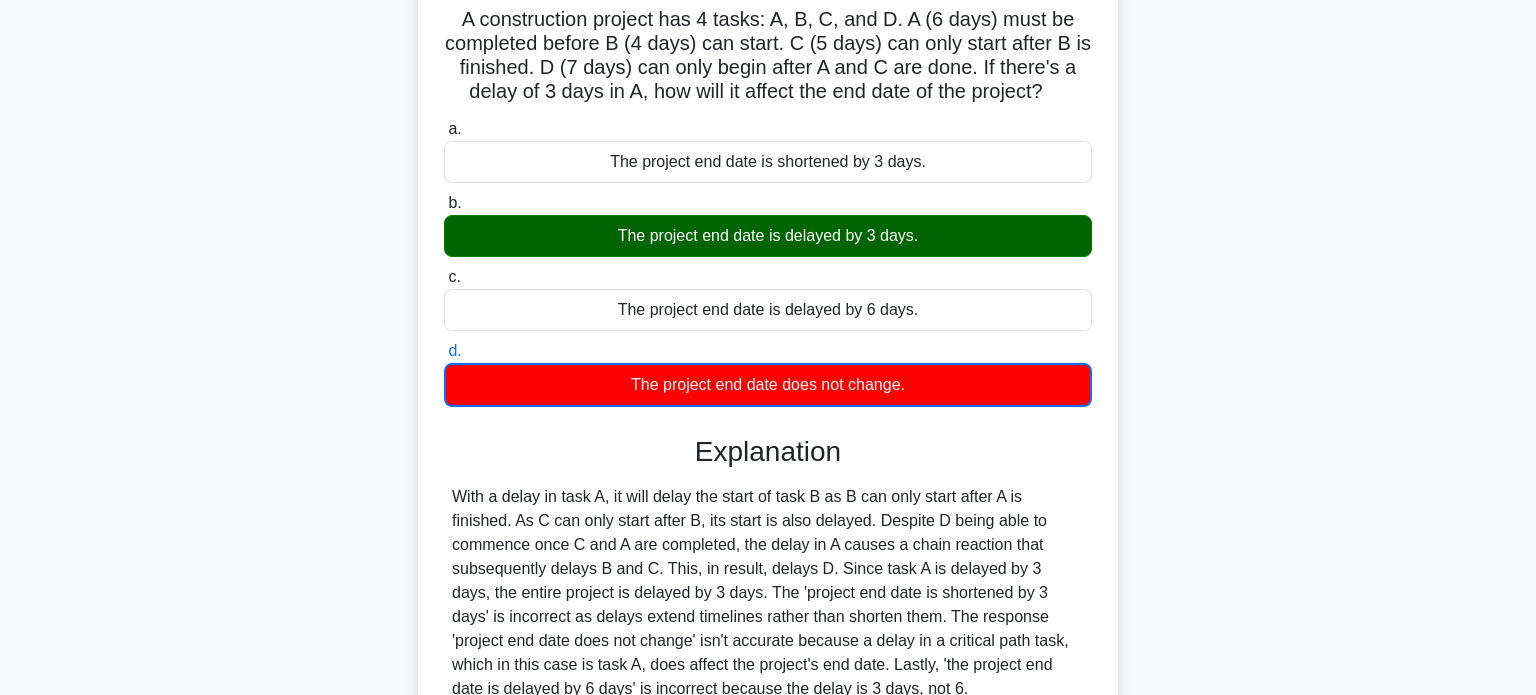scroll, scrollTop: 385, scrollLeft: 0, axis: vertical 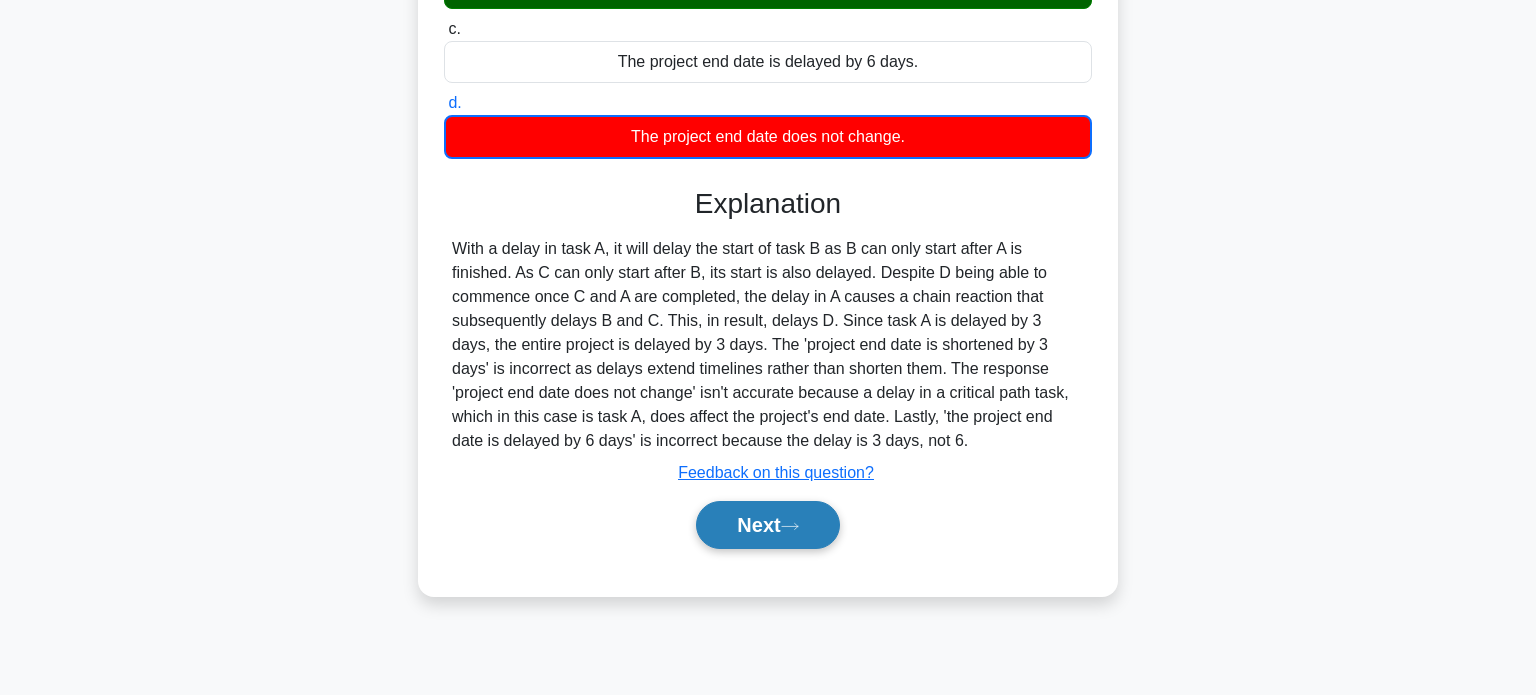 click on "Next" at bounding box center (767, 525) 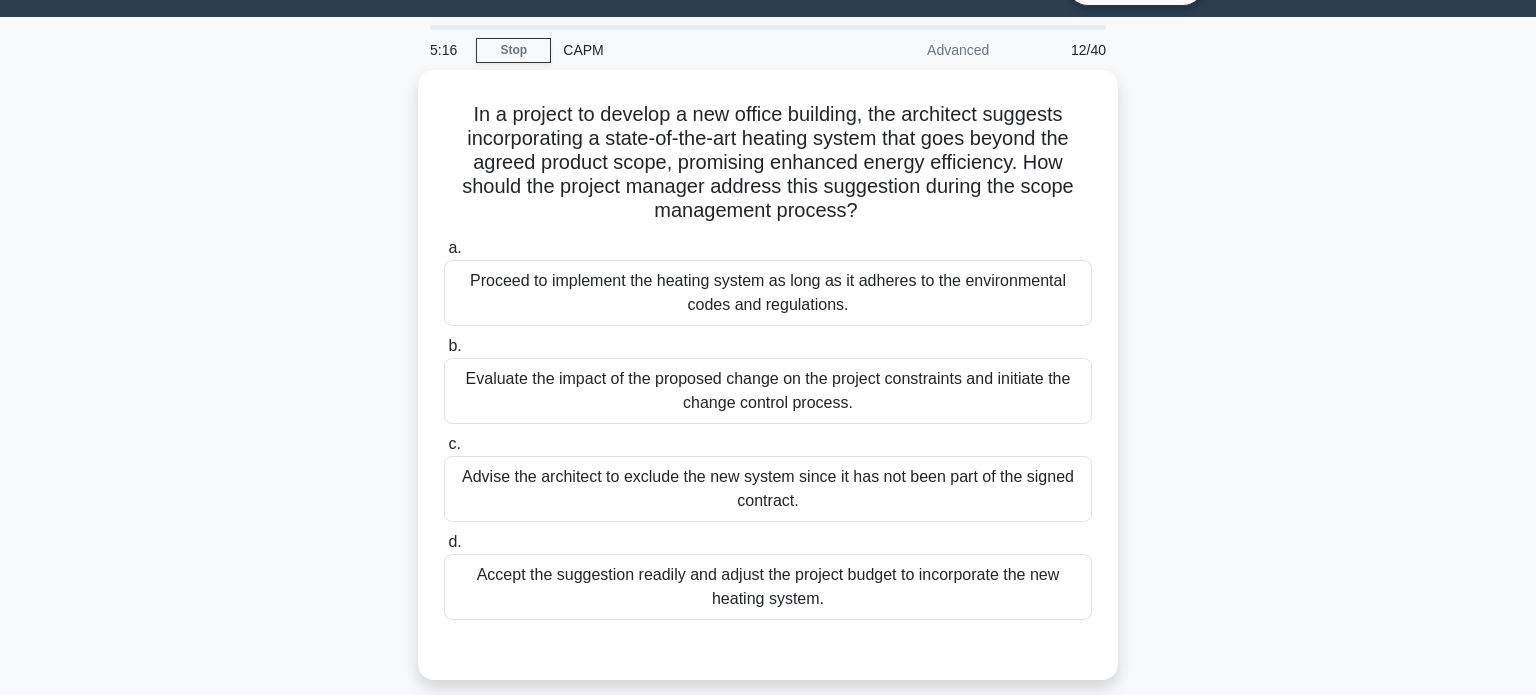 scroll, scrollTop: 51, scrollLeft: 0, axis: vertical 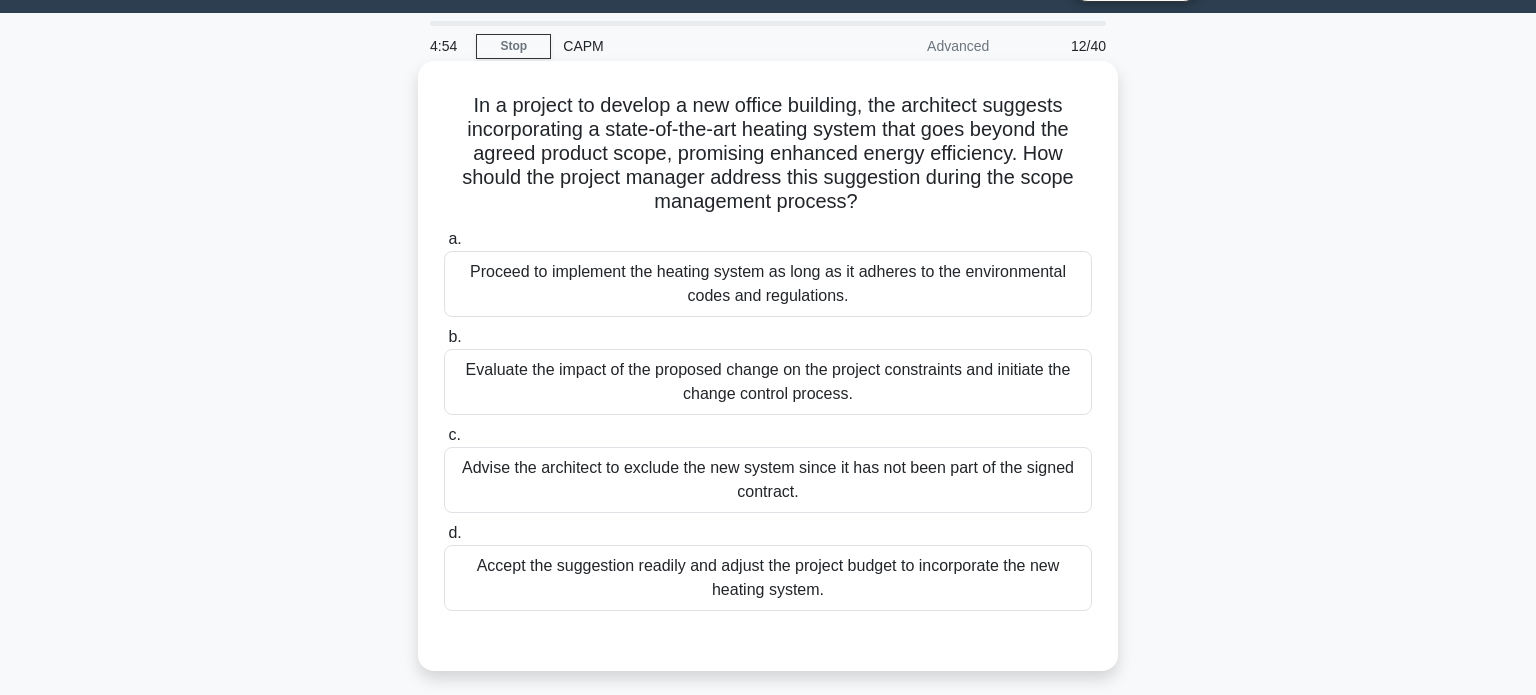 click on "Evaluate the impact of the proposed change on the project constraints and initiate the change control process." at bounding box center [768, 382] 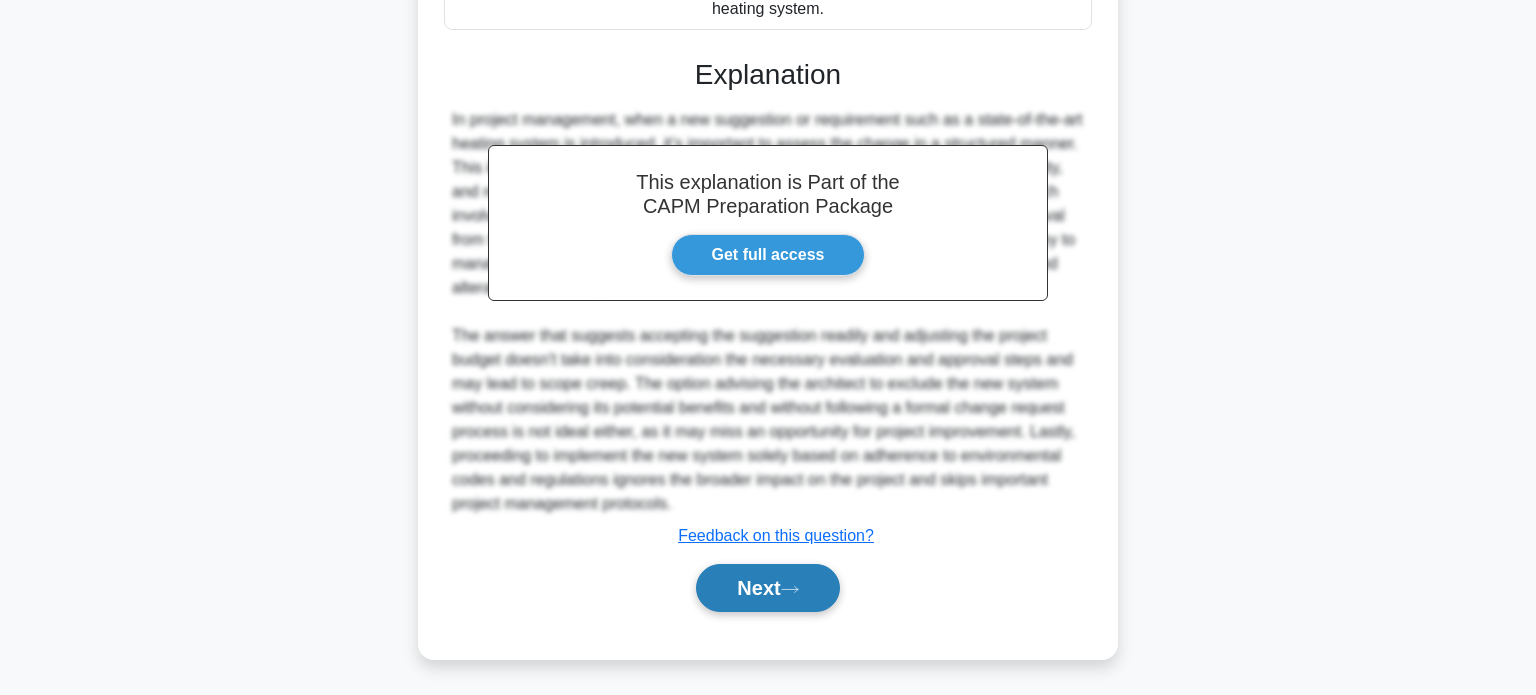 click on "Next" at bounding box center (767, 588) 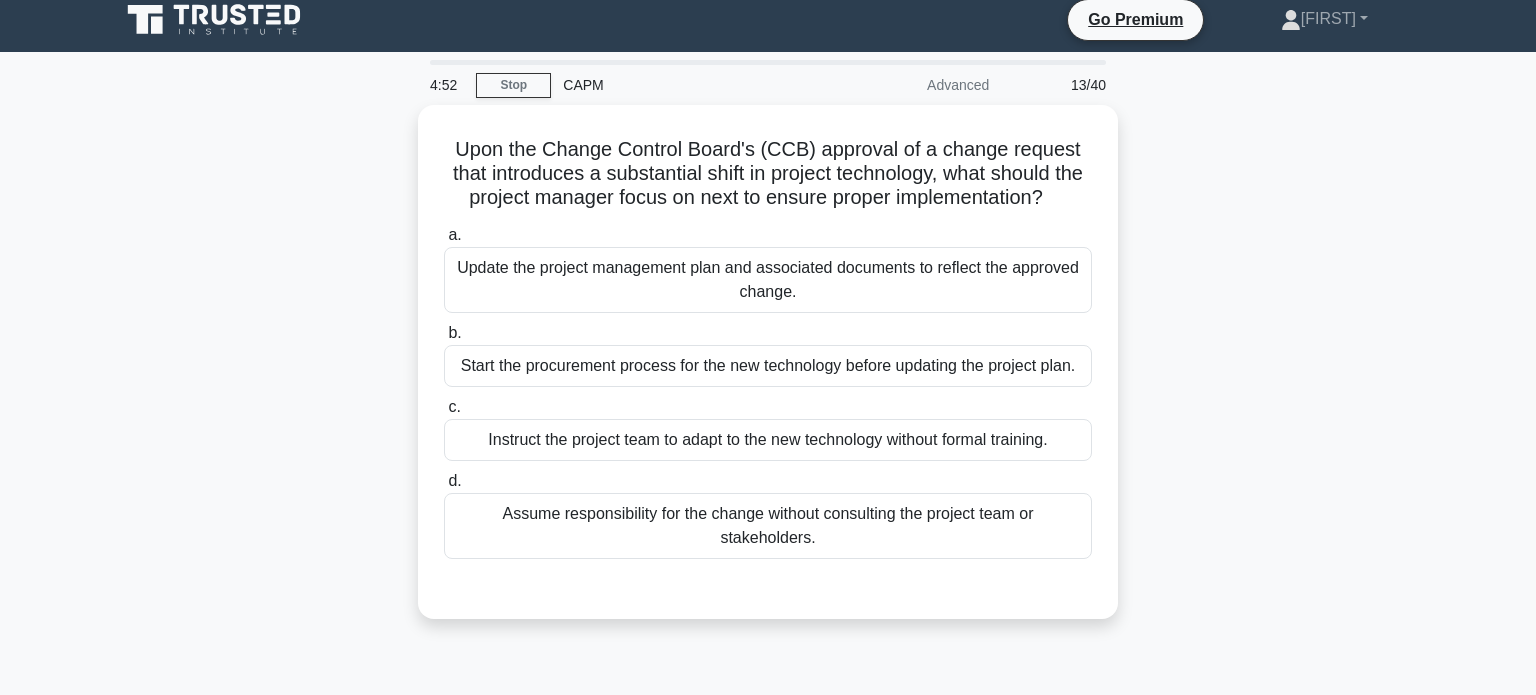 scroll, scrollTop: 0, scrollLeft: 0, axis: both 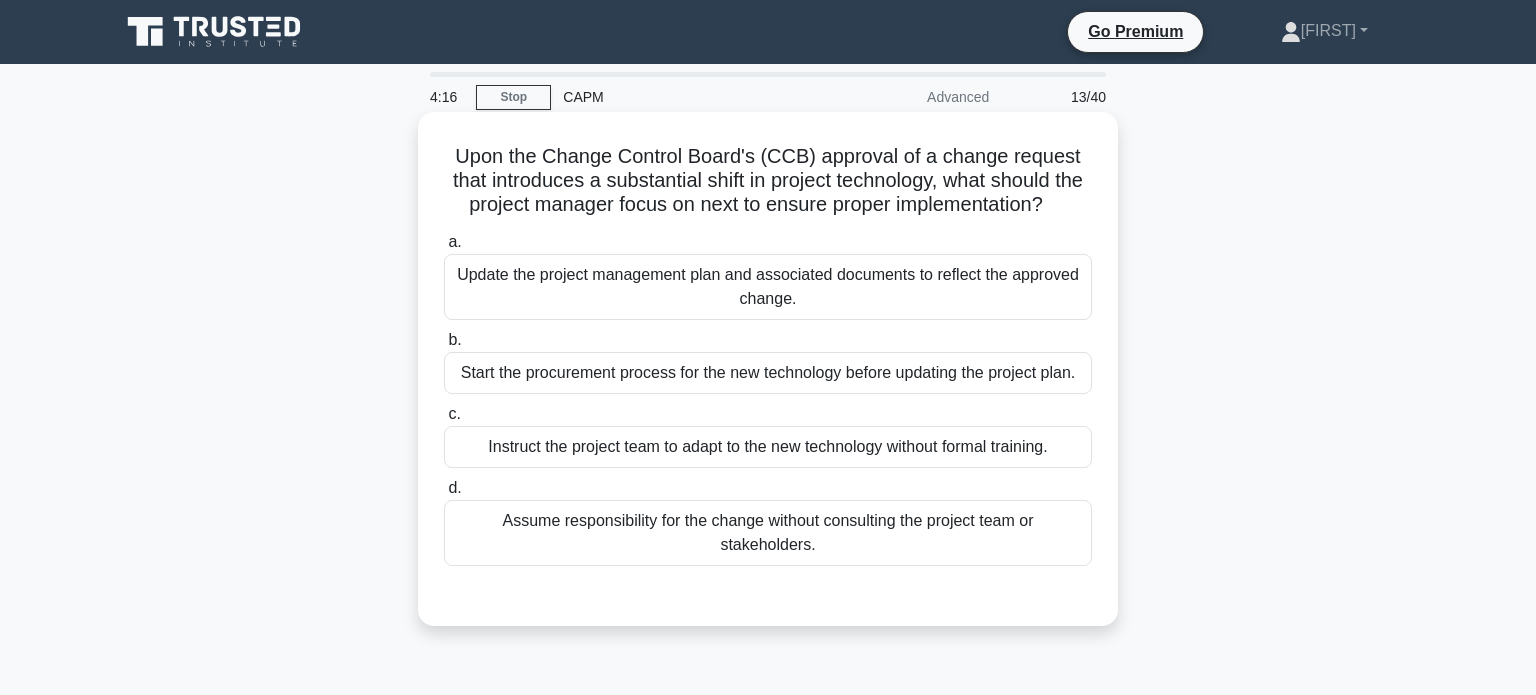 click on "Start the procurement process for the new technology before updating the project plan." at bounding box center [768, 373] 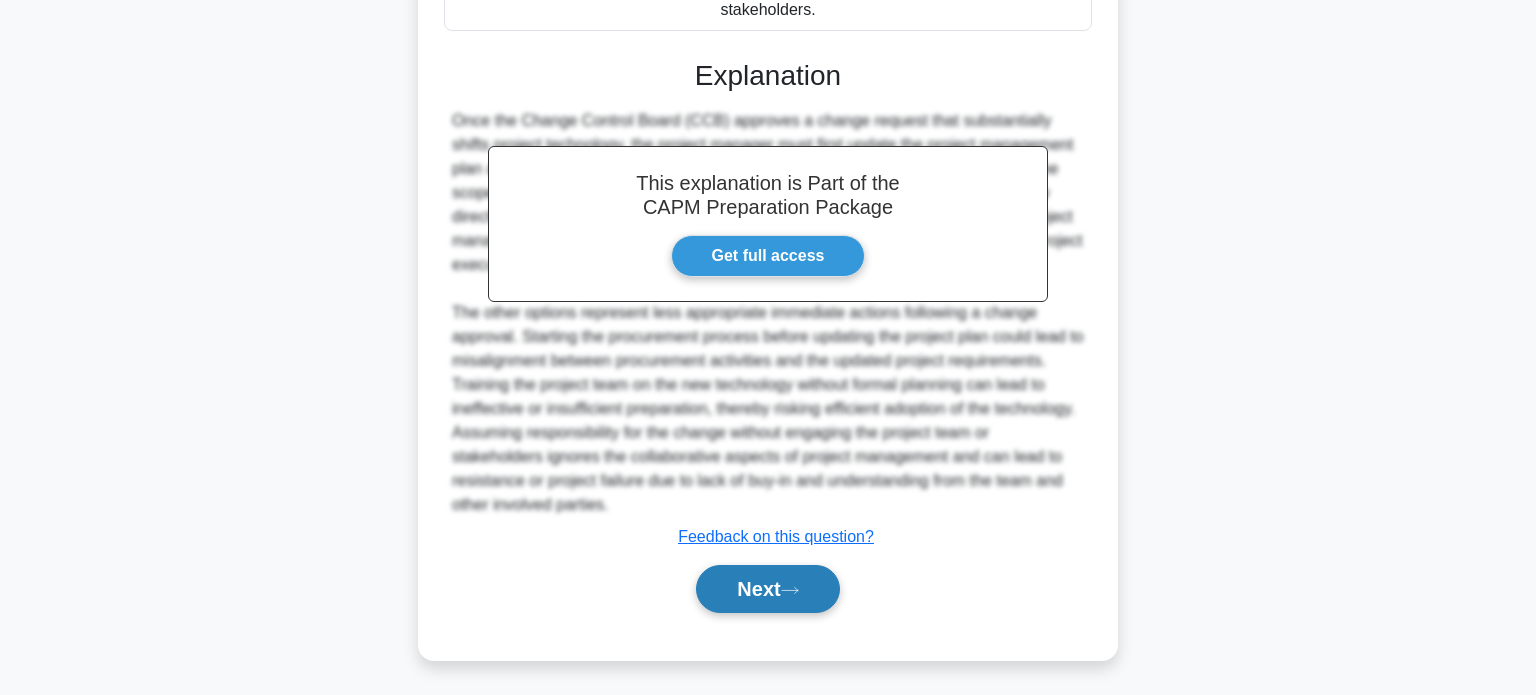 click on "Next" at bounding box center (767, 589) 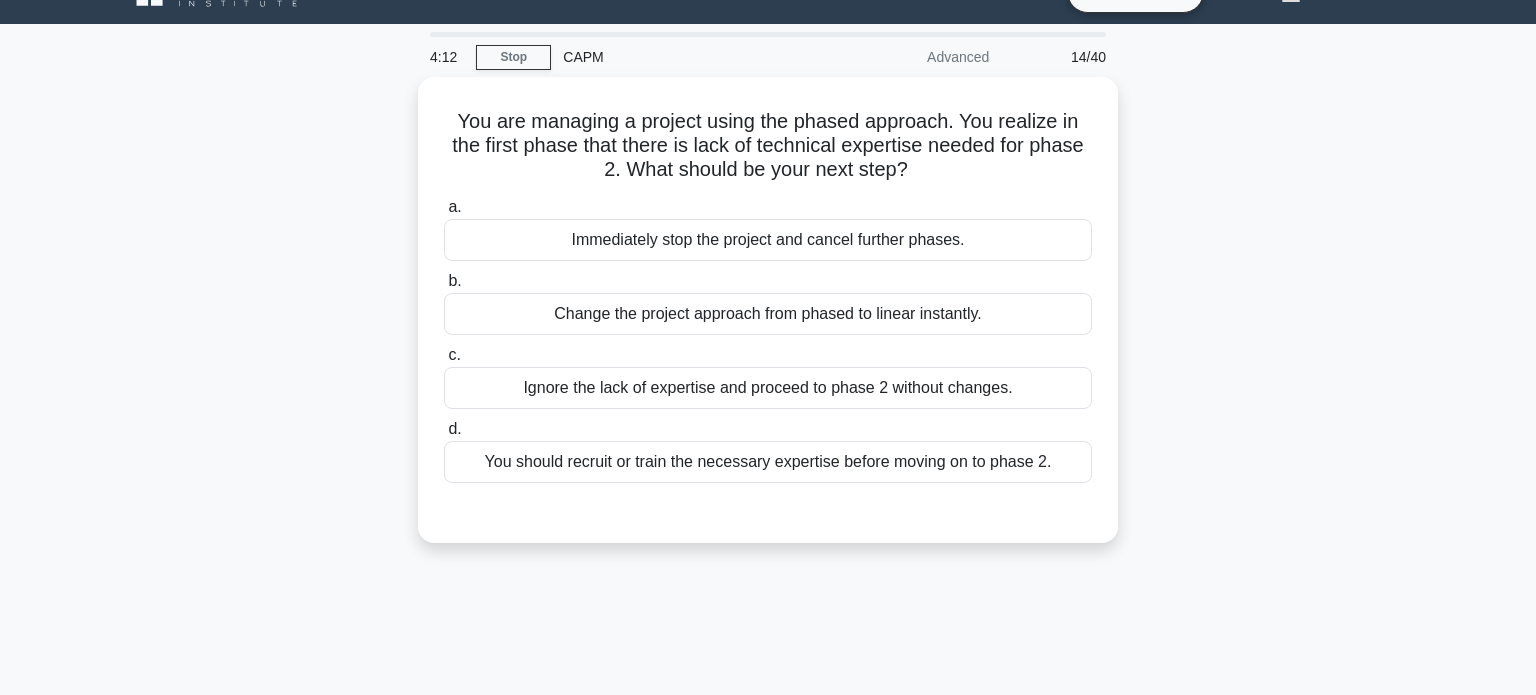 scroll, scrollTop: 37, scrollLeft: 0, axis: vertical 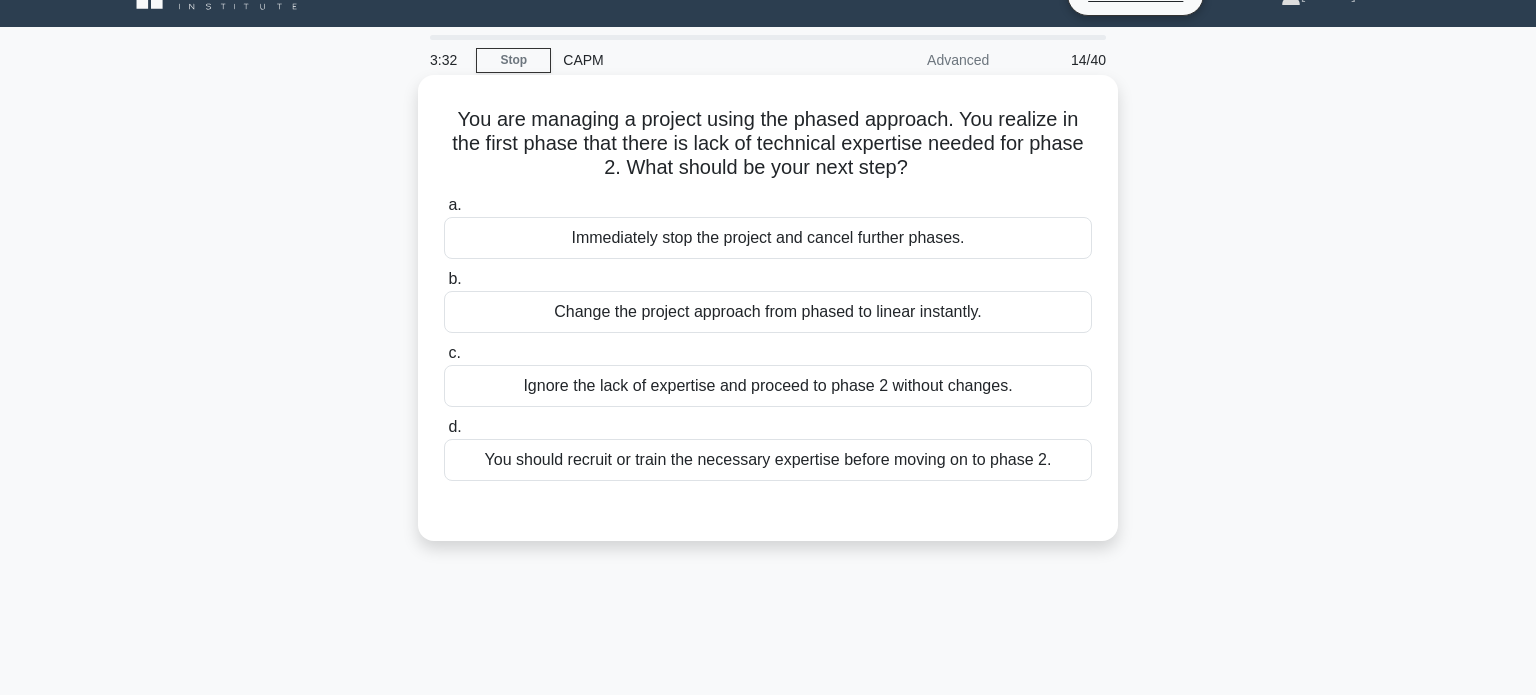 click on "Change the project approach from phased to linear instantly." at bounding box center [768, 312] 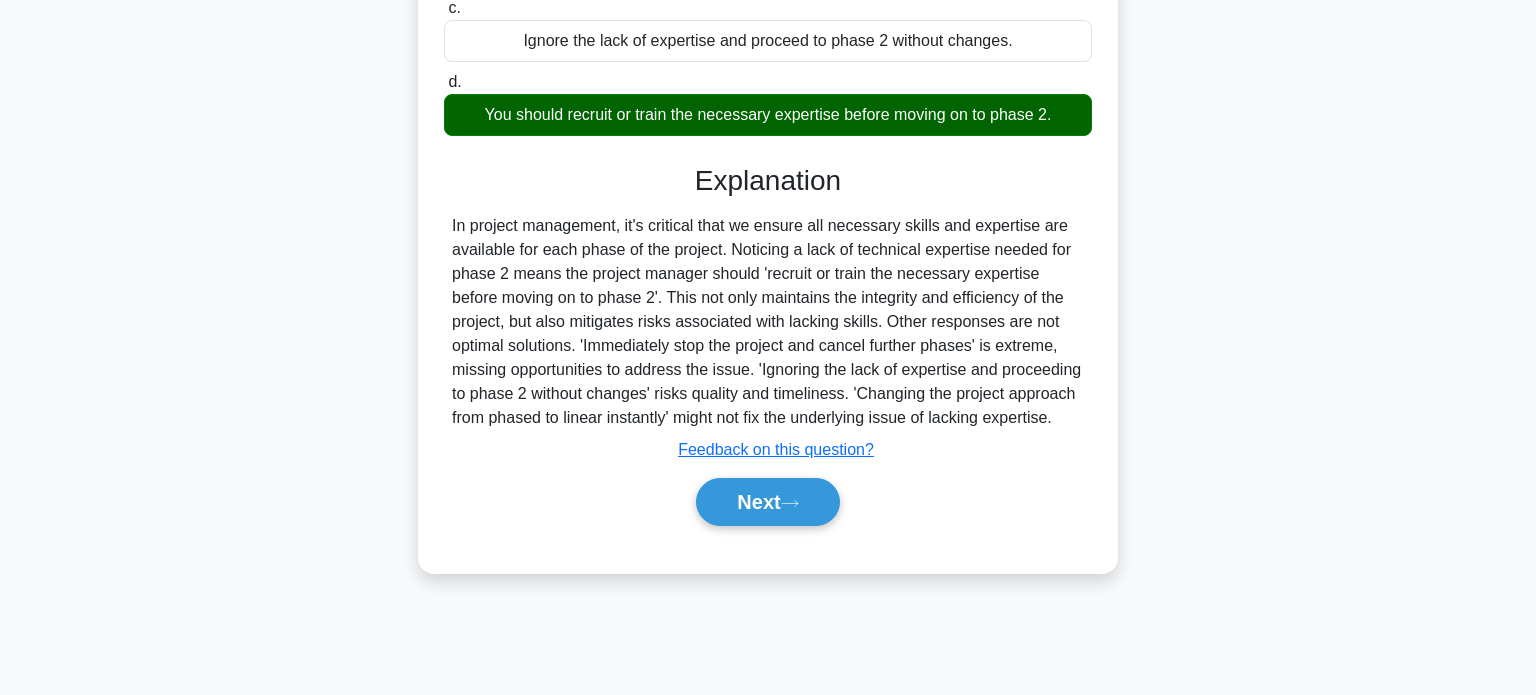 scroll, scrollTop: 385, scrollLeft: 0, axis: vertical 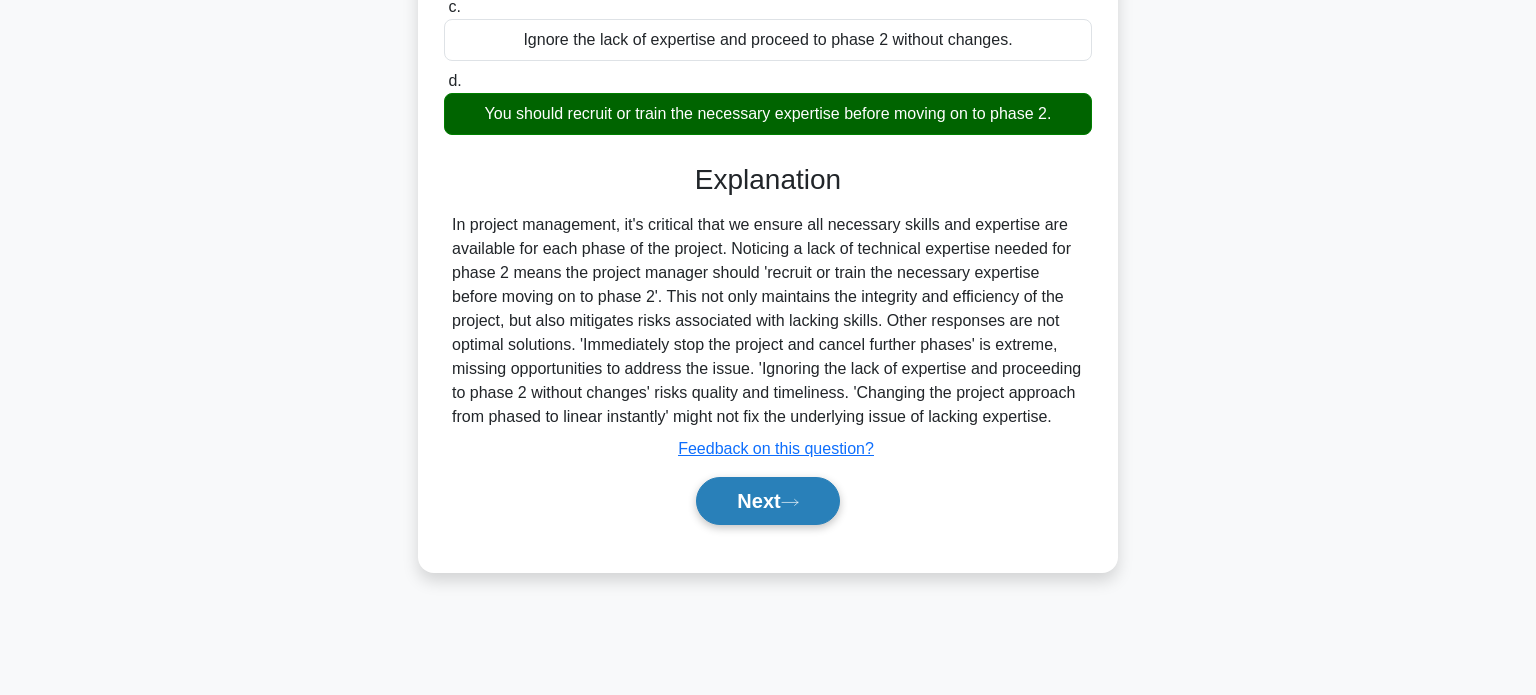 click on "Next" at bounding box center (767, 501) 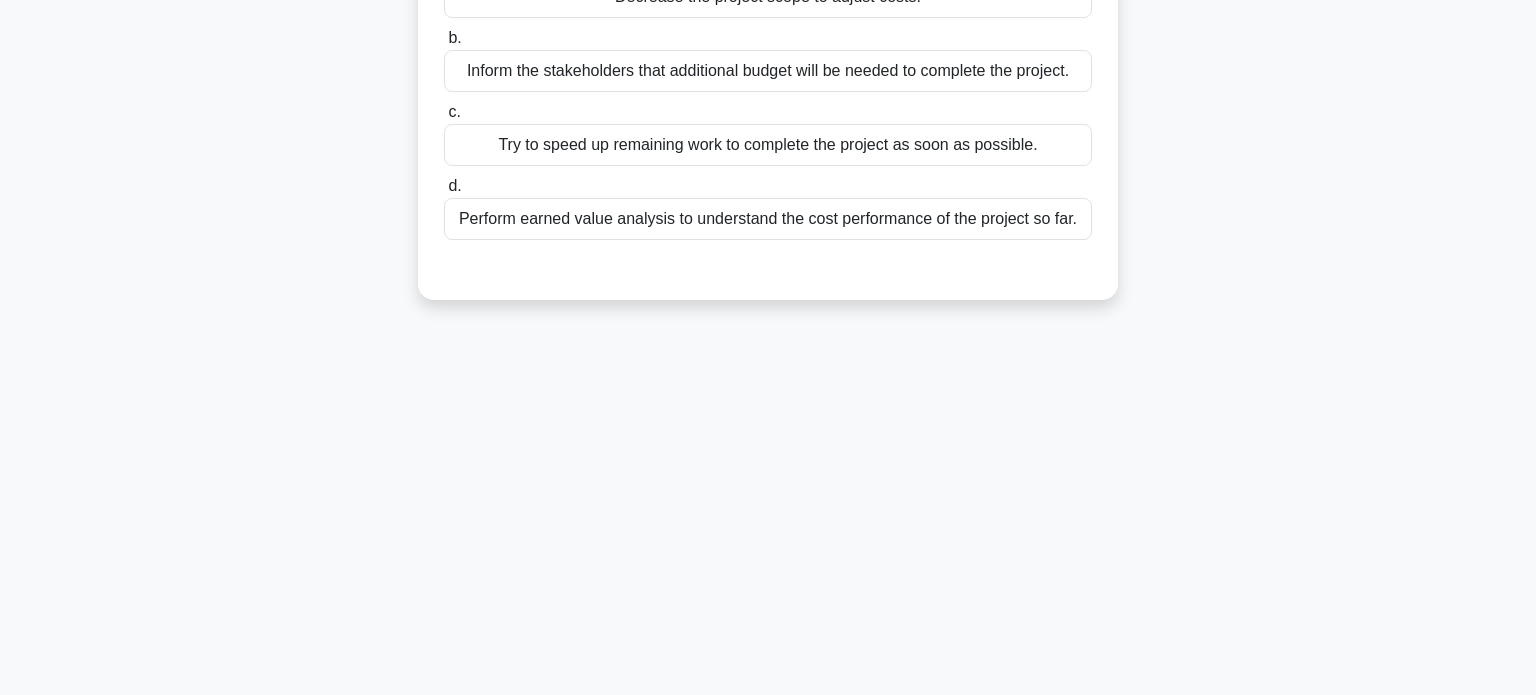 scroll, scrollTop: 0, scrollLeft: 0, axis: both 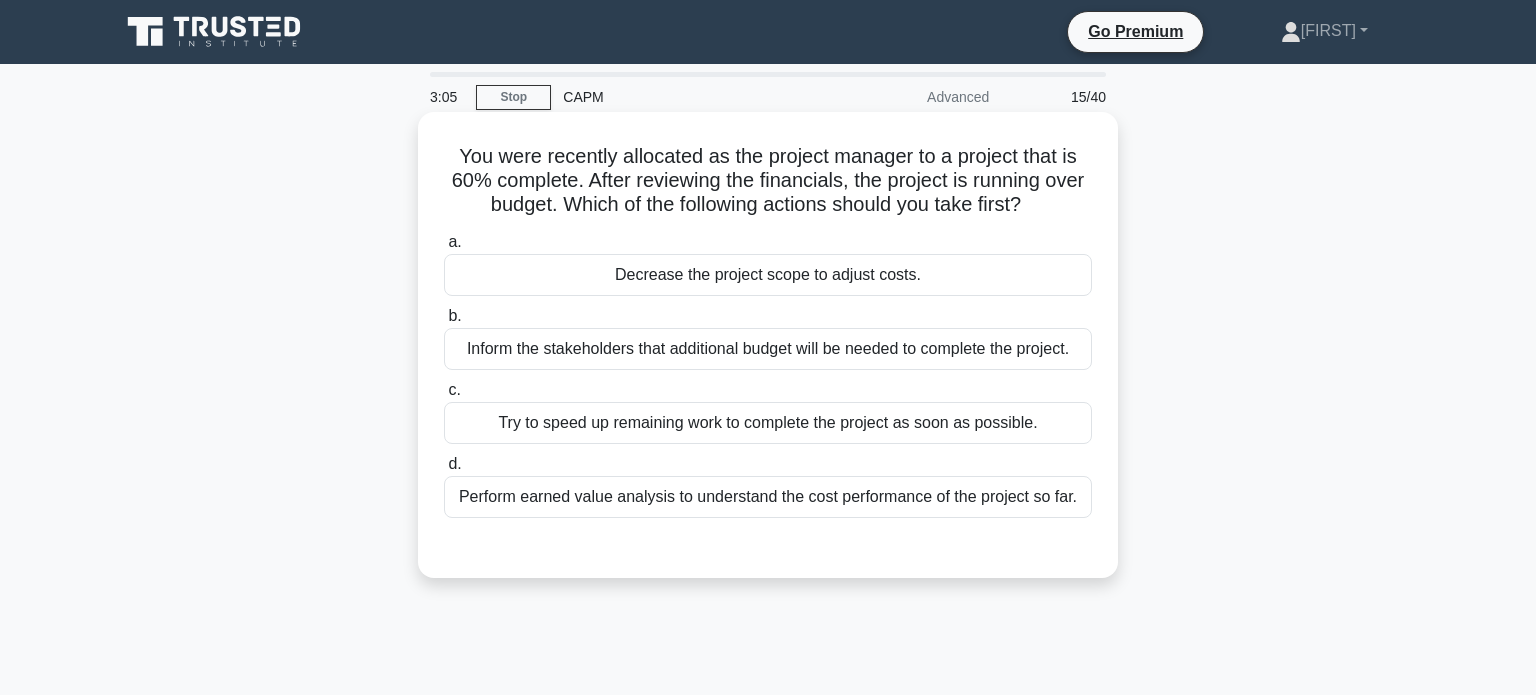 click on "Inform the stakeholders that additional budget will be needed to complete the project." at bounding box center (768, 349) 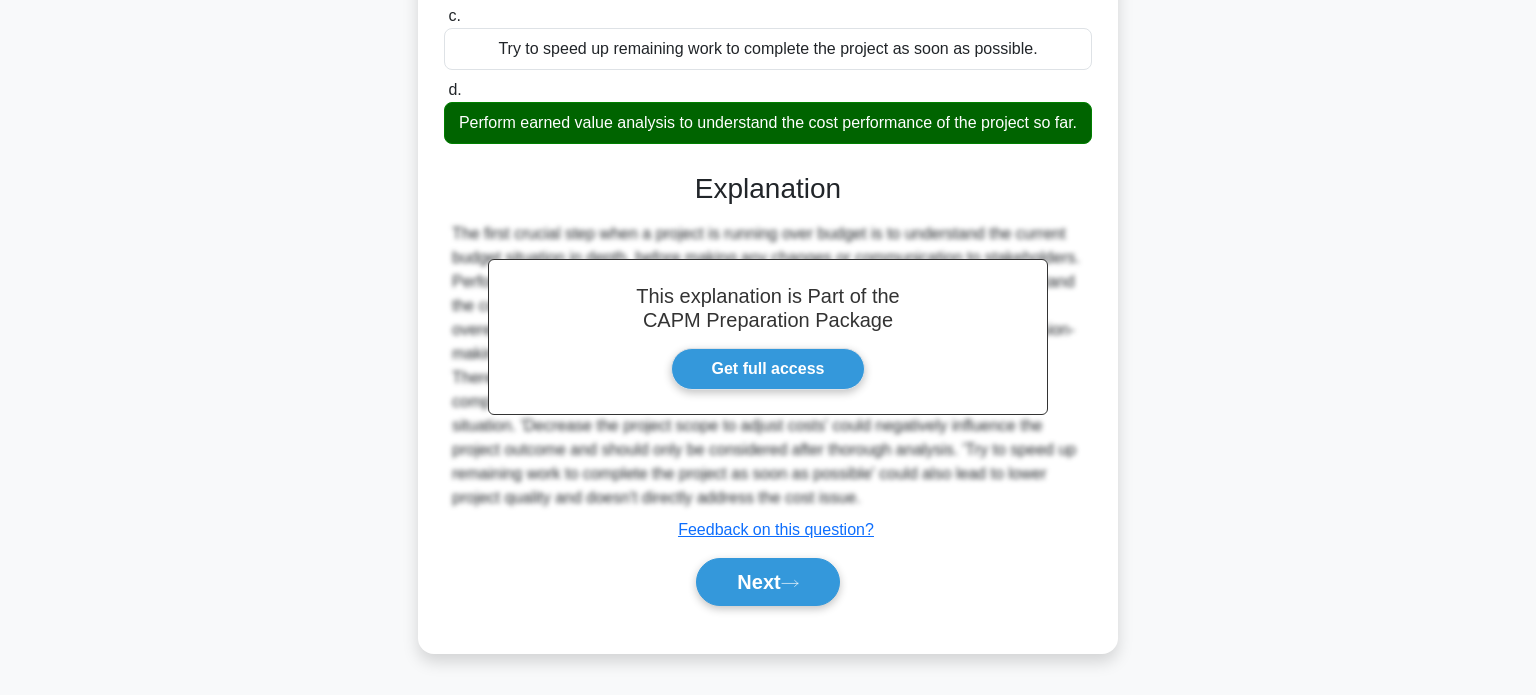 scroll, scrollTop: 385, scrollLeft: 0, axis: vertical 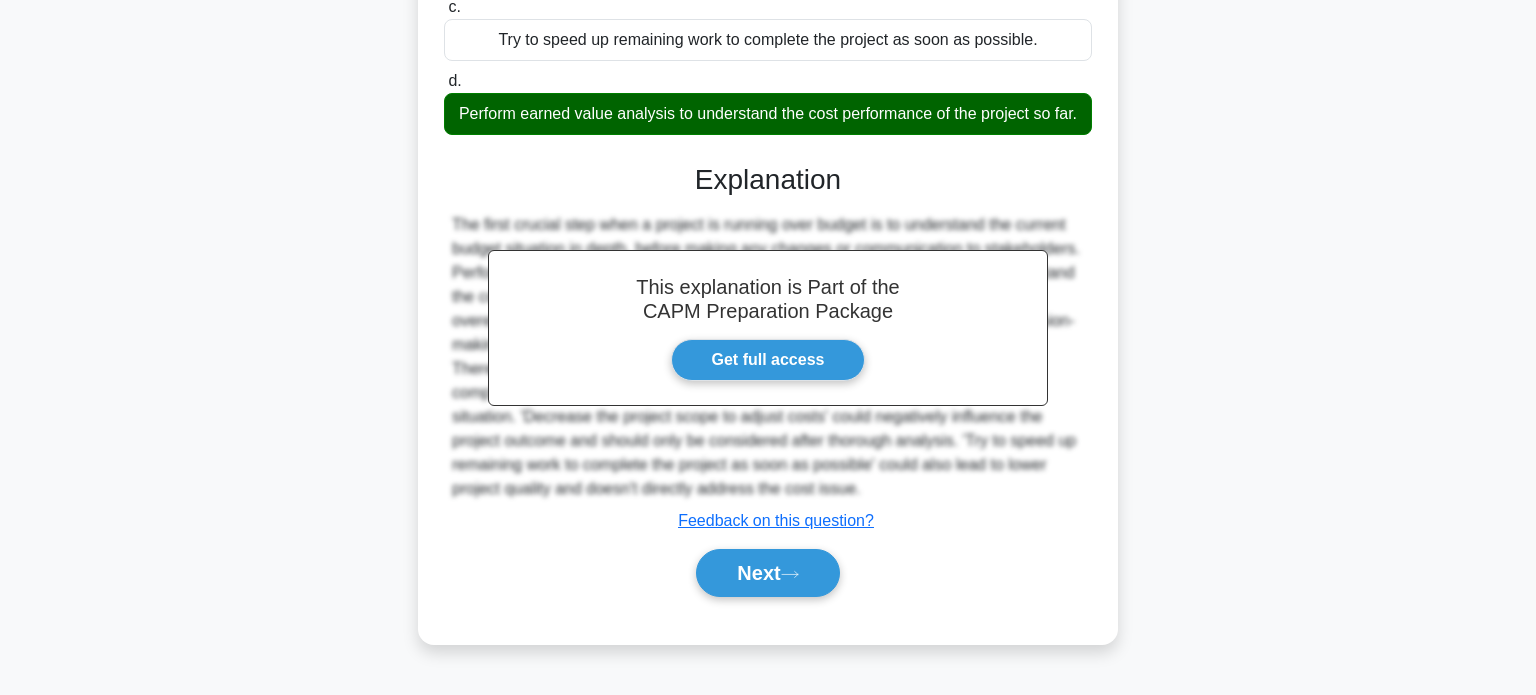 click on "Next" at bounding box center [768, 573] 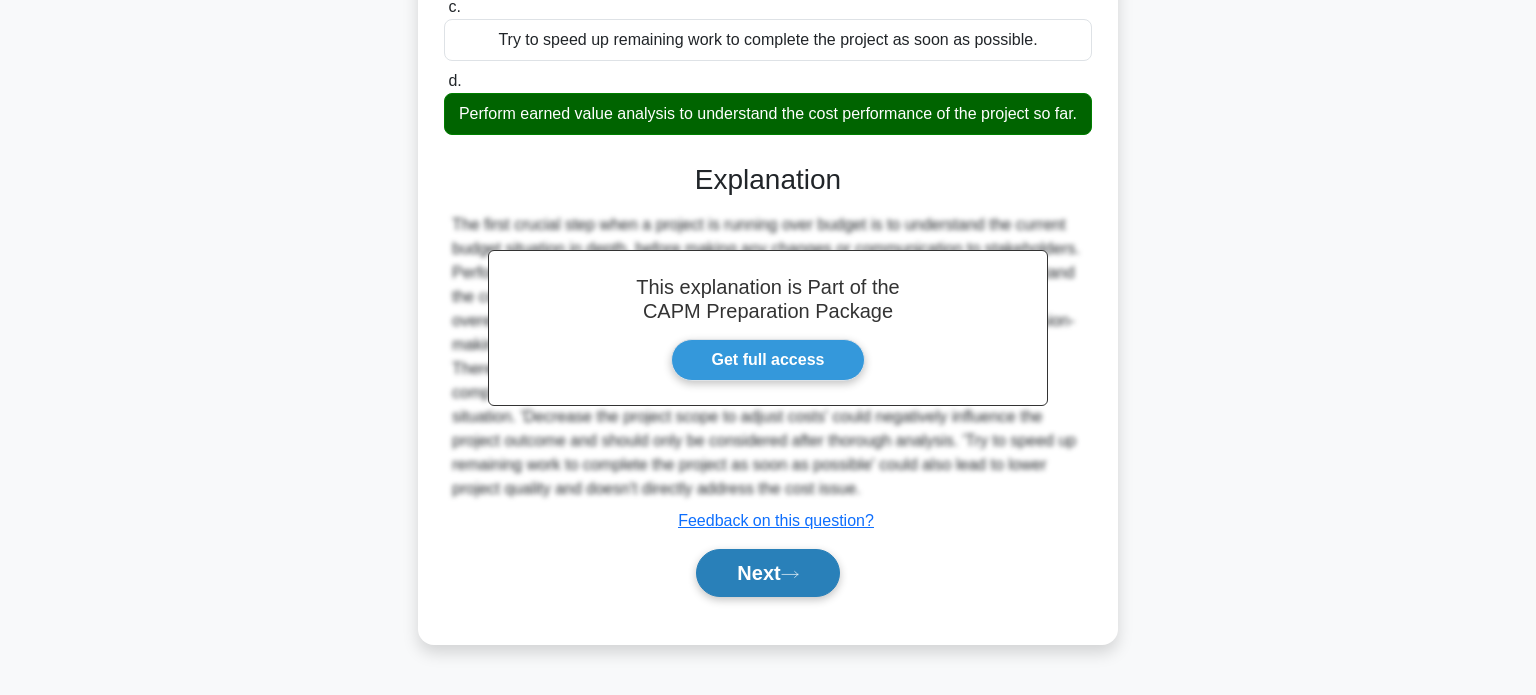 click on "Next" at bounding box center [767, 573] 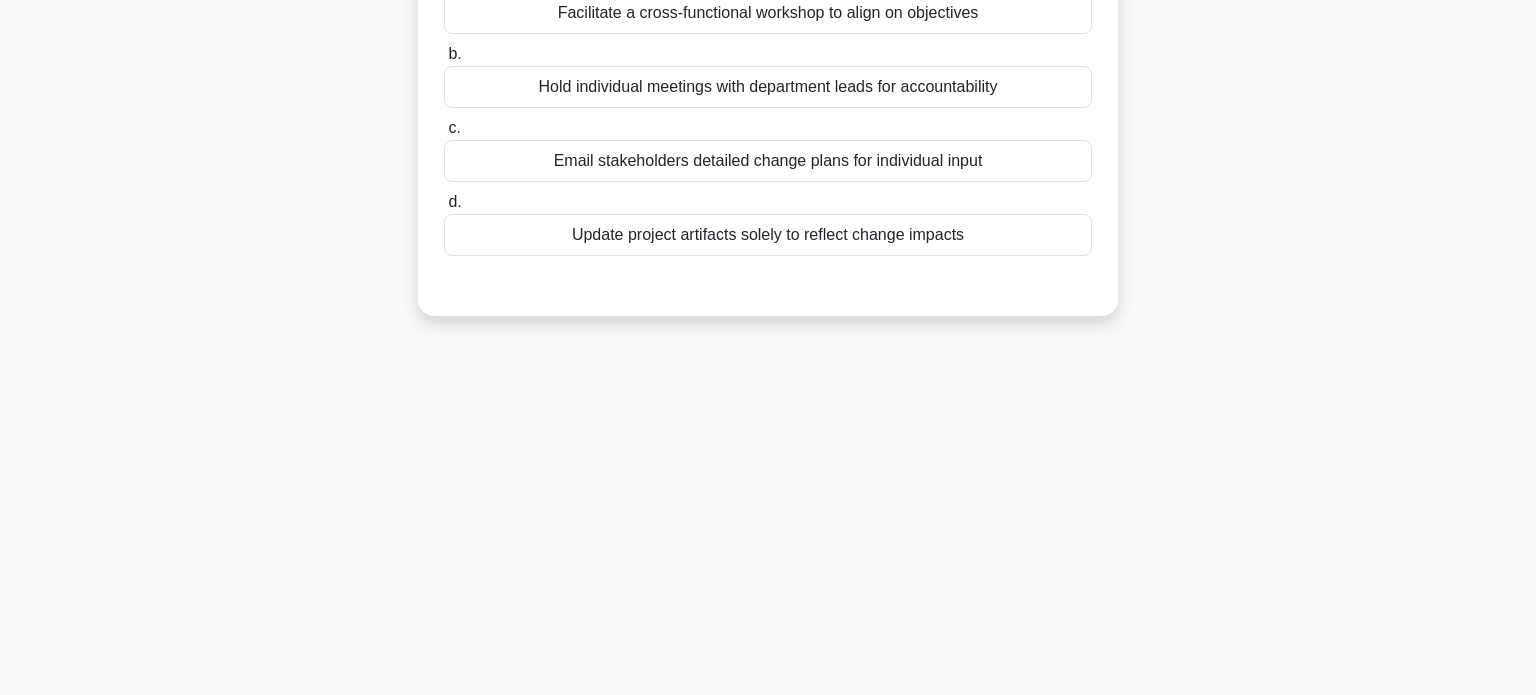 scroll, scrollTop: 0, scrollLeft: 0, axis: both 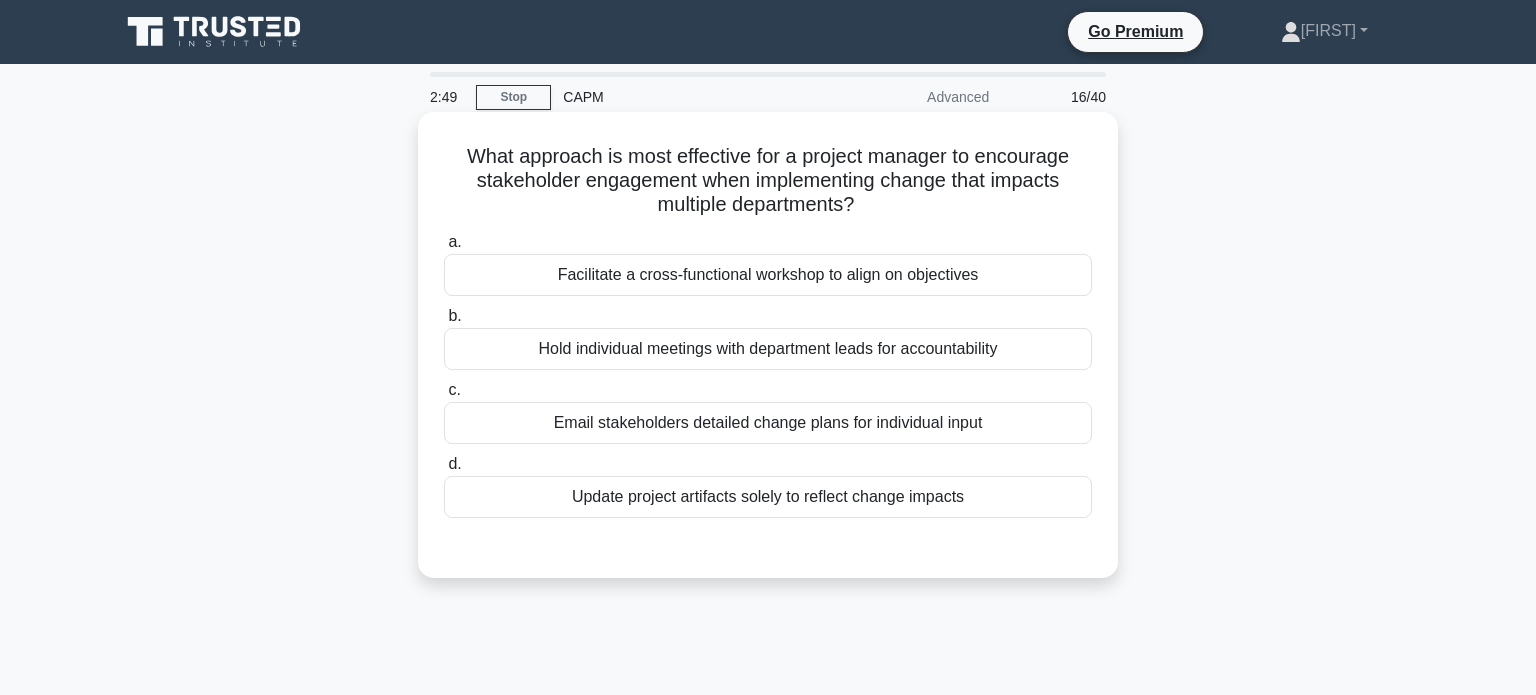 click on "Facilitate a cross-functional workshop to align on objectives" at bounding box center (768, 275) 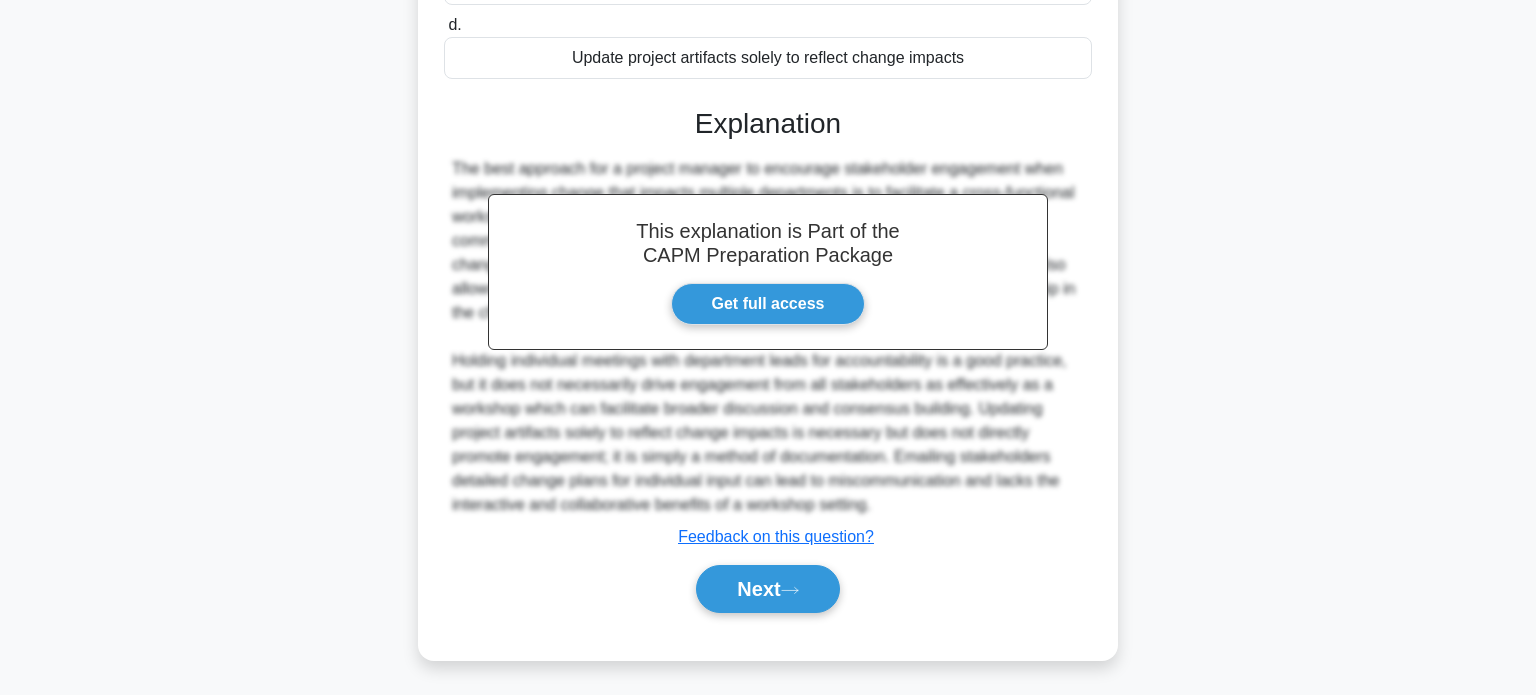 scroll, scrollTop: 440, scrollLeft: 0, axis: vertical 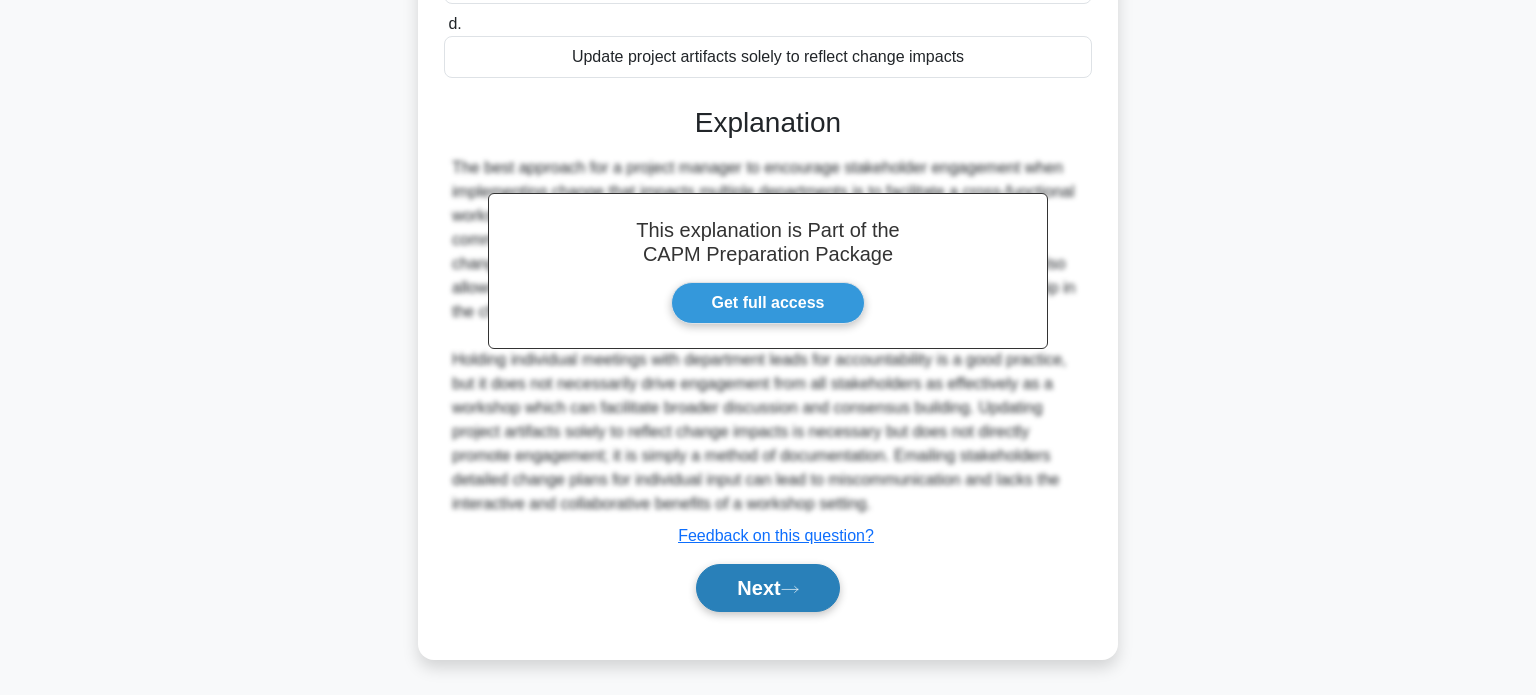 click on "Next" at bounding box center [767, 588] 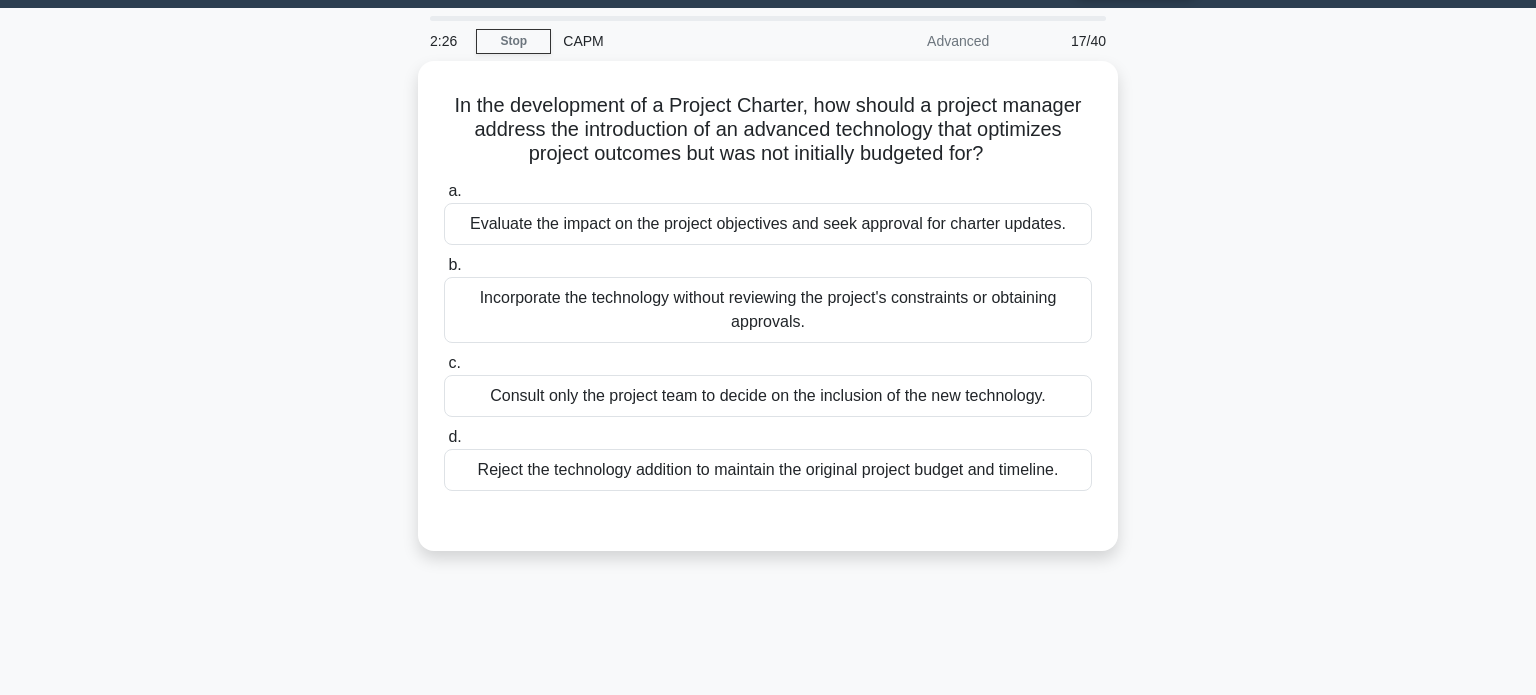 scroll, scrollTop: 64, scrollLeft: 0, axis: vertical 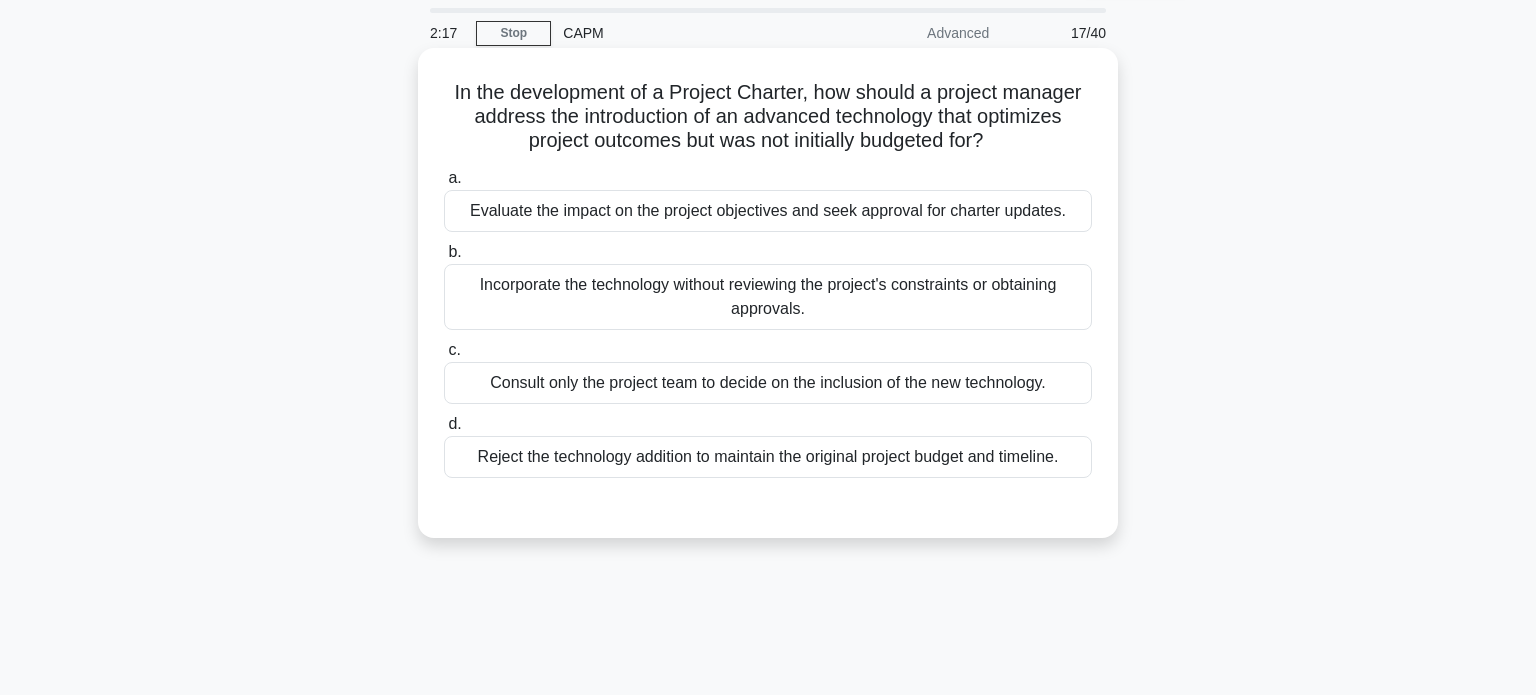 click on "Incorporate the technology without reviewing the project's constraints or obtaining approvals." at bounding box center [768, 297] 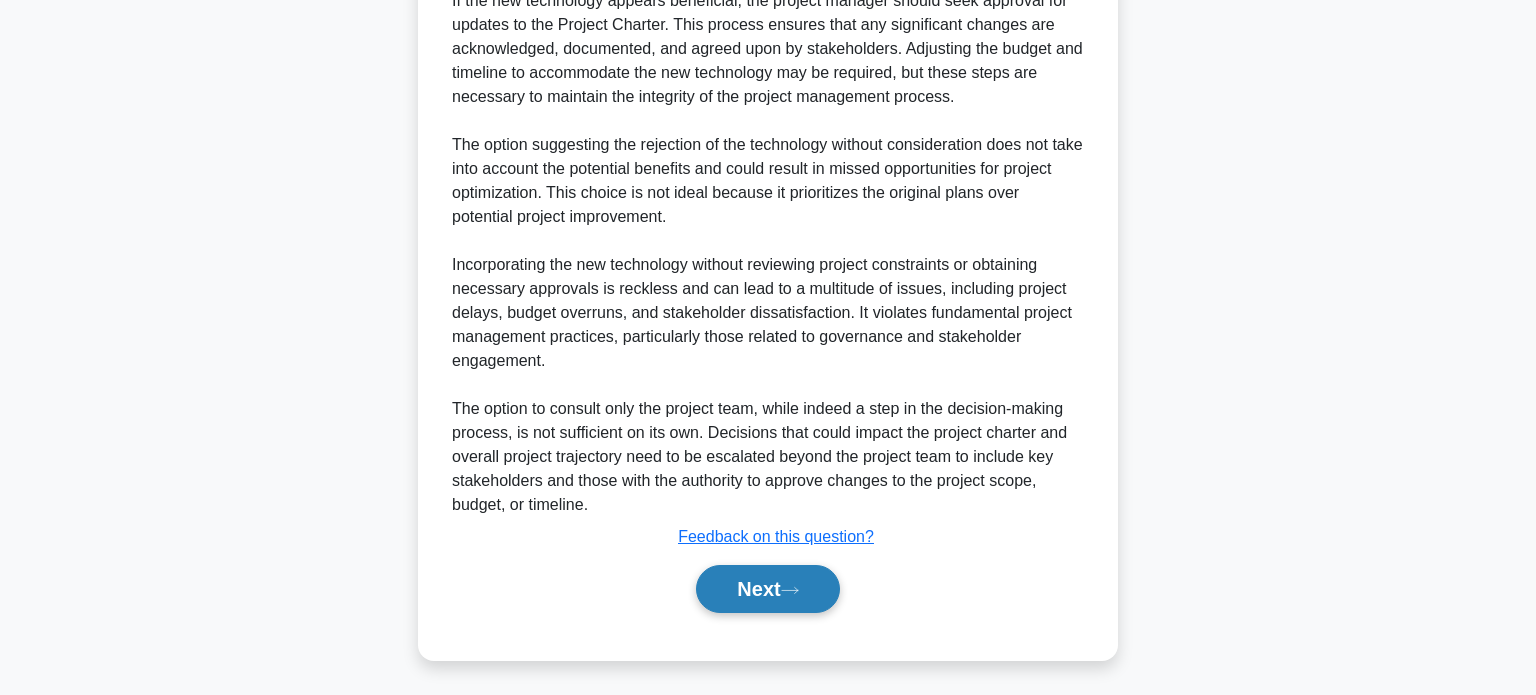 click on "Next" at bounding box center [767, 589] 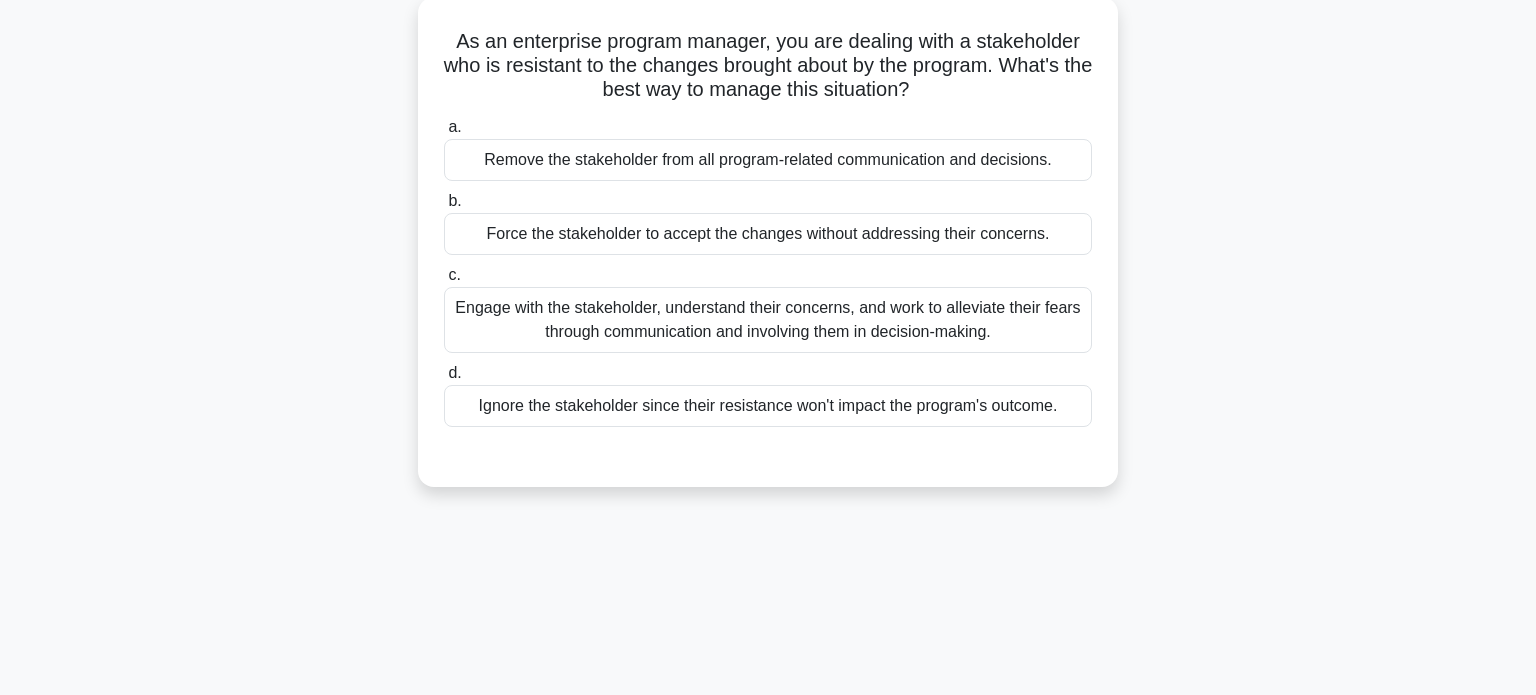 scroll, scrollTop: 0, scrollLeft: 0, axis: both 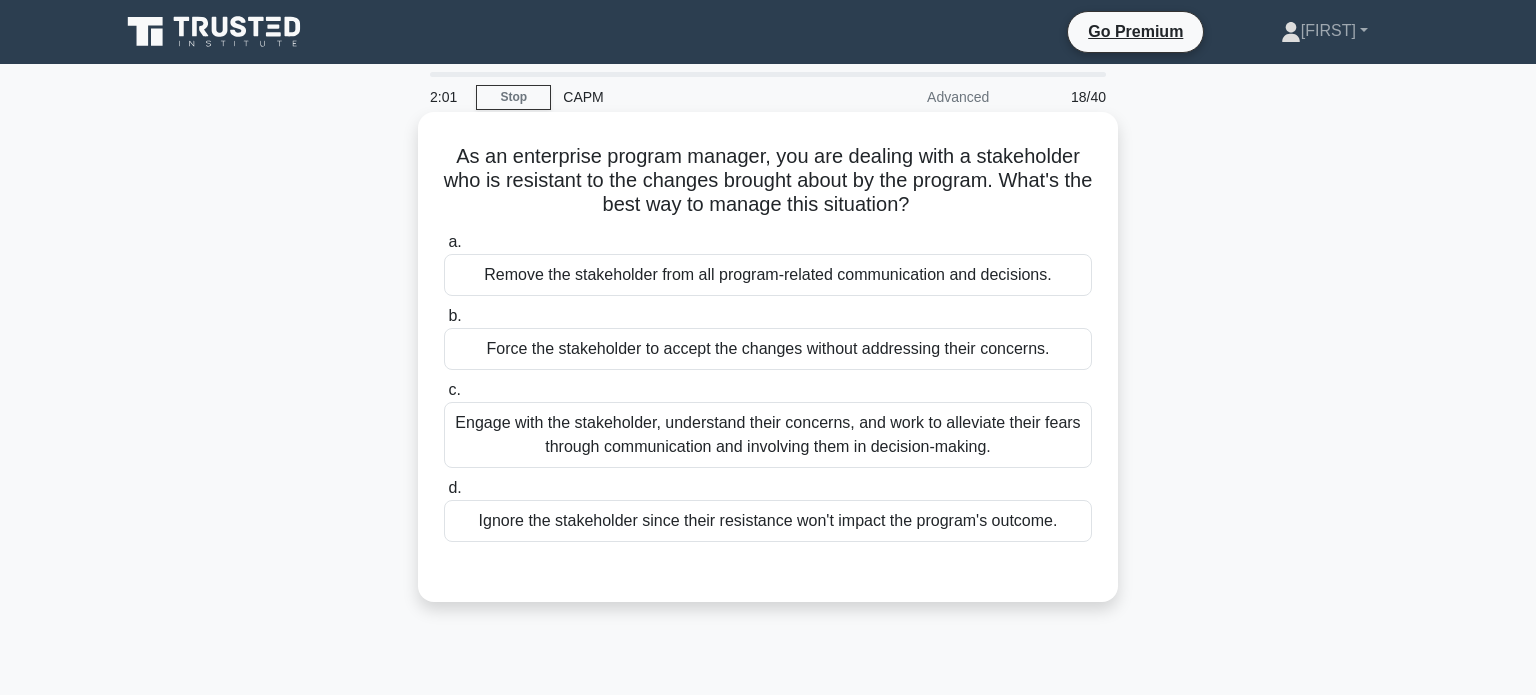 click on "Engage with the stakeholder, understand their concerns, and work to alleviate their fears through communication and involving them in decision-making." at bounding box center [768, 435] 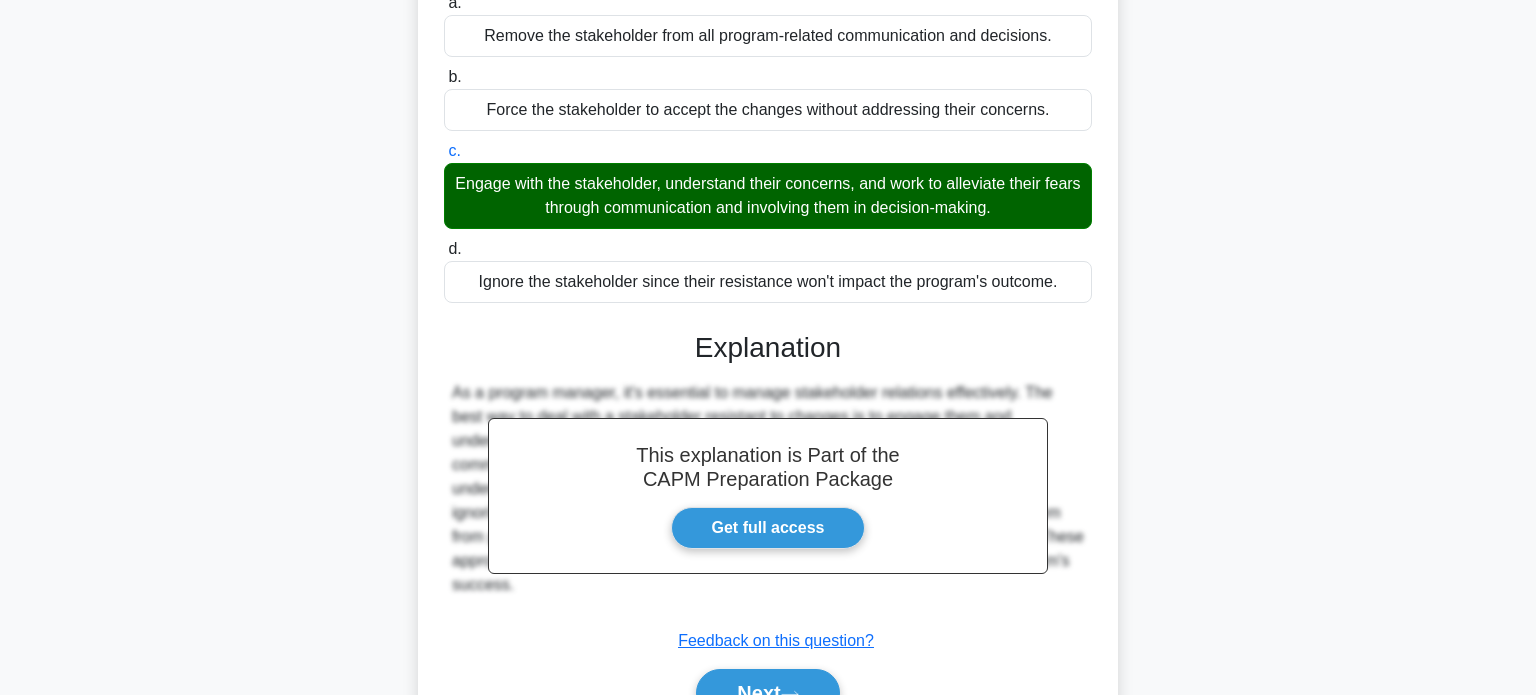 scroll, scrollTop: 385, scrollLeft: 0, axis: vertical 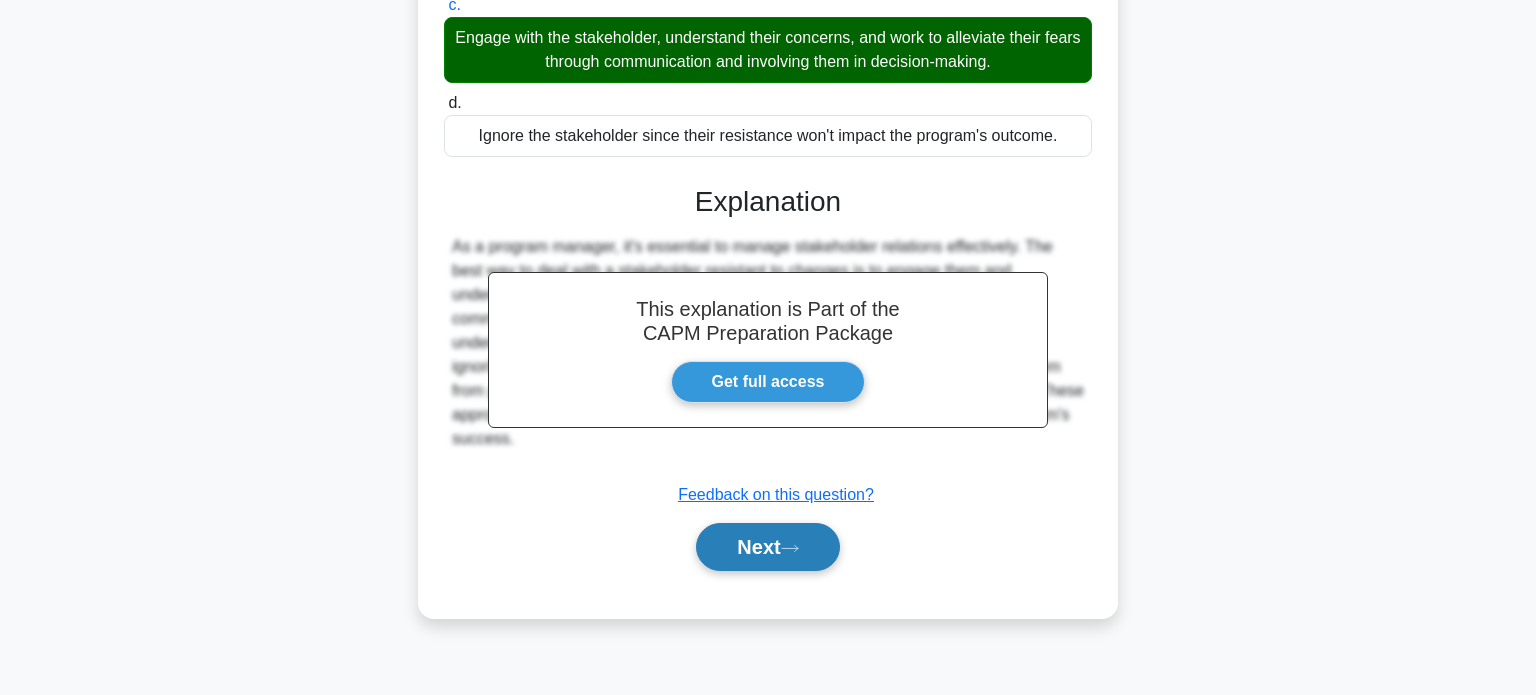 click on "Next" at bounding box center (767, 547) 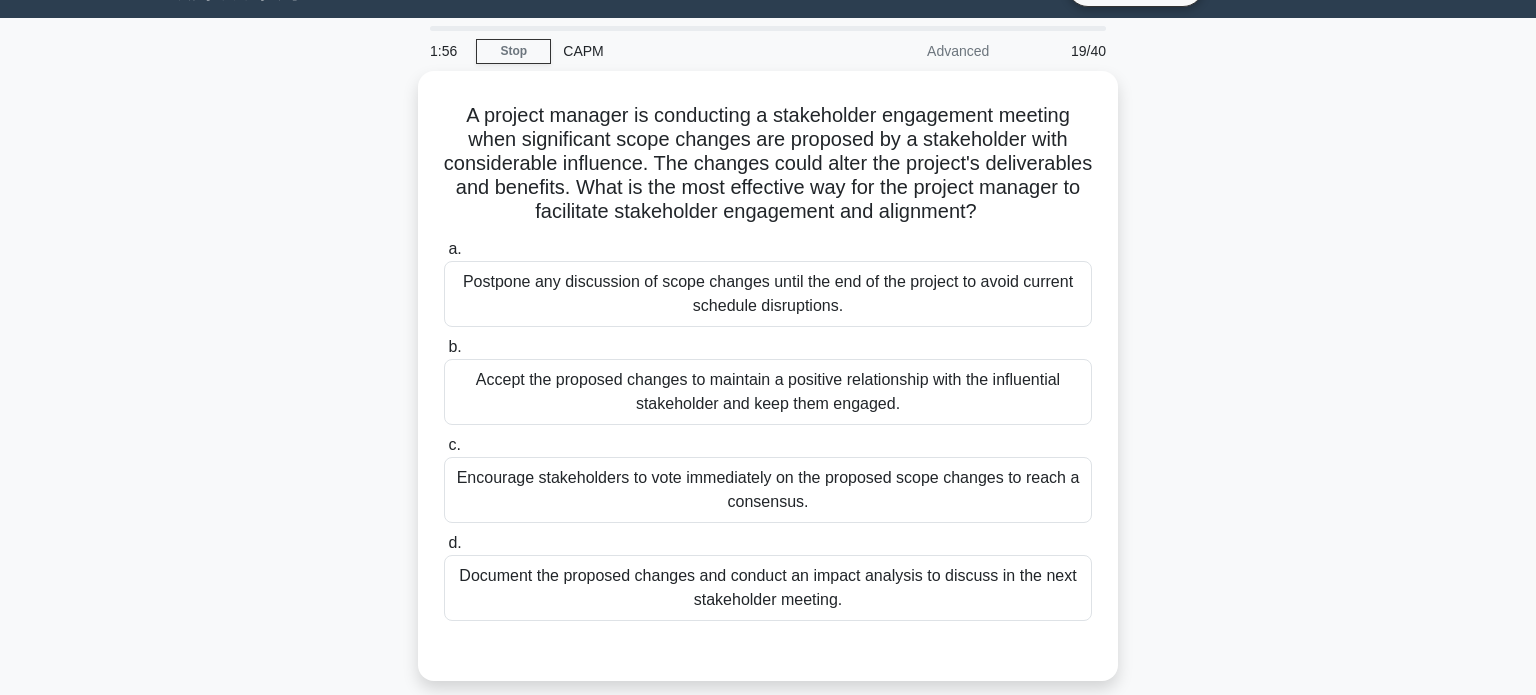 scroll, scrollTop: 55, scrollLeft: 0, axis: vertical 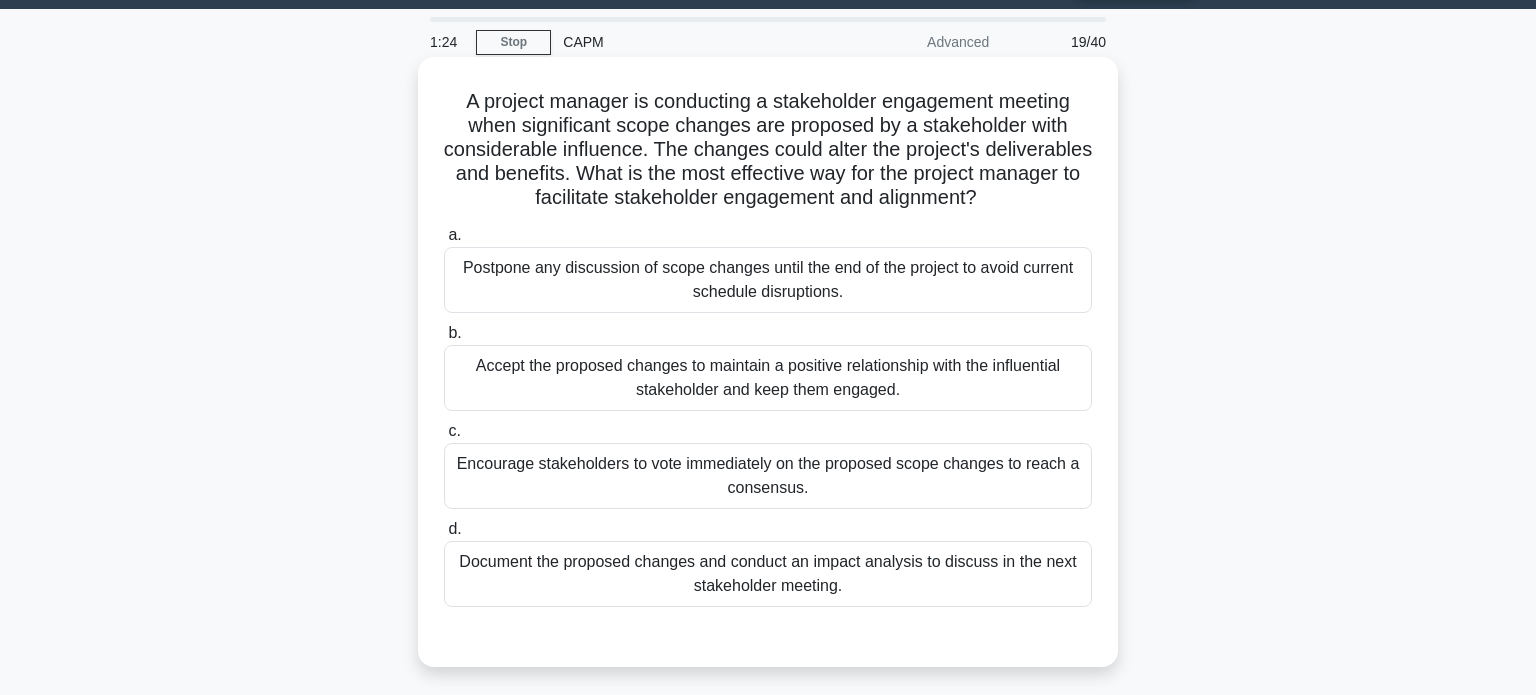 click on "Accept the proposed changes to maintain a positive relationship with the influential stakeholder and keep them engaged." at bounding box center [768, 378] 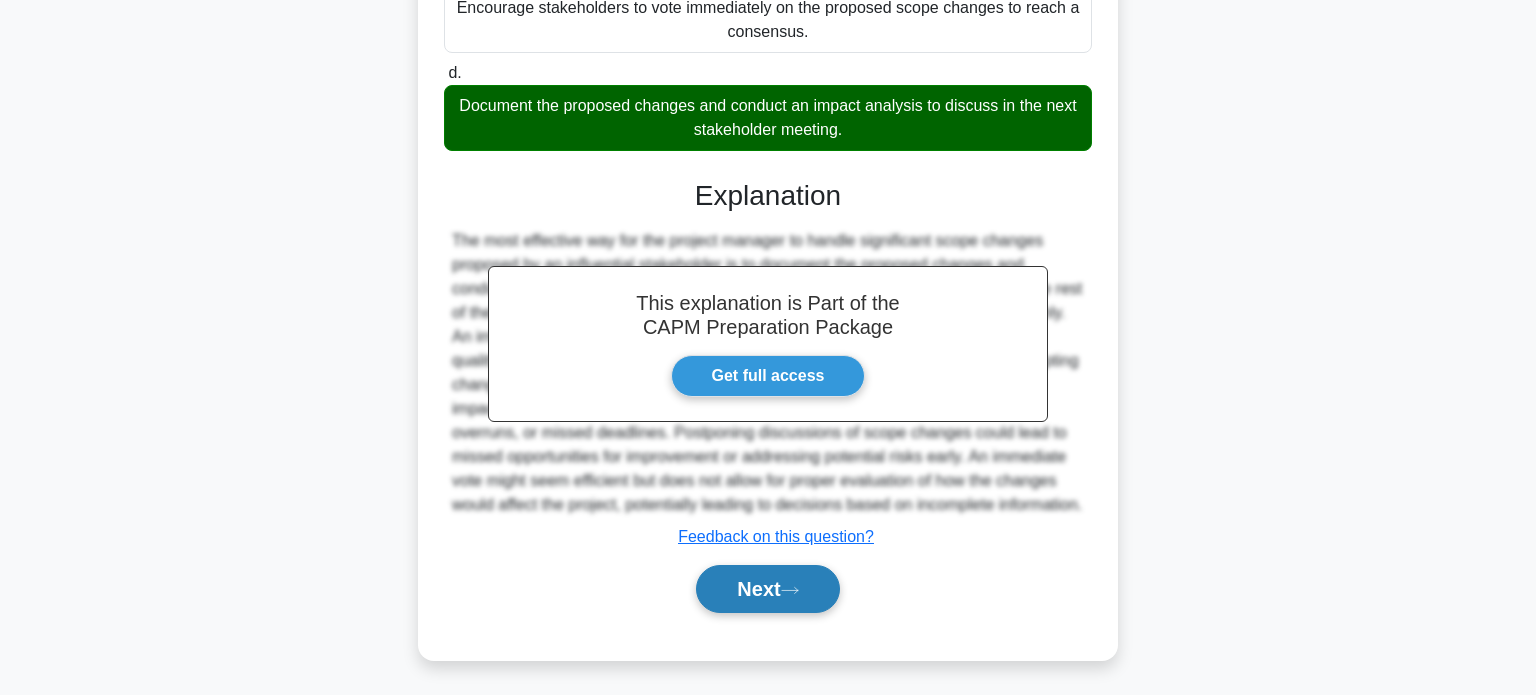 click on "Next" at bounding box center (767, 589) 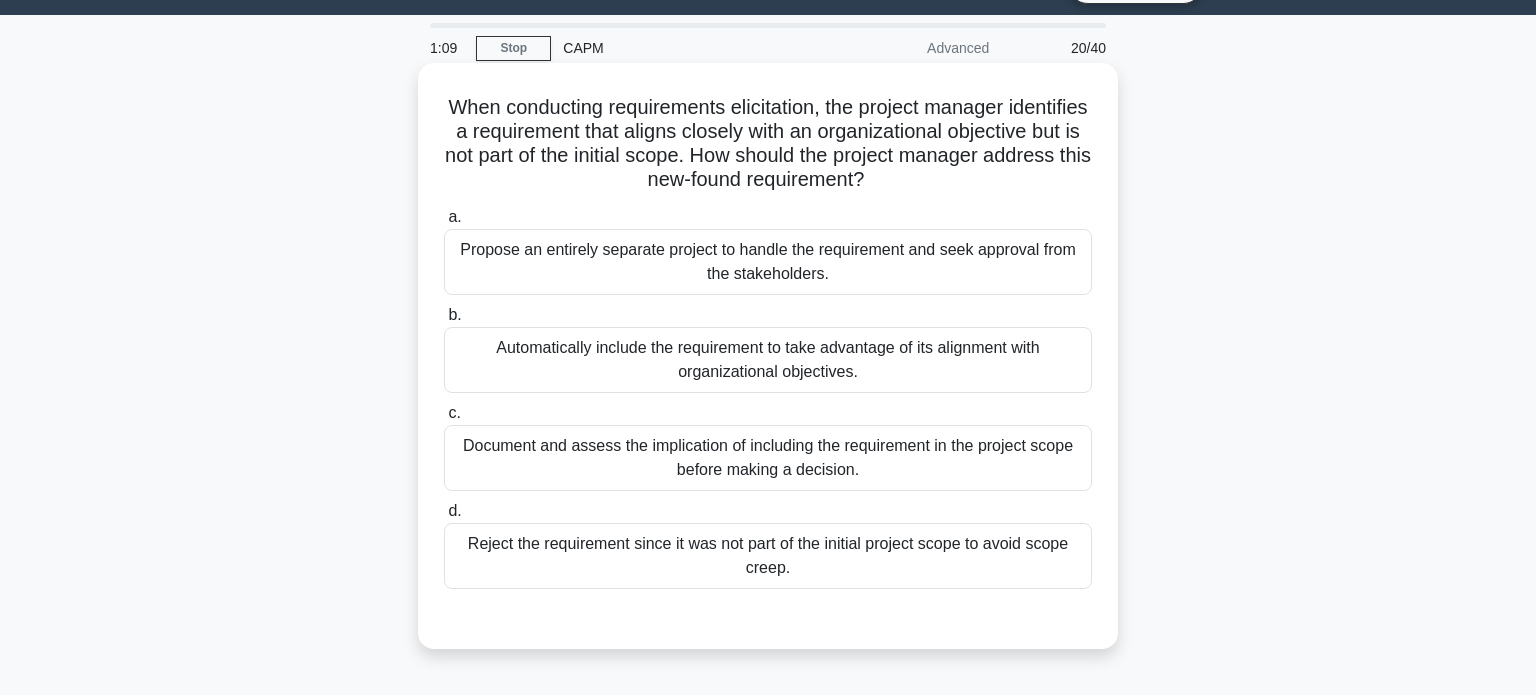 scroll, scrollTop: 32, scrollLeft: 0, axis: vertical 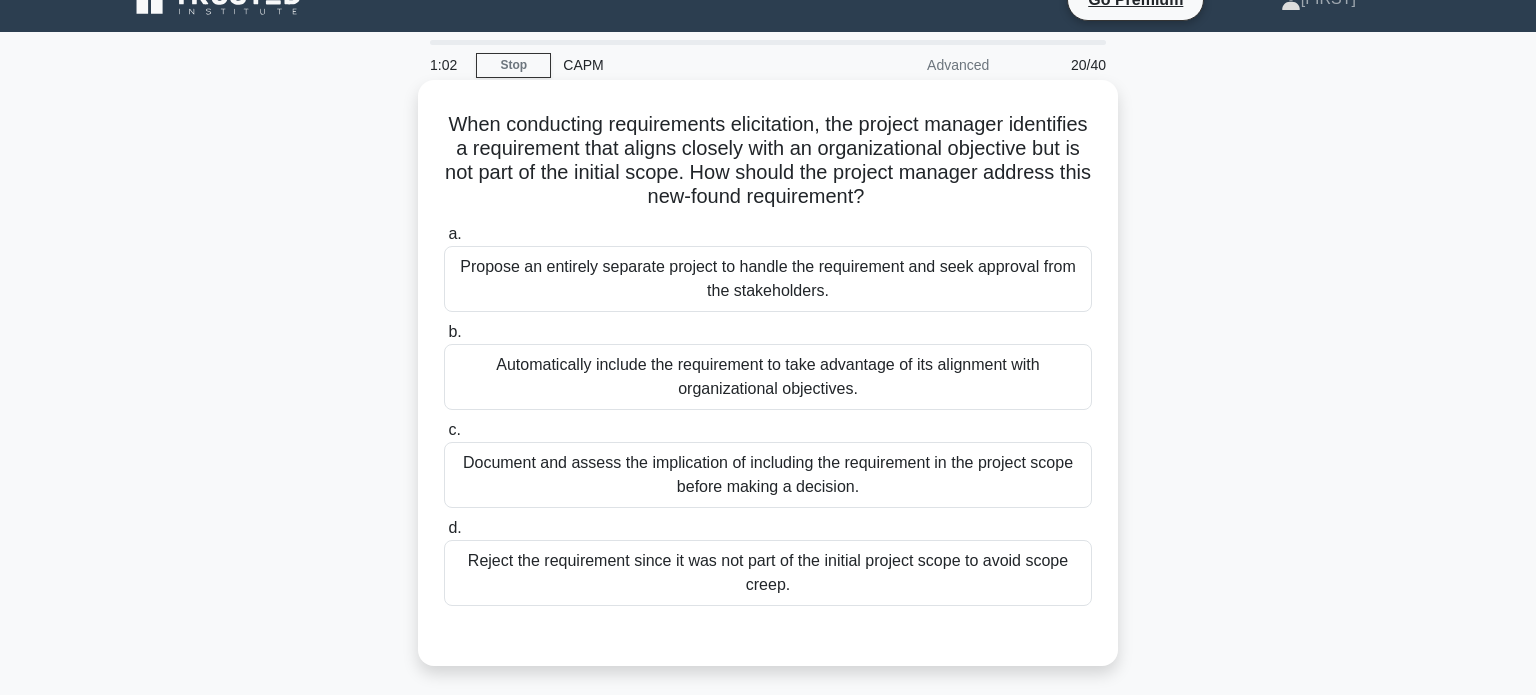 click on "Document and assess the implication of including the requirement in the project scope before making a decision." at bounding box center [768, 475] 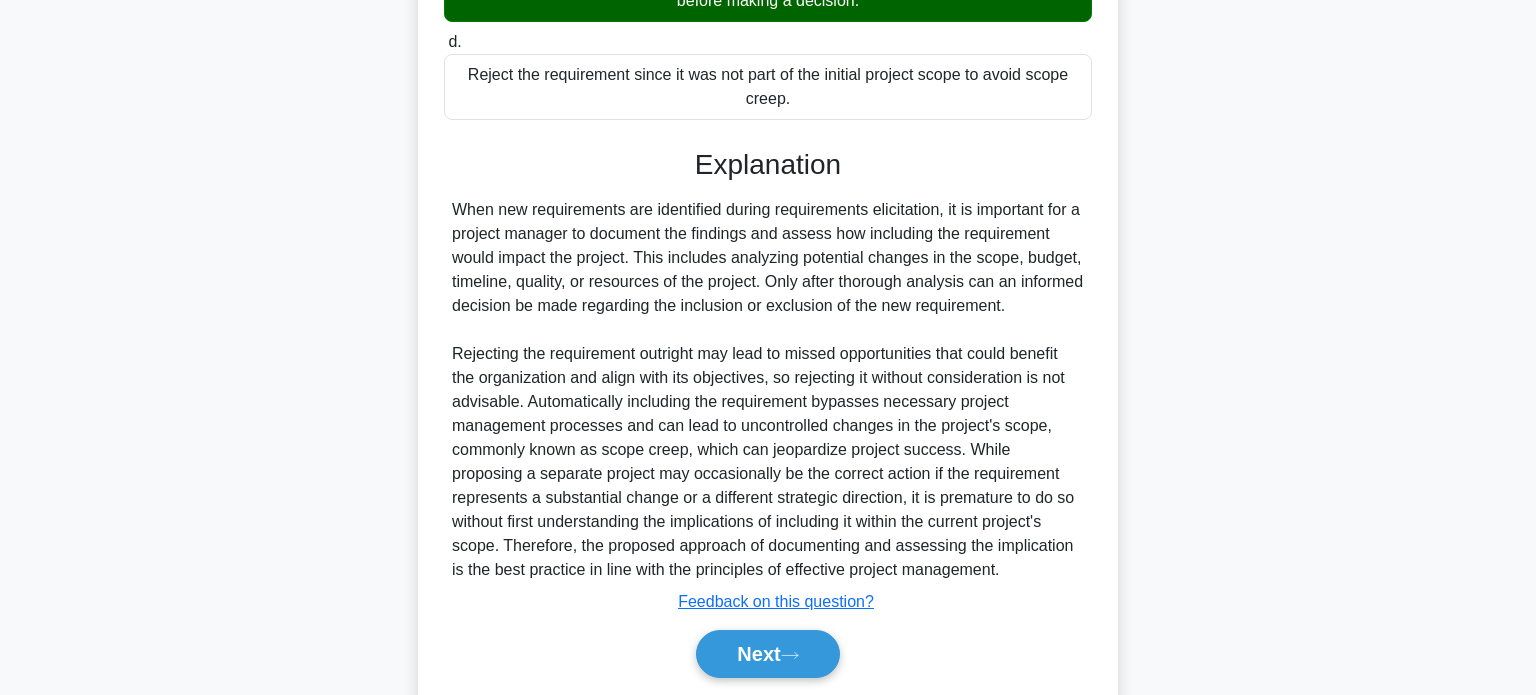 scroll, scrollTop: 584, scrollLeft: 0, axis: vertical 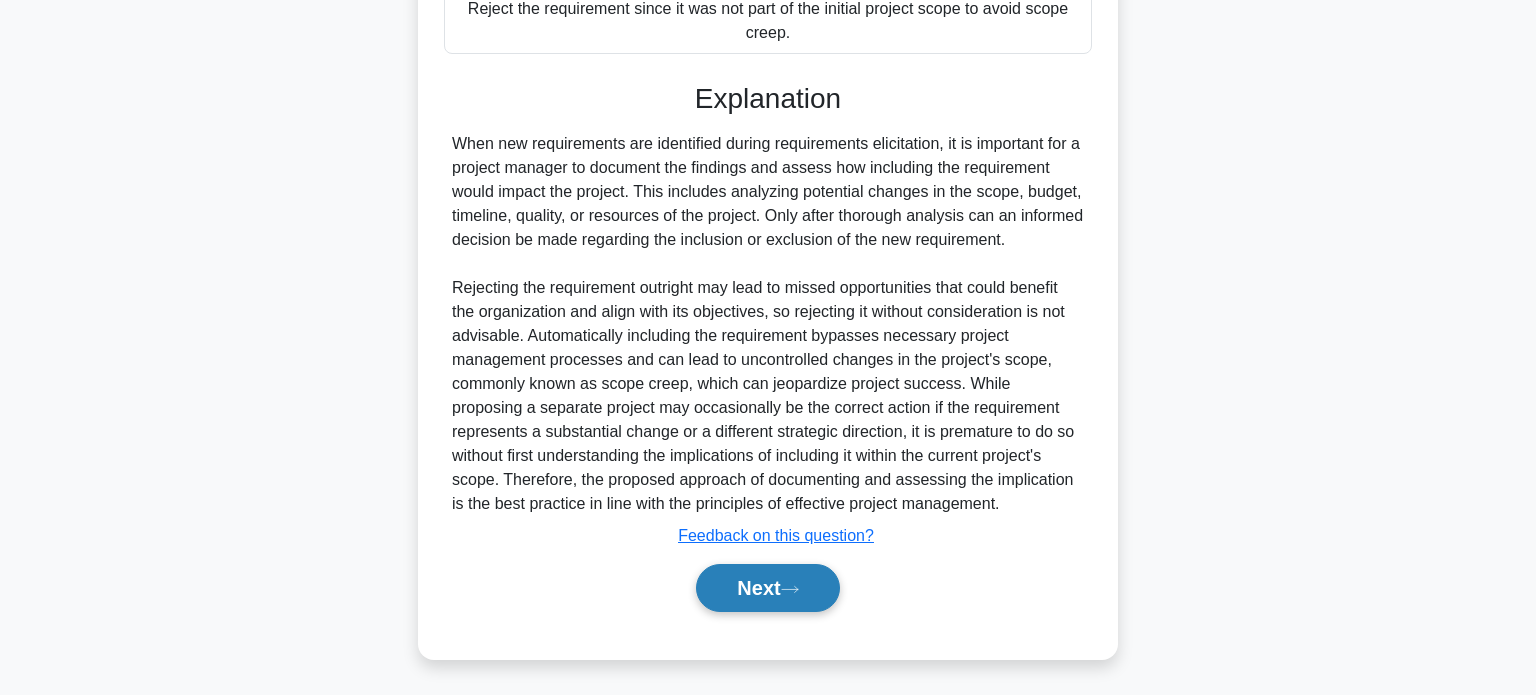 click on "Next" at bounding box center (767, 588) 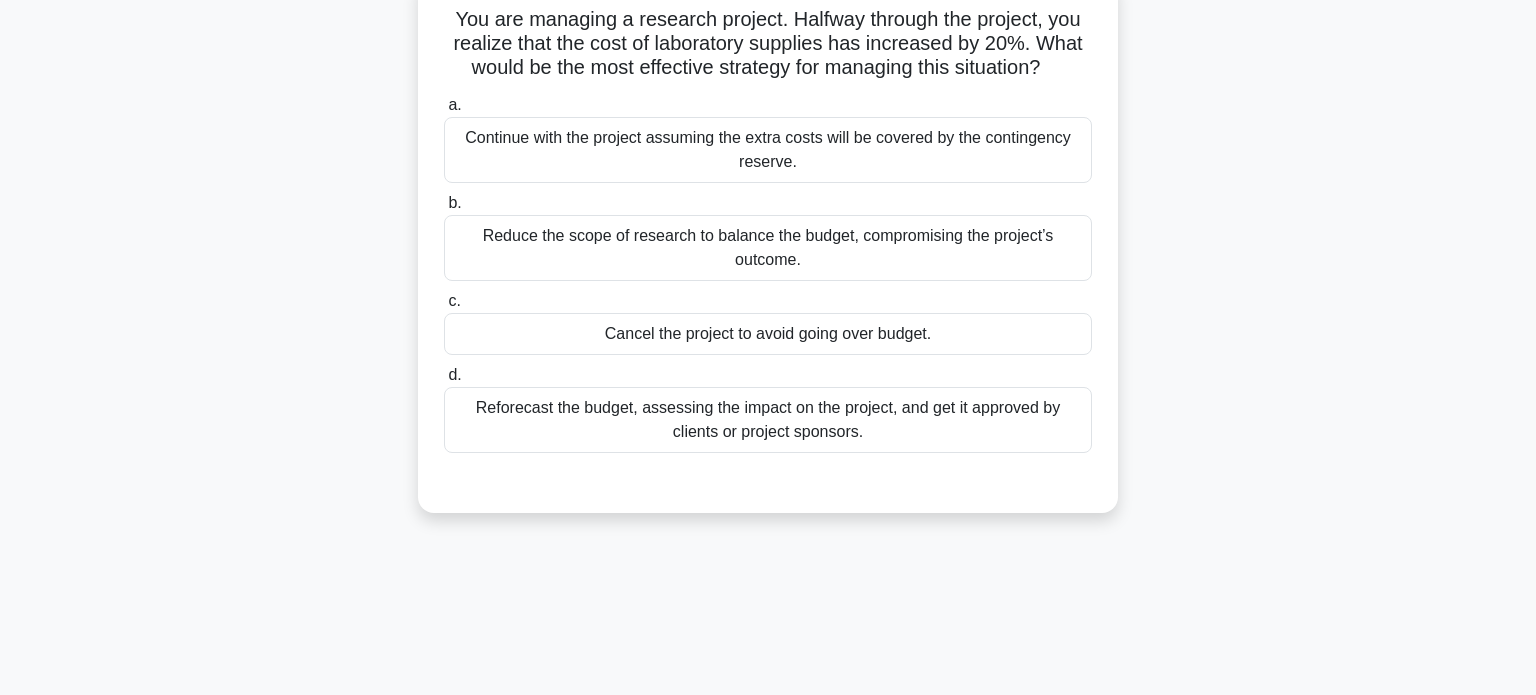 scroll, scrollTop: 0, scrollLeft: 0, axis: both 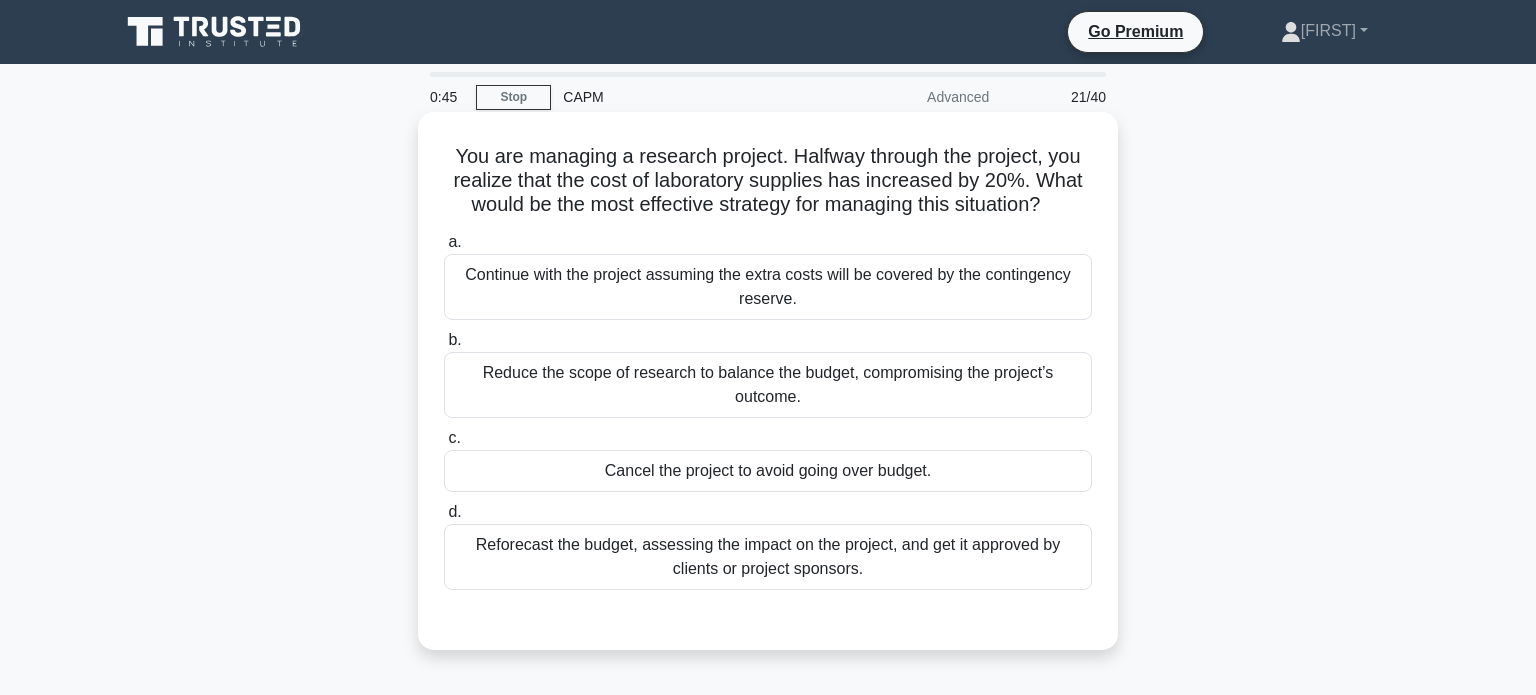 click on "Reforecast the budget, assessing the impact on the project, and get it approved by clients or project sponsors." at bounding box center [768, 557] 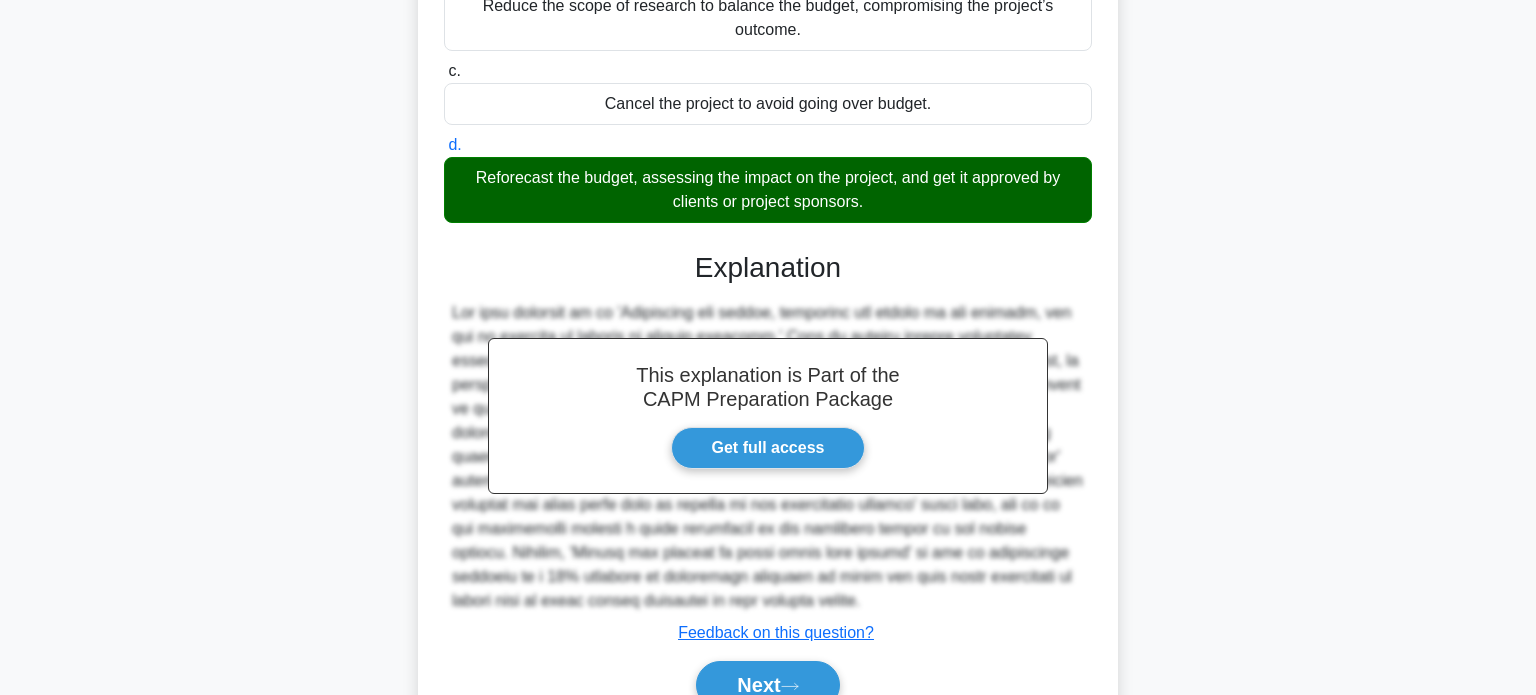 scroll, scrollTop: 464, scrollLeft: 0, axis: vertical 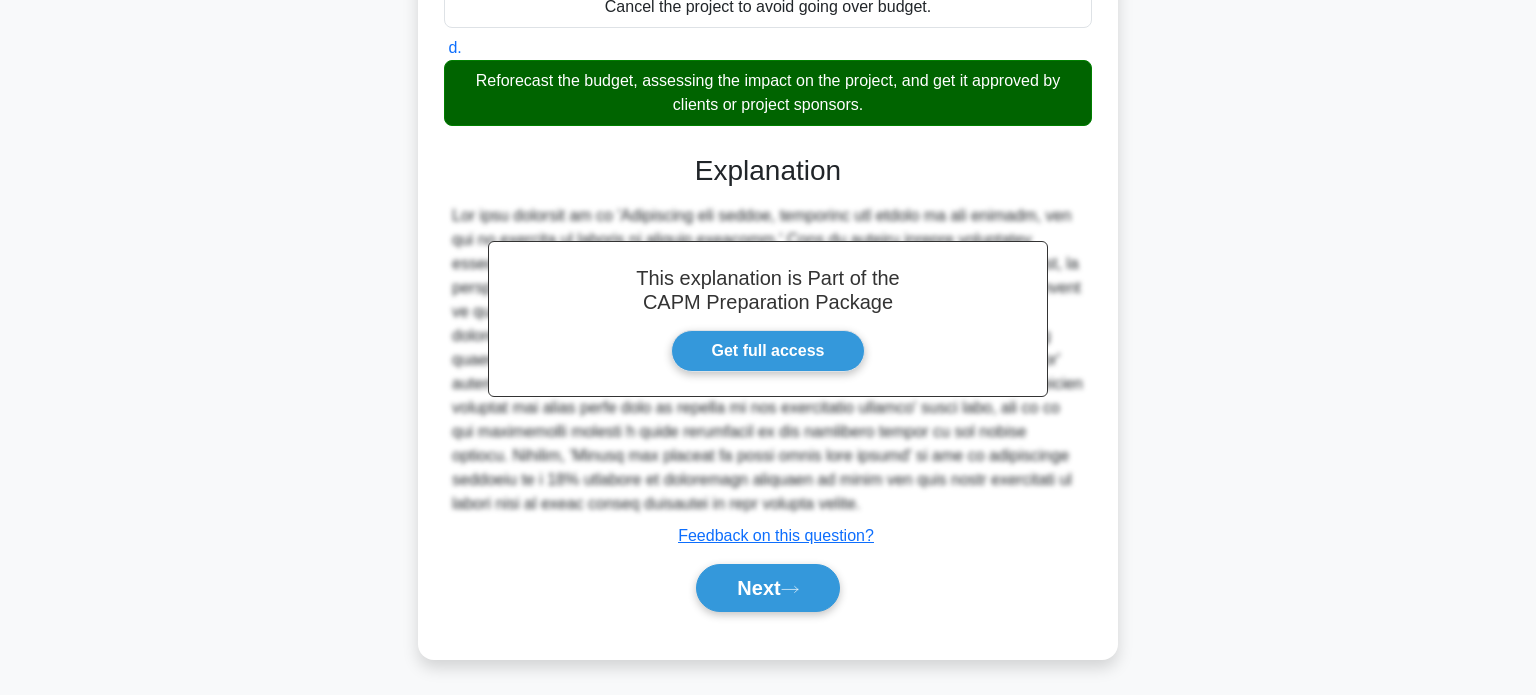 click on "Next" at bounding box center [768, 588] 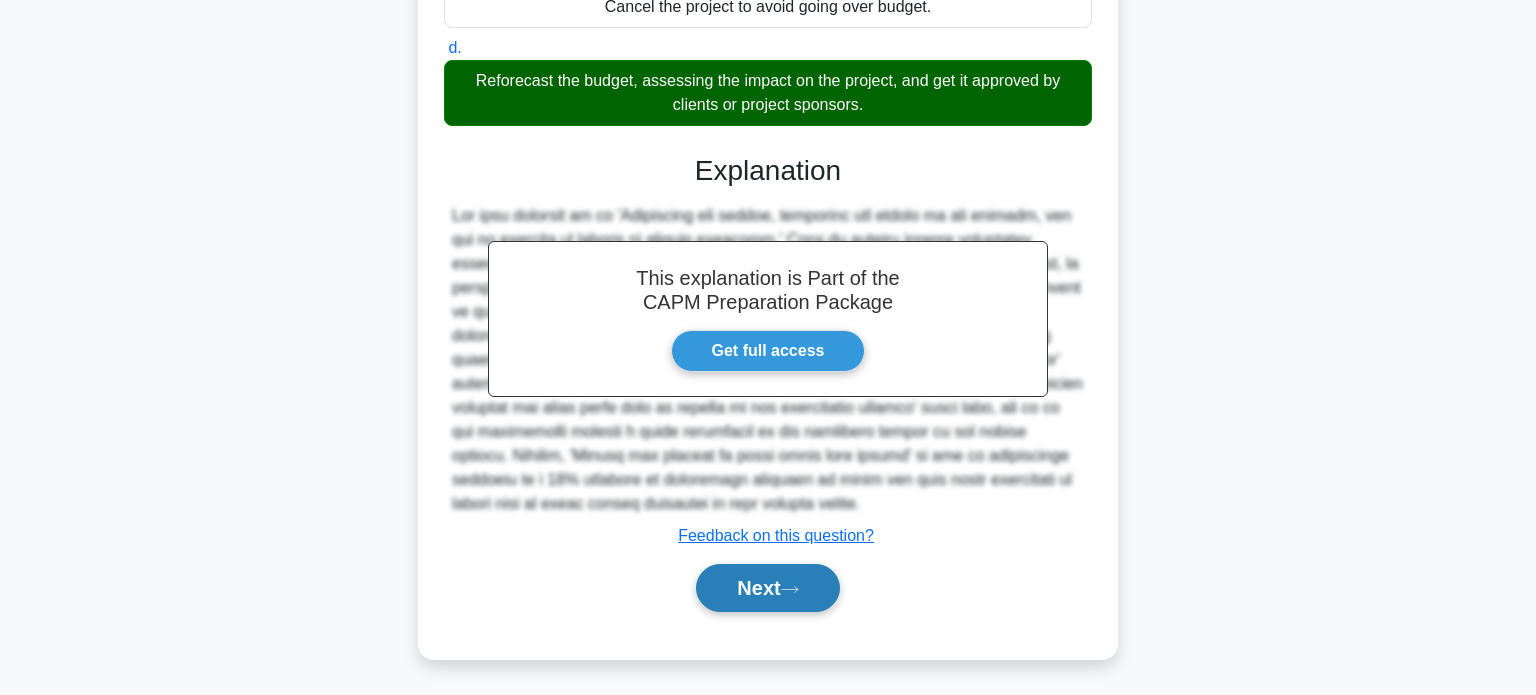 click on "Next" at bounding box center [767, 588] 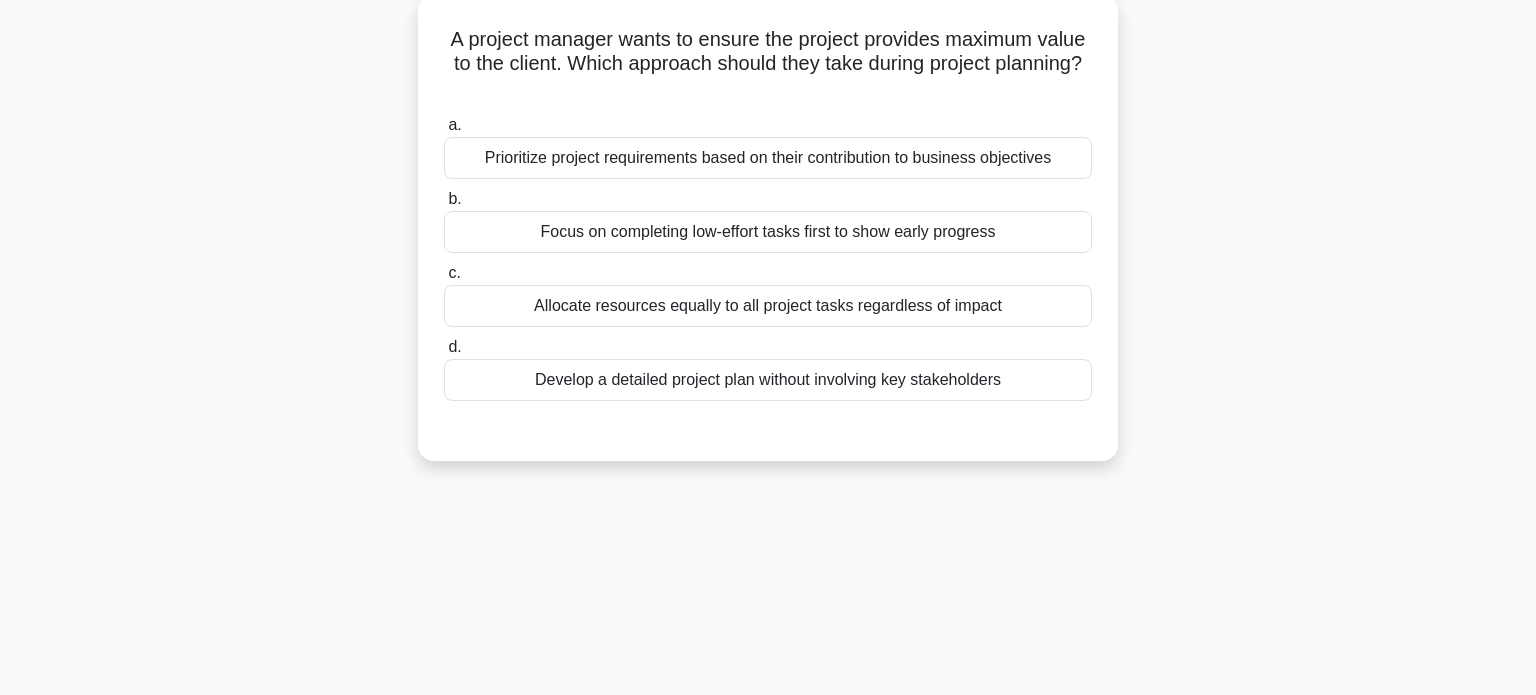 scroll, scrollTop: 0, scrollLeft: 0, axis: both 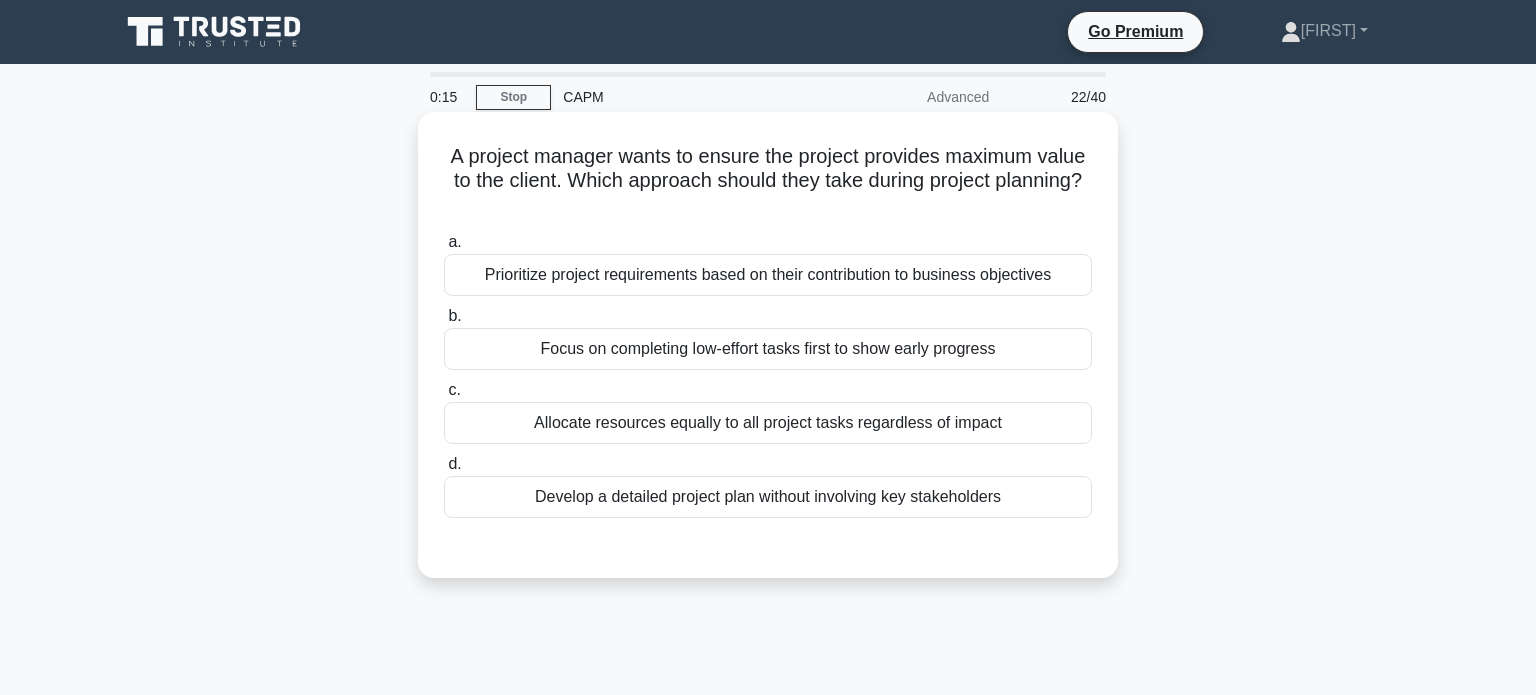 click on "Prioritize project requirements based on their contribution to business objectives" at bounding box center [768, 275] 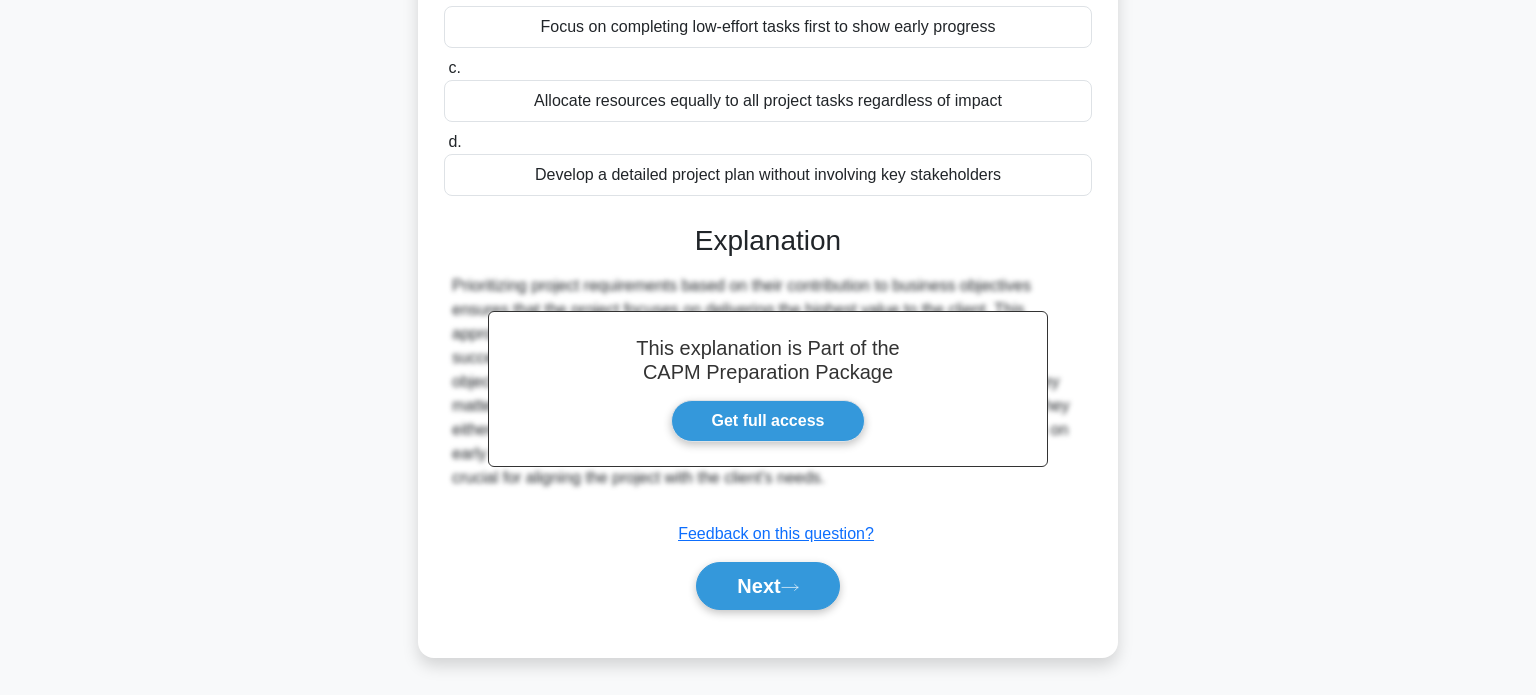 scroll, scrollTop: 385, scrollLeft: 0, axis: vertical 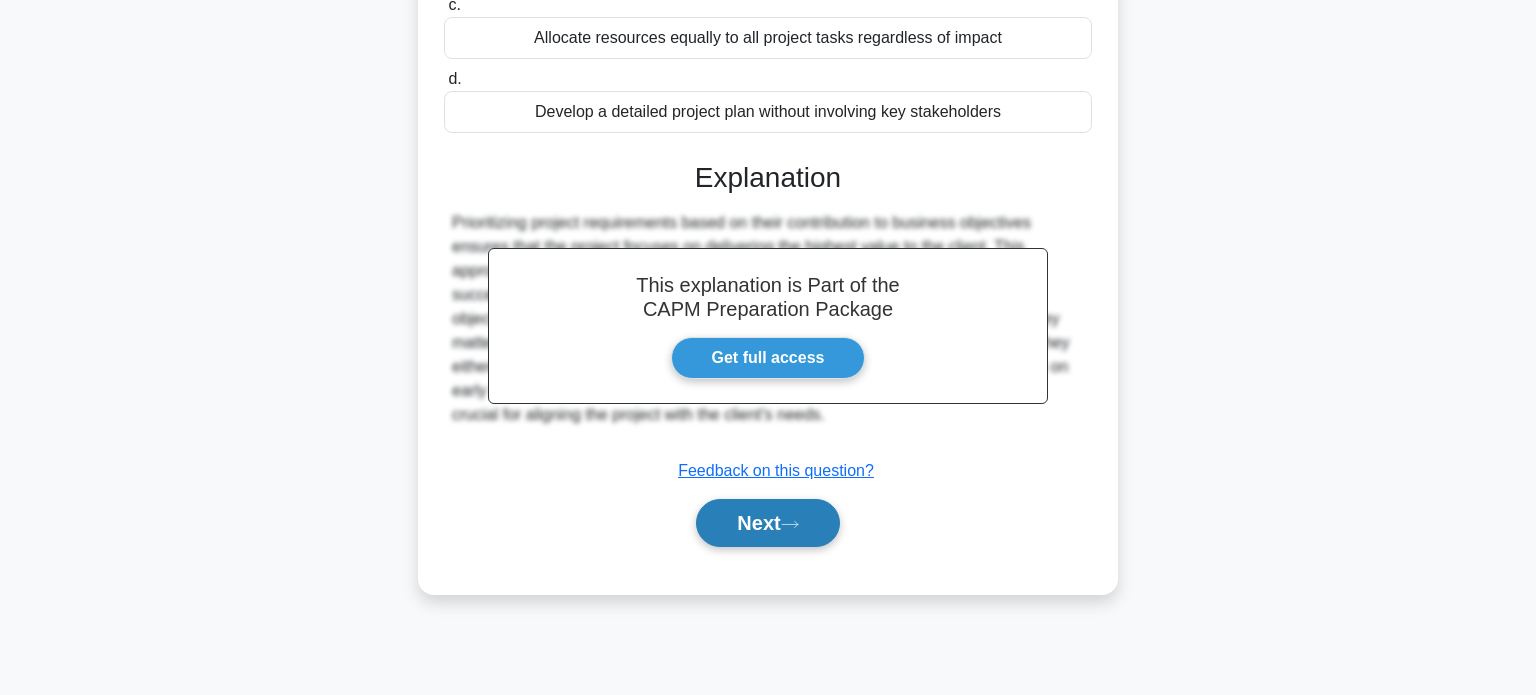 click on "Next" at bounding box center (767, 523) 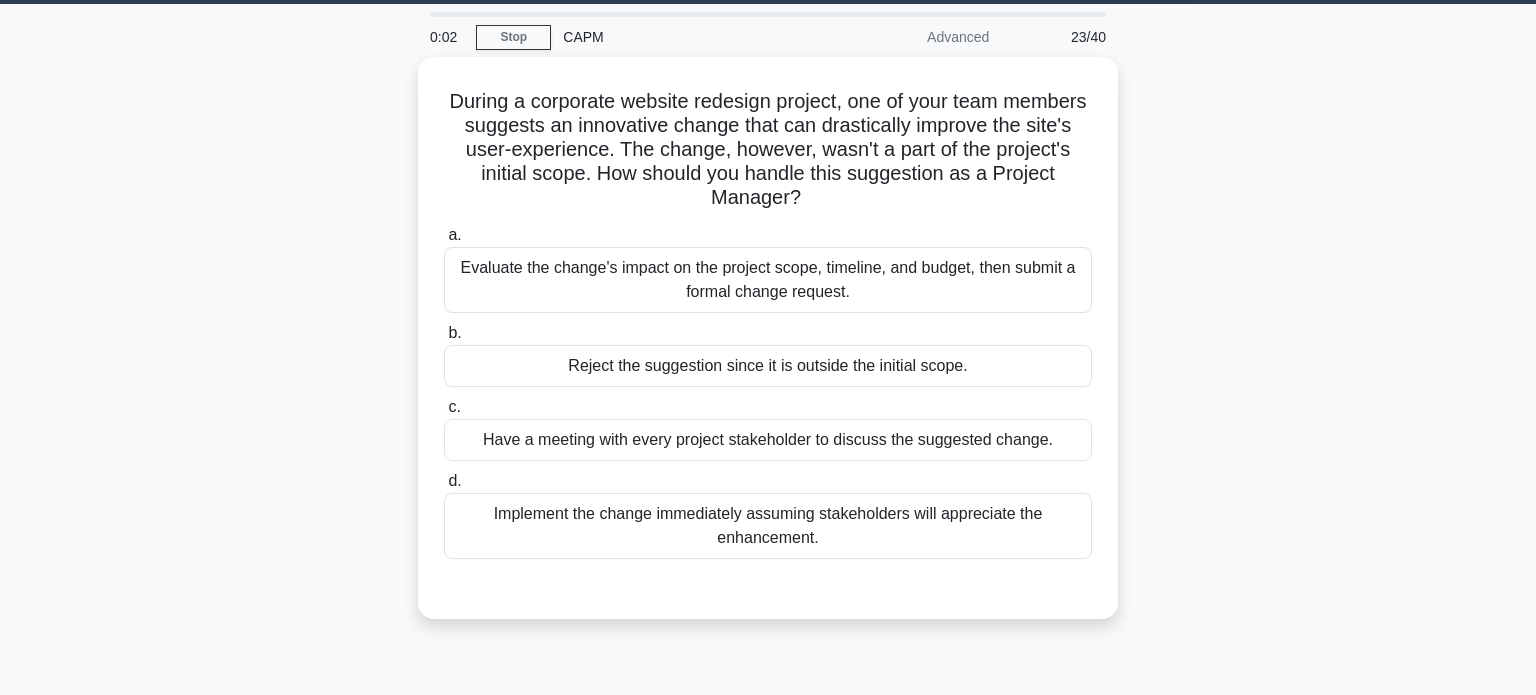 scroll, scrollTop: 61, scrollLeft: 0, axis: vertical 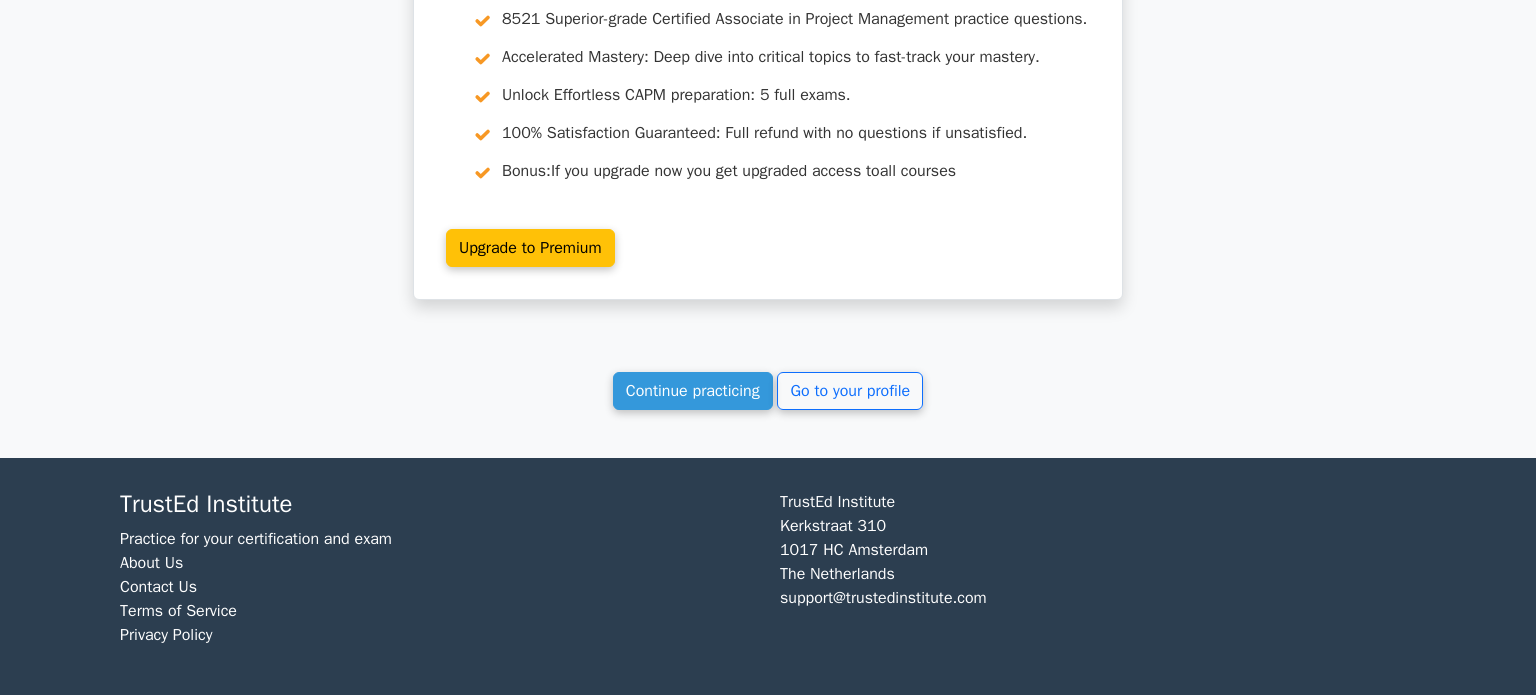 click on "TrustEd Institute
Kerkstraat 310
1017 HC Amsterdam
The Netherlands
support@trustedinstitute.com" at bounding box center [1098, 576] 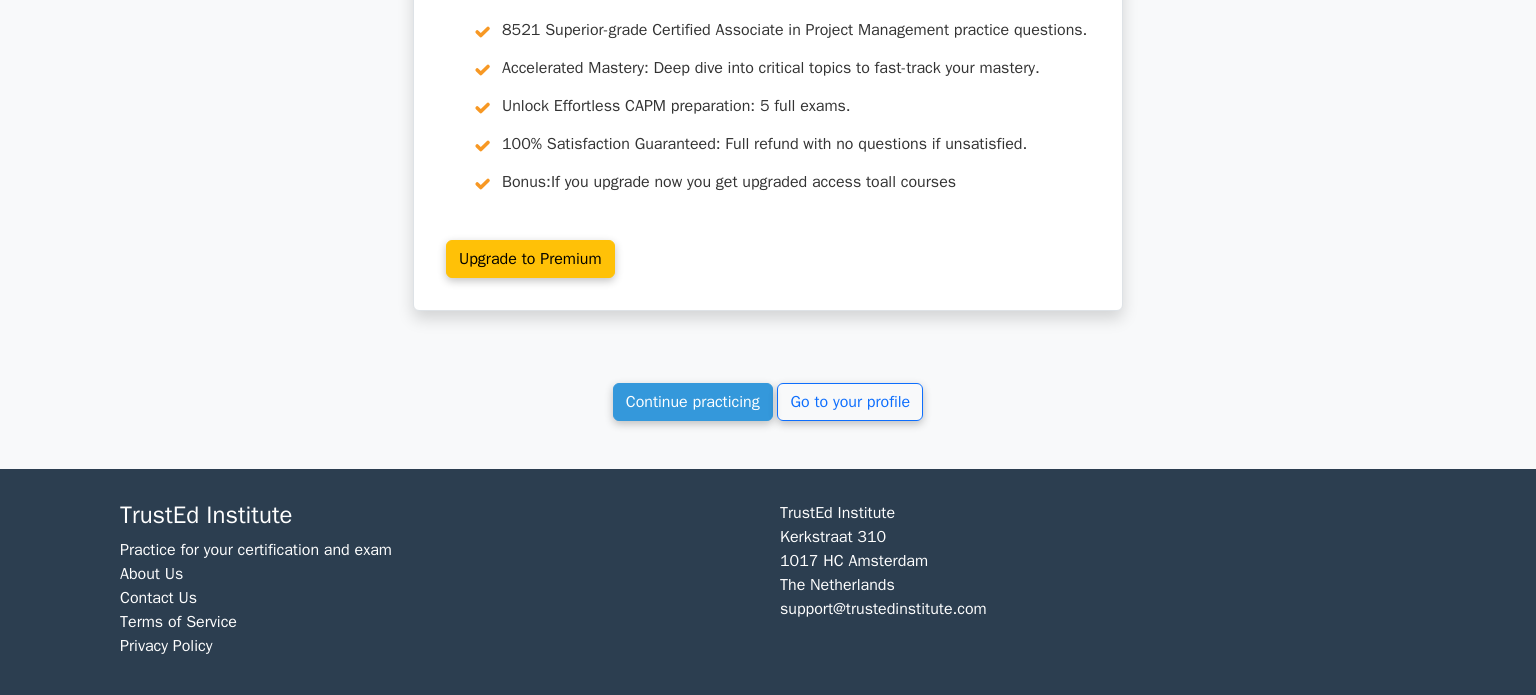 scroll, scrollTop: 4432, scrollLeft: 0, axis: vertical 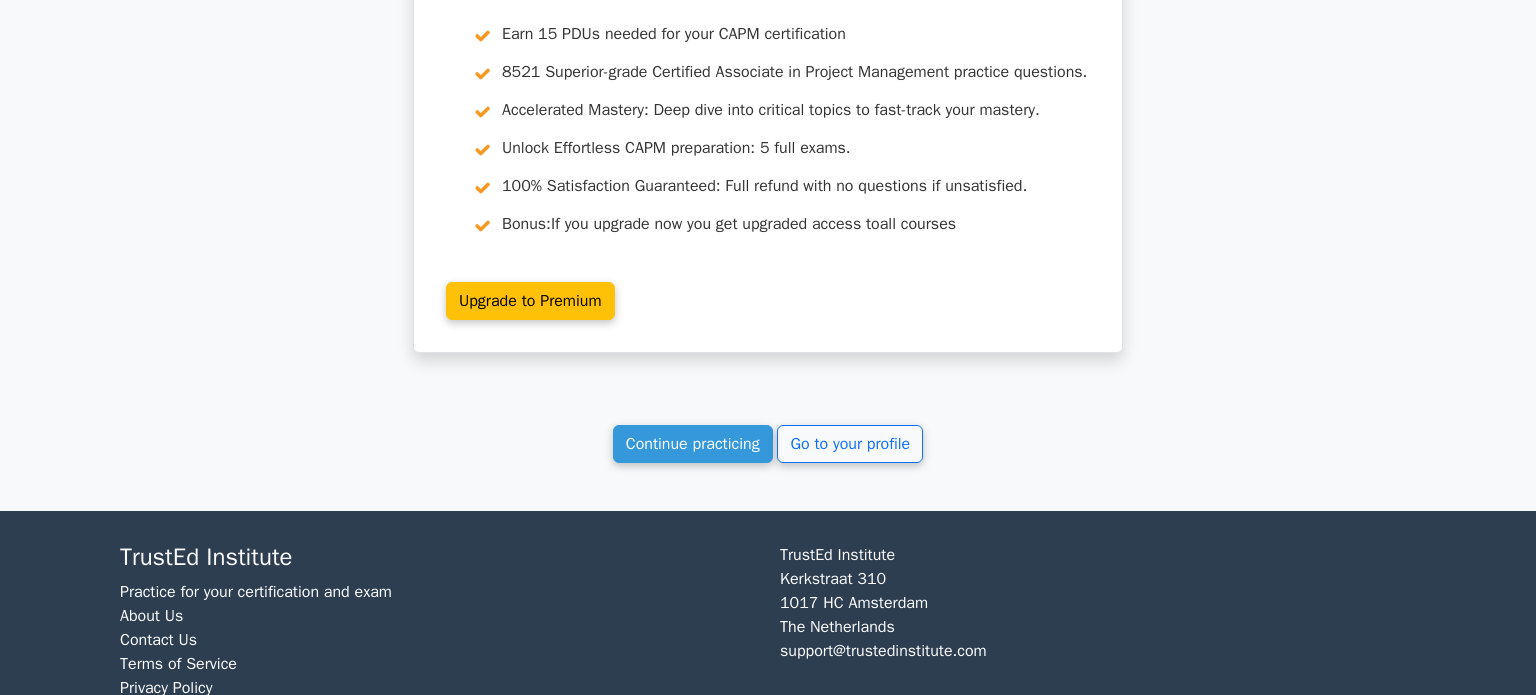 click on "TrustEd Institute
Kerkstraat 310
1017 HC Amsterdam
The Netherlands
support@trustedinstitute.com" at bounding box center [1098, 629] 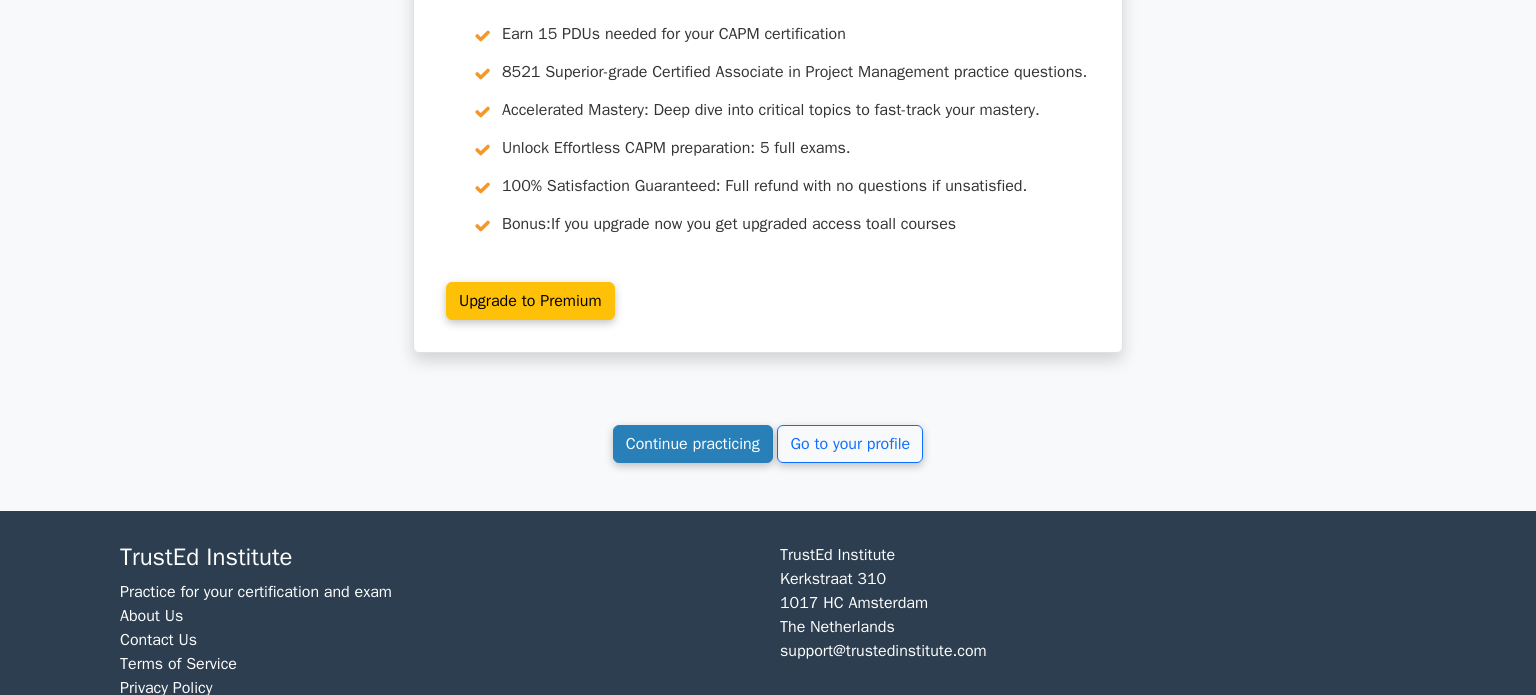 click on "Continue practicing" at bounding box center [693, 444] 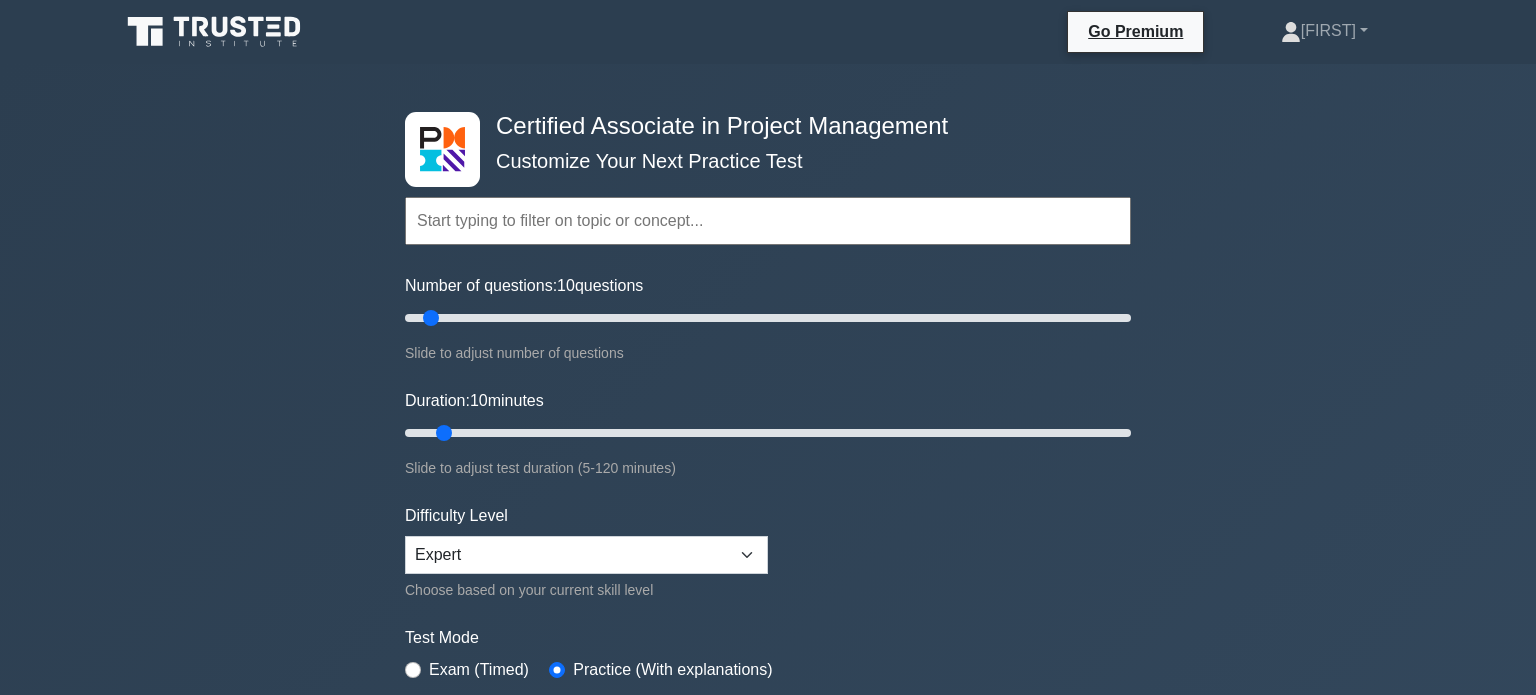 scroll, scrollTop: 0, scrollLeft: 0, axis: both 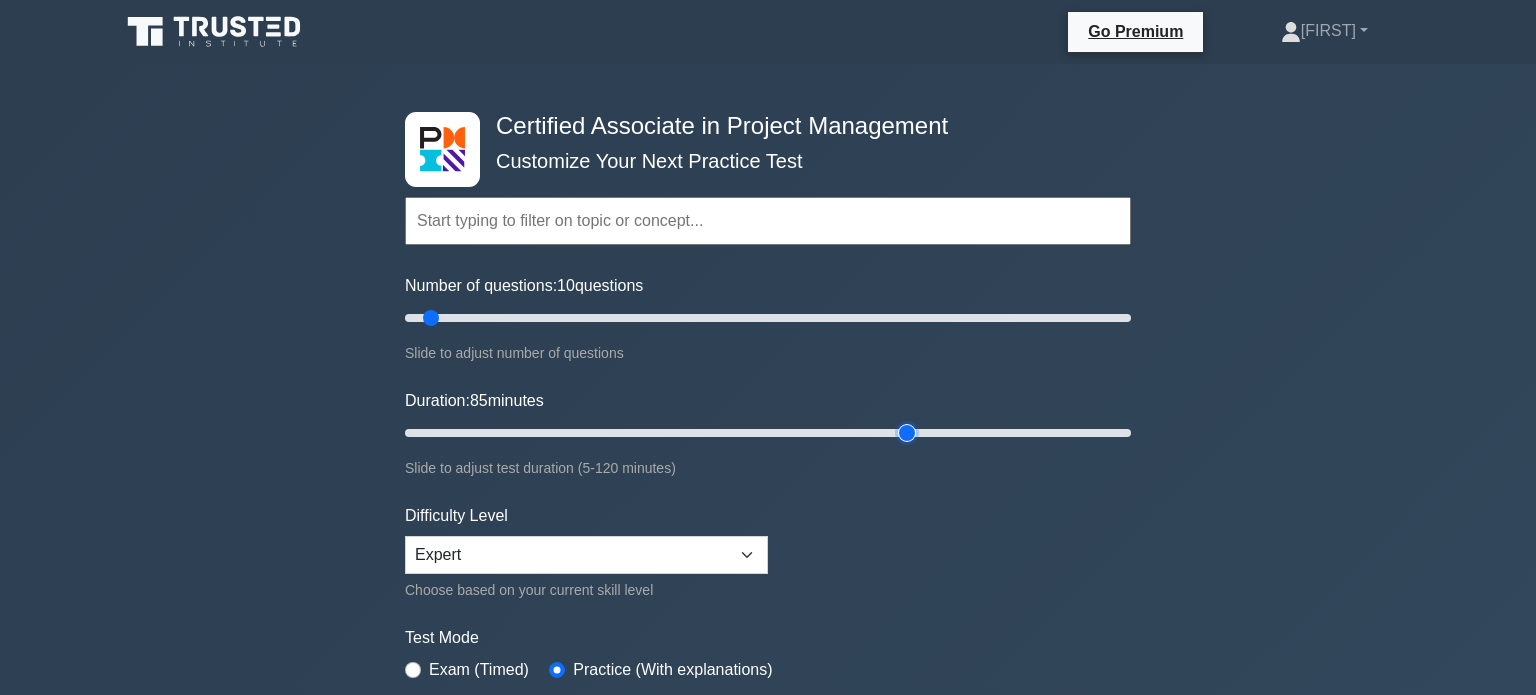 click on "Duration:  85  minutes" at bounding box center [768, 433] 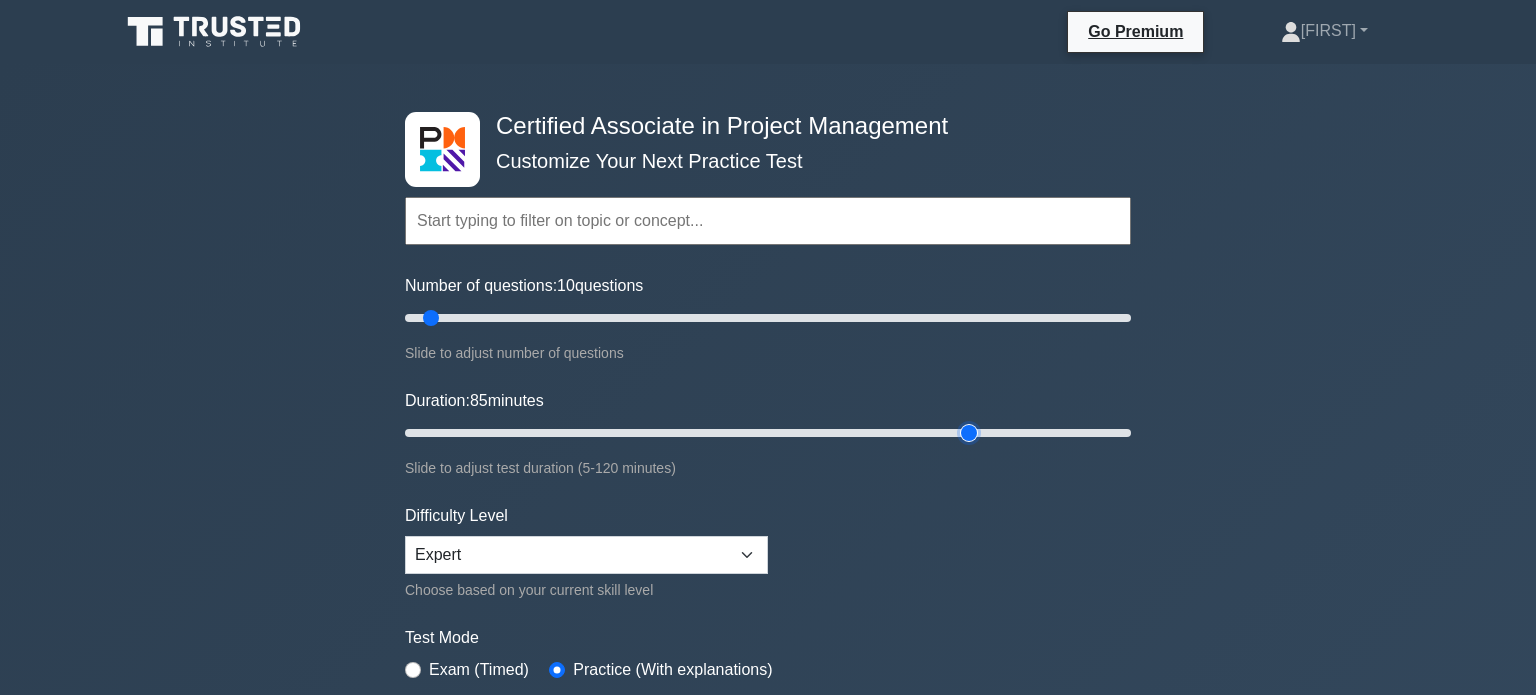 type on "95" 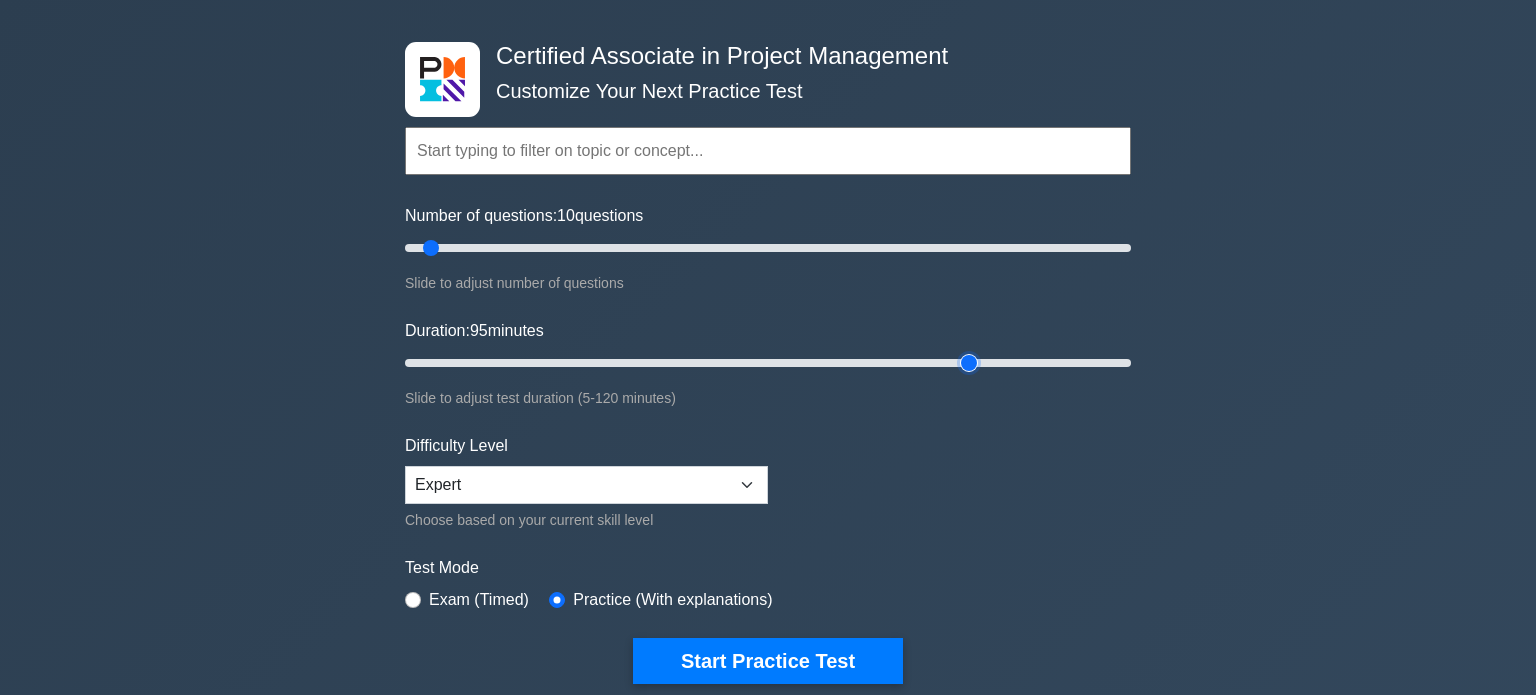 scroll, scrollTop: 72, scrollLeft: 0, axis: vertical 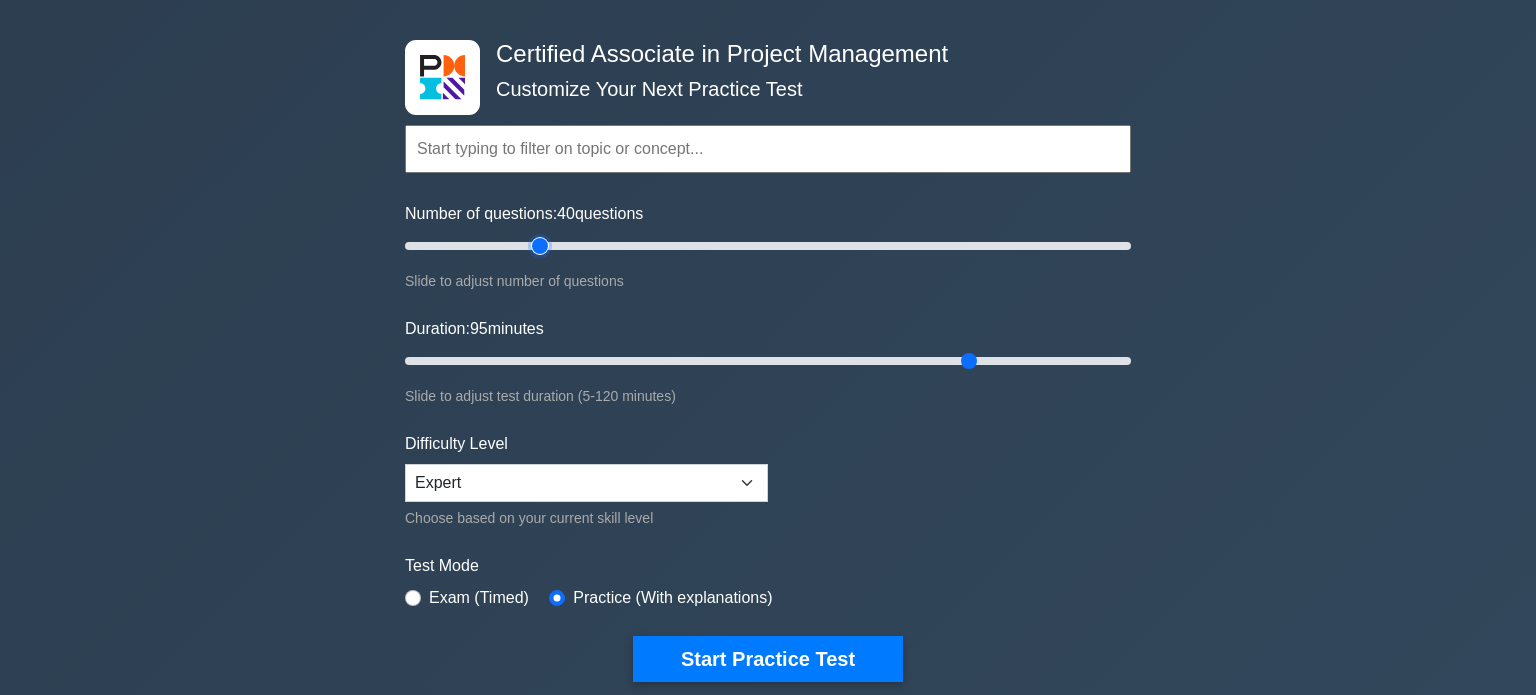 click on "Number of questions:  40  questions" at bounding box center [768, 246] 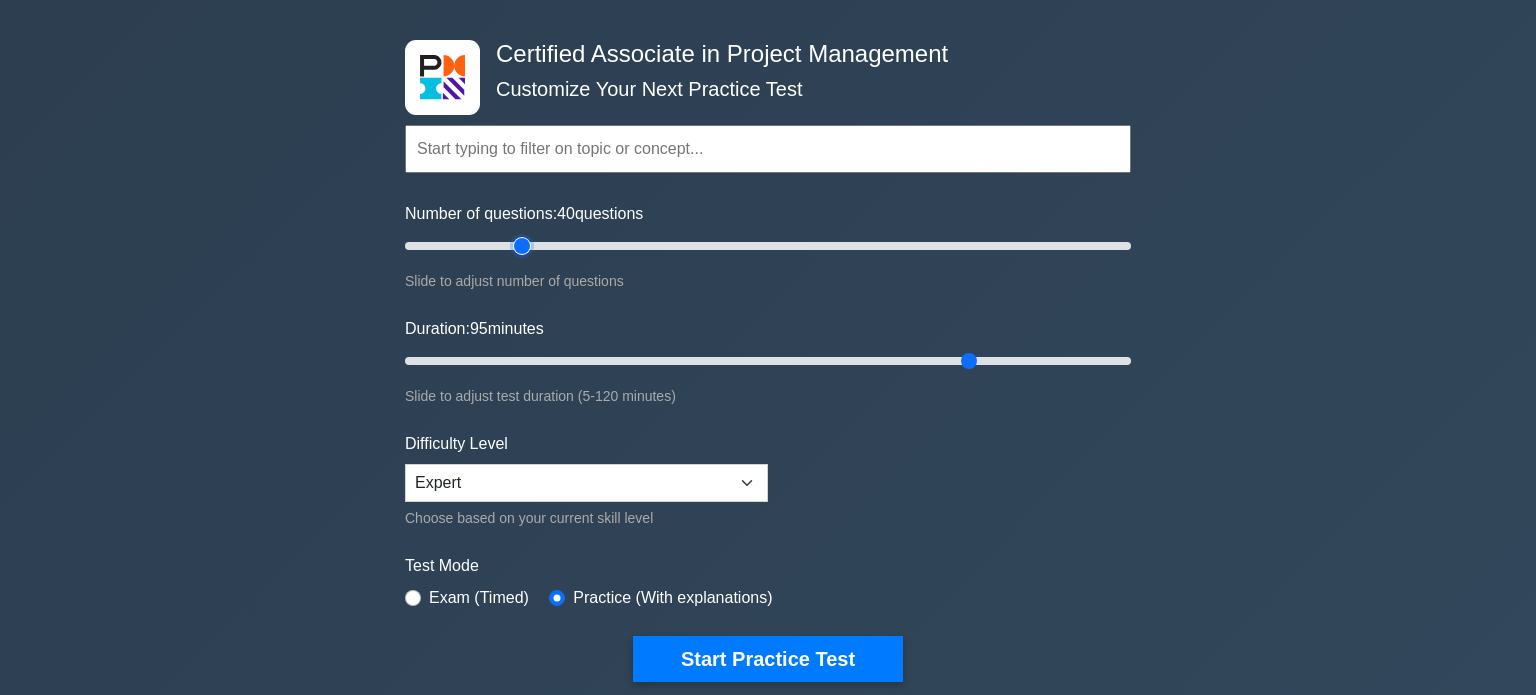 type on "35" 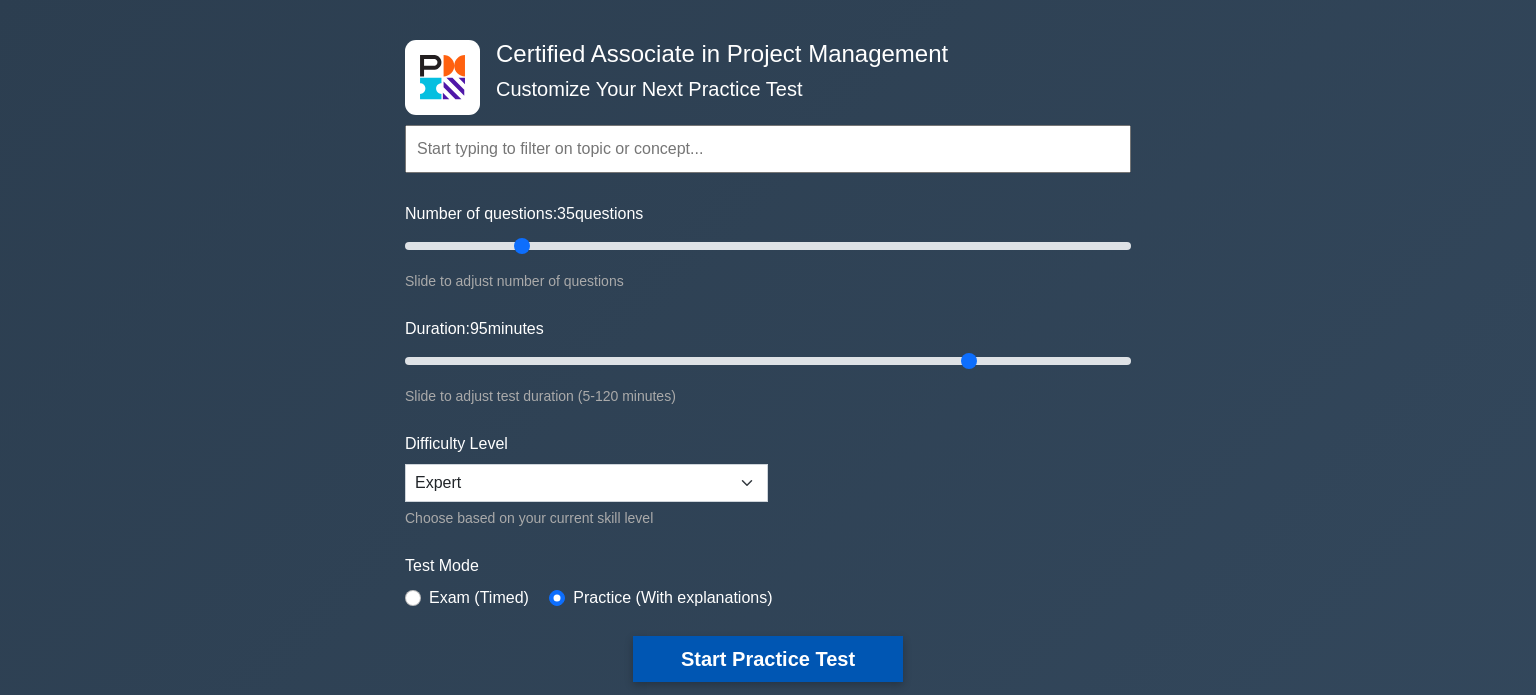 click on "Start Practice Test" at bounding box center [768, 659] 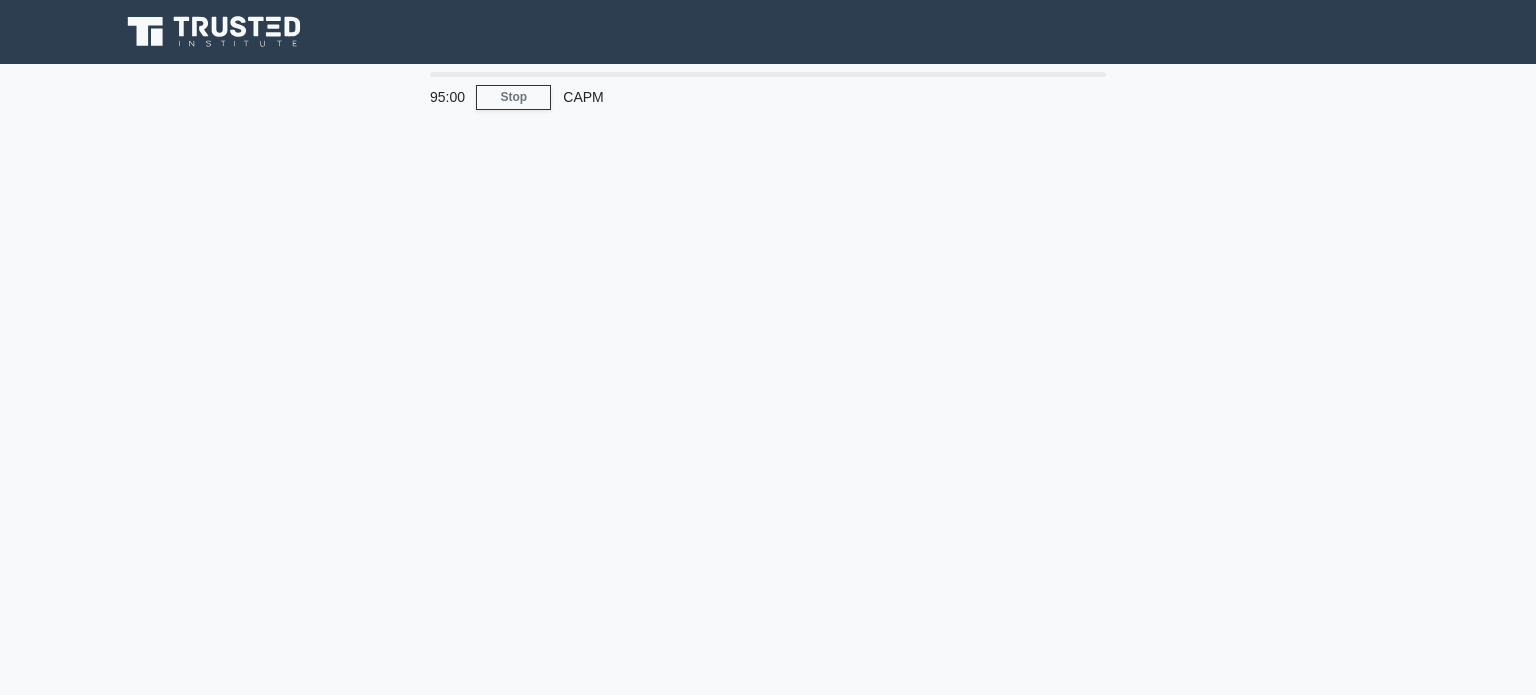 scroll, scrollTop: 0, scrollLeft: 0, axis: both 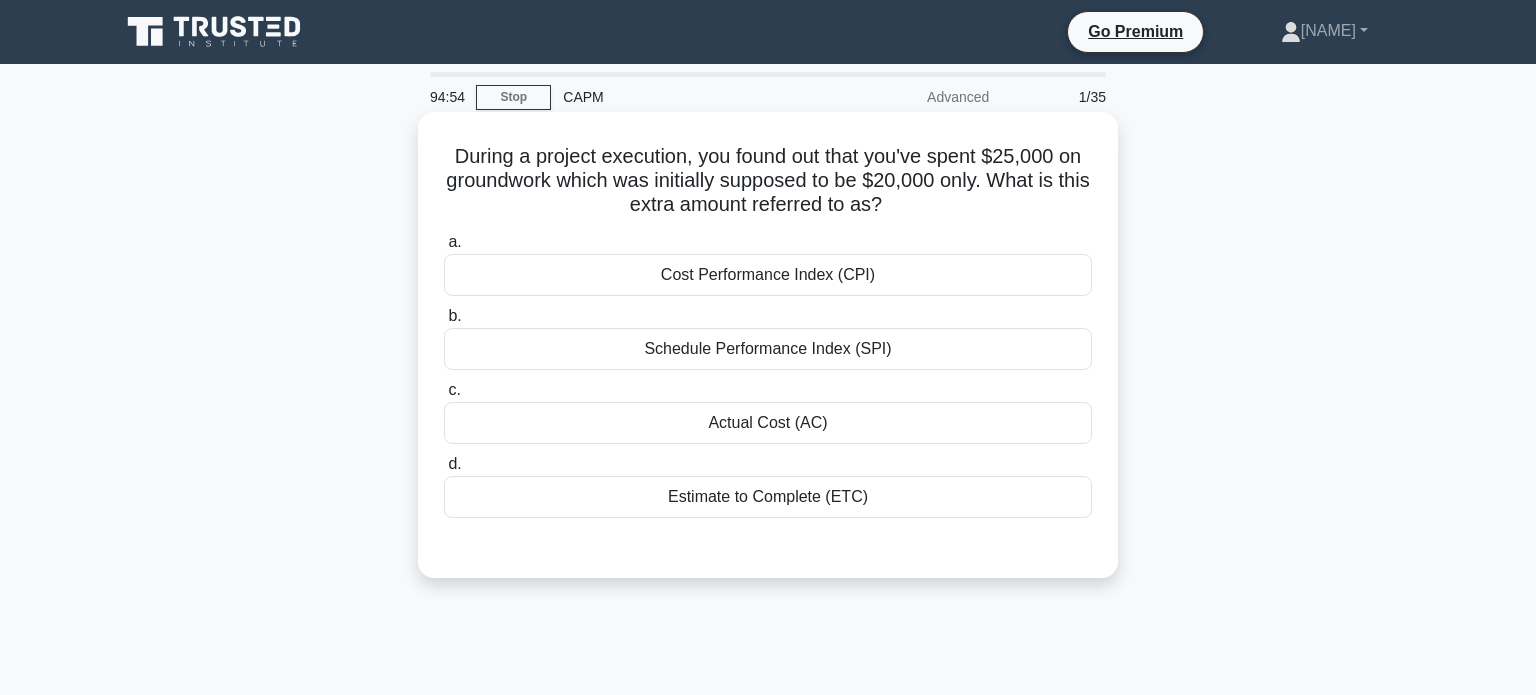 click on "Actual Cost (AC)" at bounding box center [768, 423] 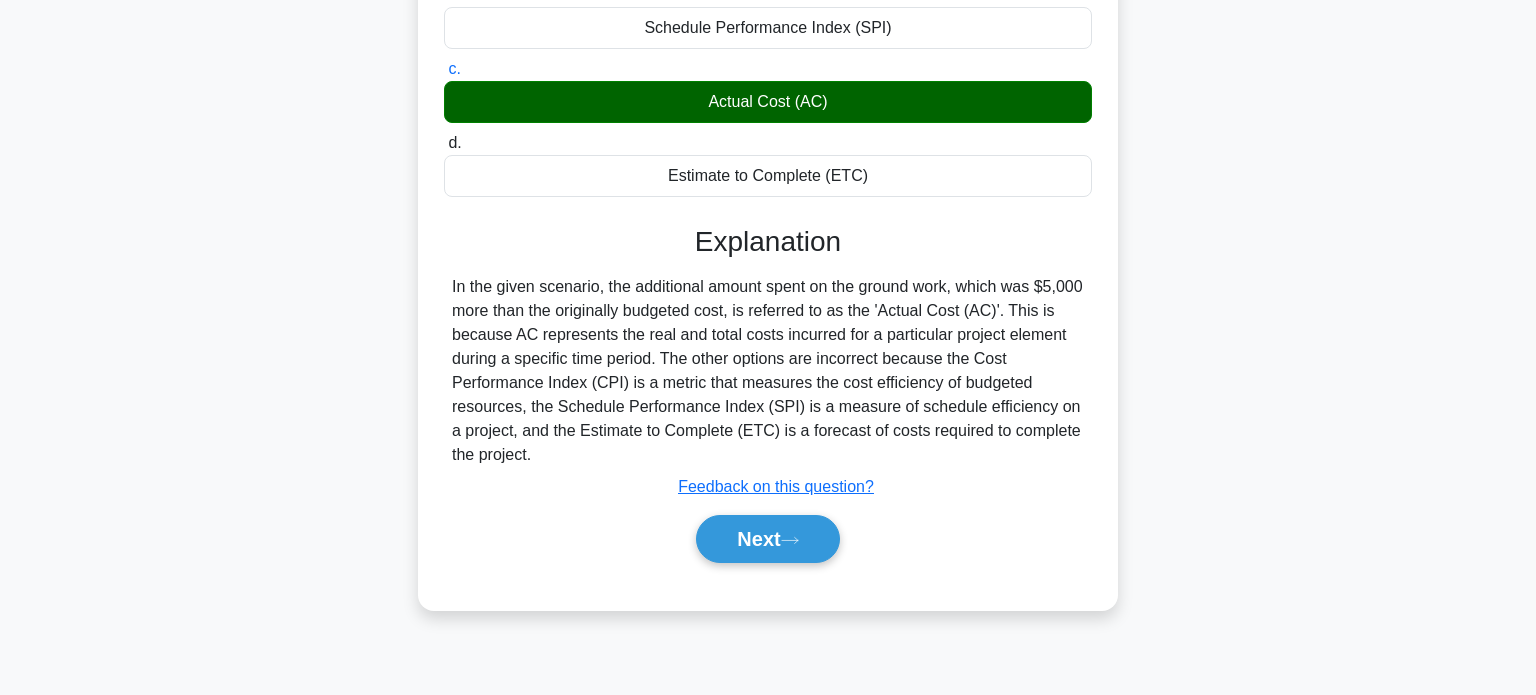 scroll, scrollTop: 385, scrollLeft: 0, axis: vertical 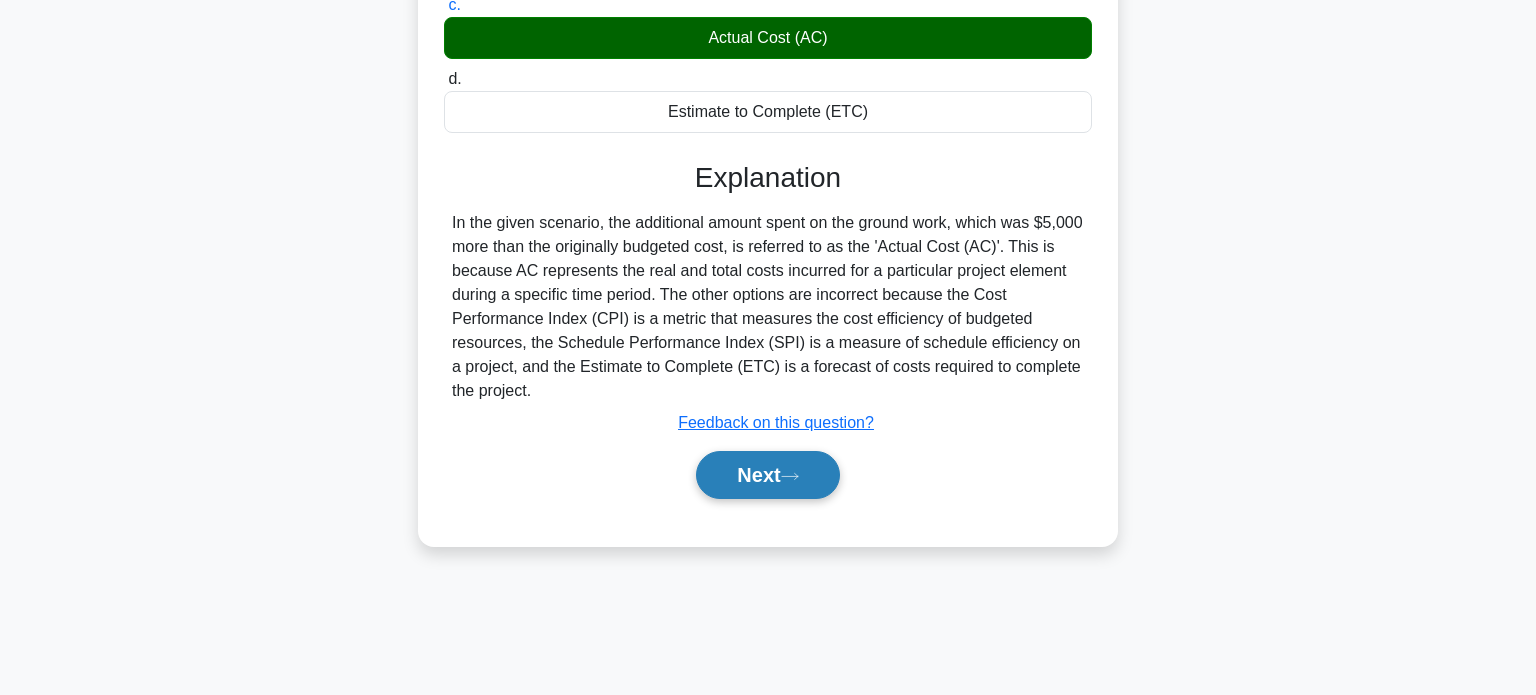 click on "Next" at bounding box center [767, 475] 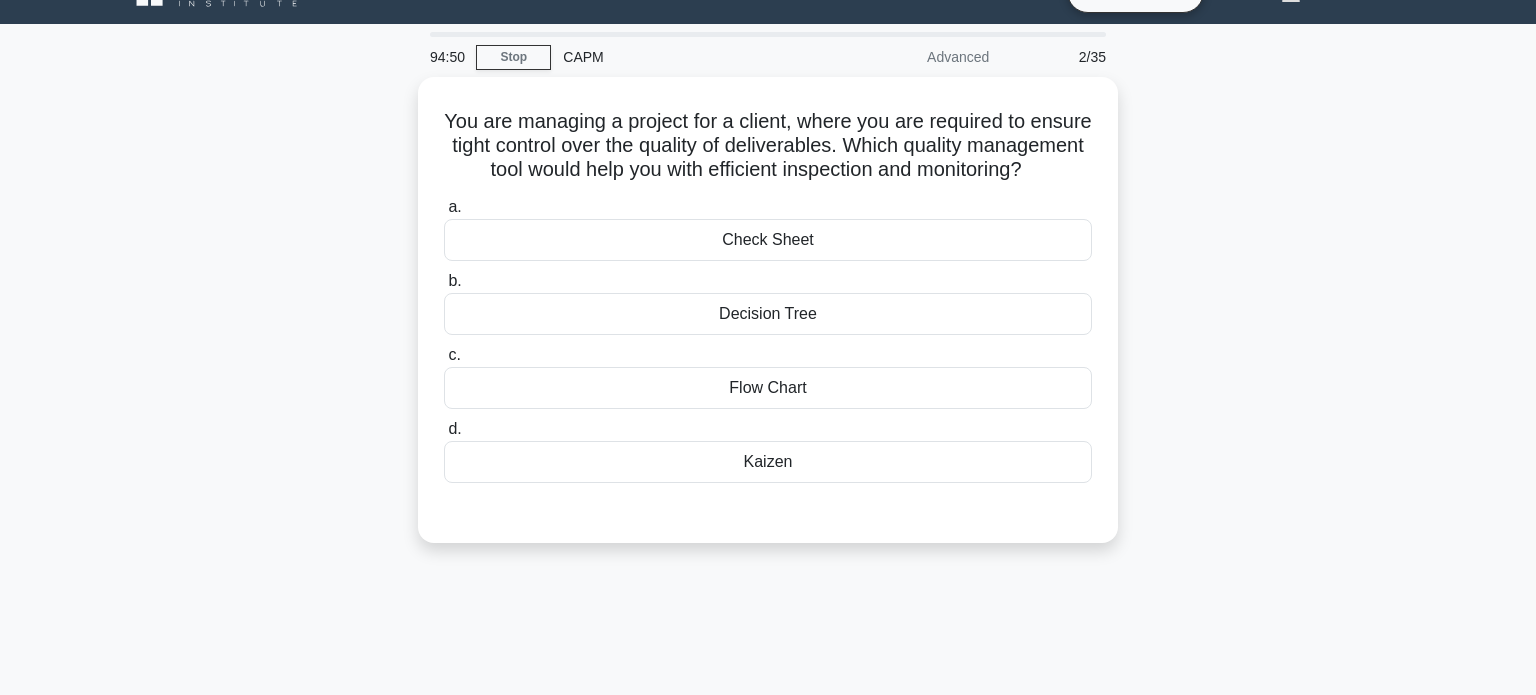 scroll, scrollTop: 0, scrollLeft: 0, axis: both 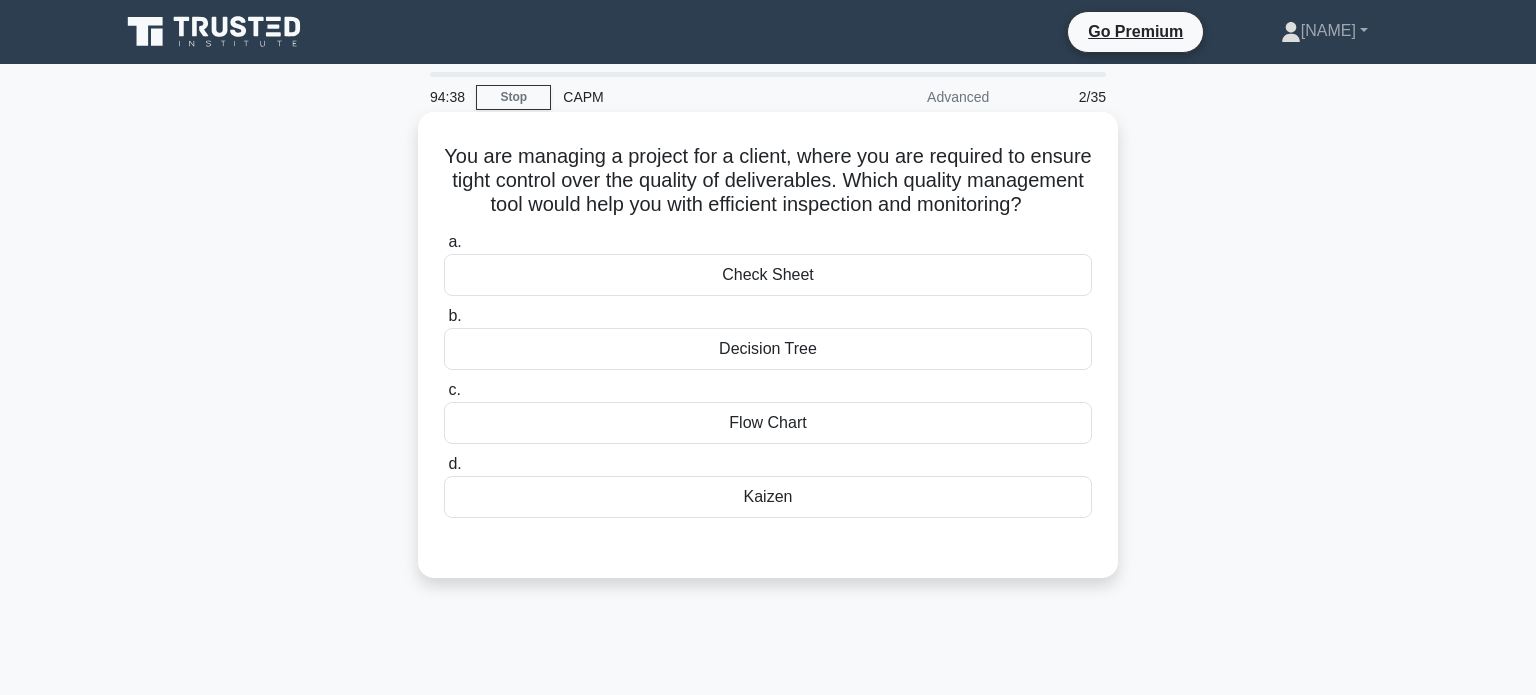 click on "Check Sheet" at bounding box center (768, 275) 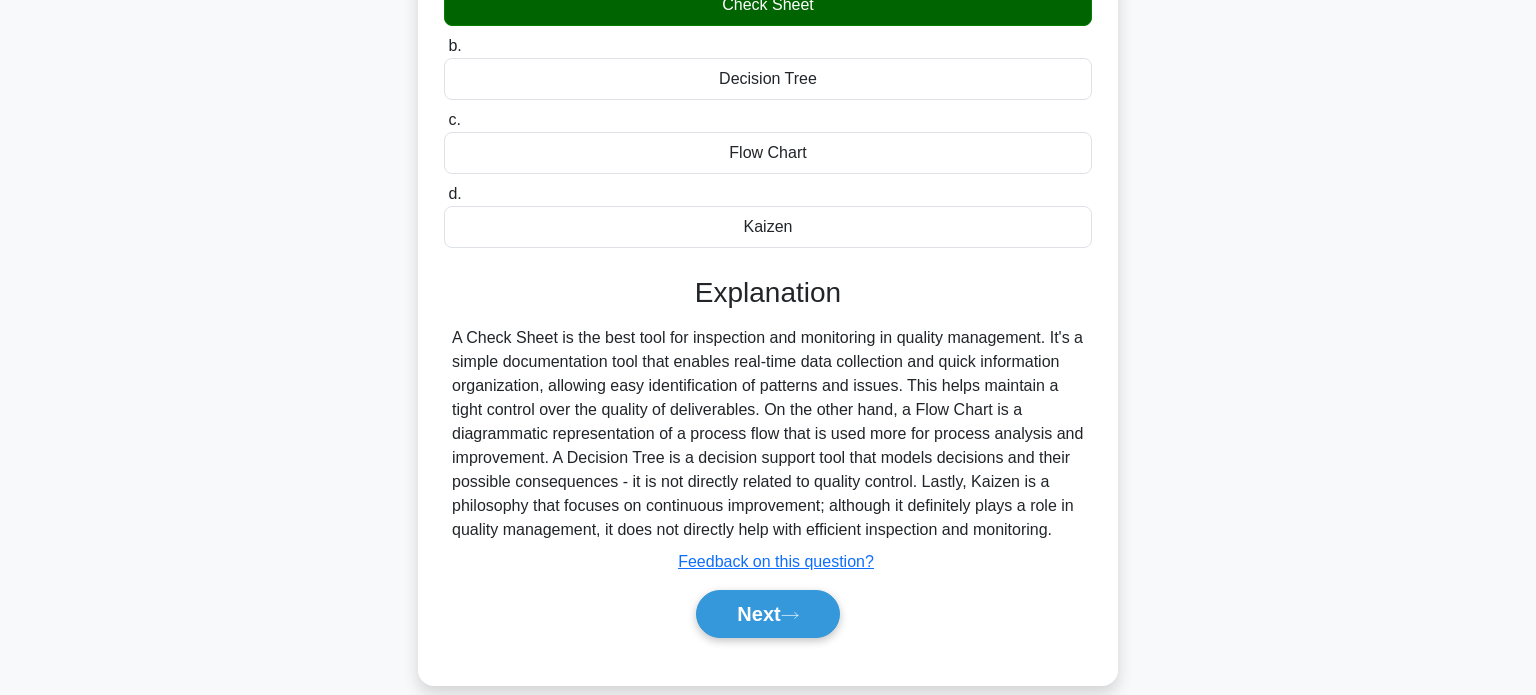 scroll, scrollTop: 385, scrollLeft: 0, axis: vertical 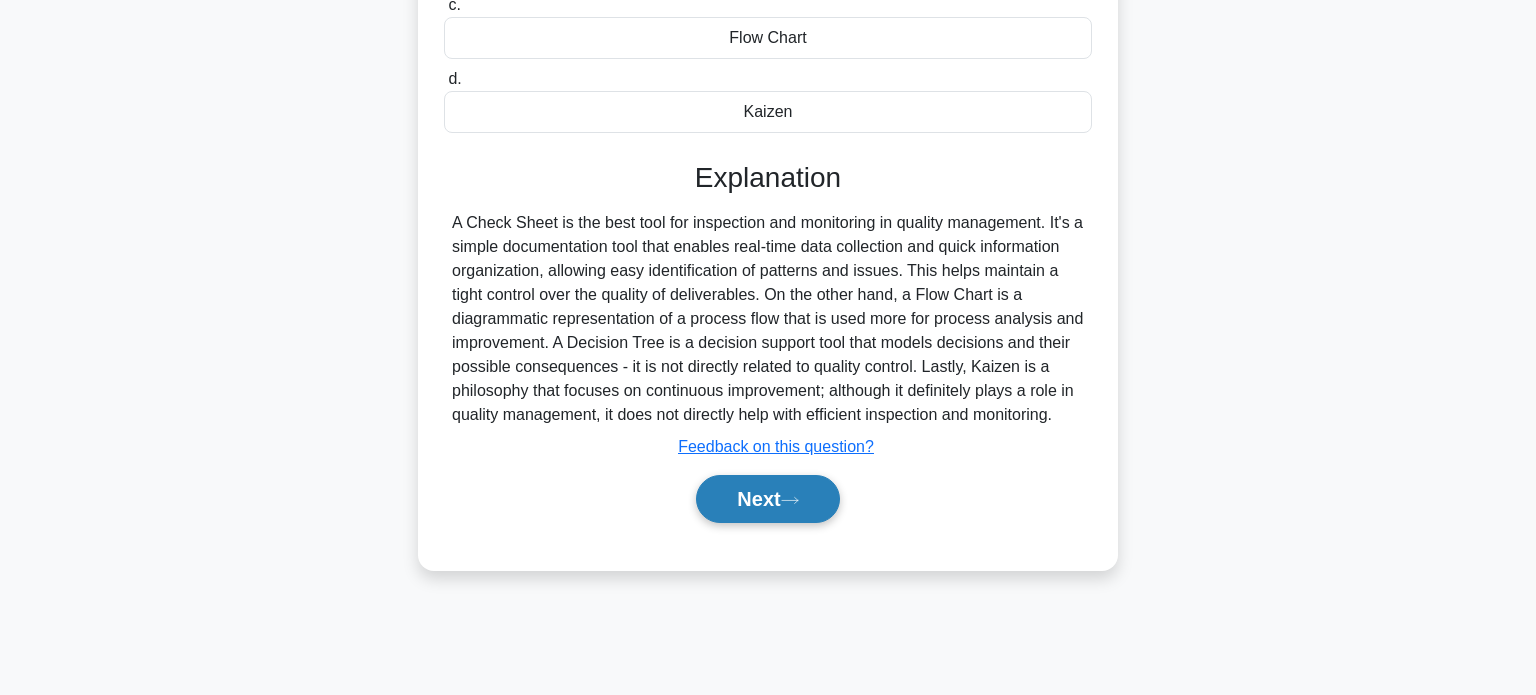 click on "Next" at bounding box center (767, 499) 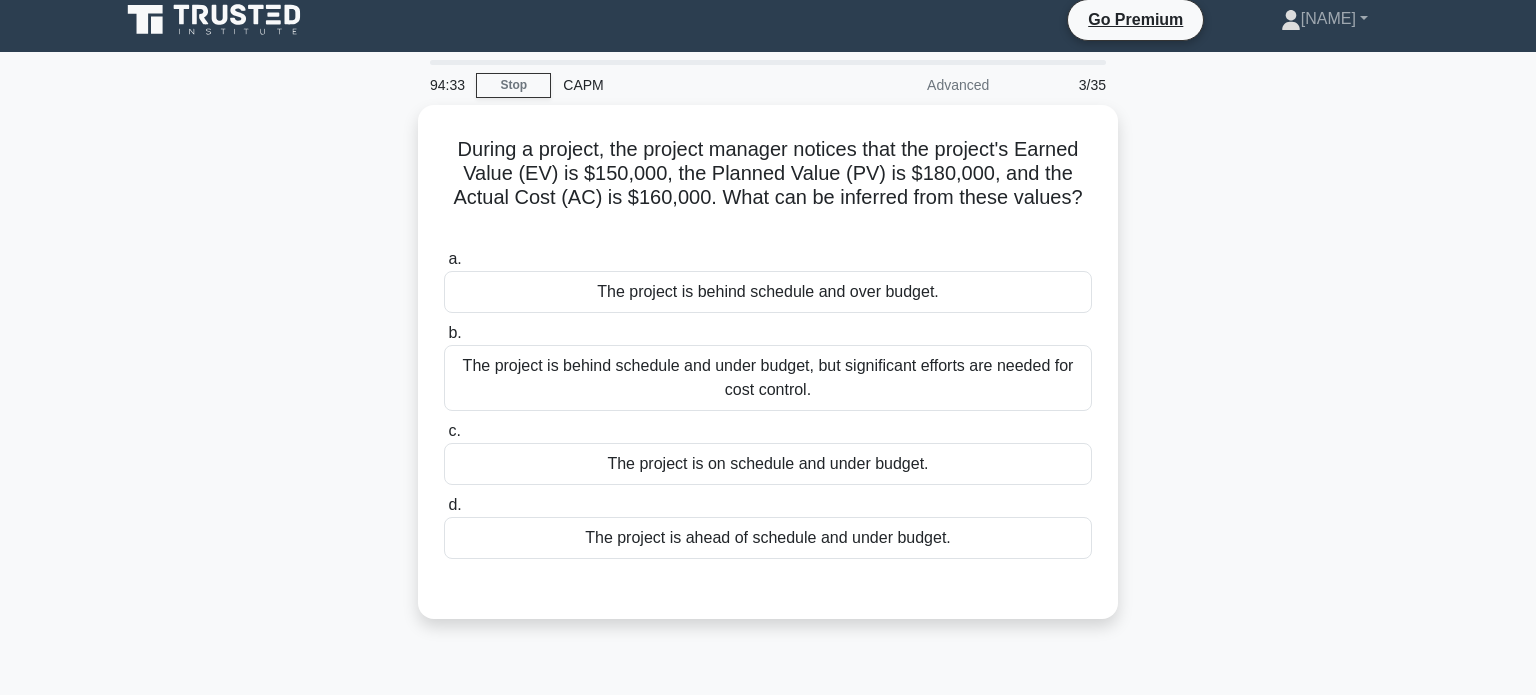 scroll, scrollTop: 0, scrollLeft: 0, axis: both 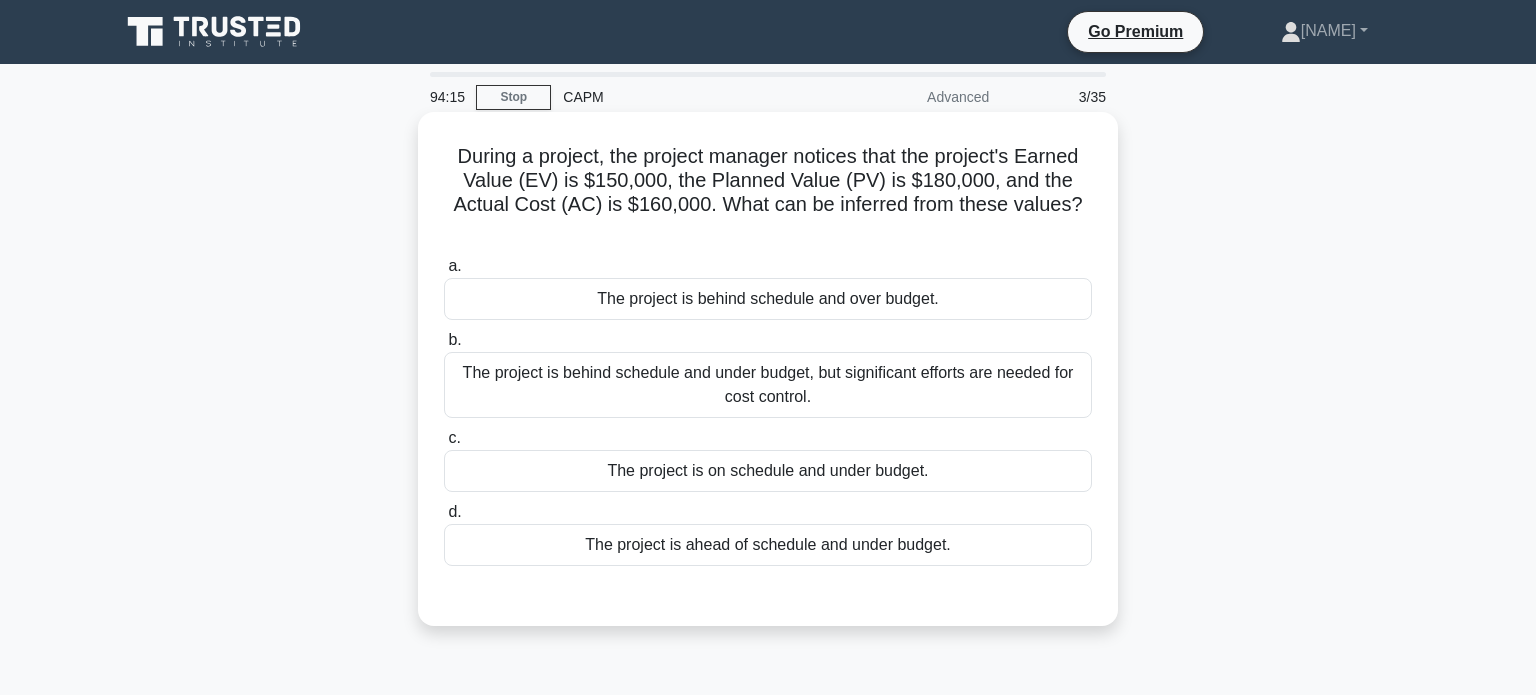 click on "The project is behind schedule and over budget." at bounding box center (768, 299) 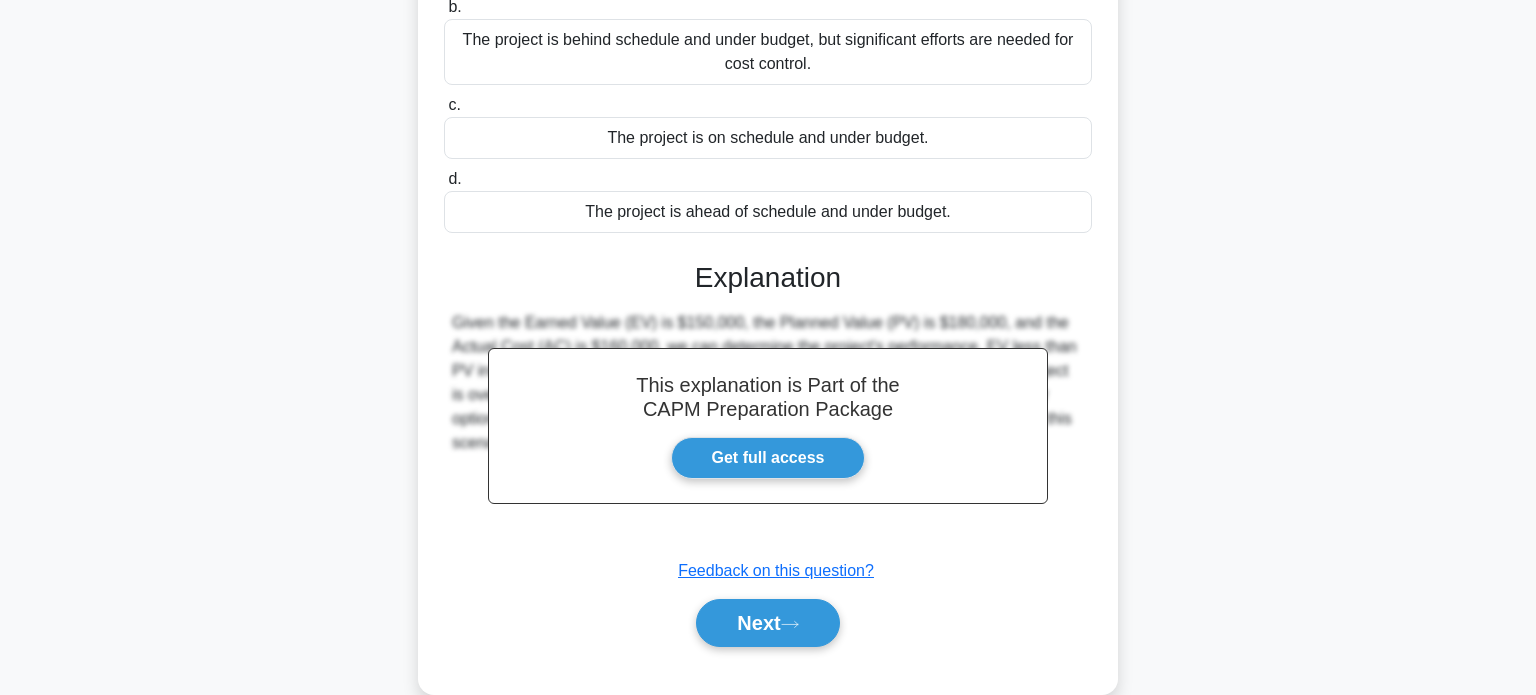 scroll, scrollTop: 385, scrollLeft: 0, axis: vertical 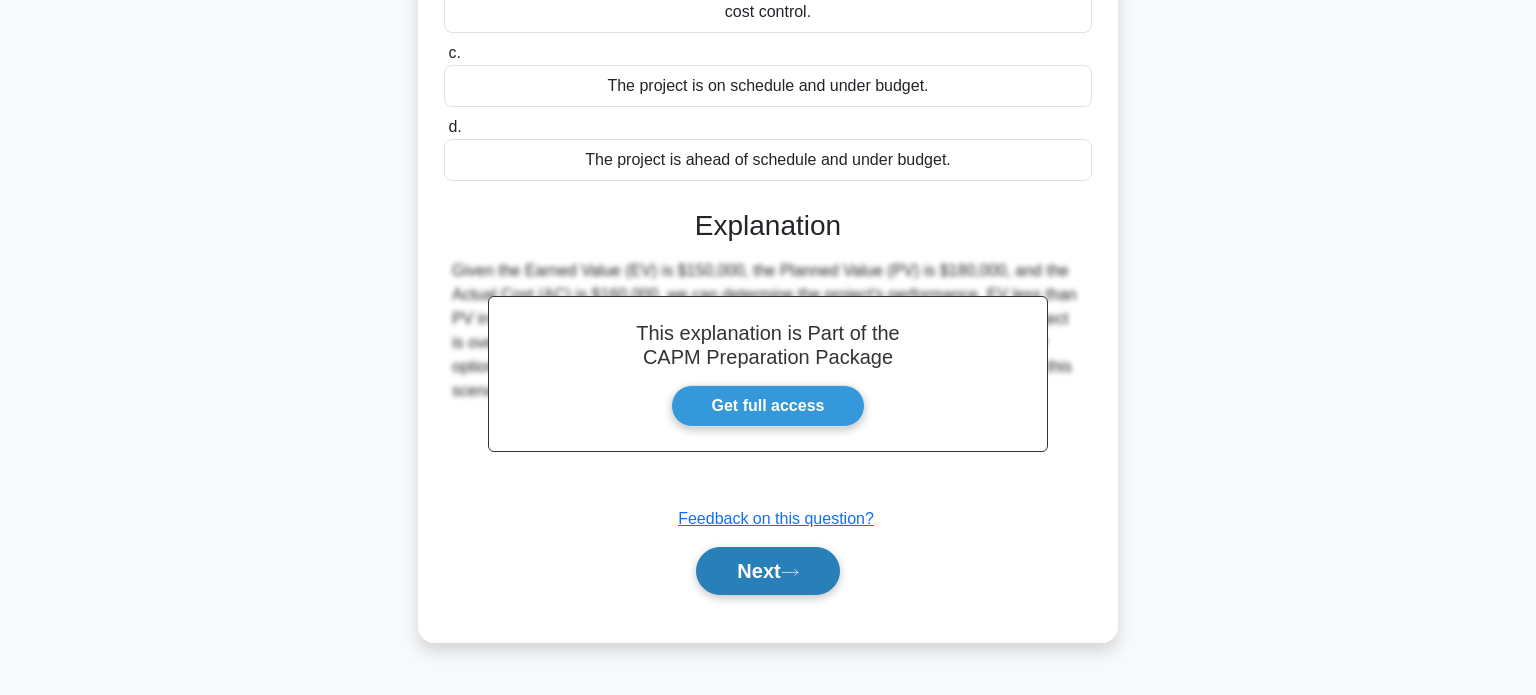 click on "Next" at bounding box center (767, 571) 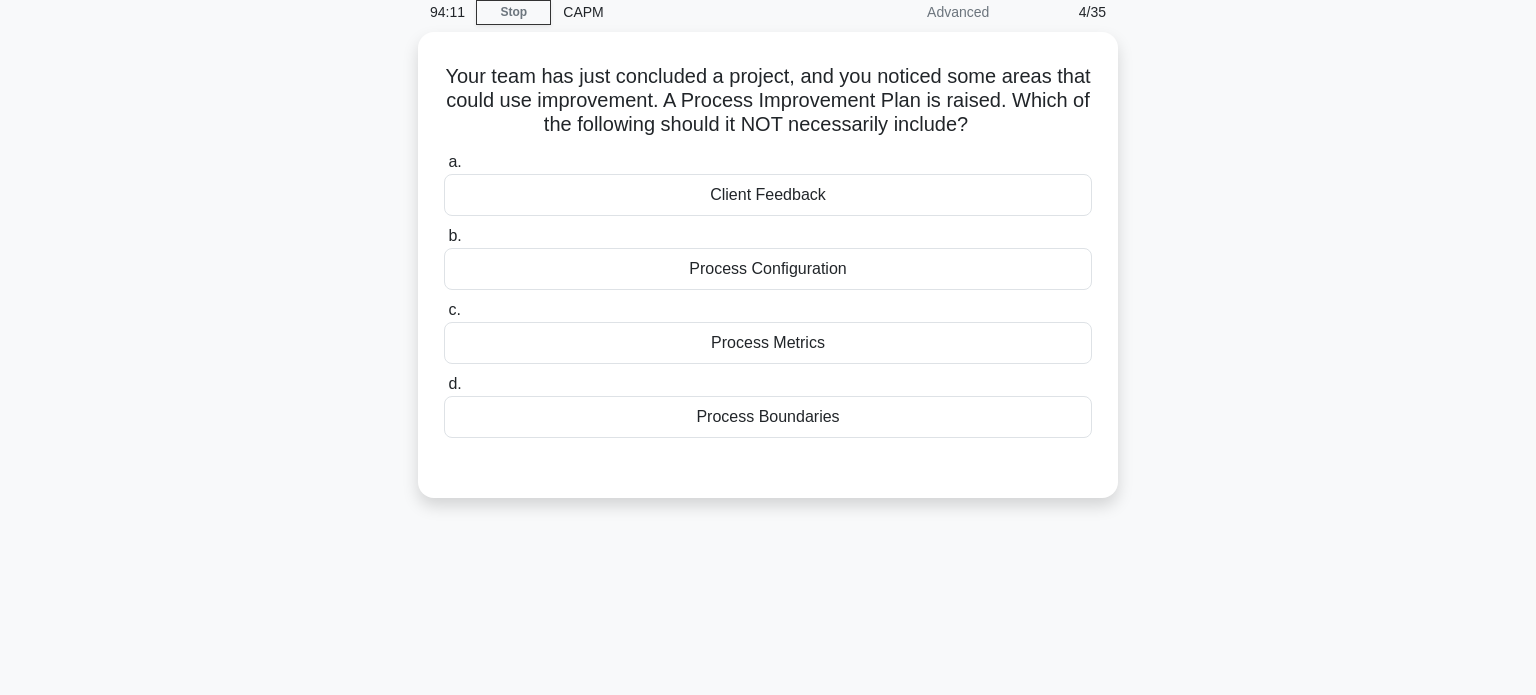 scroll, scrollTop: 0, scrollLeft: 0, axis: both 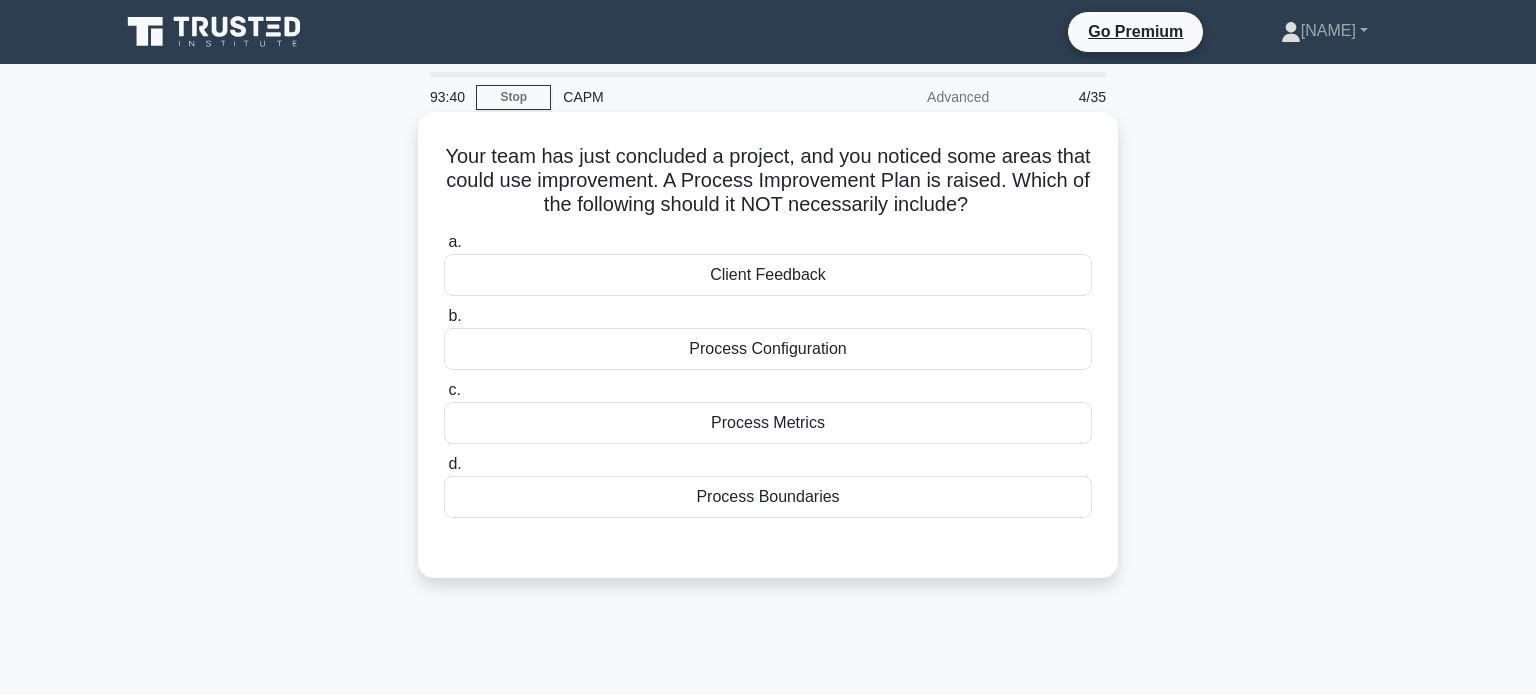 click on "Process Configuration" at bounding box center (768, 349) 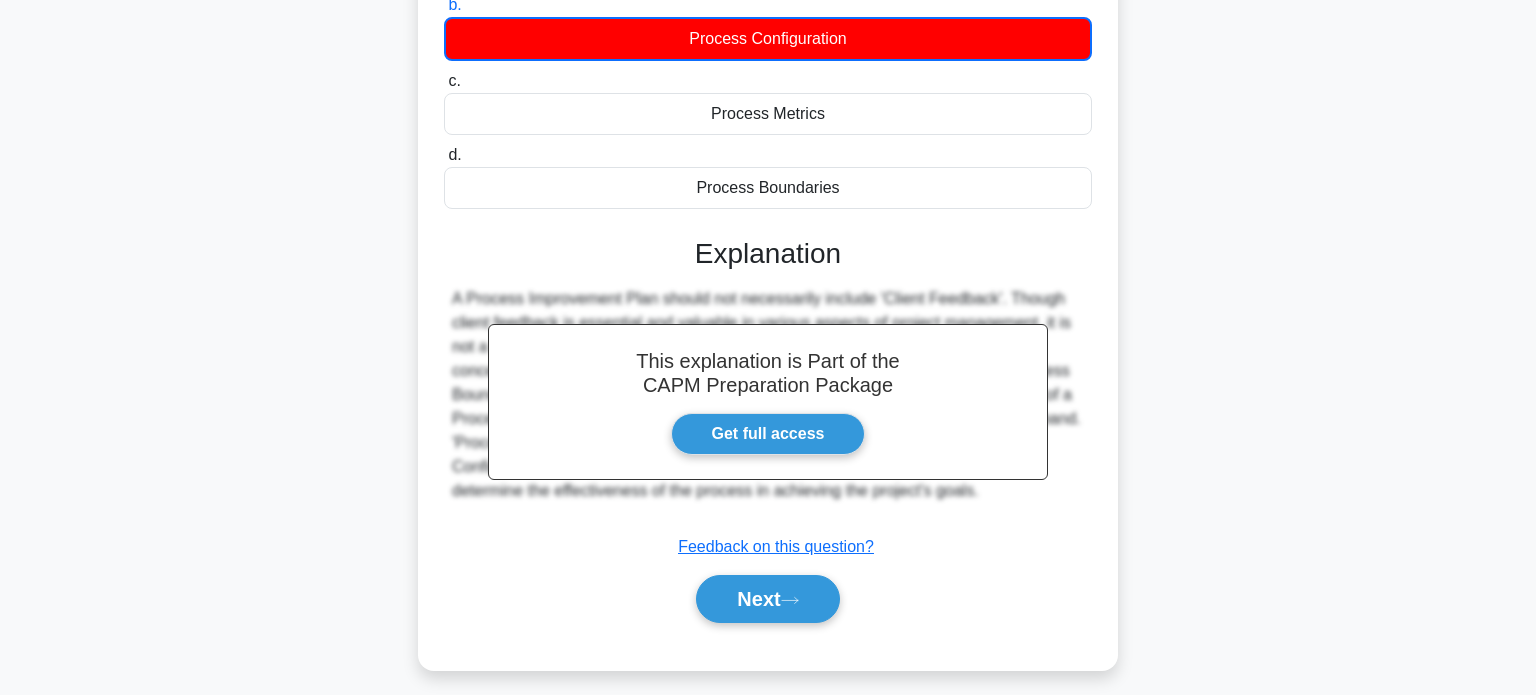 scroll, scrollTop: 385, scrollLeft: 0, axis: vertical 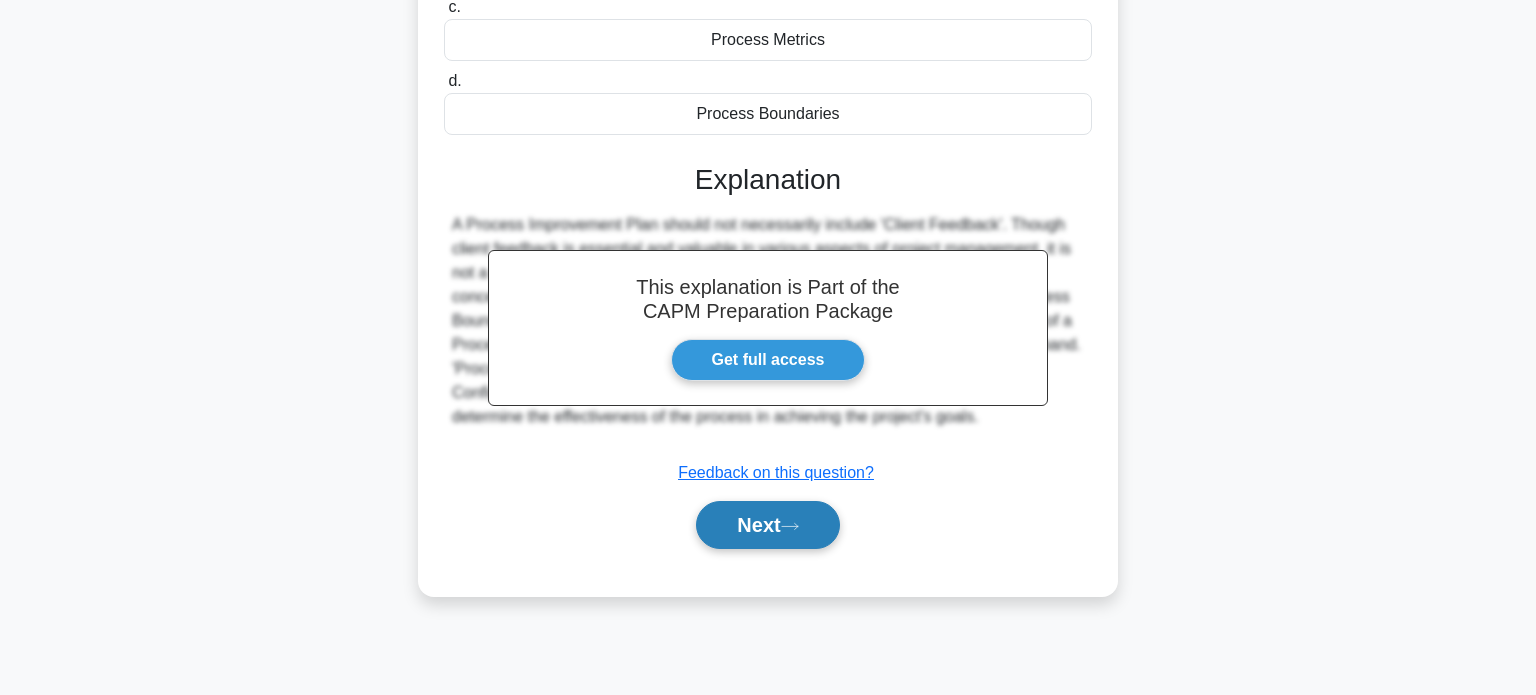 click on "Next" at bounding box center [767, 525] 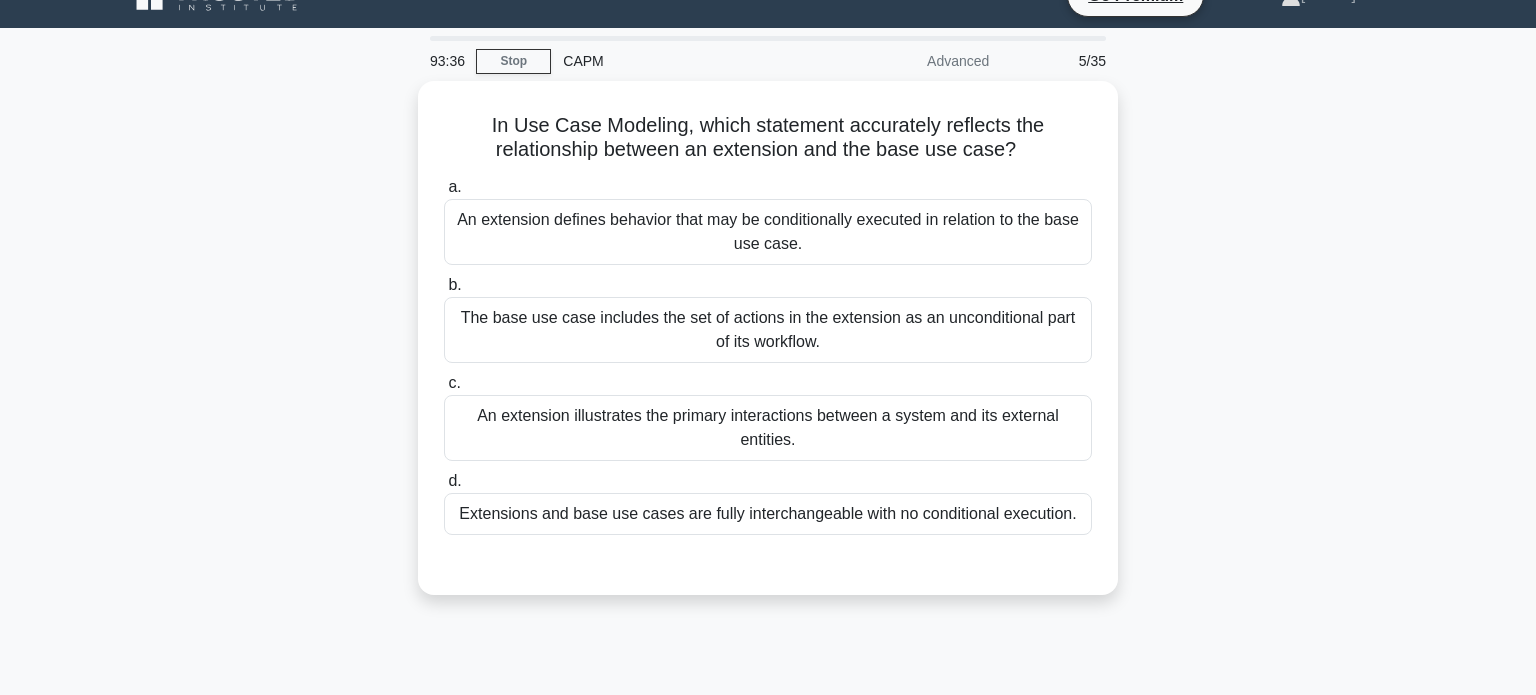 scroll, scrollTop: 0, scrollLeft: 0, axis: both 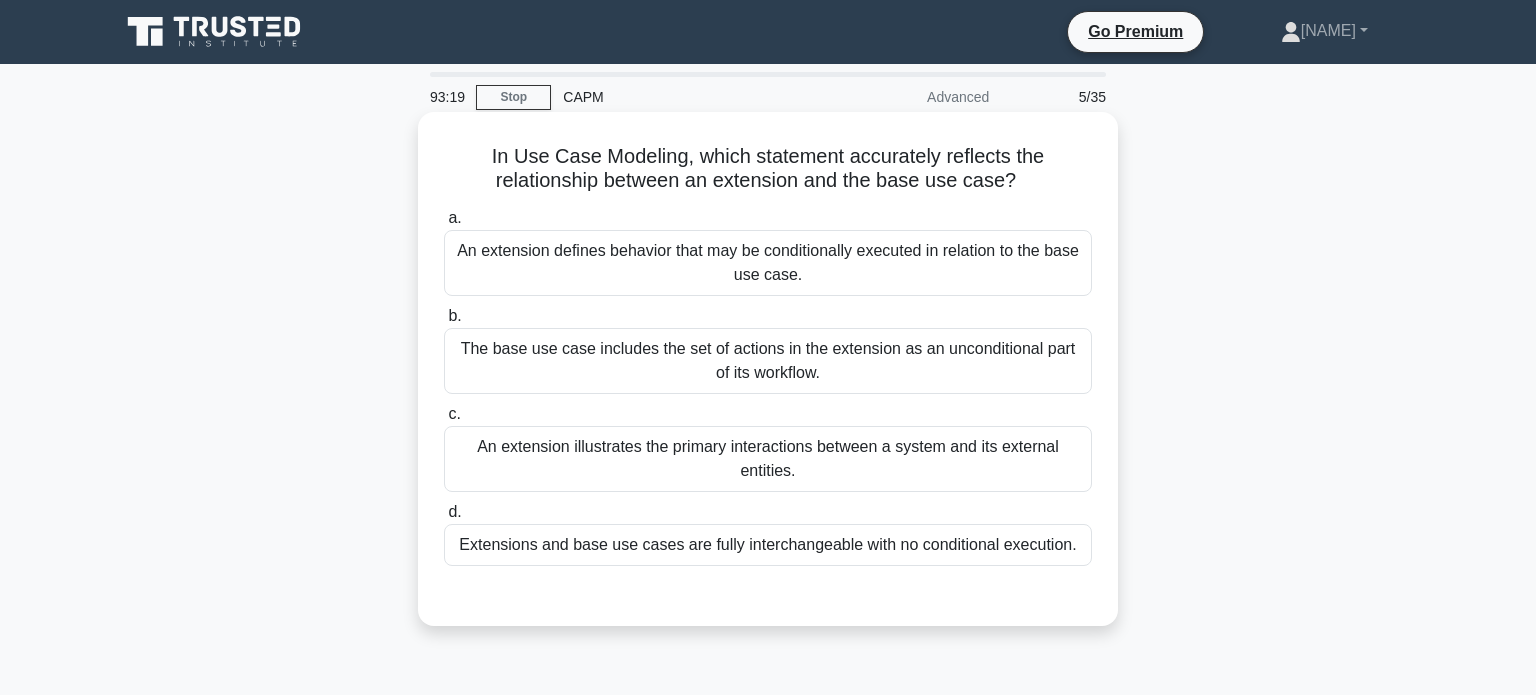 click on "An extension defines behavior that may be conditionally executed in relation to the base use case." at bounding box center [768, 263] 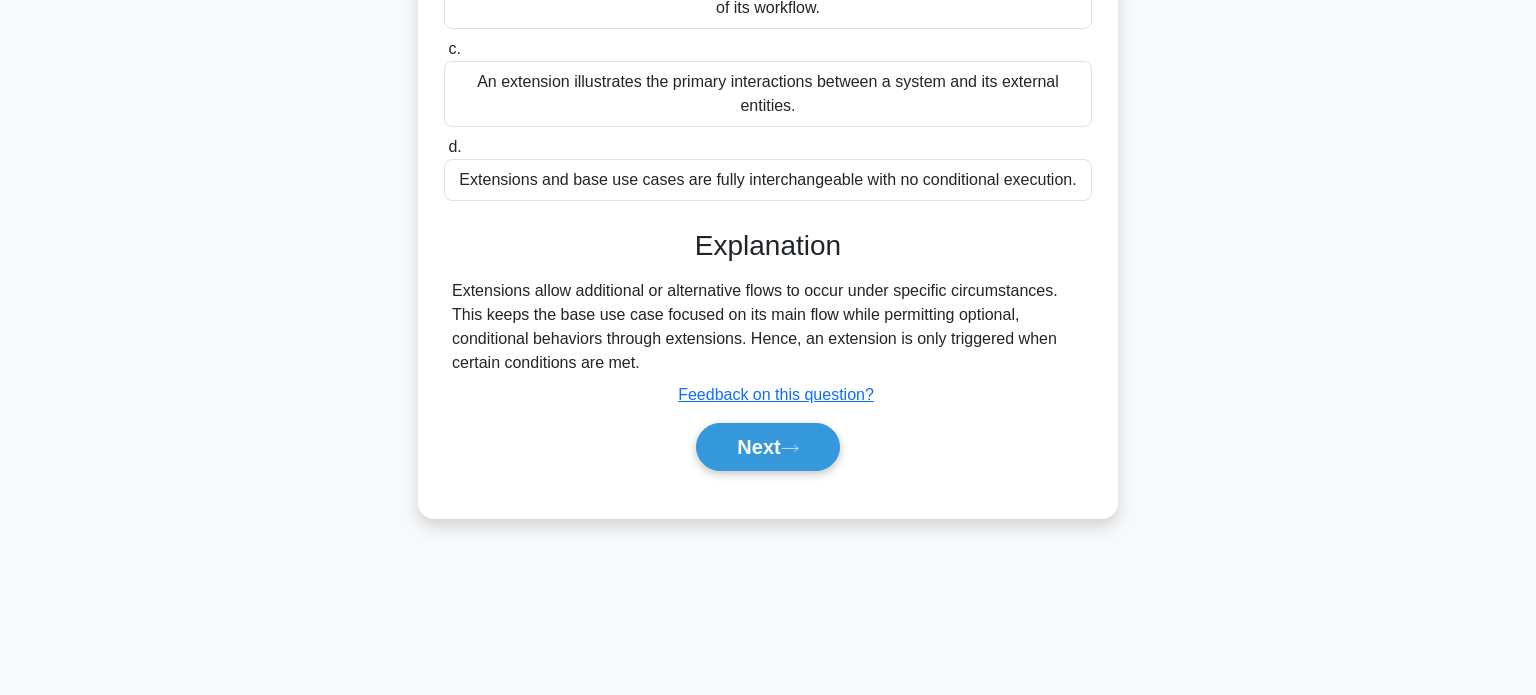 scroll, scrollTop: 385, scrollLeft: 0, axis: vertical 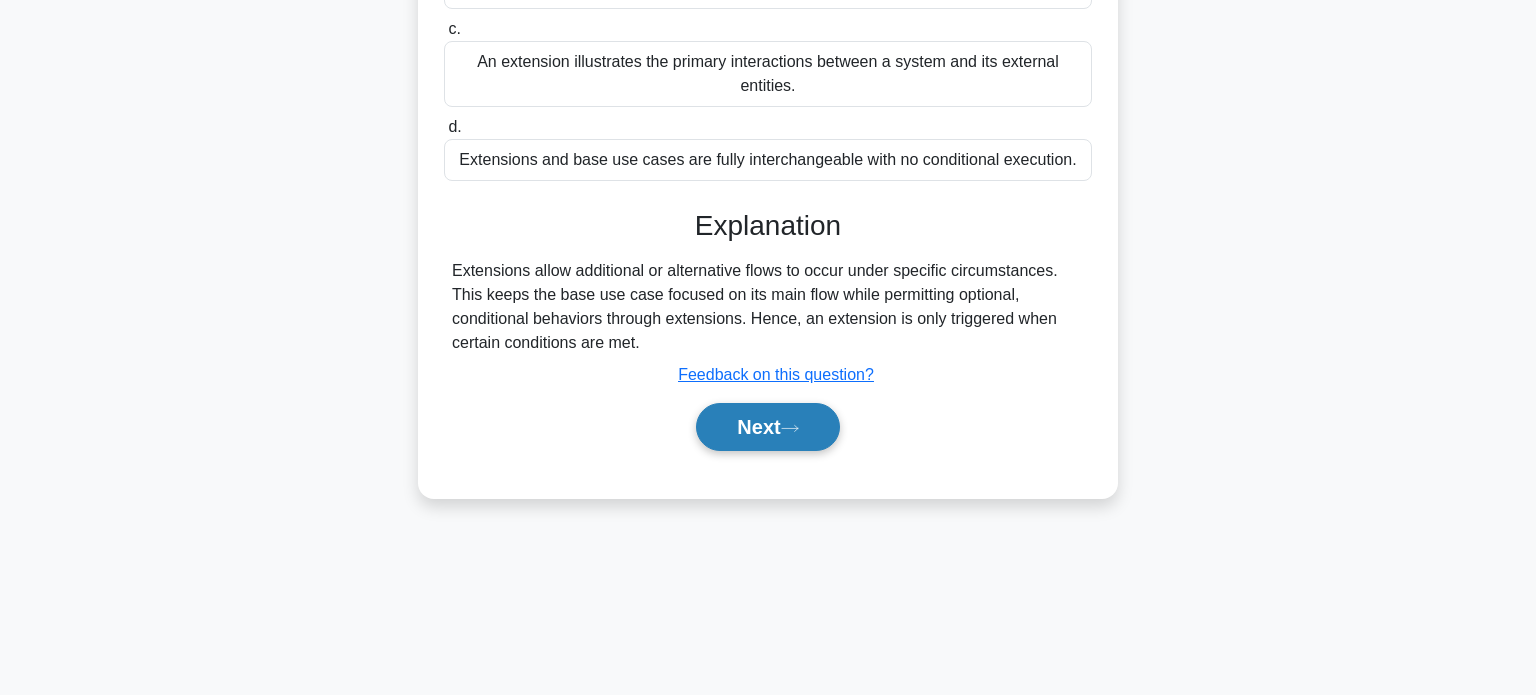 click on "Next" at bounding box center [767, 427] 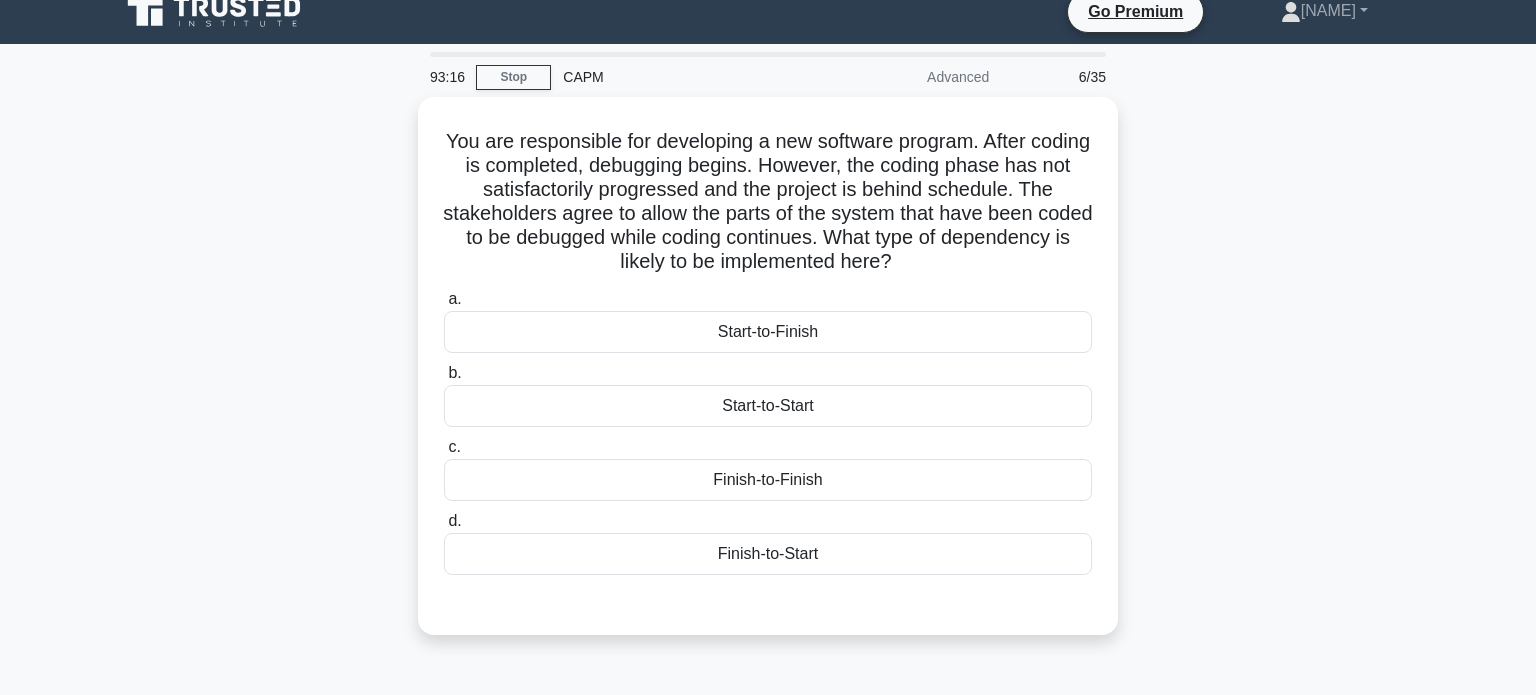 scroll, scrollTop: 0, scrollLeft: 0, axis: both 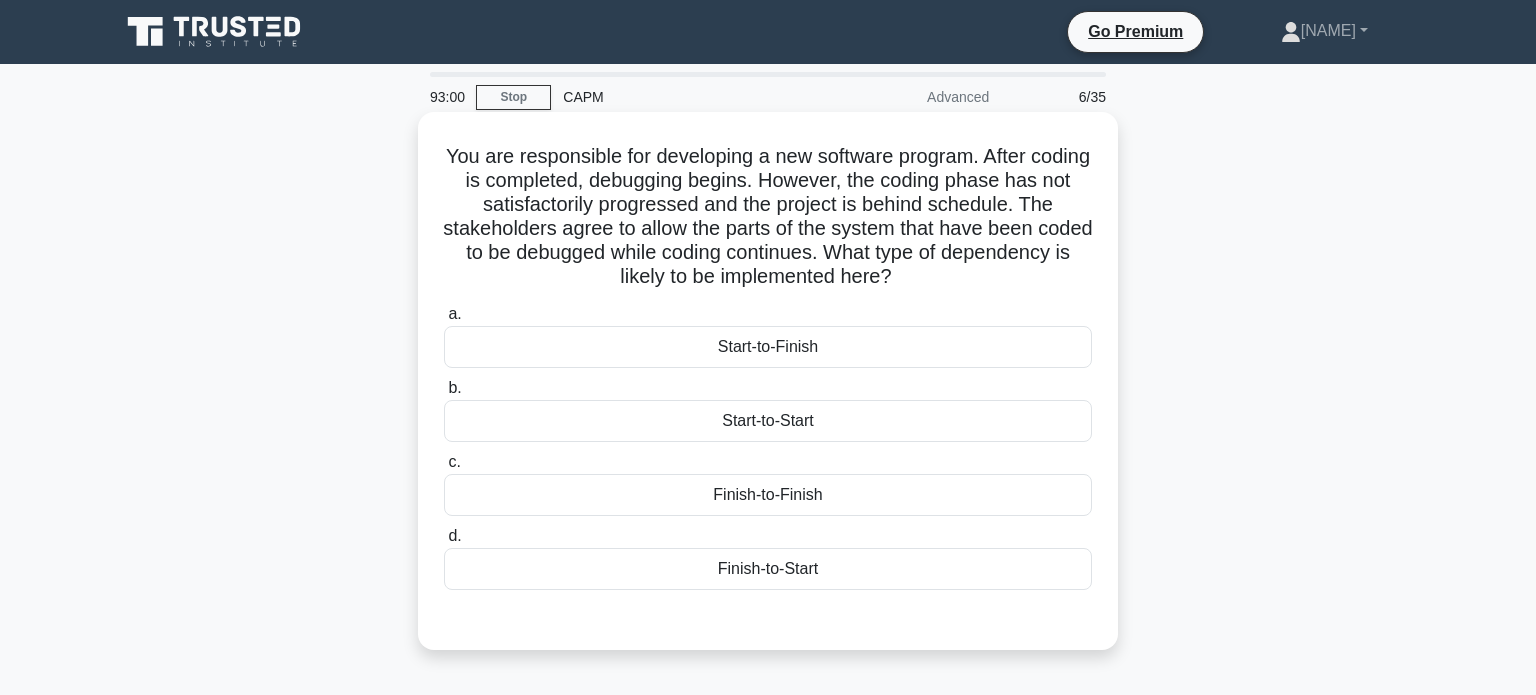 click on "Start-to-Finish" at bounding box center (768, 347) 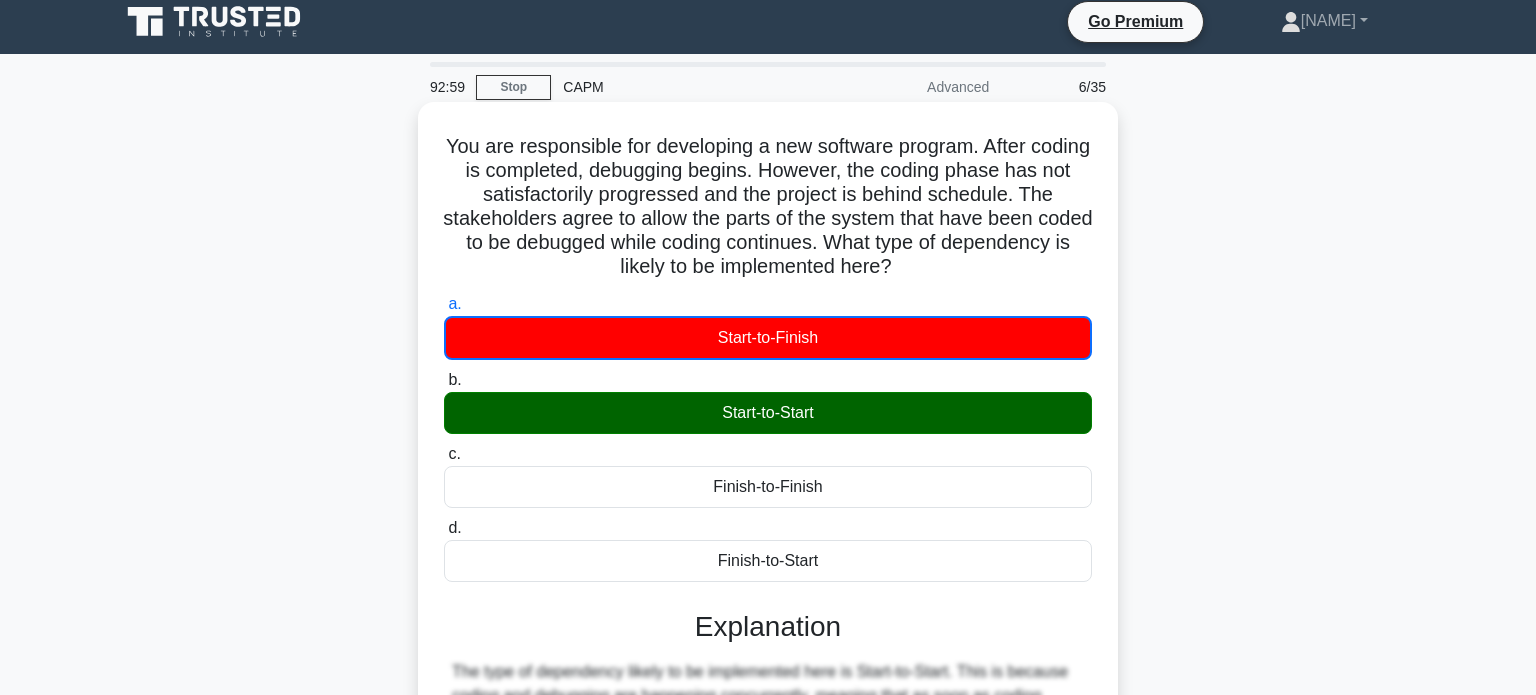 scroll, scrollTop: 15, scrollLeft: 0, axis: vertical 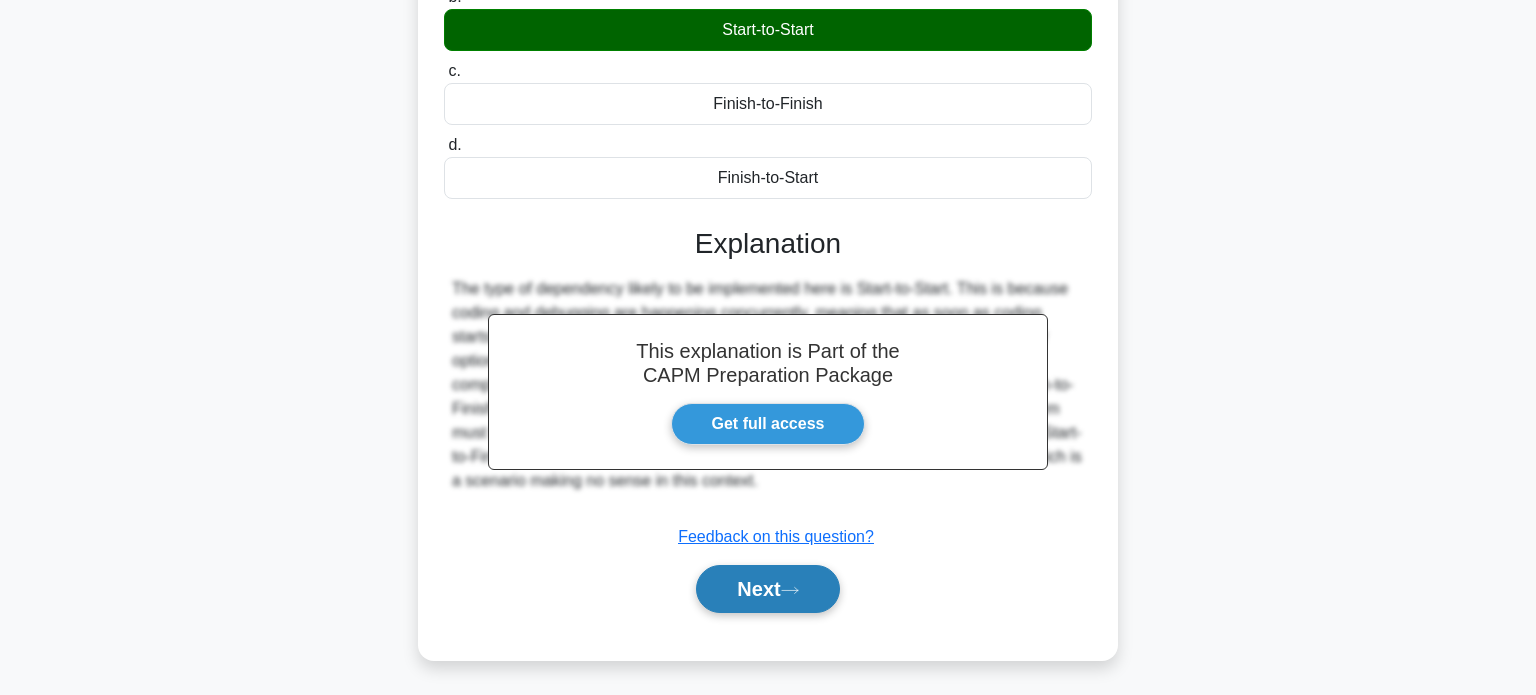 click 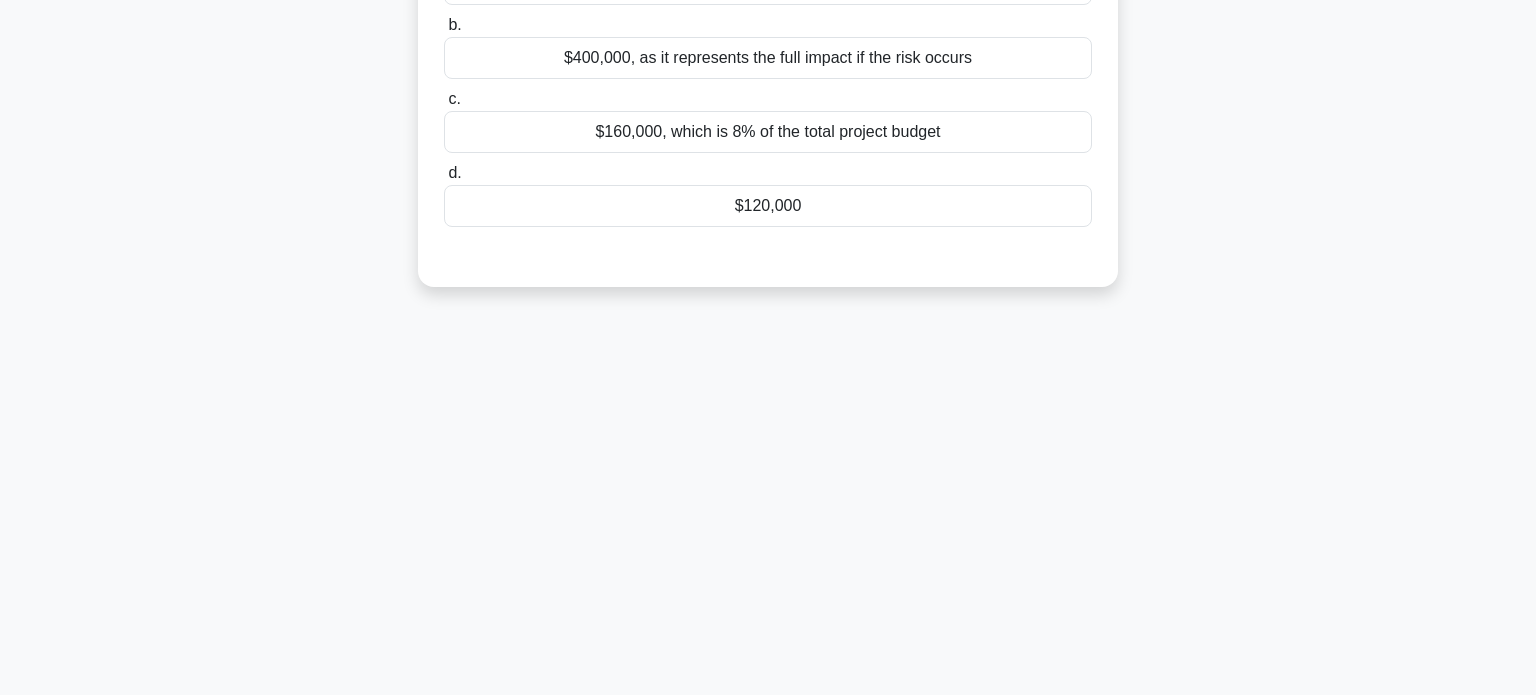 scroll, scrollTop: 0, scrollLeft: 0, axis: both 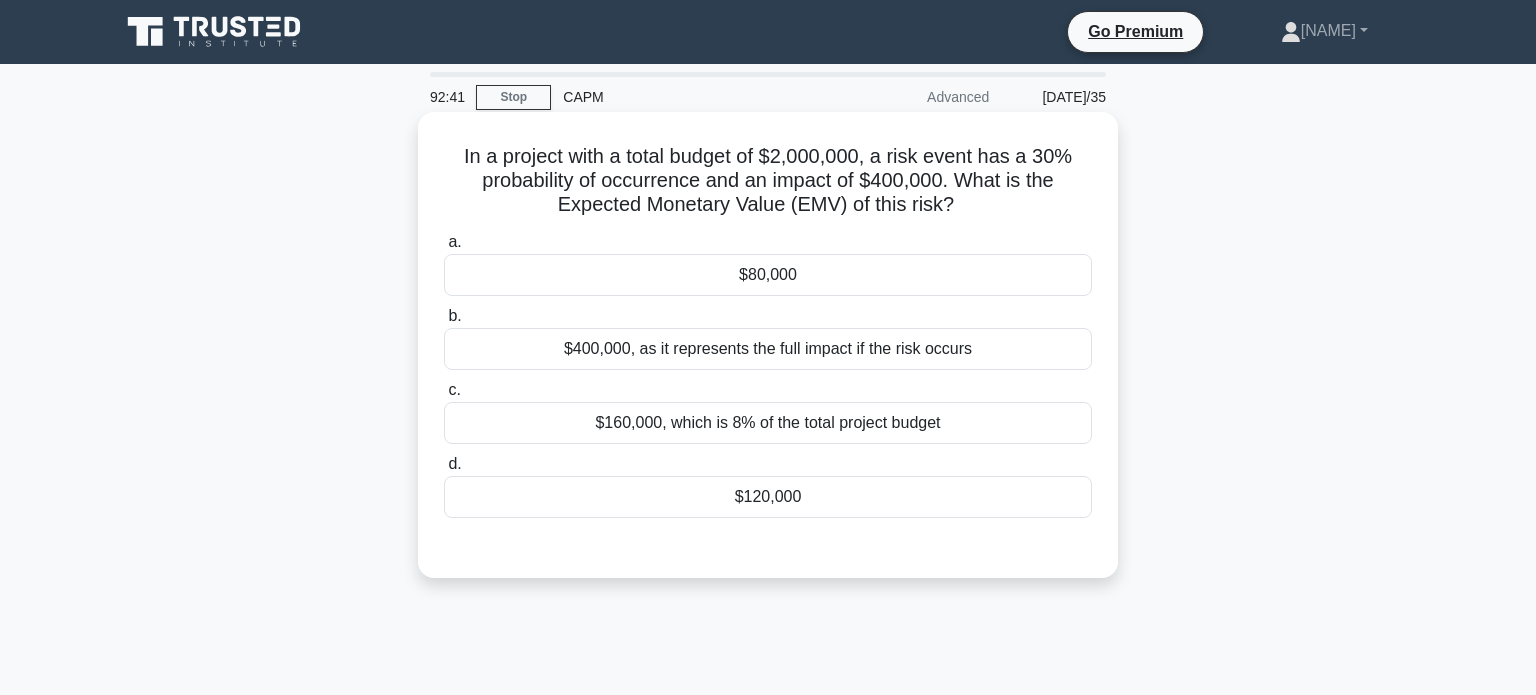 click on "$400,000, as it represents the full impact if the risk occurs" at bounding box center [768, 349] 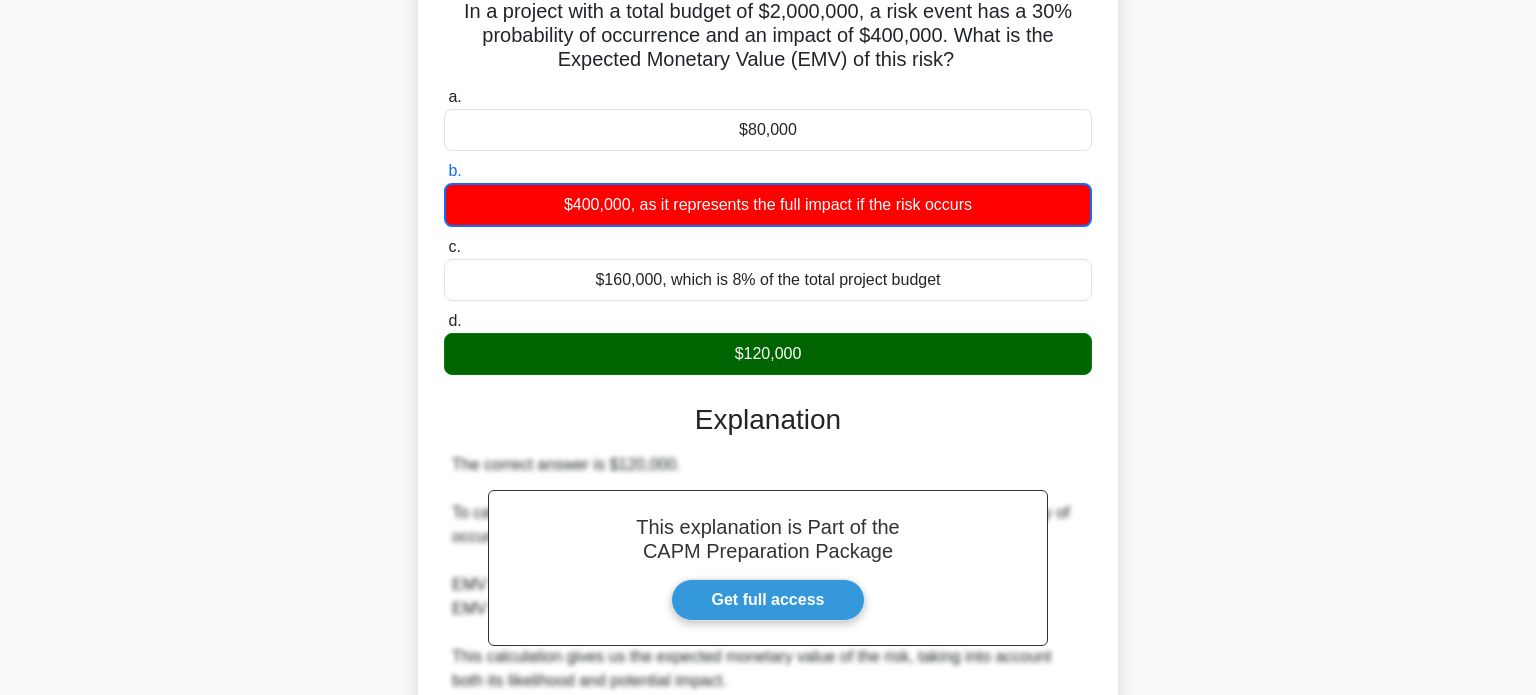 scroll, scrollTop: 561, scrollLeft: 0, axis: vertical 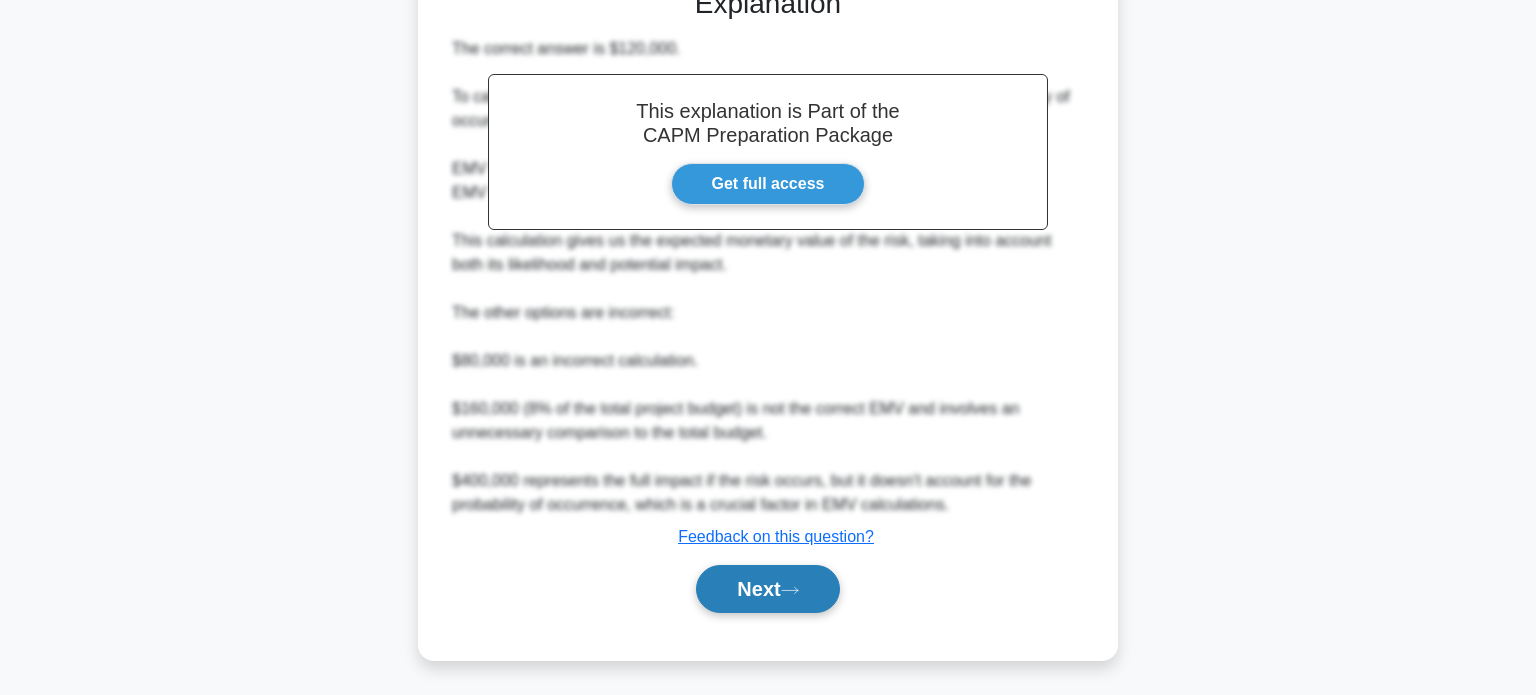 click on "Next" at bounding box center (767, 589) 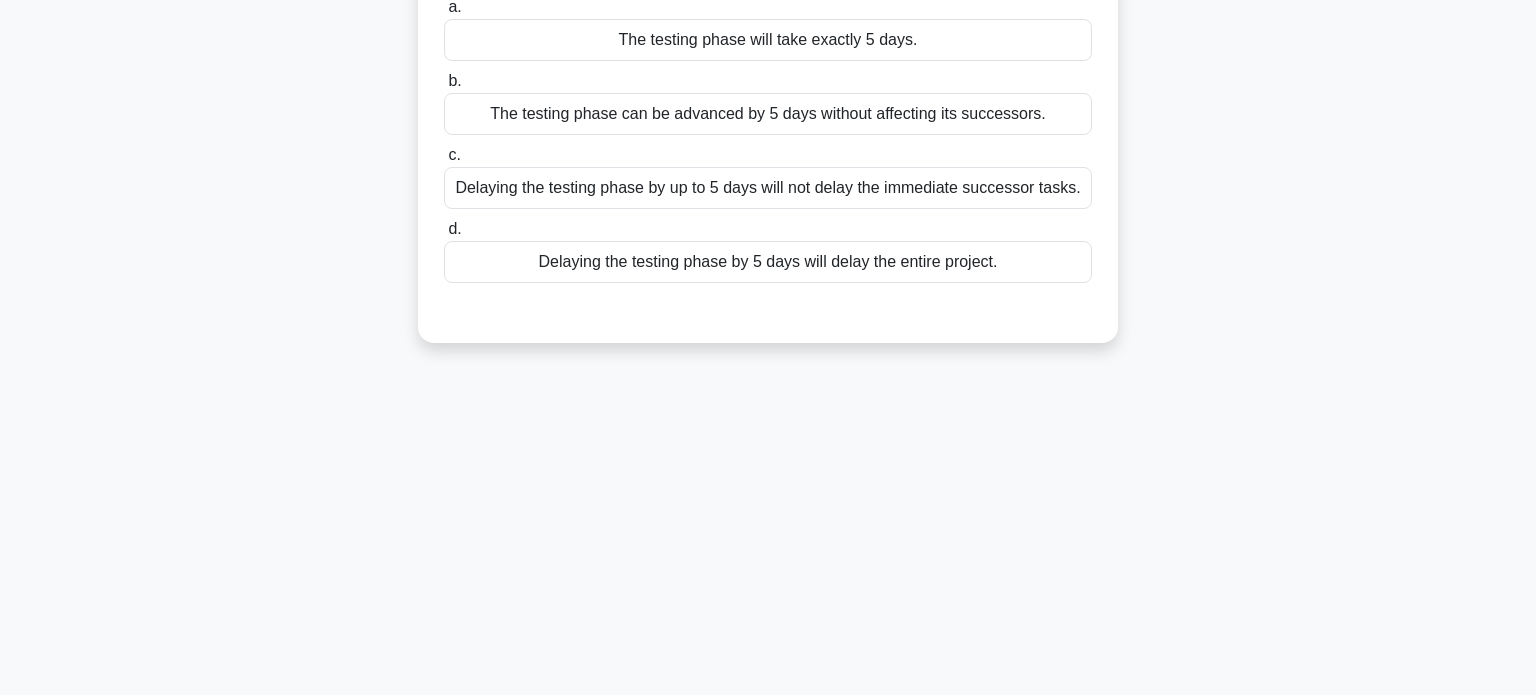 scroll, scrollTop: 0, scrollLeft: 0, axis: both 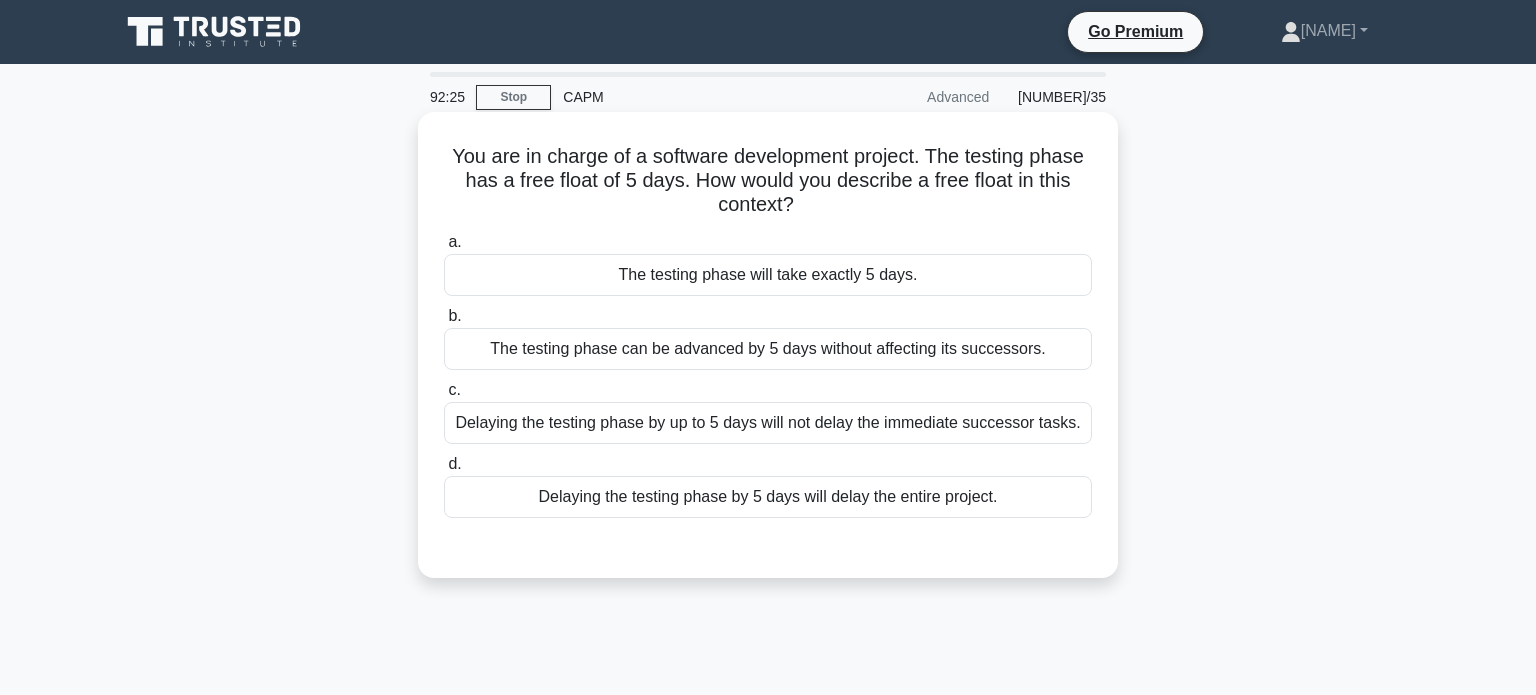 click on "The testing phase will take exactly 5 days." at bounding box center (768, 275) 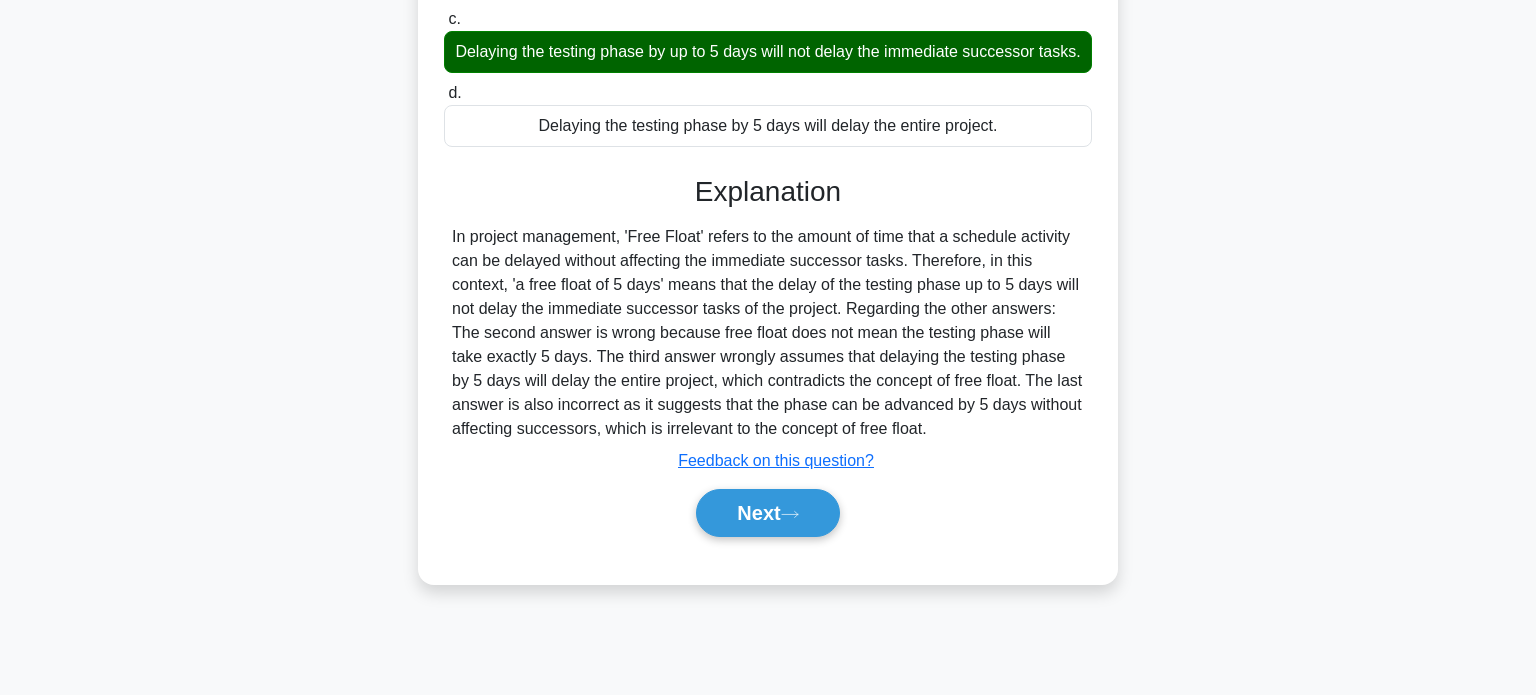 scroll, scrollTop: 380, scrollLeft: 0, axis: vertical 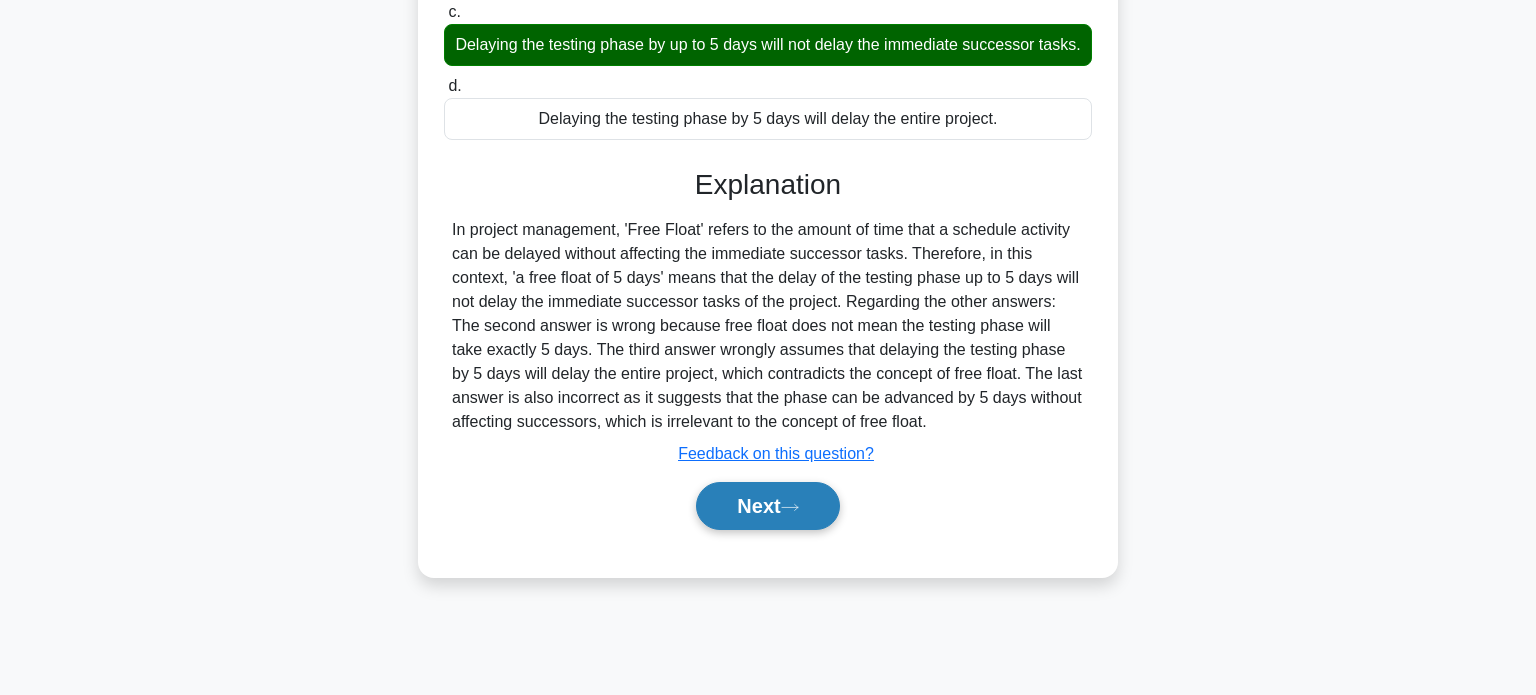 click on "Next" at bounding box center (767, 506) 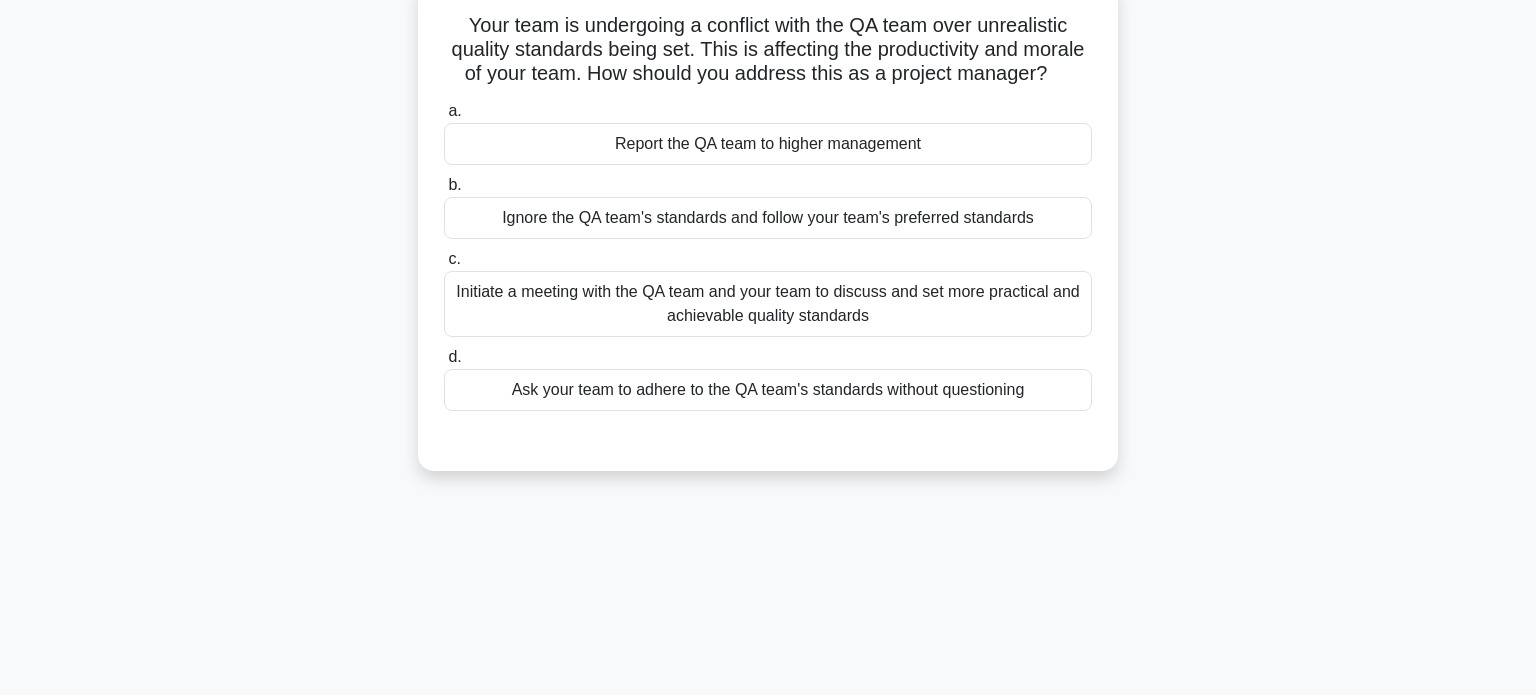 scroll, scrollTop: 0, scrollLeft: 0, axis: both 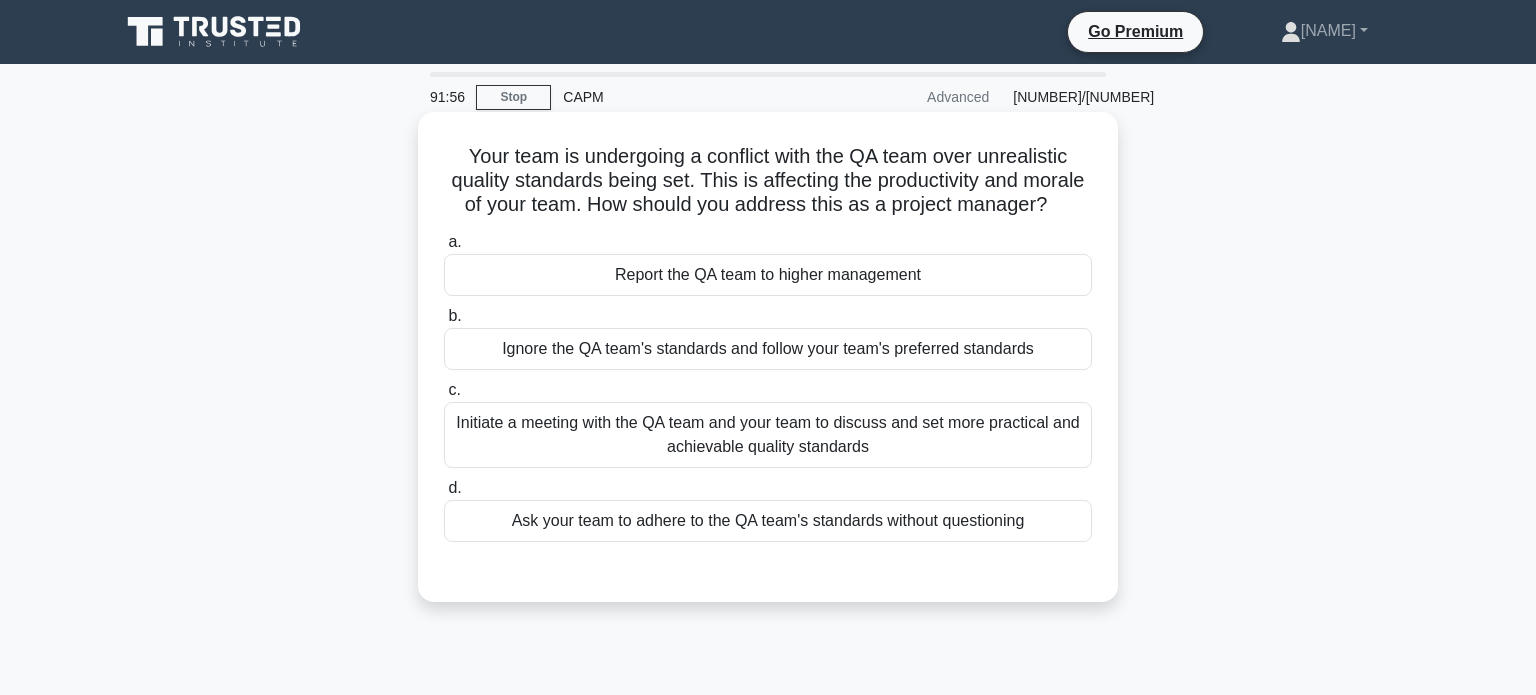 click on "Initiate a meeting with the QA team and your team to discuss and set more practical and achievable quality standards" at bounding box center [768, 435] 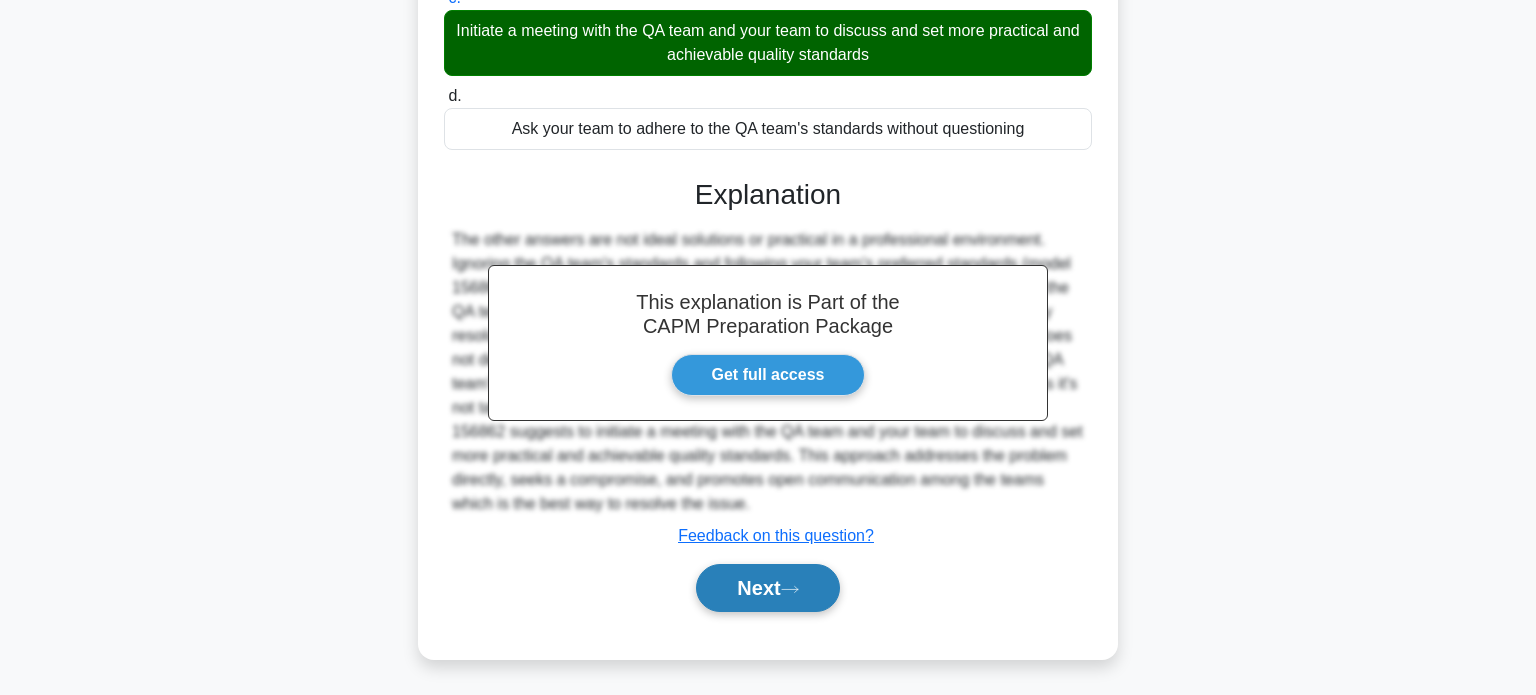 click on "Next" at bounding box center [767, 588] 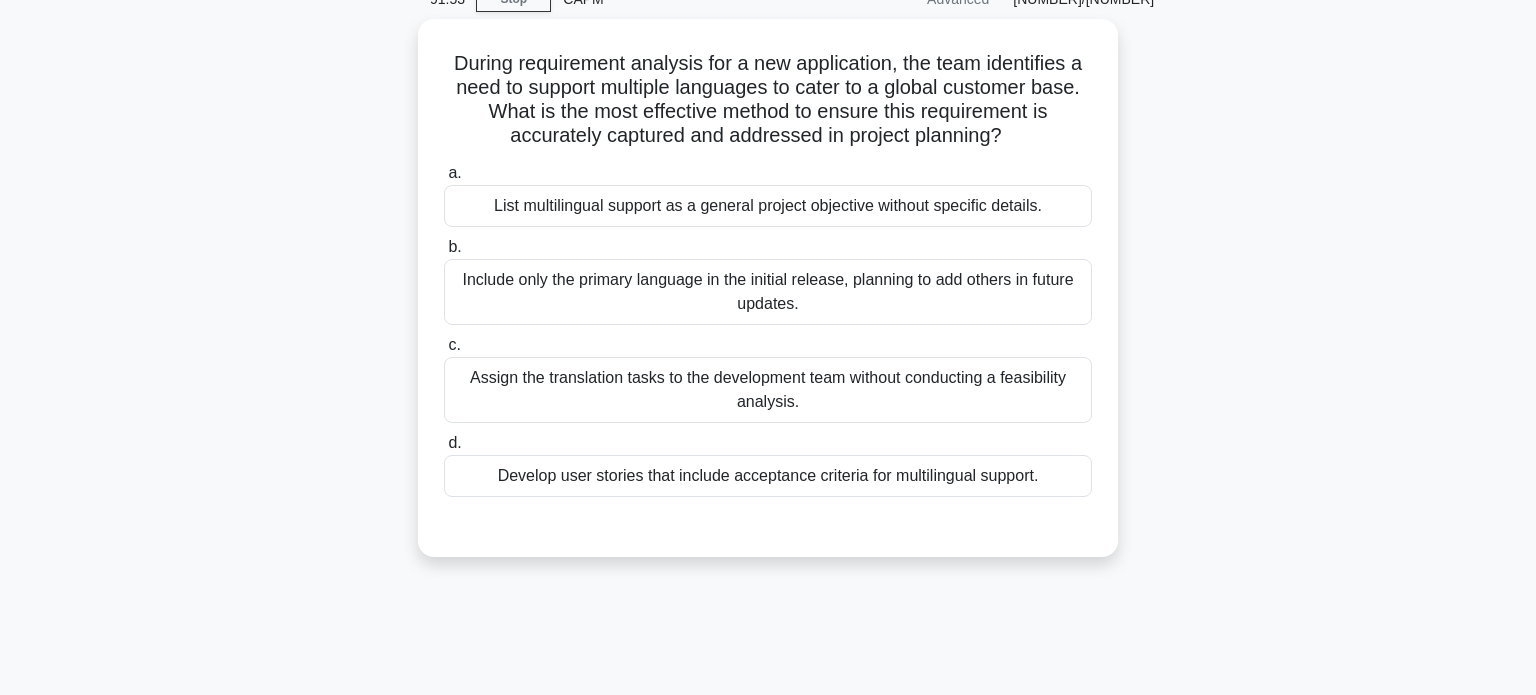 scroll, scrollTop: 0, scrollLeft: 0, axis: both 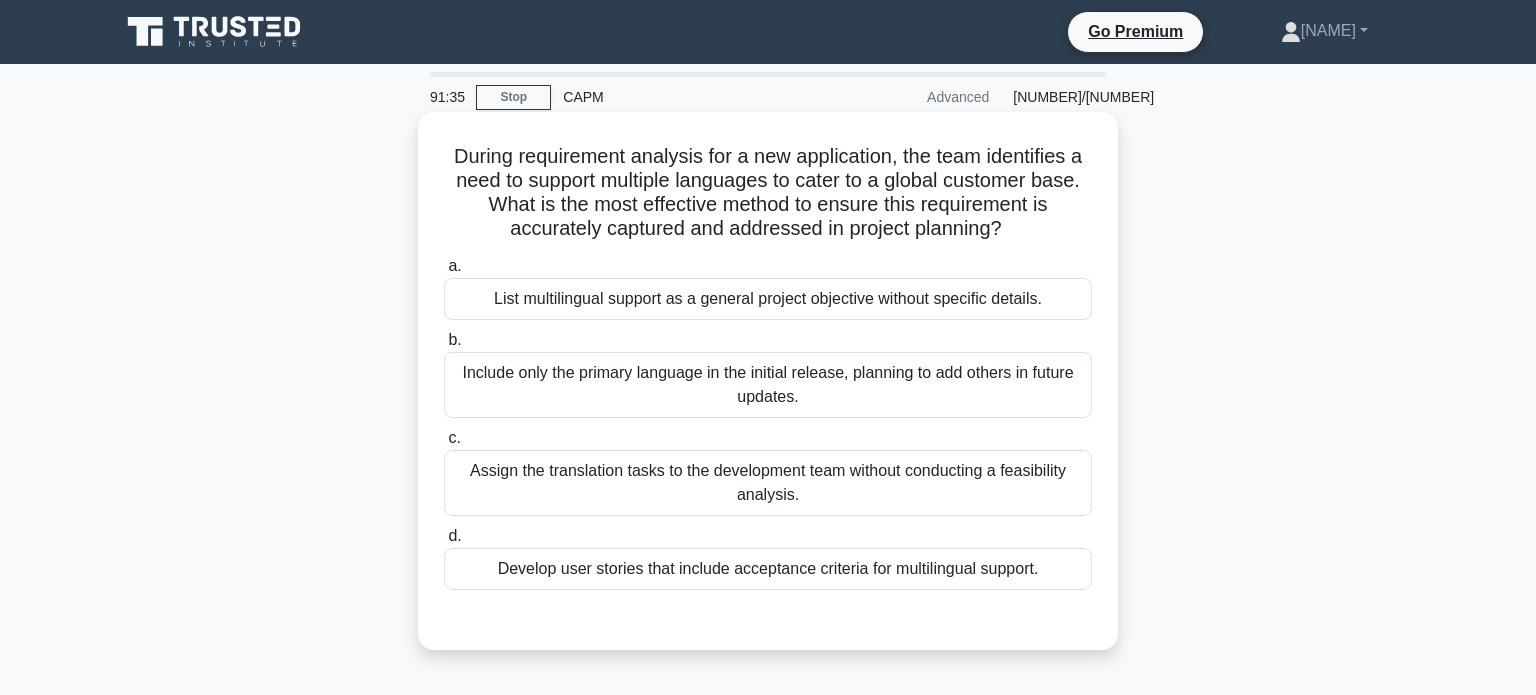 click on "Assign the translation tasks to the development team without conducting a feasibility analysis." at bounding box center (768, 483) 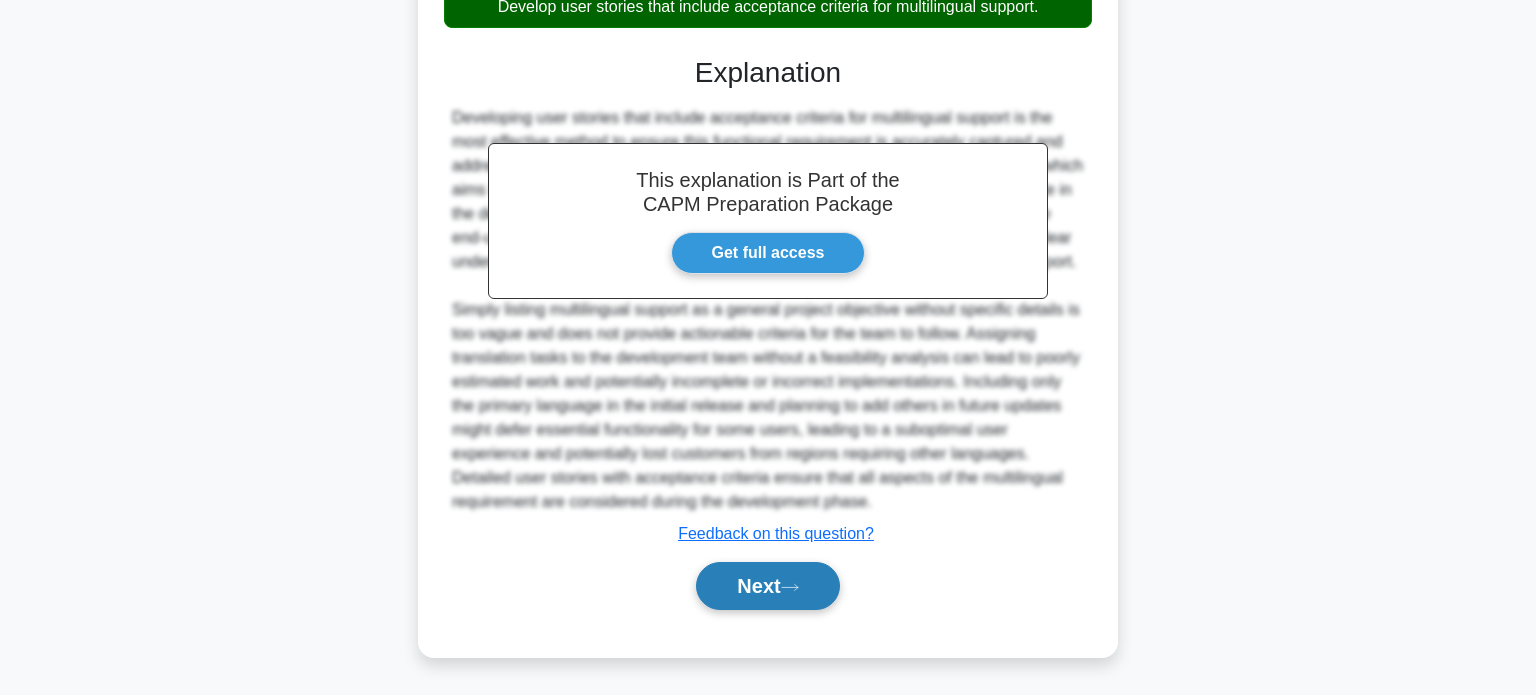 click on "Next" at bounding box center (767, 586) 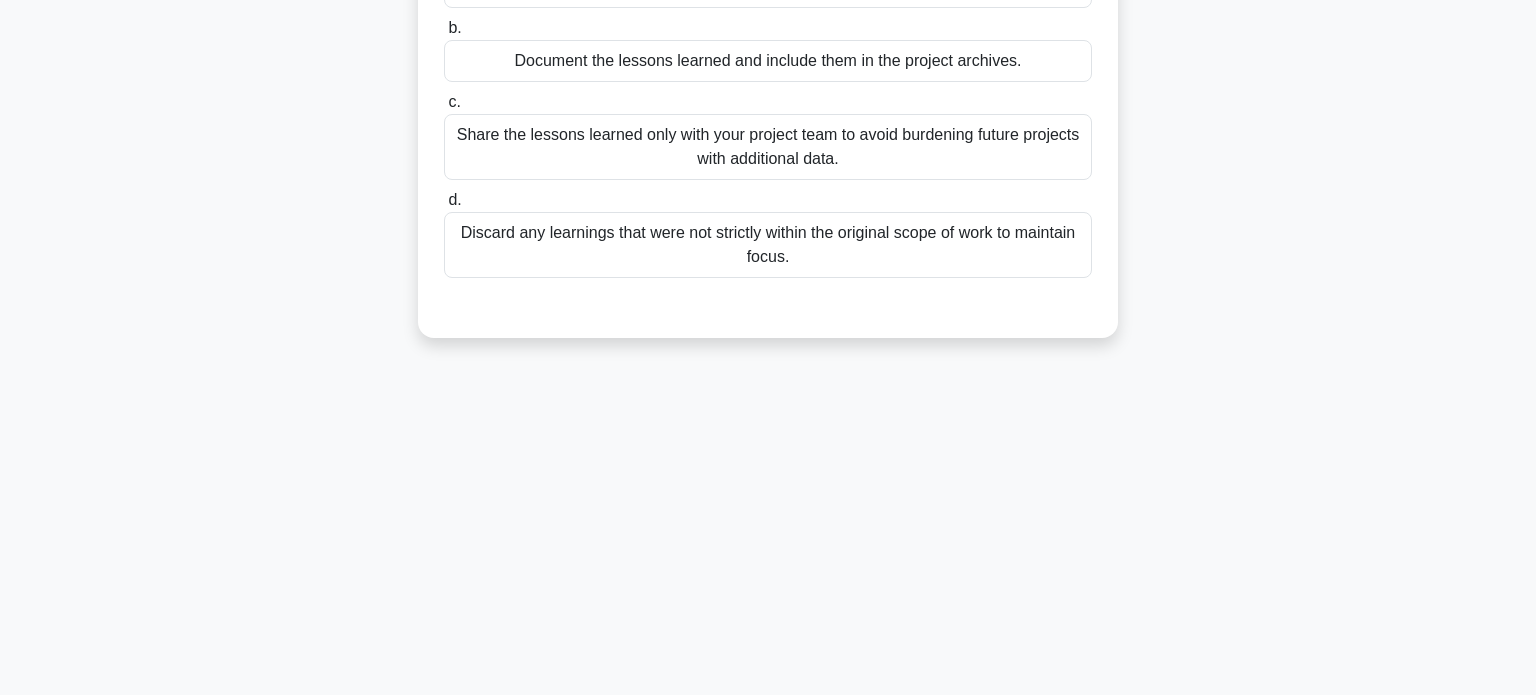 scroll, scrollTop: 0, scrollLeft: 0, axis: both 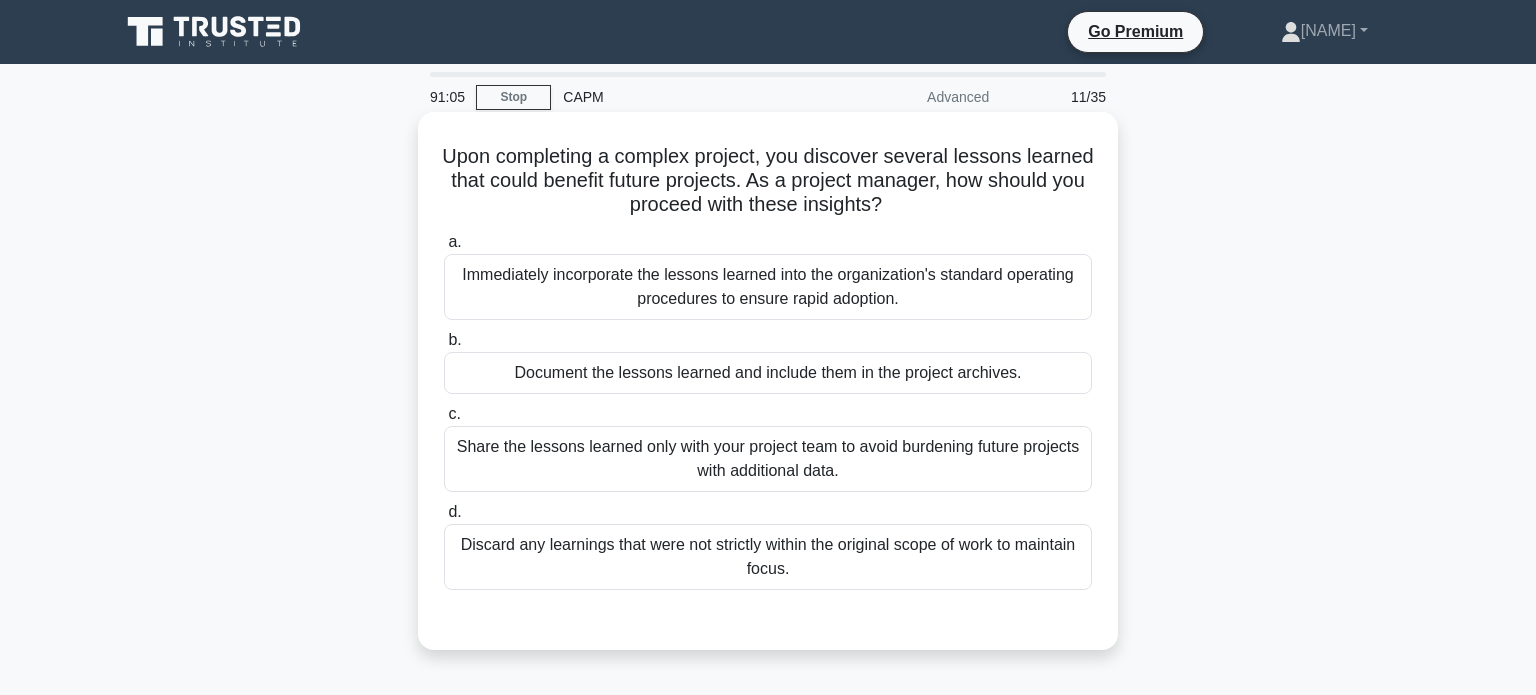 click on "Document the lessons learned and include them in the project archives." at bounding box center [768, 373] 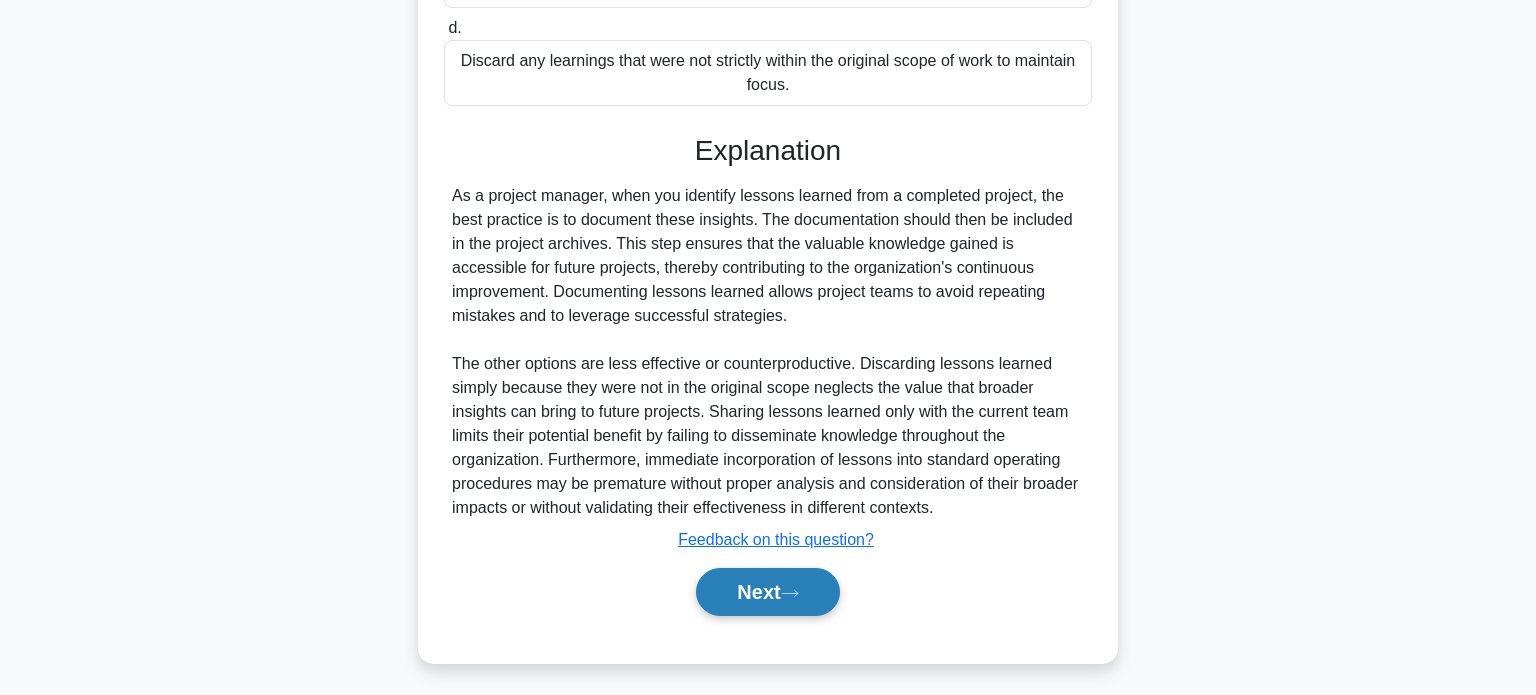 click on "Next" at bounding box center (767, 592) 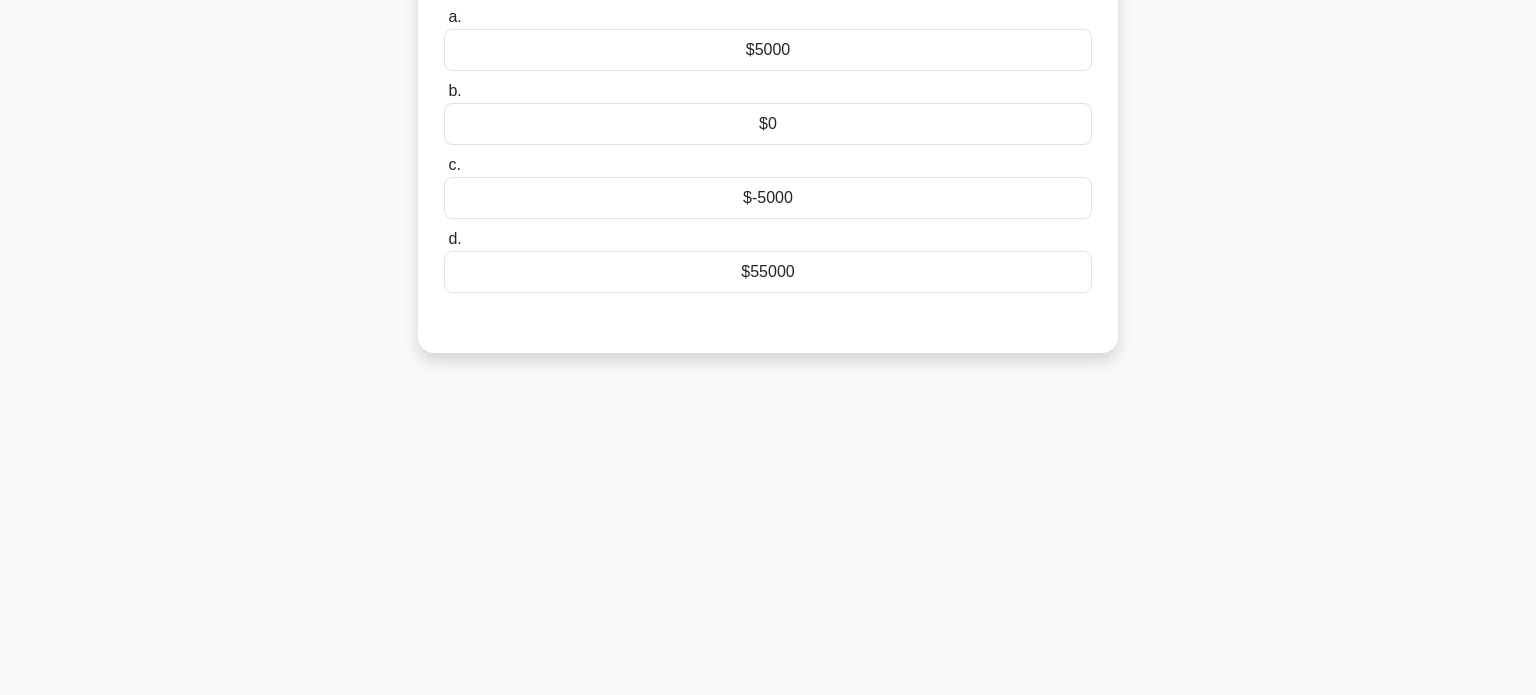 scroll, scrollTop: 0, scrollLeft: 0, axis: both 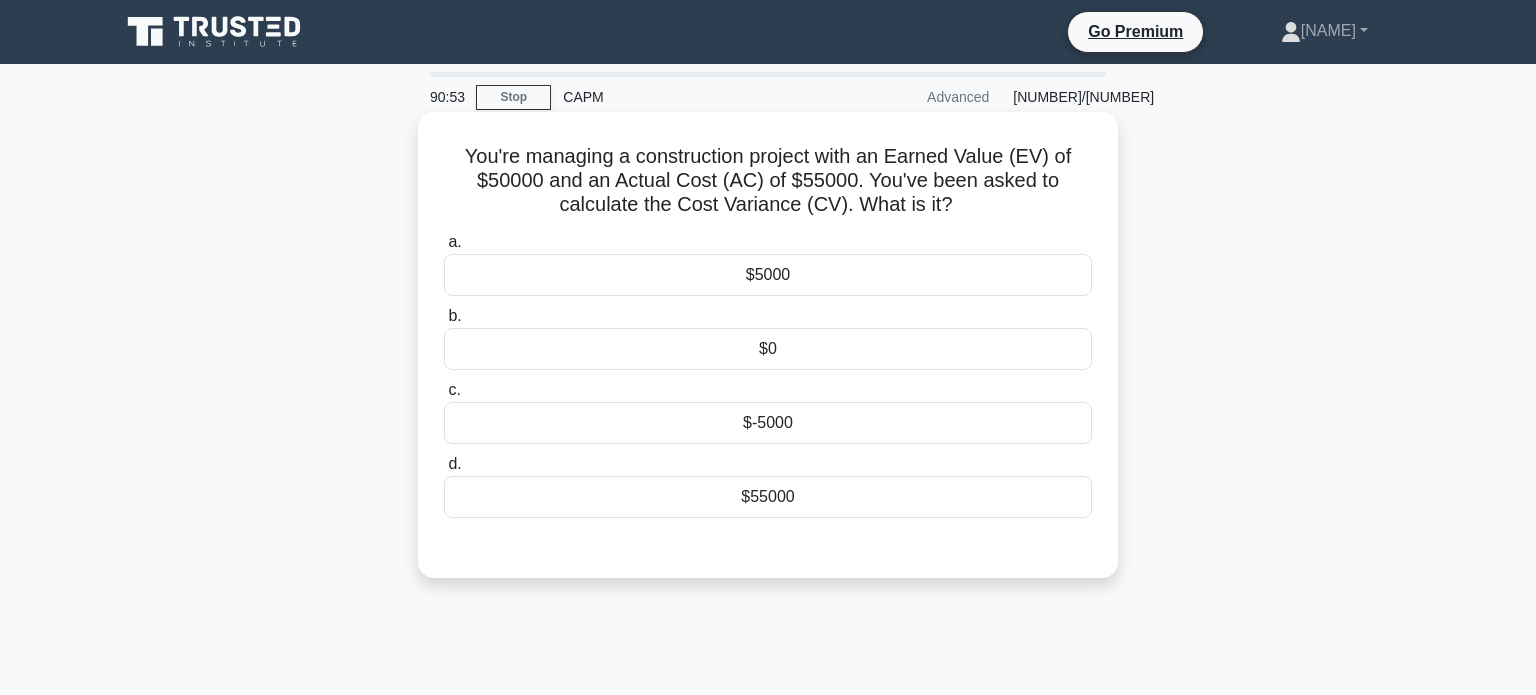 click on "$5000" at bounding box center [768, 275] 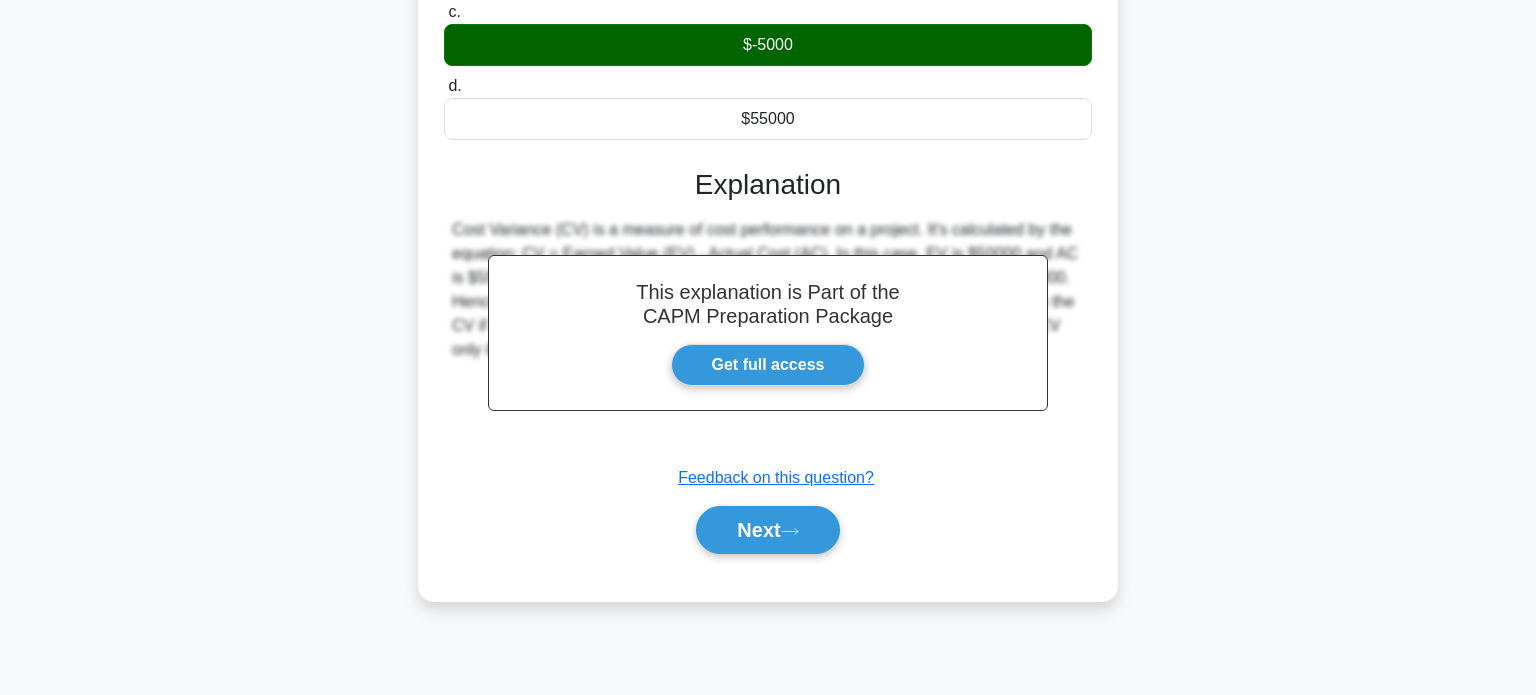 scroll, scrollTop: 385, scrollLeft: 0, axis: vertical 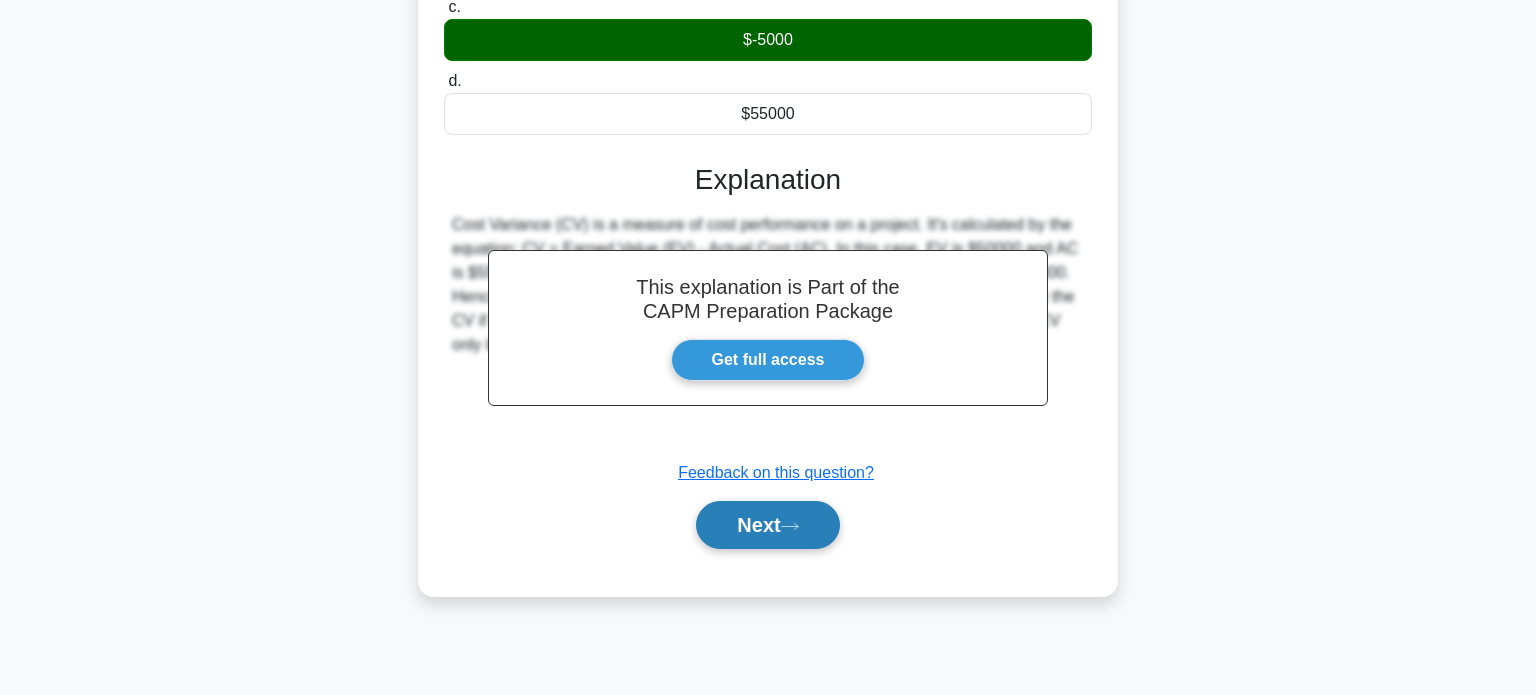 click on "Next" at bounding box center (767, 525) 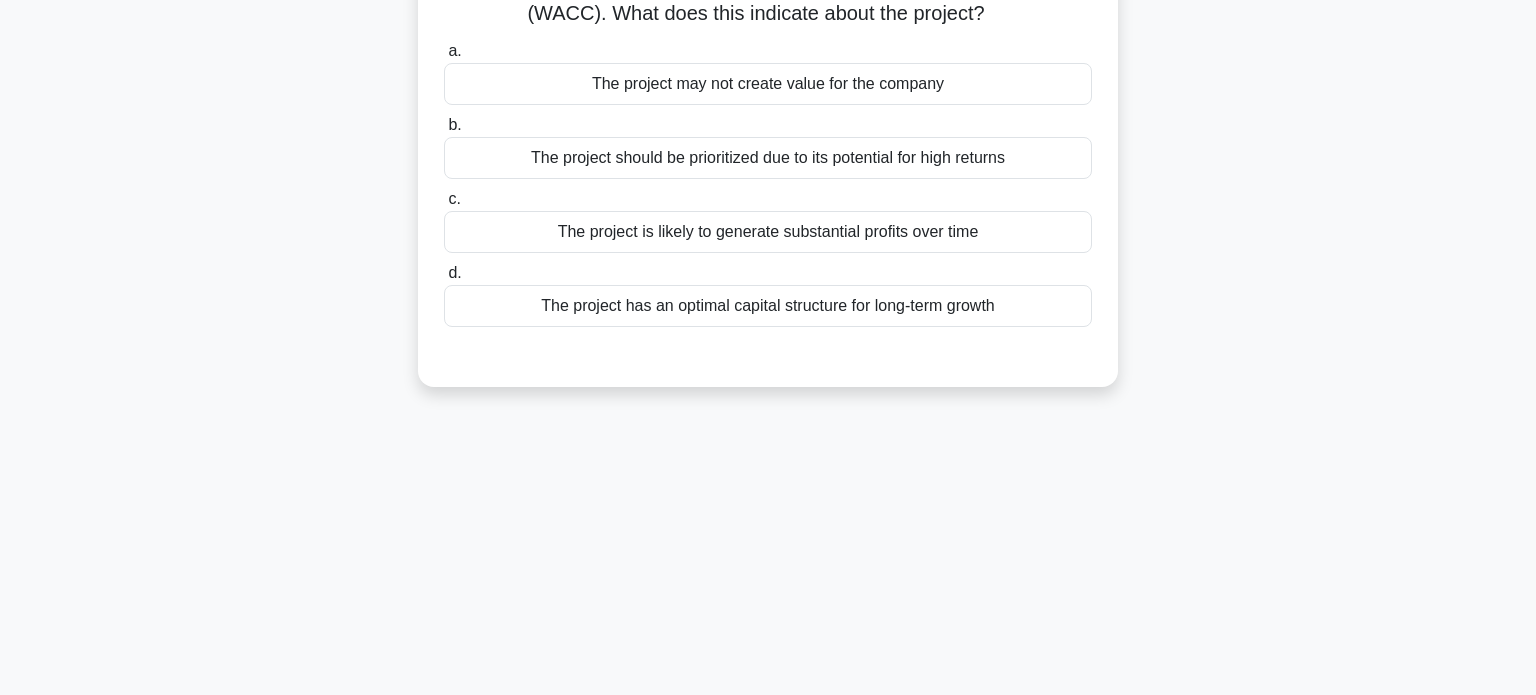 scroll, scrollTop: 0, scrollLeft: 0, axis: both 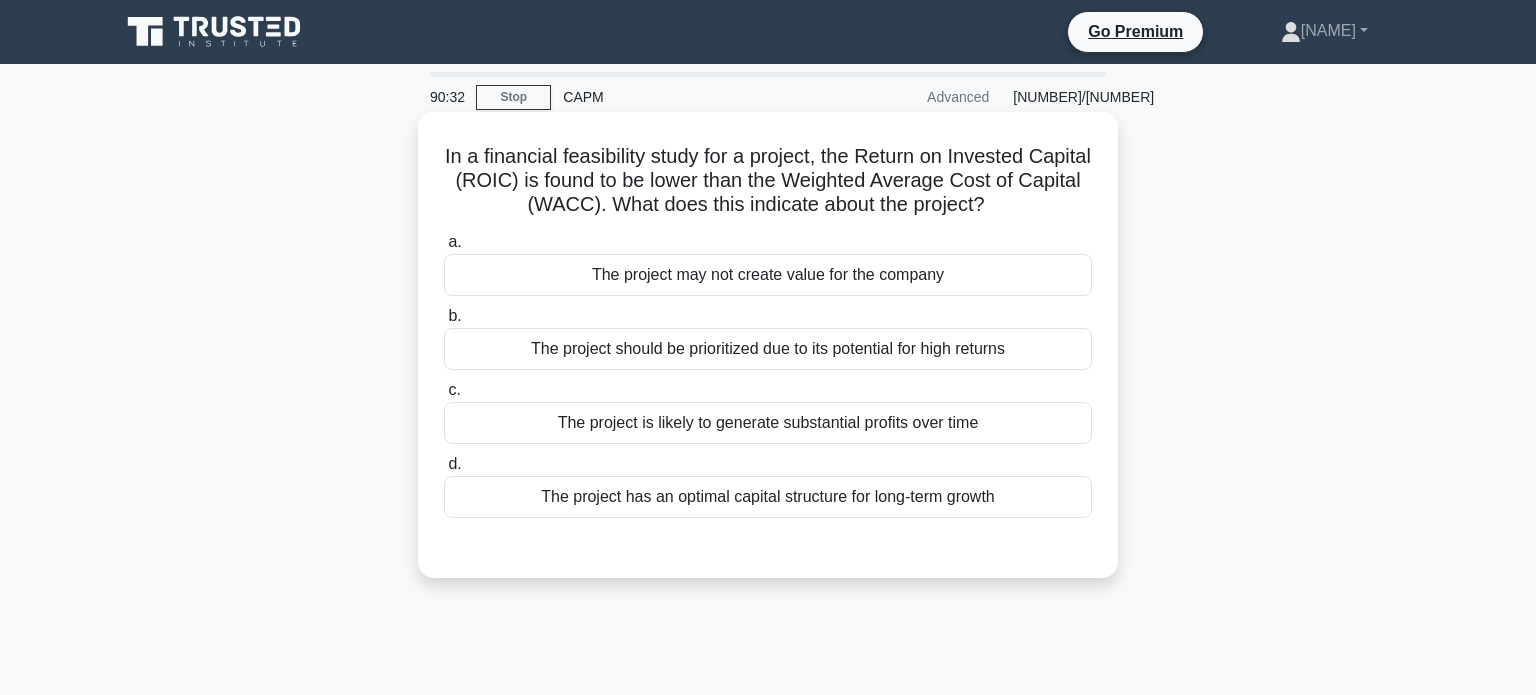 click on "The project may not create value for the company" at bounding box center [768, 275] 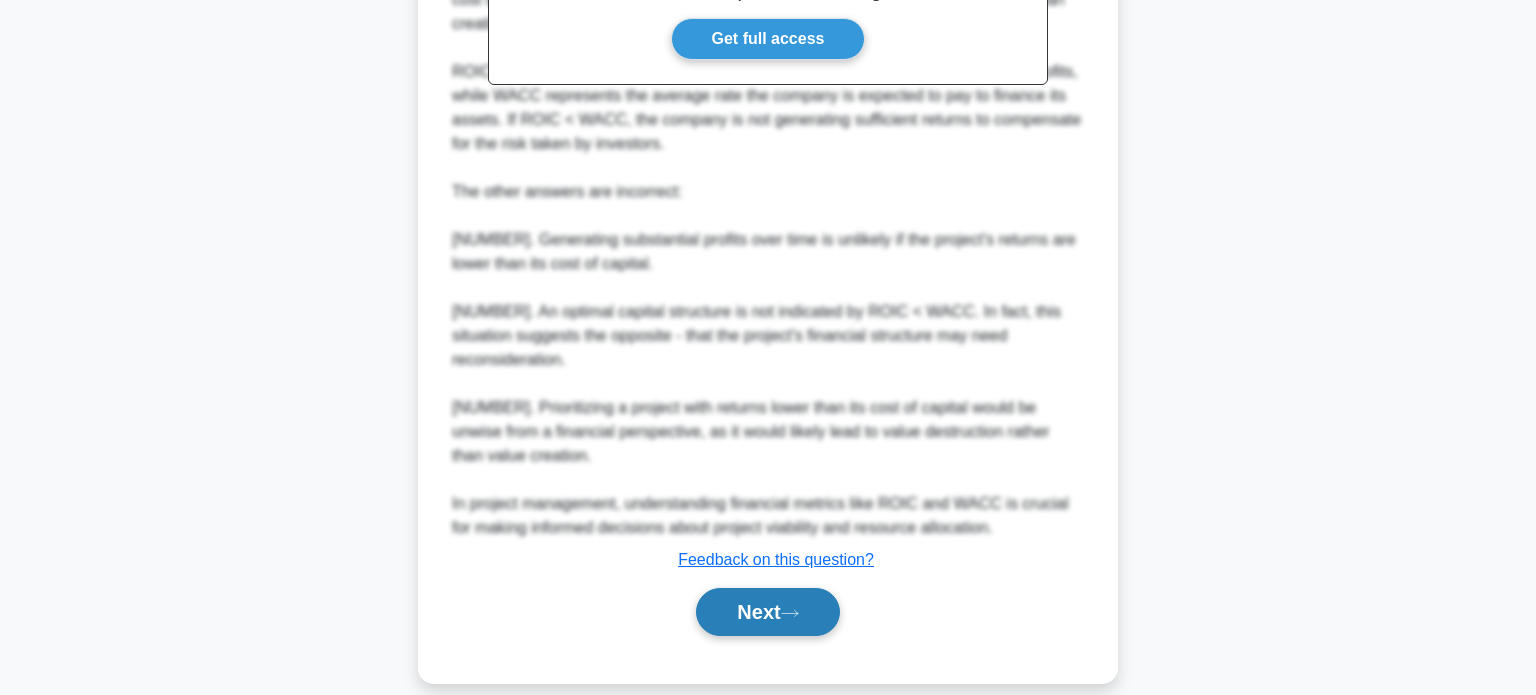 click on "Next" at bounding box center [767, 612] 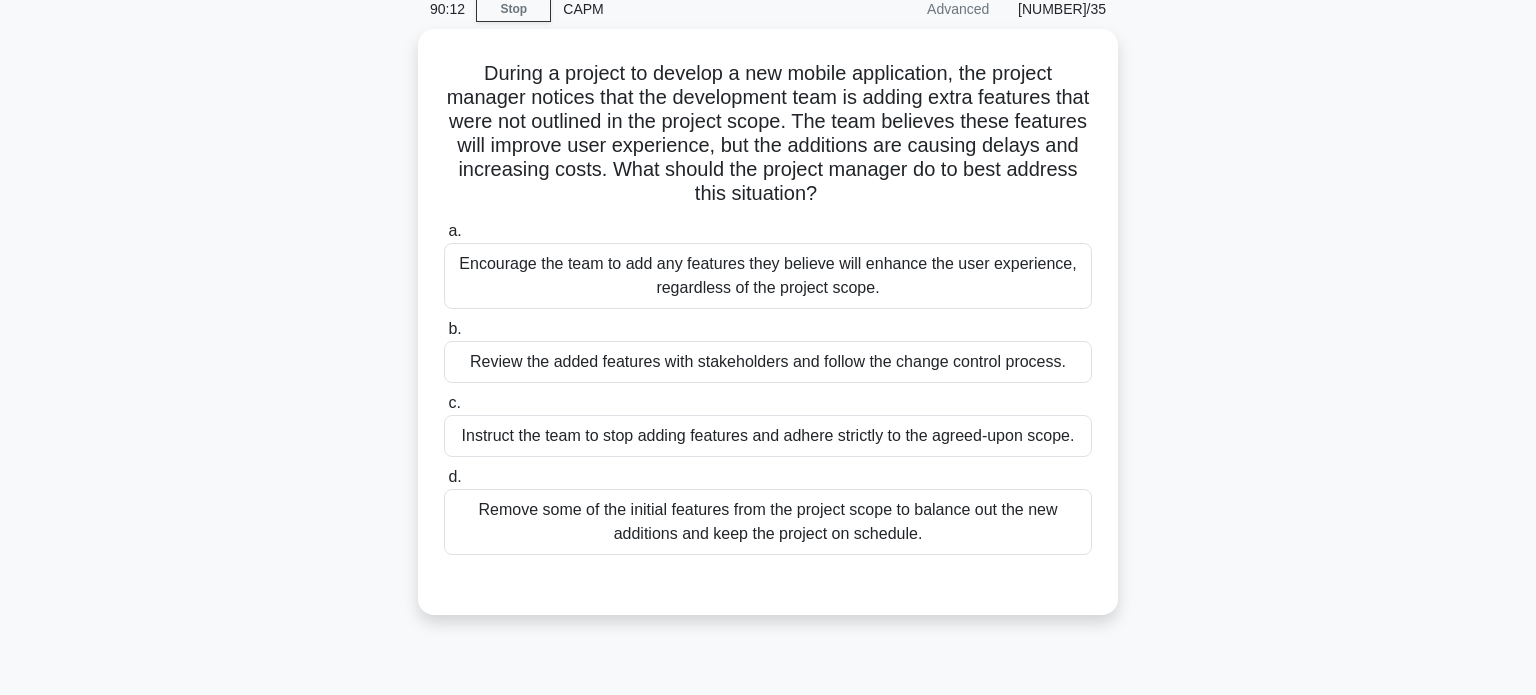scroll, scrollTop: 88, scrollLeft: 0, axis: vertical 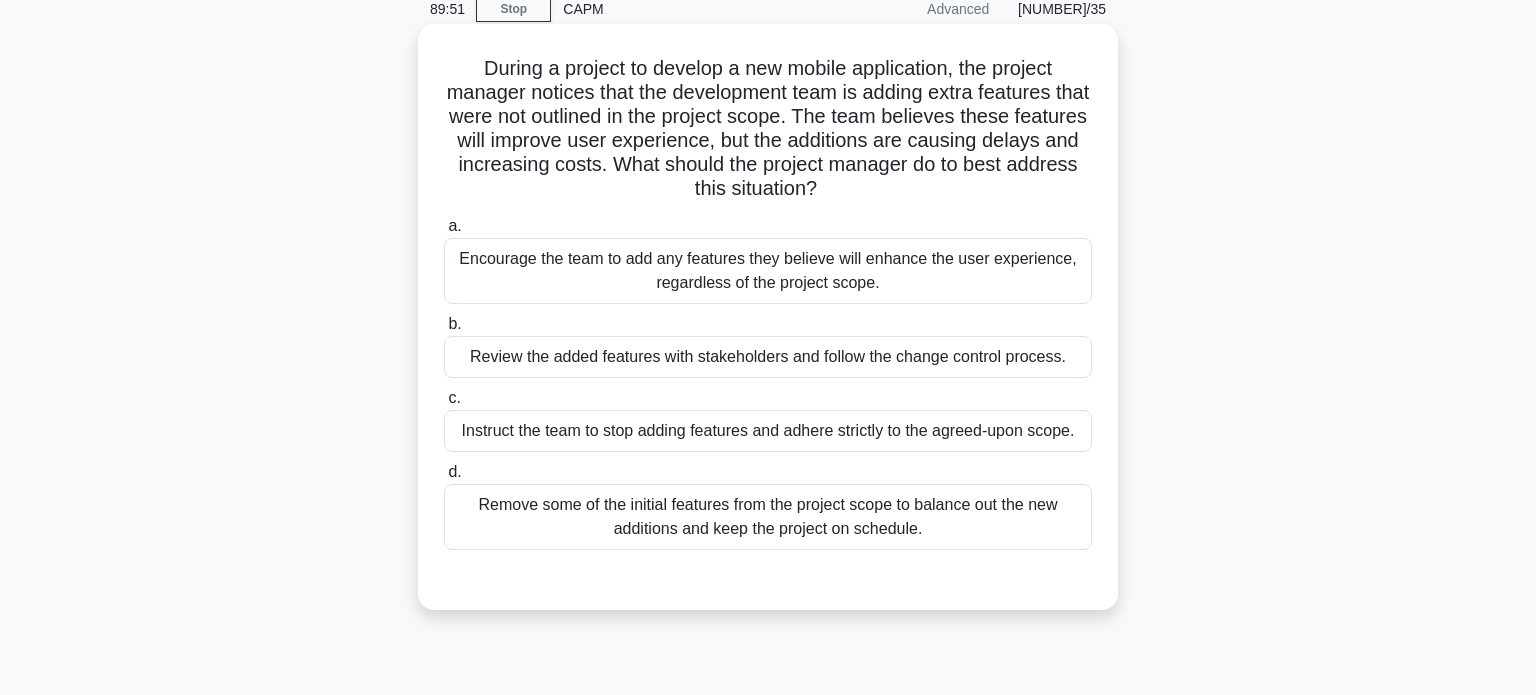 click on "Review the added features with stakeholders and follow the change control process." at bounding box center (768, 357) 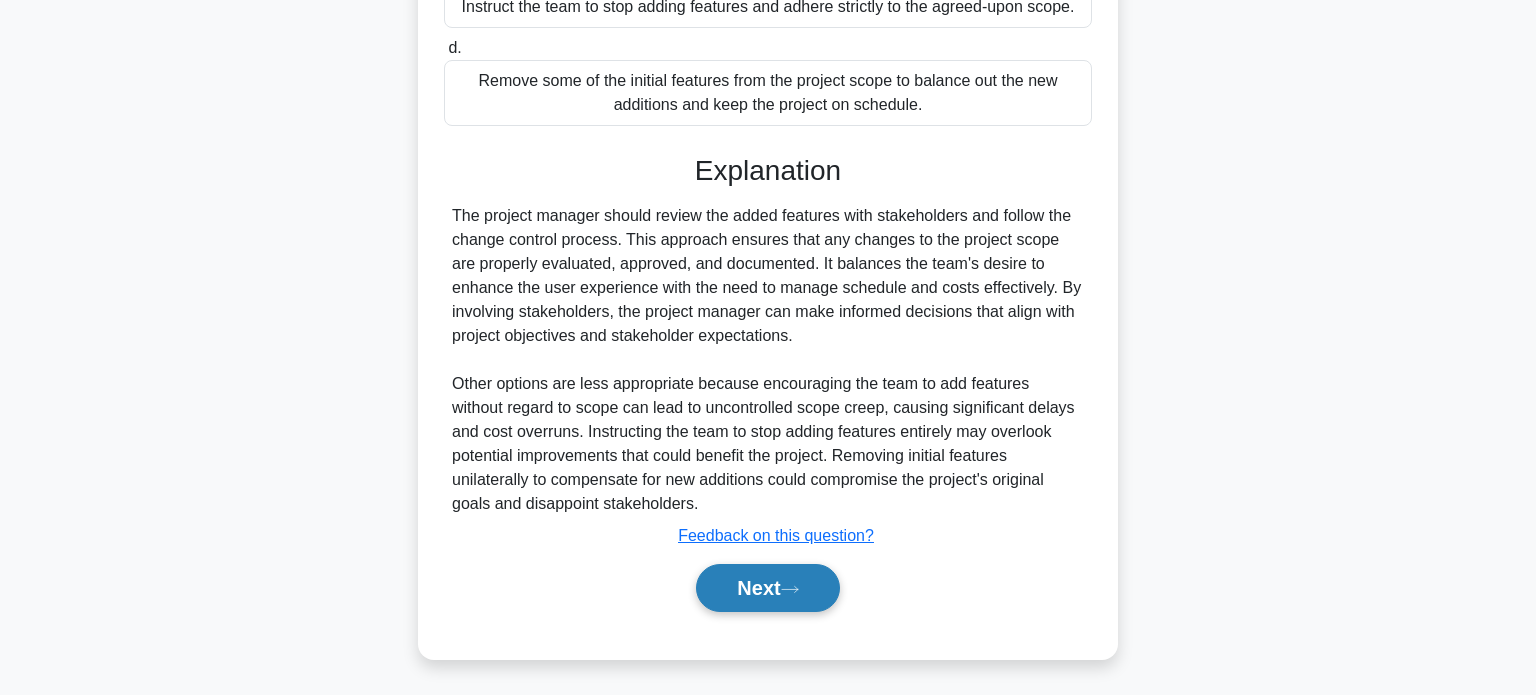 click on "Next" at bounding box center (767, 588) 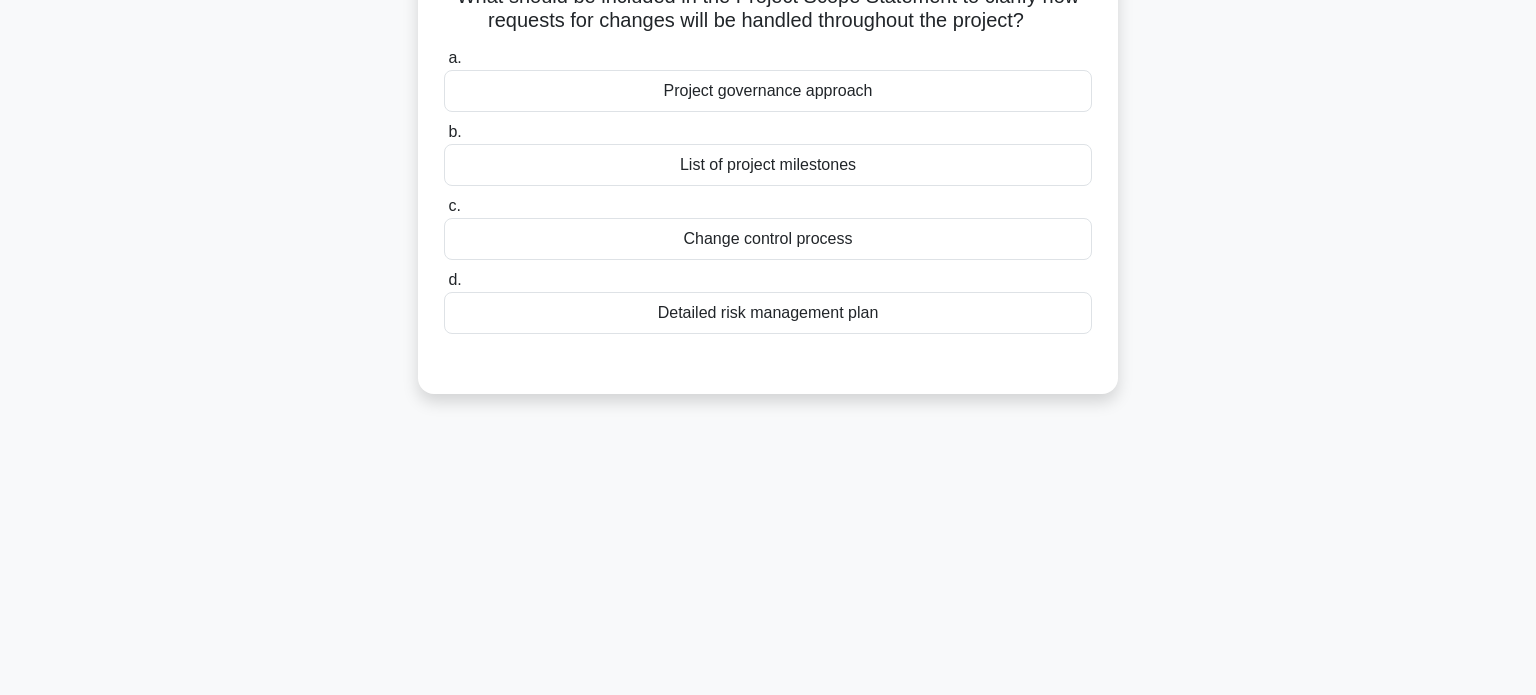 scroll, scrollTop: 0, scrollLeft: 0, axis: both 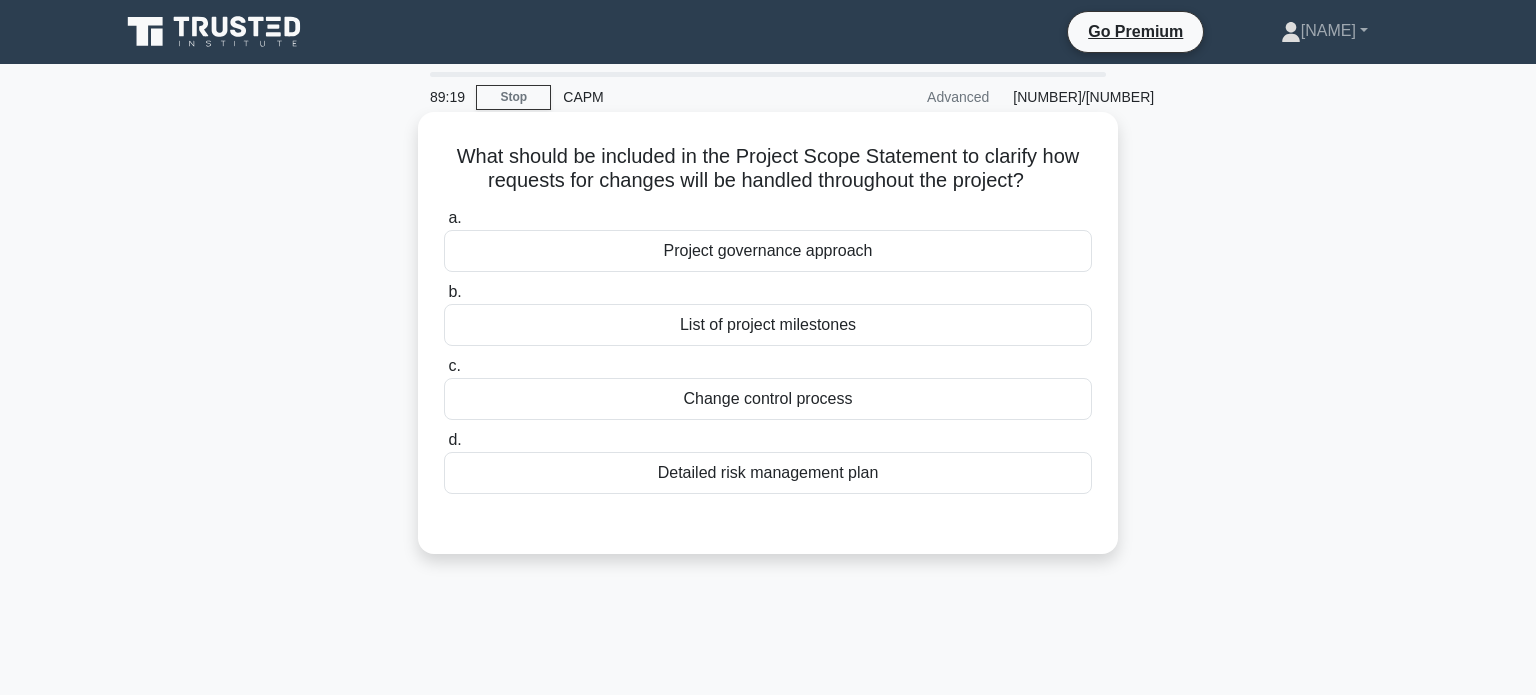 click on "List of project milestones" at bounding box center [768, 325] 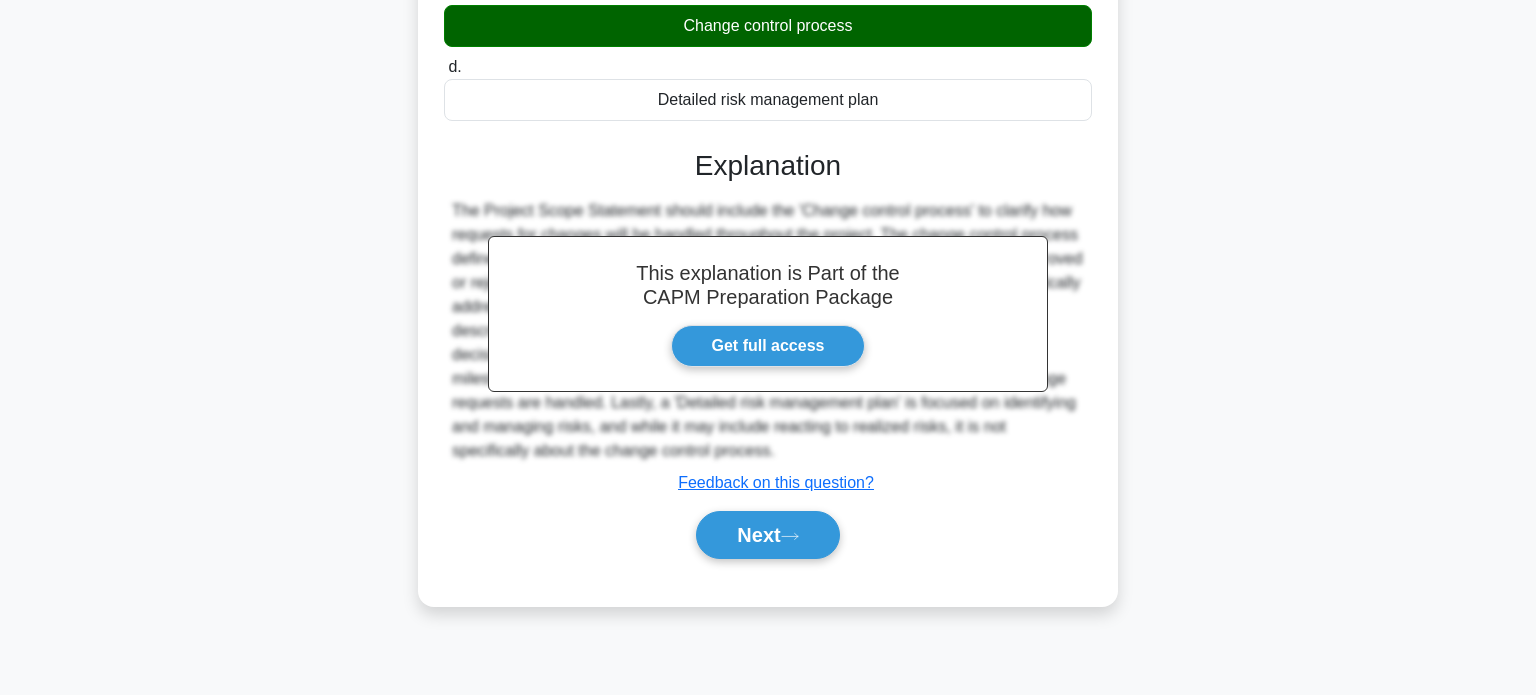 scroll, scrollTop: 385, scrollLeft: 0, axis: vertical 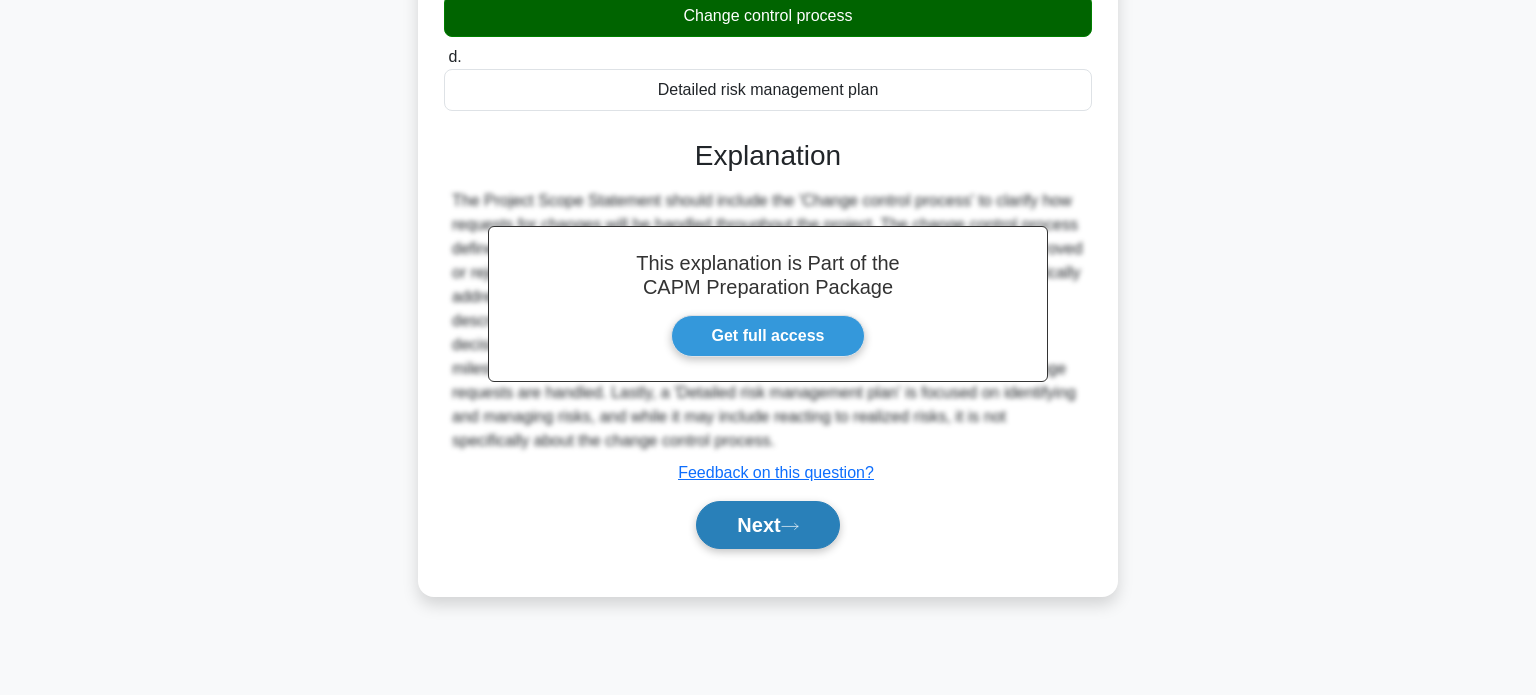 click on "Next" at bounding box center [767, 525] 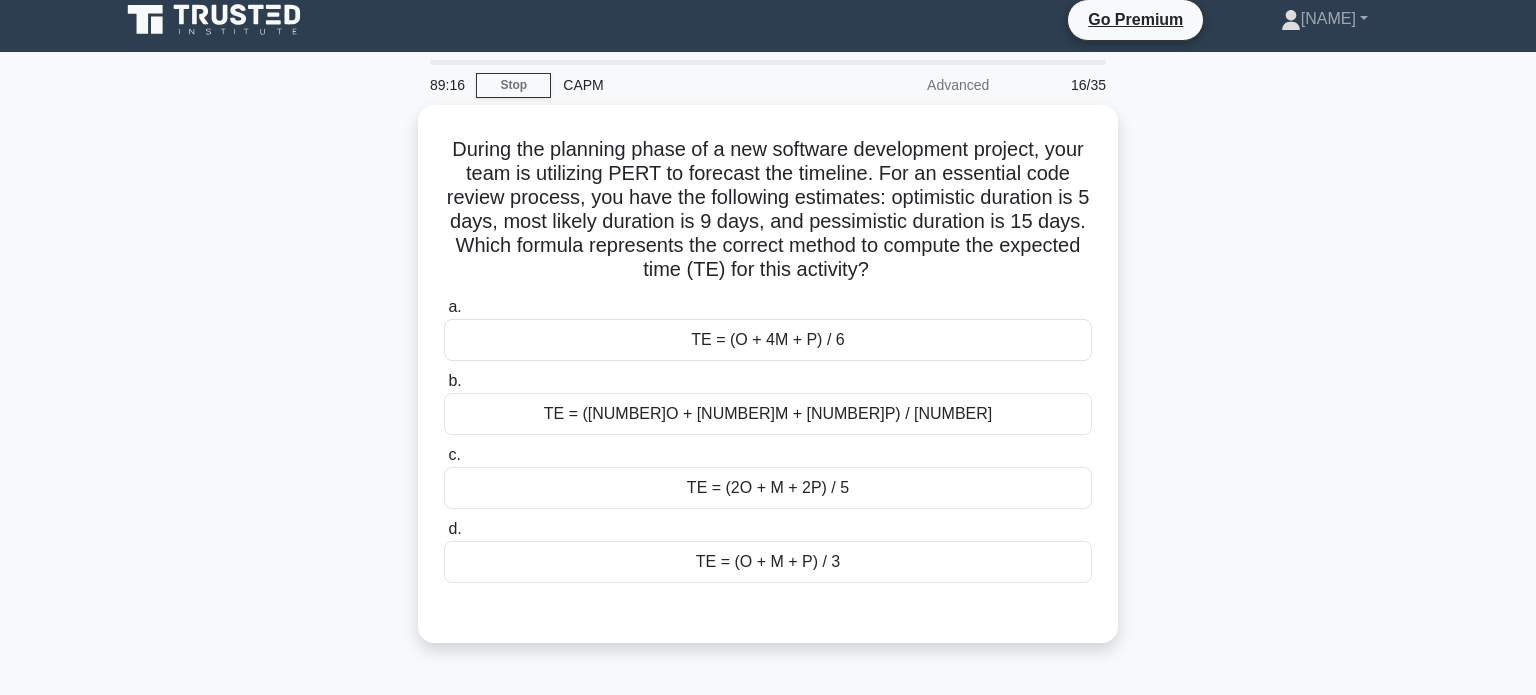 scroll, scrollTop: 10, scrollLeft: 0, axis: vertical 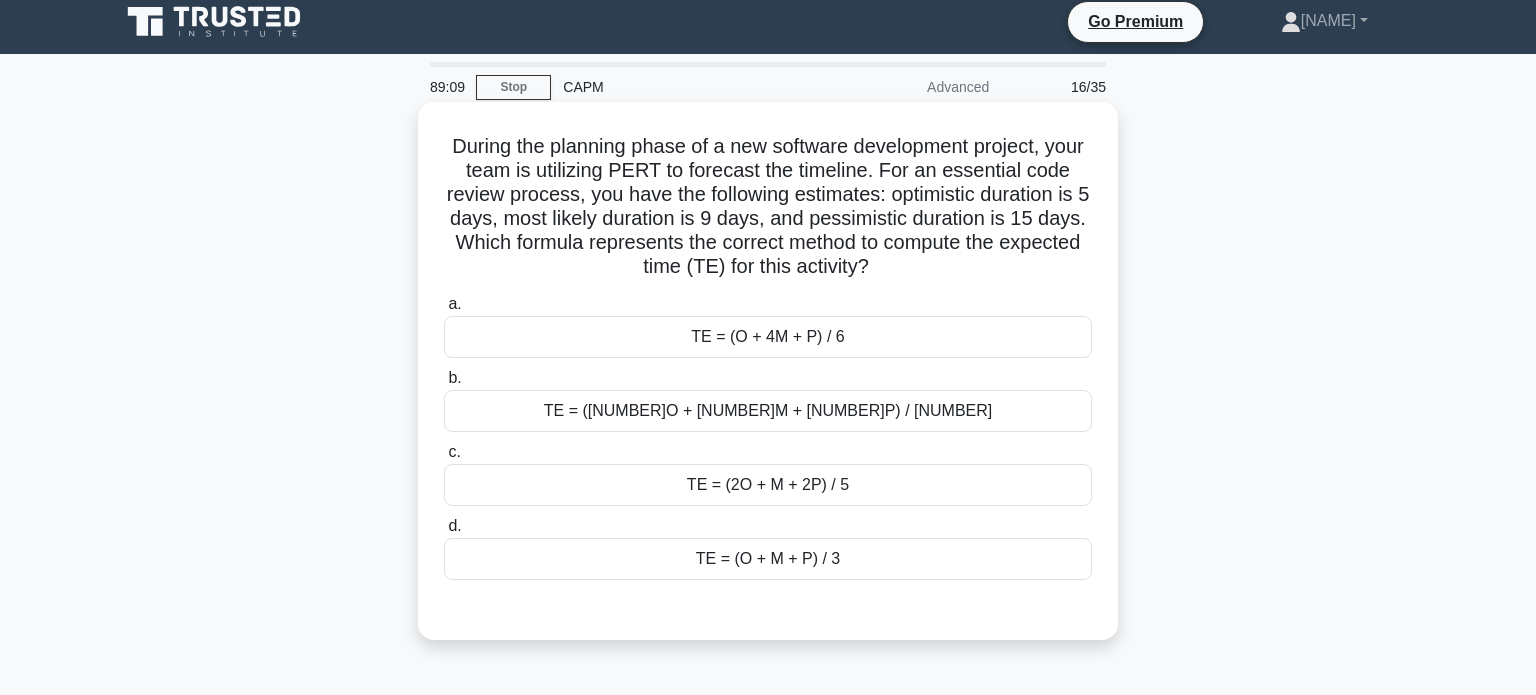 click on "TE = (2O + M + 2P) / 5" at bounding box center (768, 485) 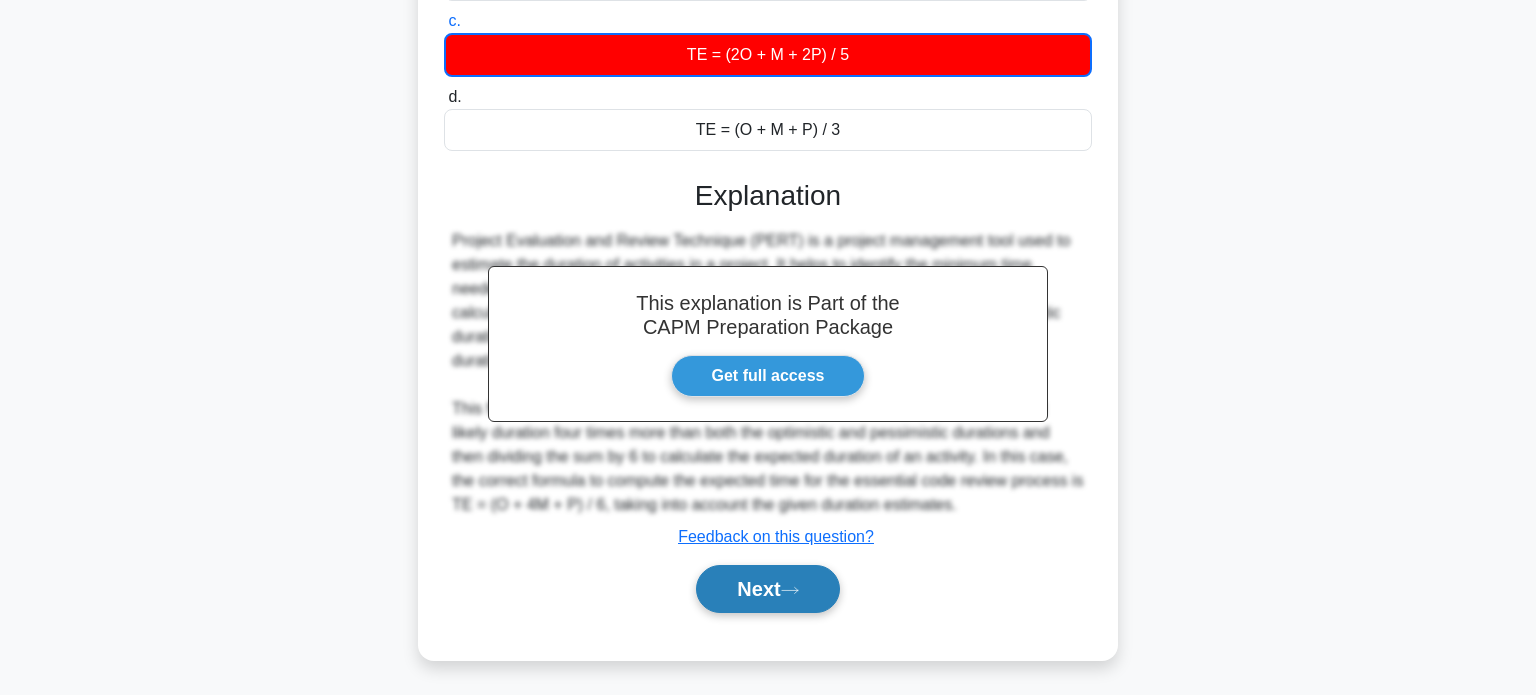 click on "Next" at bounding box center (767, 589) 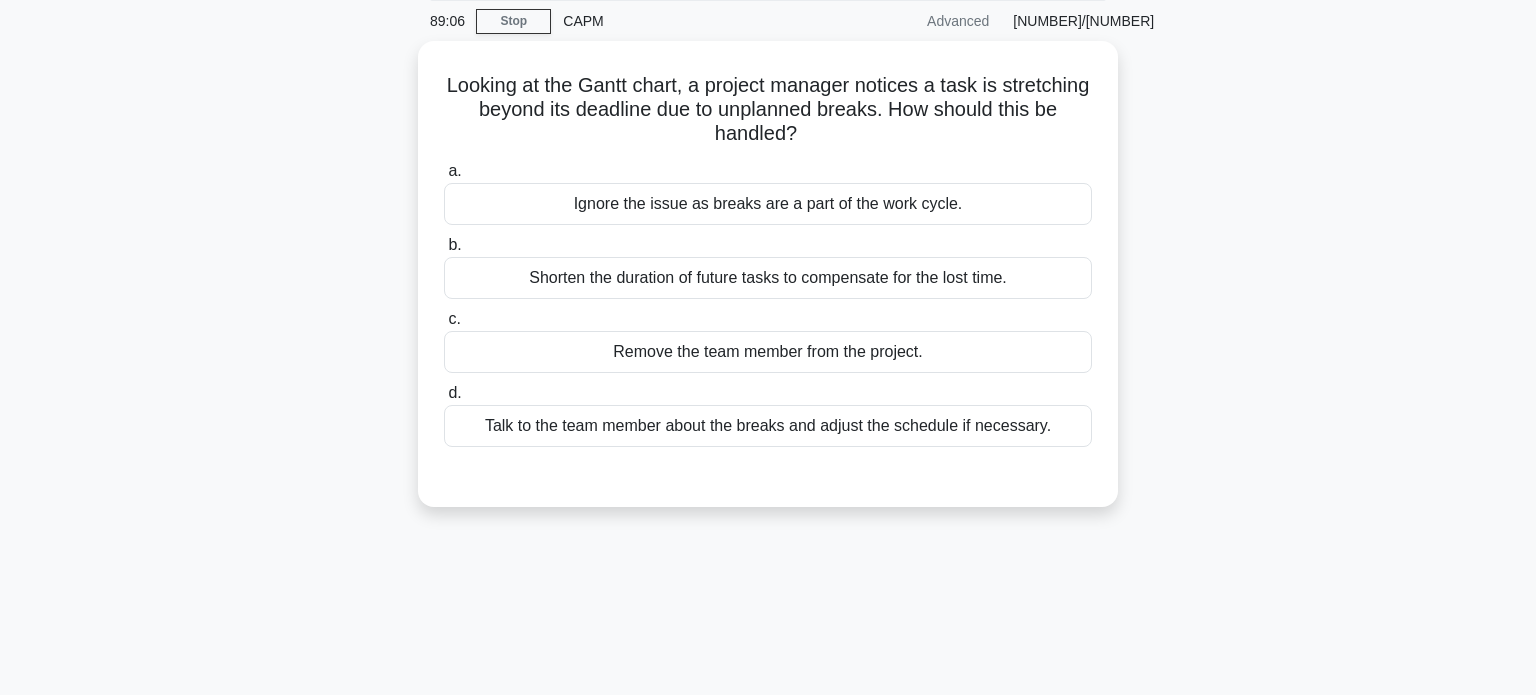 scroll, scrollTop: 0, scrollLeft: 0, axis: both 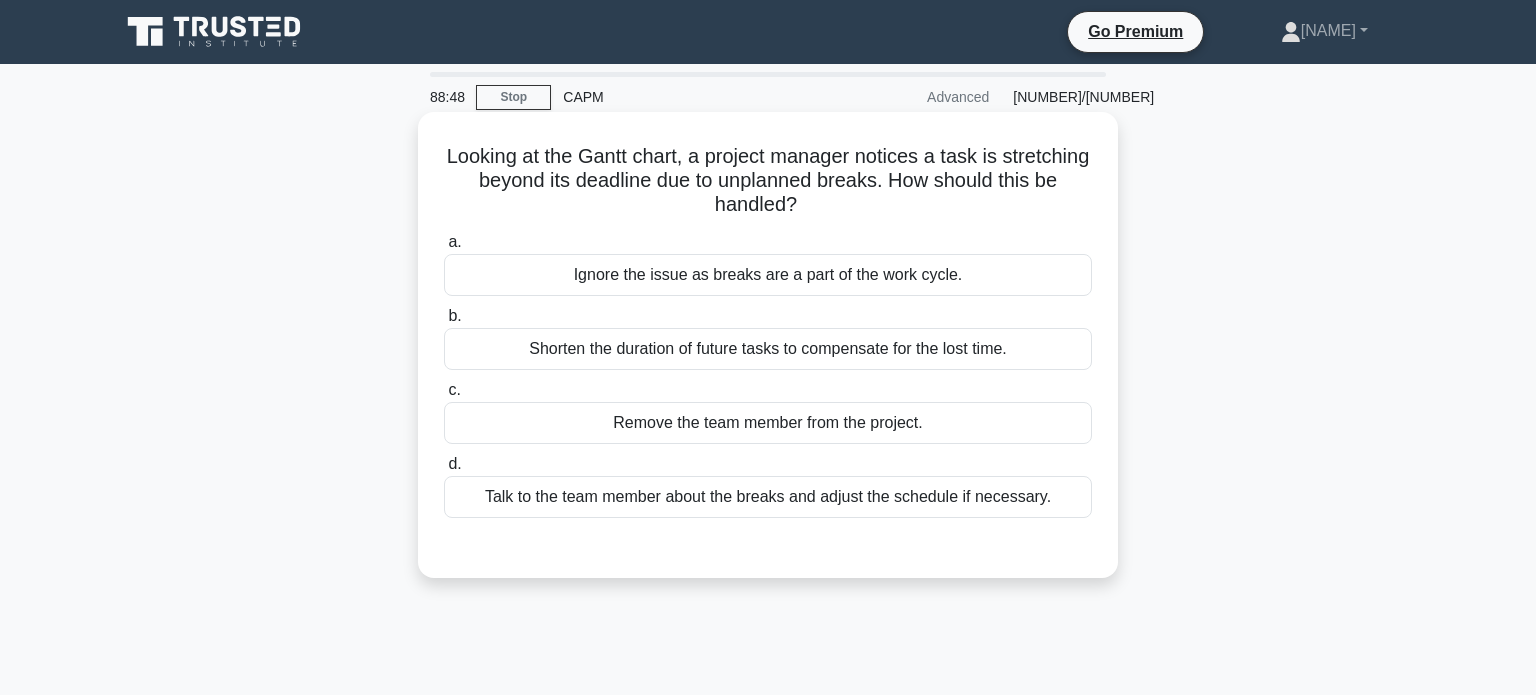 click on "Talk to the team member about the breaks and adjust the schedule if necessary." at bounding box center (768, 497) 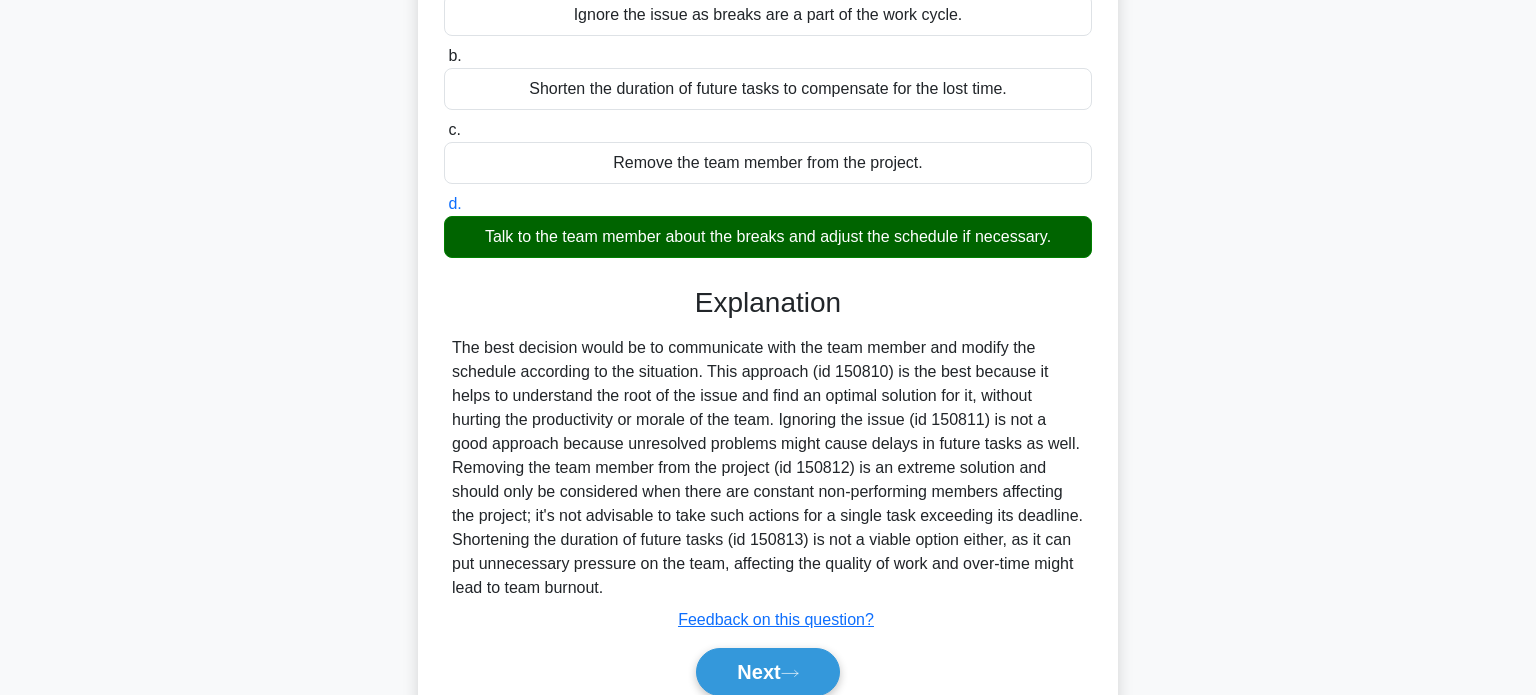scroll, scrollTop: 385, scrollLeft: 0, axis: vertical 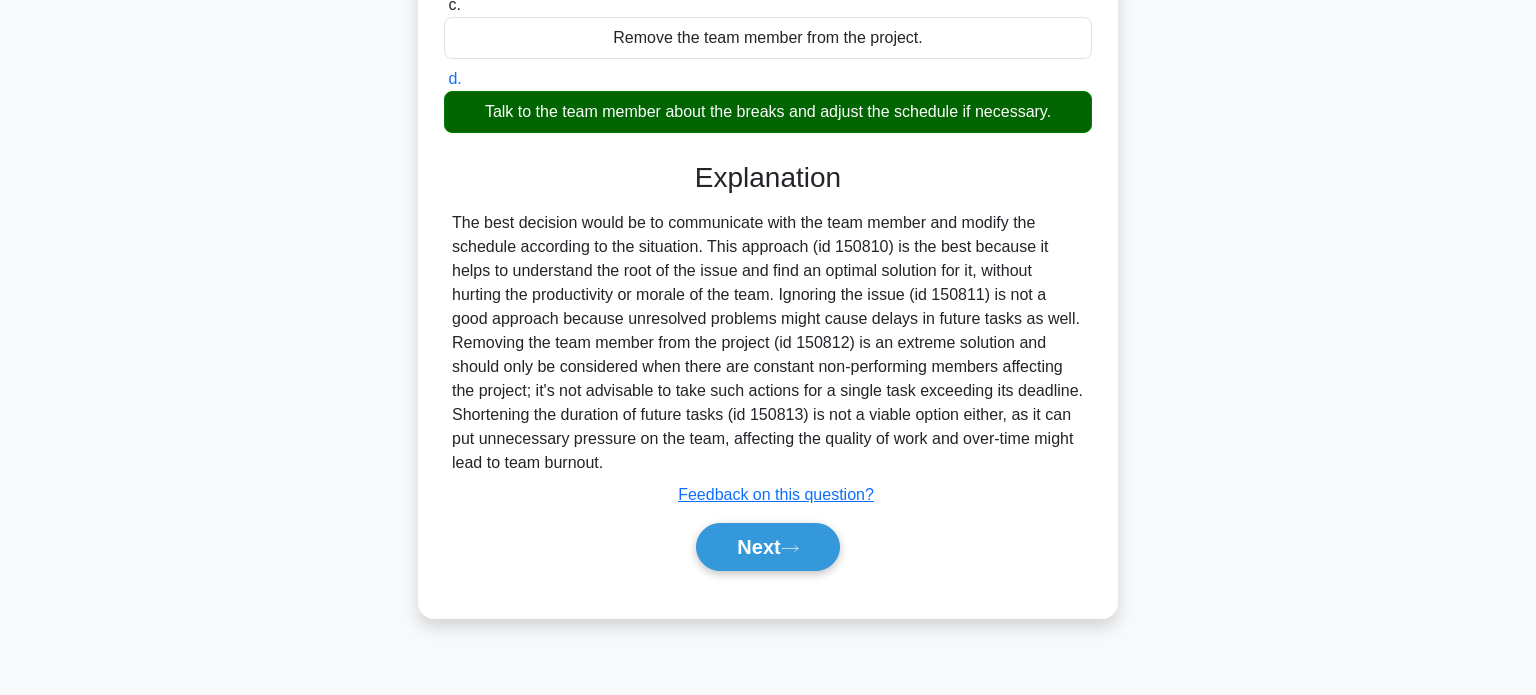 click on "Next" at bounding box center (768, 547) 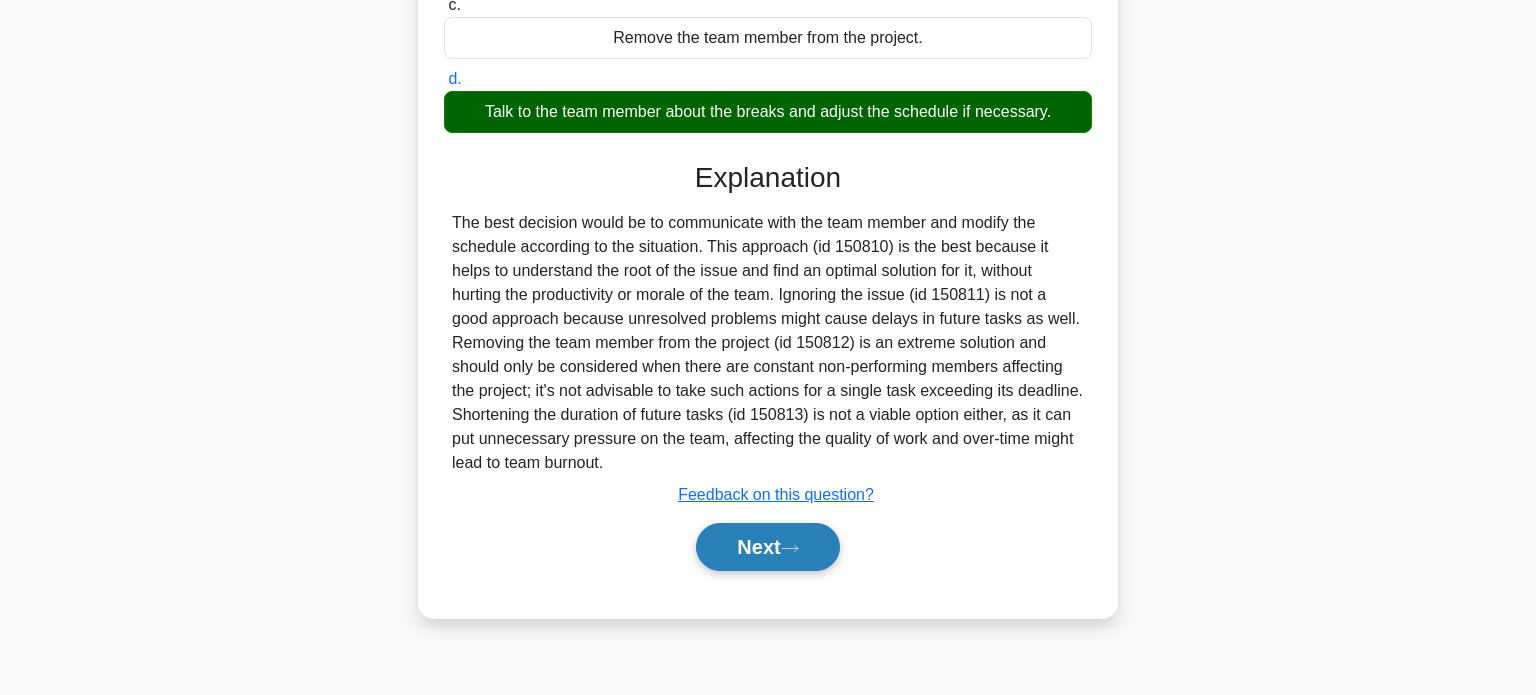 click on "Next" at bounding box center (767, 547) 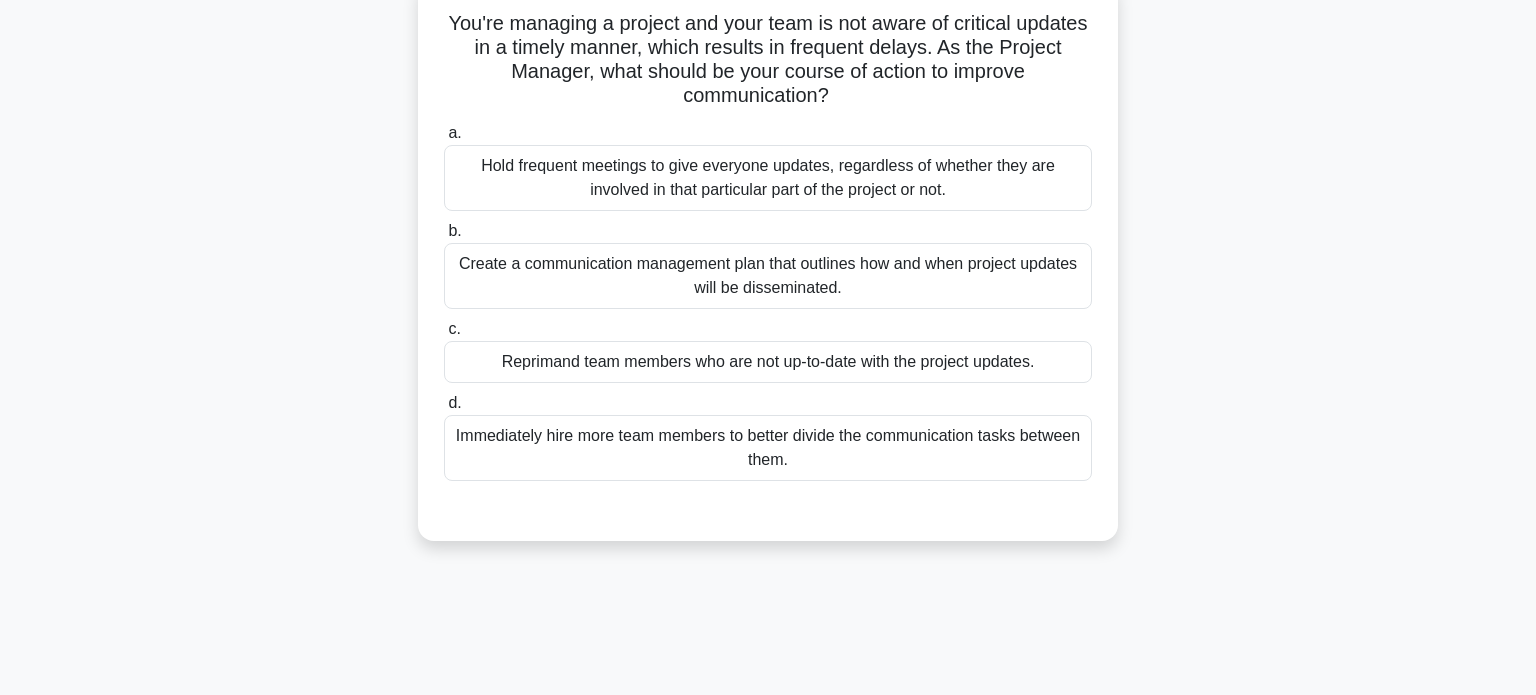 scroll, scrollTop: 0, scrollLeft: 0, axis: both 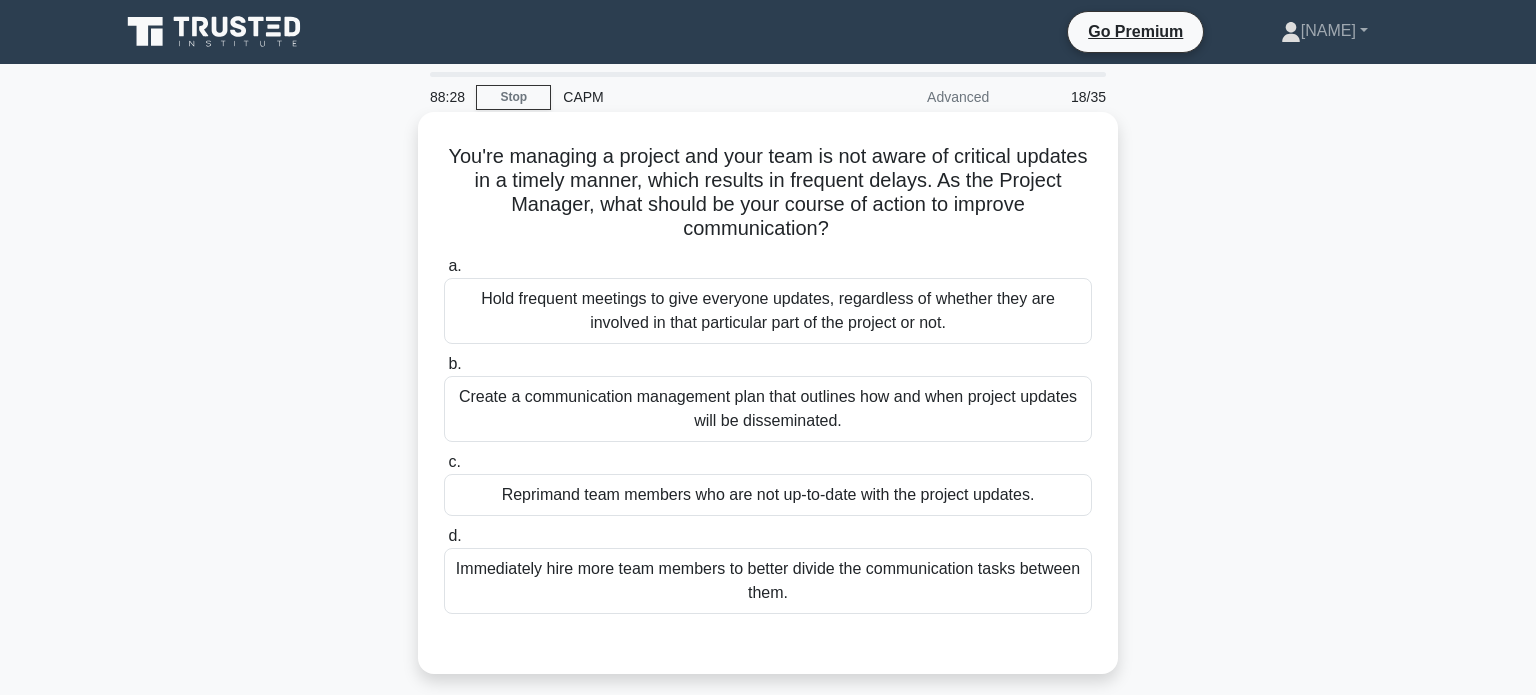click on "Create a communication management plan that outlines how and when project updates will be disseminated." at bounding box center [768, 409] 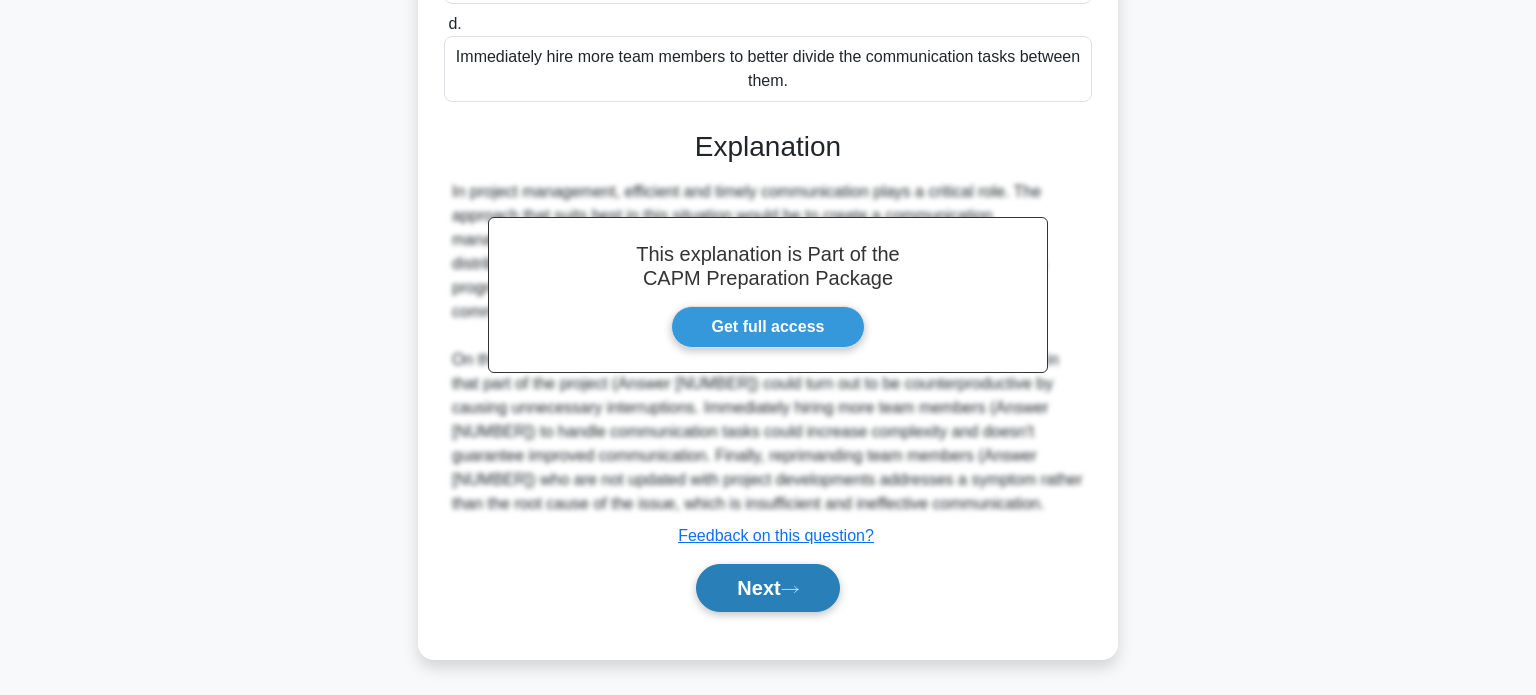 click 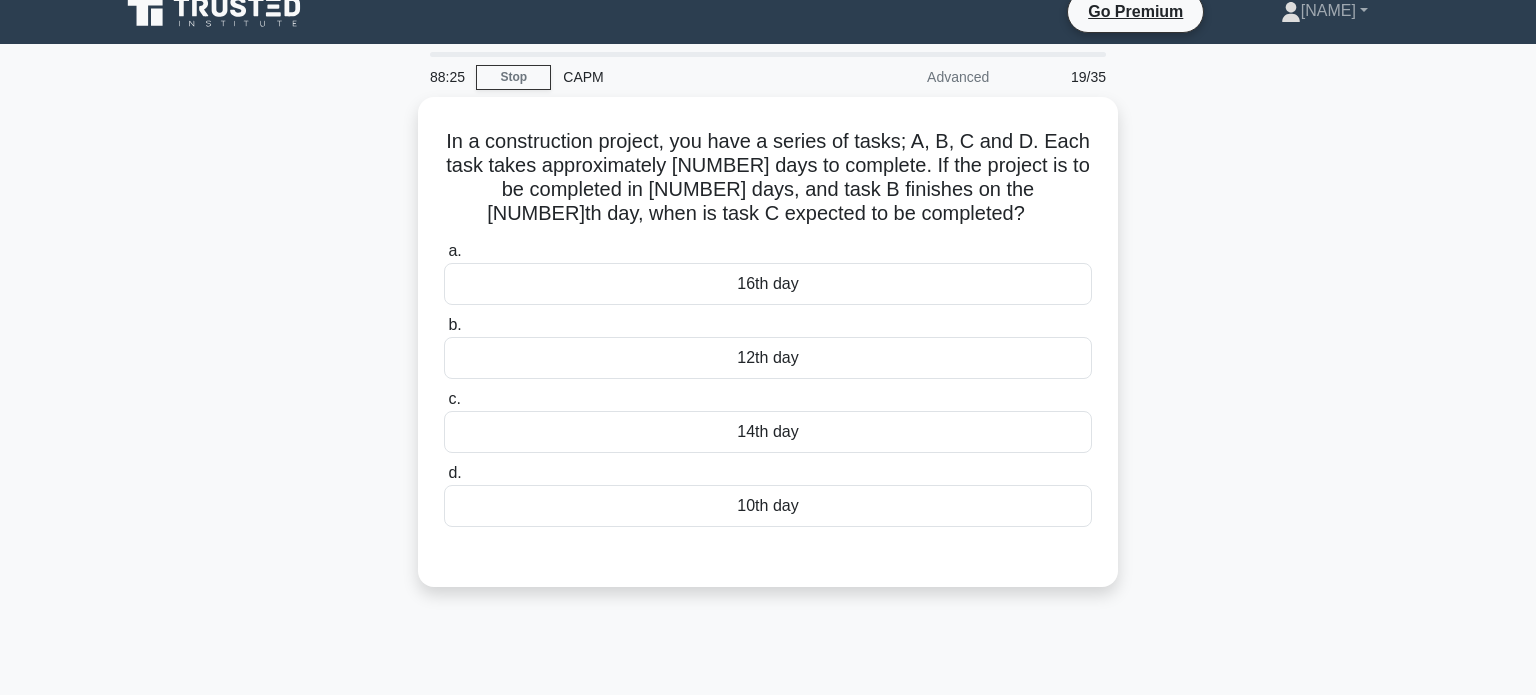 scroll, scrollTop: 0, scrollLeft: 0, axis: both 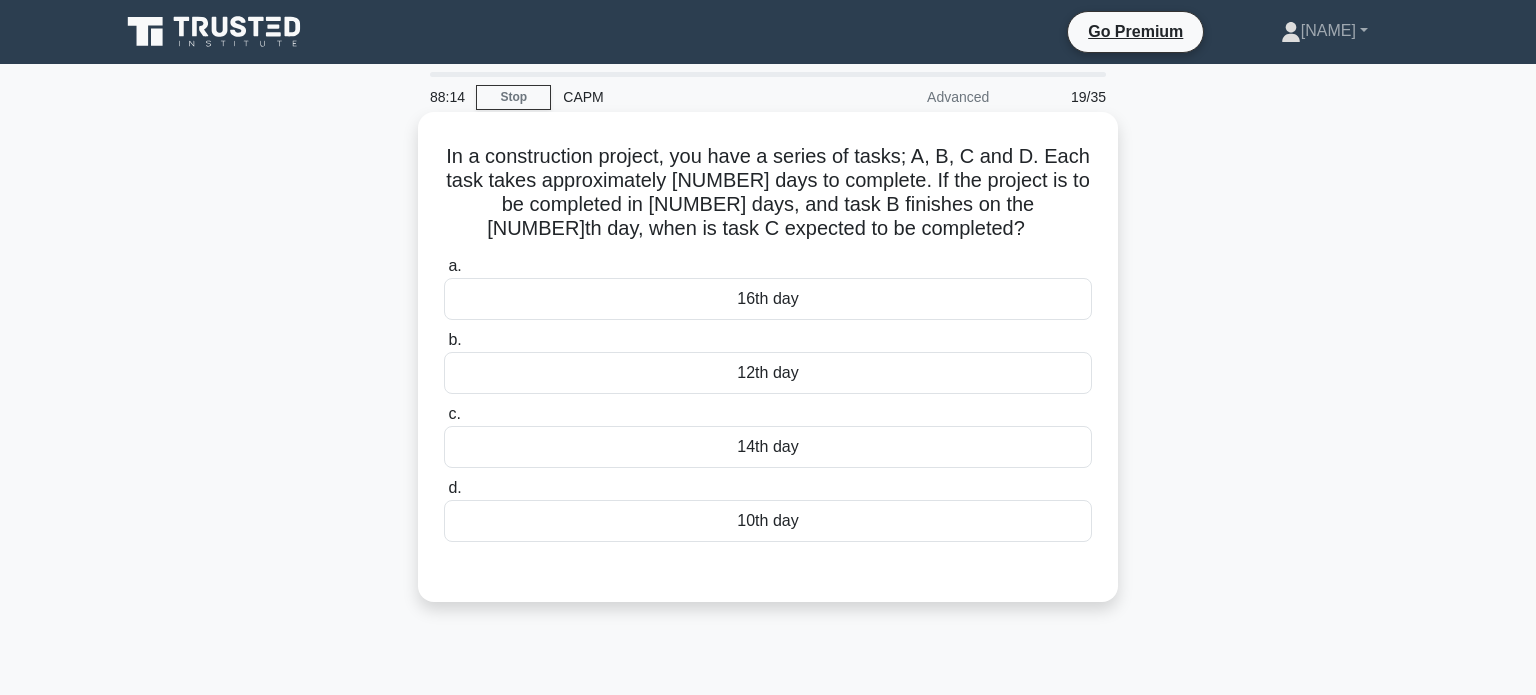 click on "16th day" at bounding box center [768, 299] 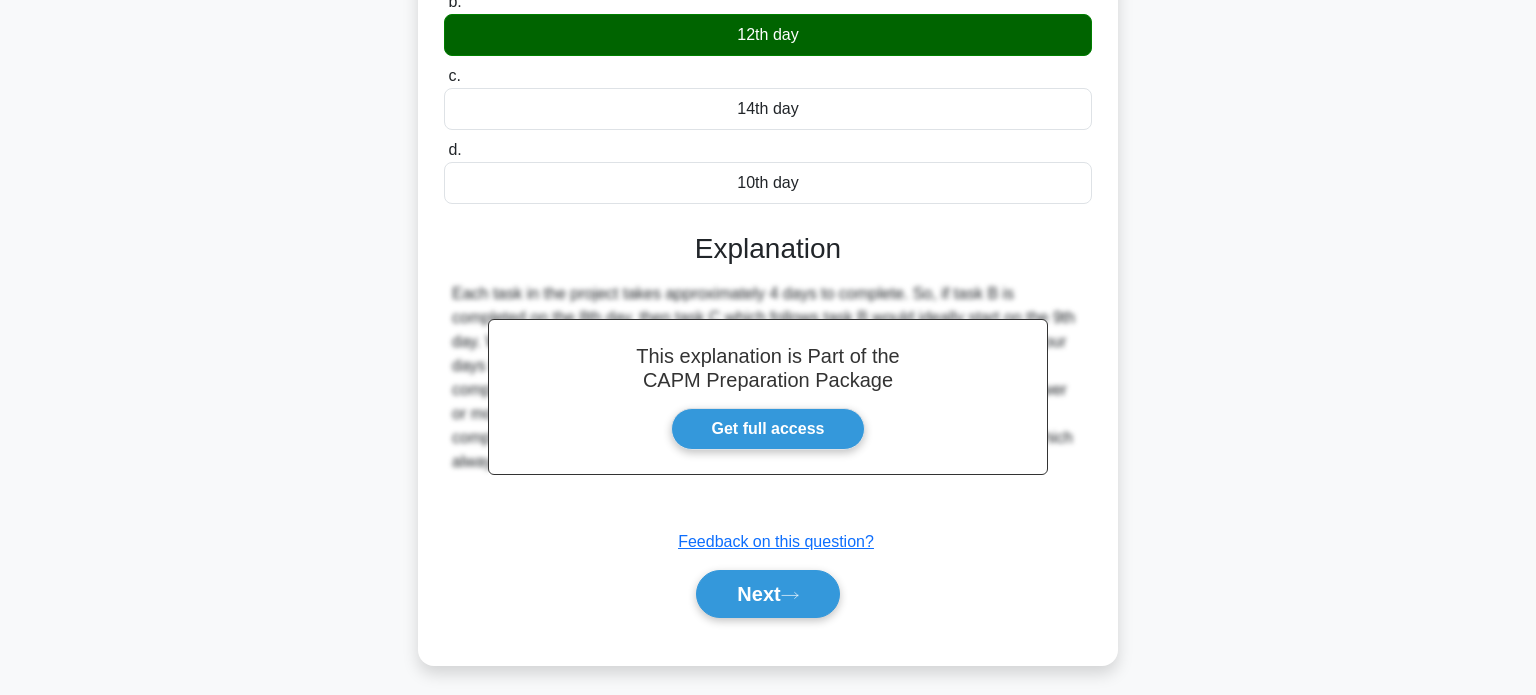 scroll, scrollTop: 385, scrollLeft: 0, axis: vertical 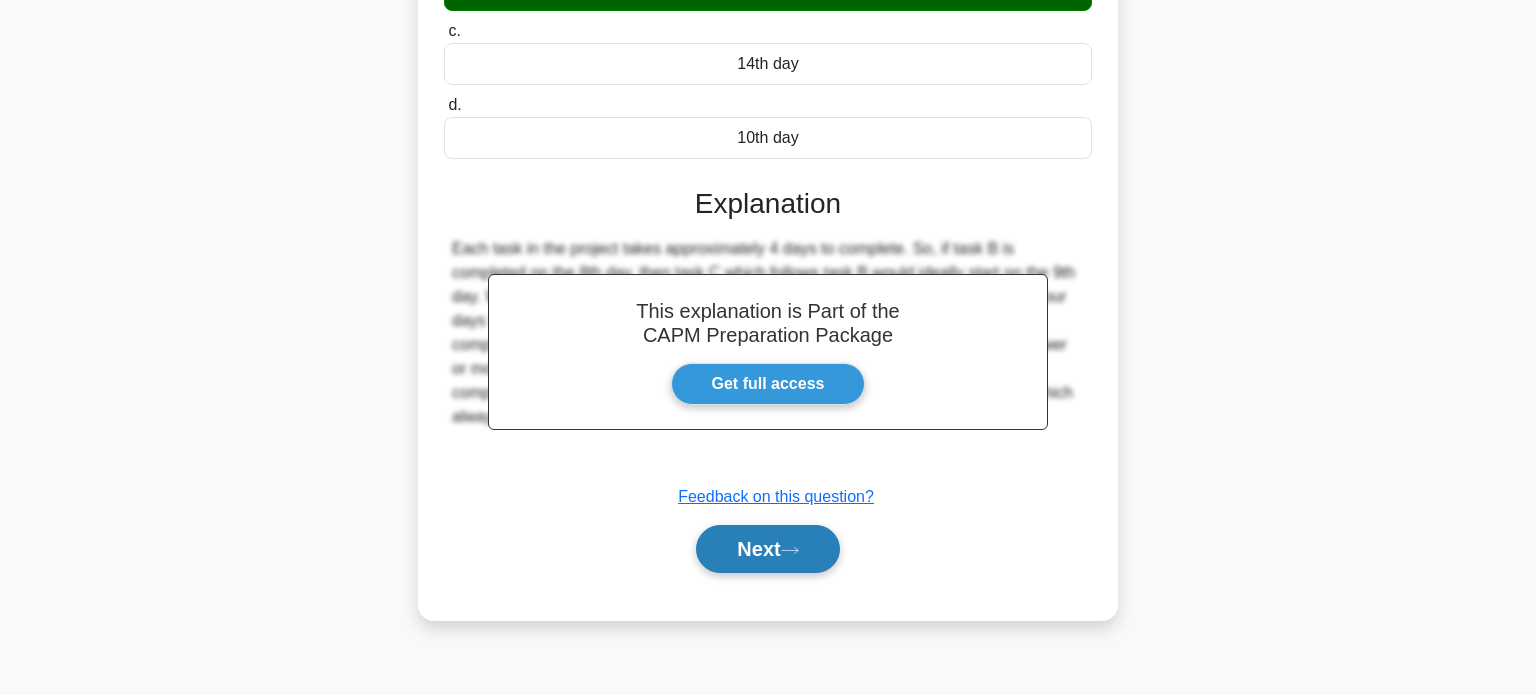 click on "Next" at bounding box center (767, 549) 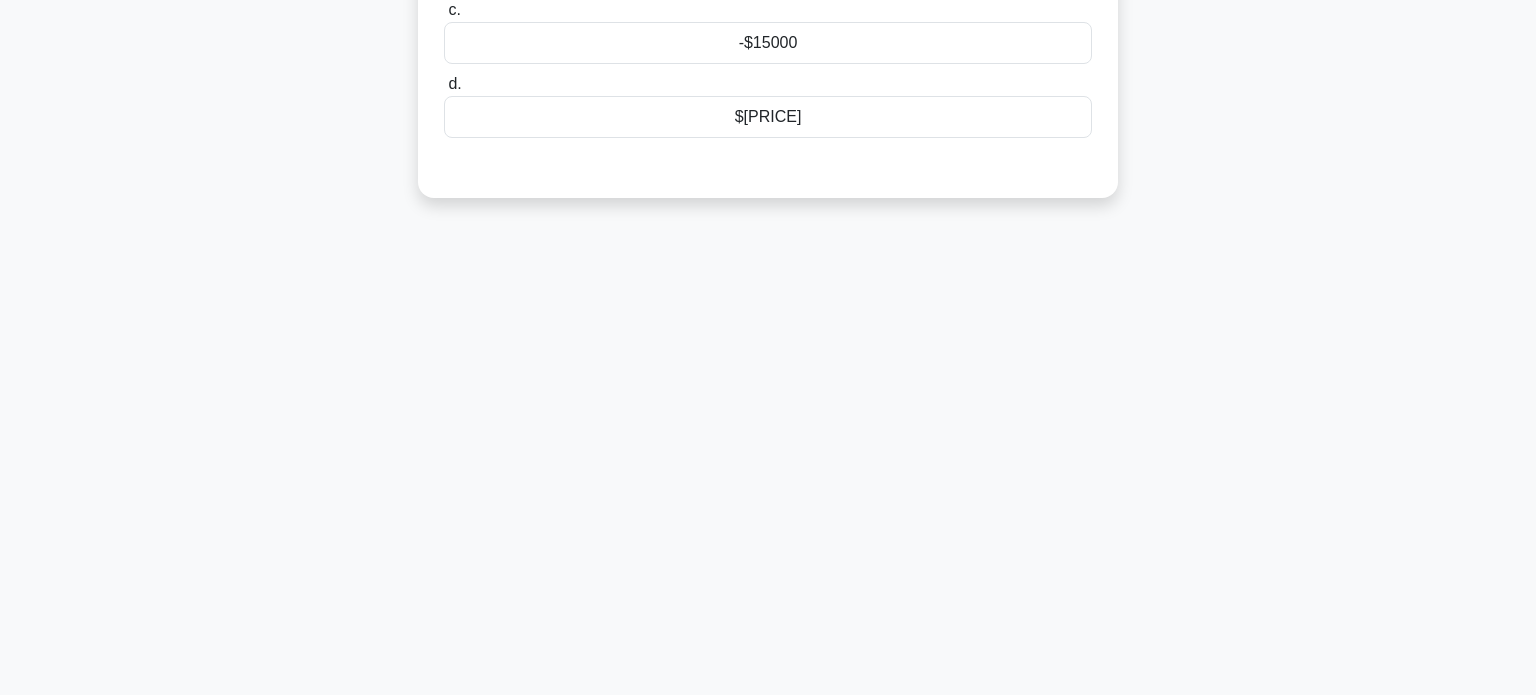 click on "88:12
Stop
CAPM
Advanced
20/35
You're working on a software upgrade project with an Earned Value (EV) of $125000 and an Actual Cost (AC) of $140000. Your supervisor requests an immediate report on the Cost Variance (CV). What is it?
.spinner_0XTQ{transform-origin:center;animation:spinner_y6GP .75s linear infinite}@keyframes spinner_y6GP{100%{transform:rotate(360deg)}}
a." at bounding box center [768, 187] 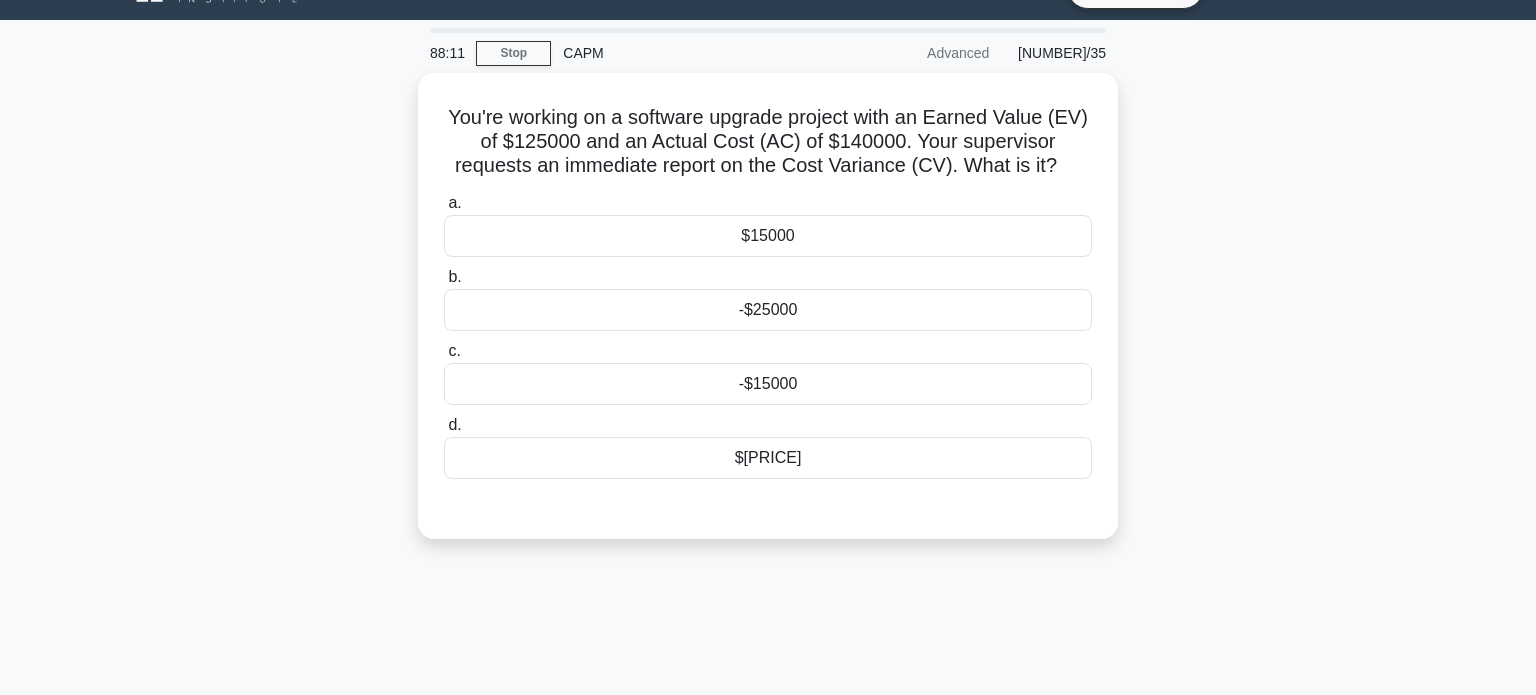 scroll, scrollTop: 0, scrollLeft: 0, axis: both 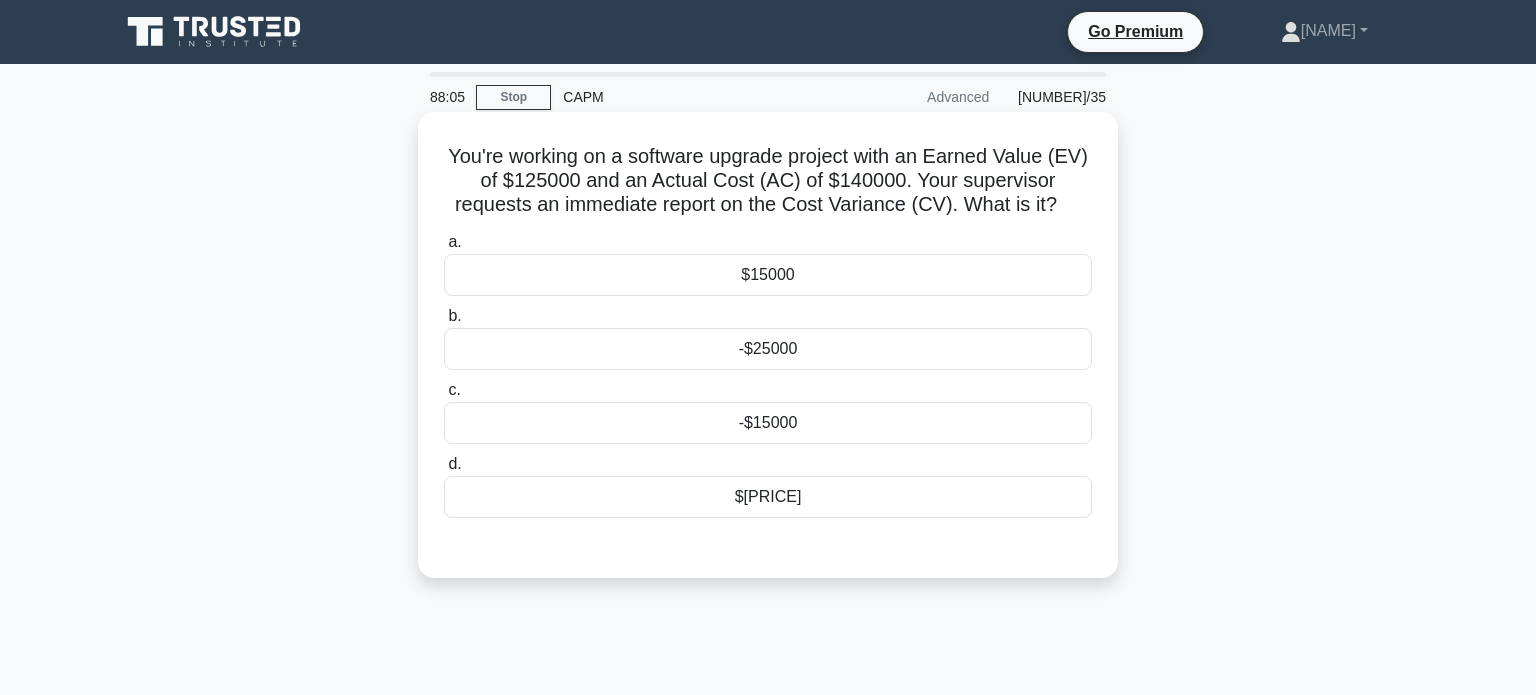 click on "$15000" at bounding box center [768, 275] 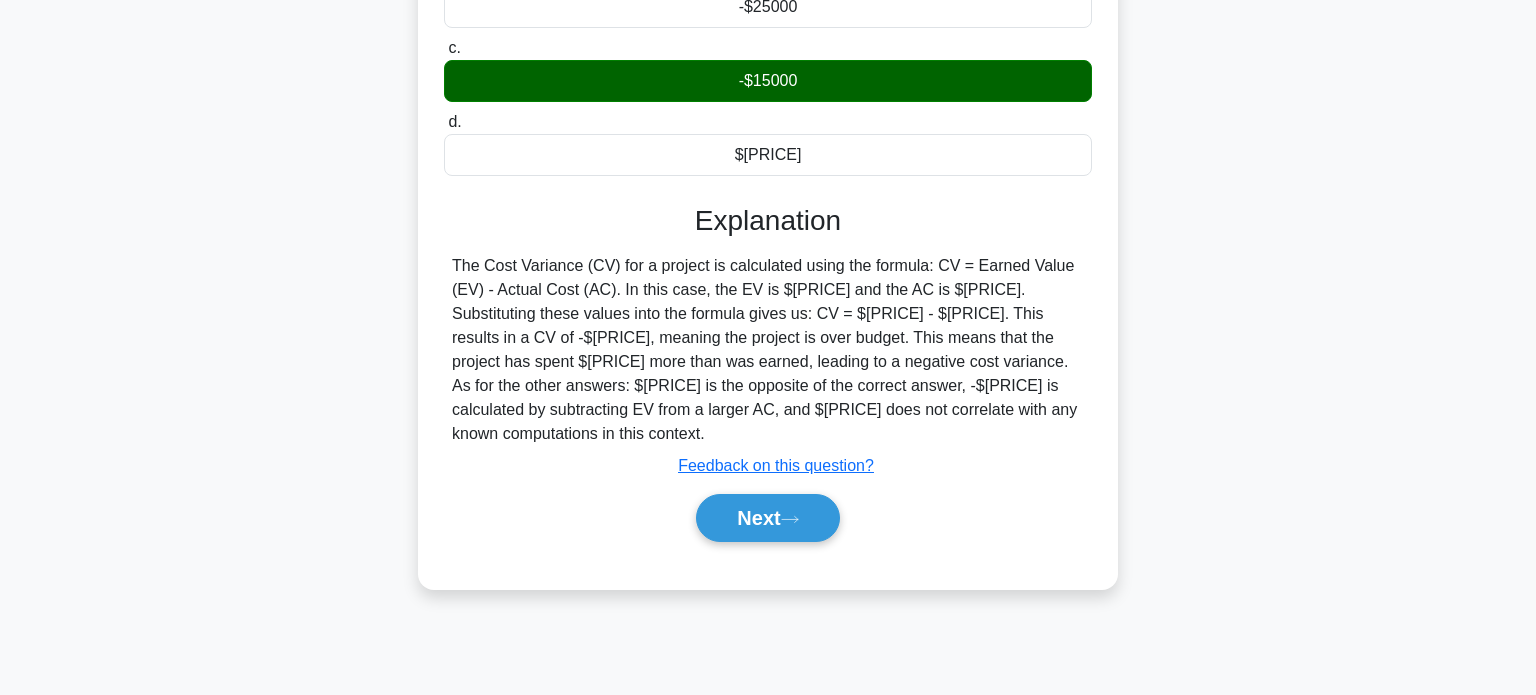 scroll, scrollTop: 385, scrollLeft: 0, axis: vertical 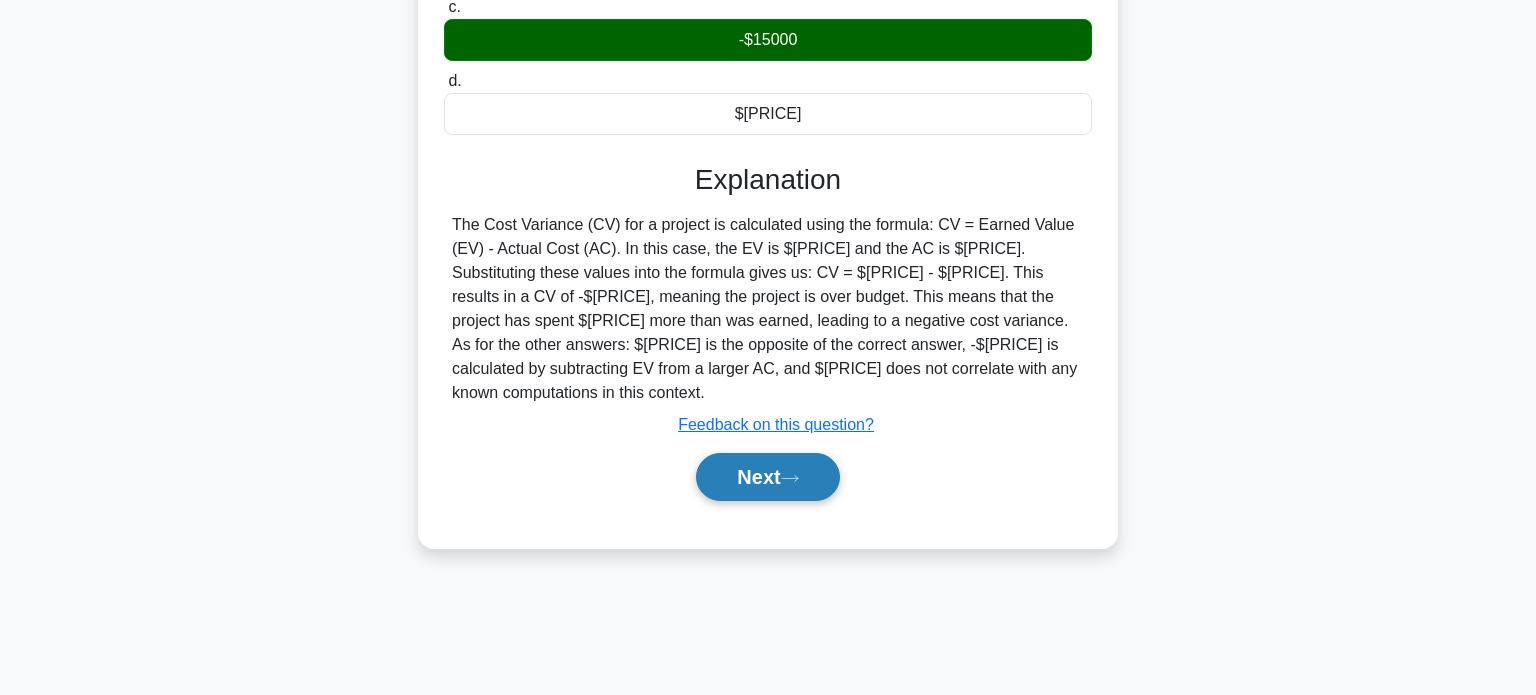 click on "Next" at bounding box center (767, 477) 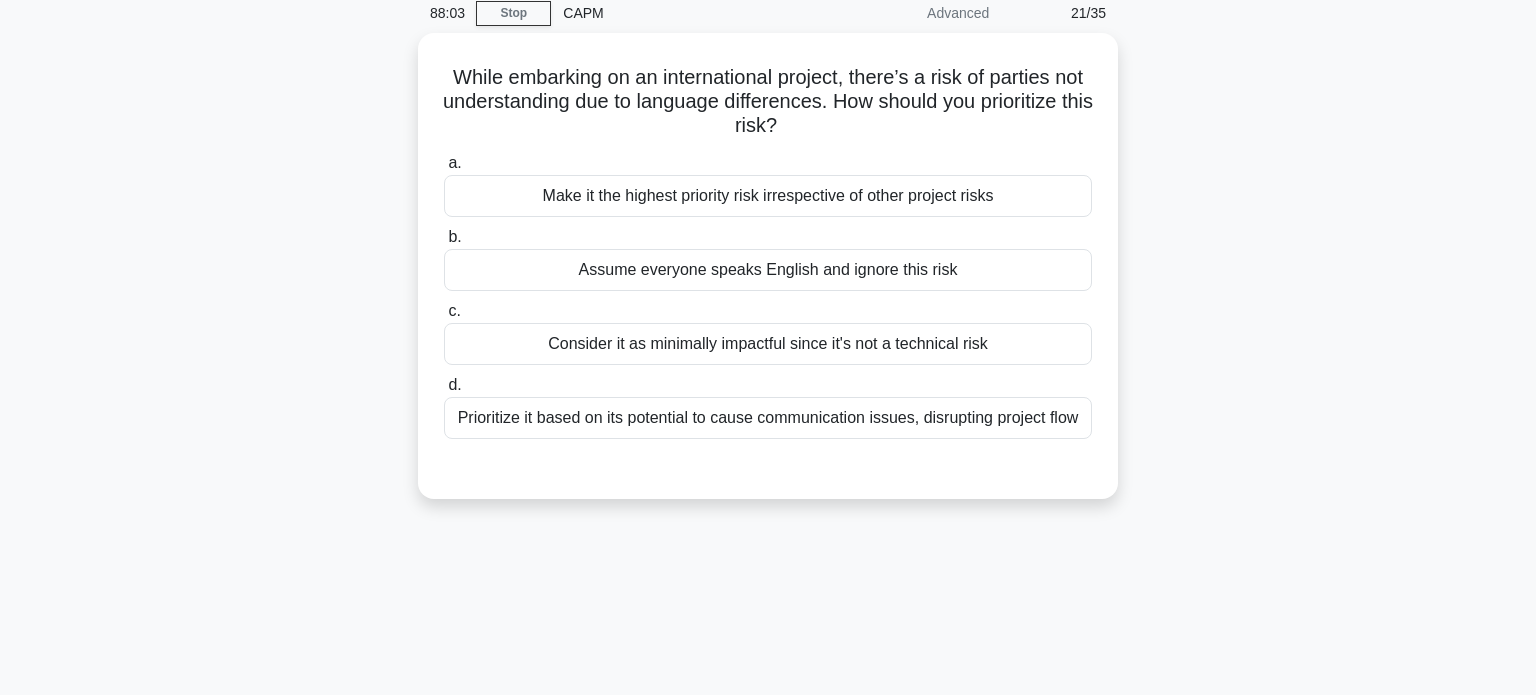 scroll, scrollTop: 0, scrollLeft: 0, axis: both 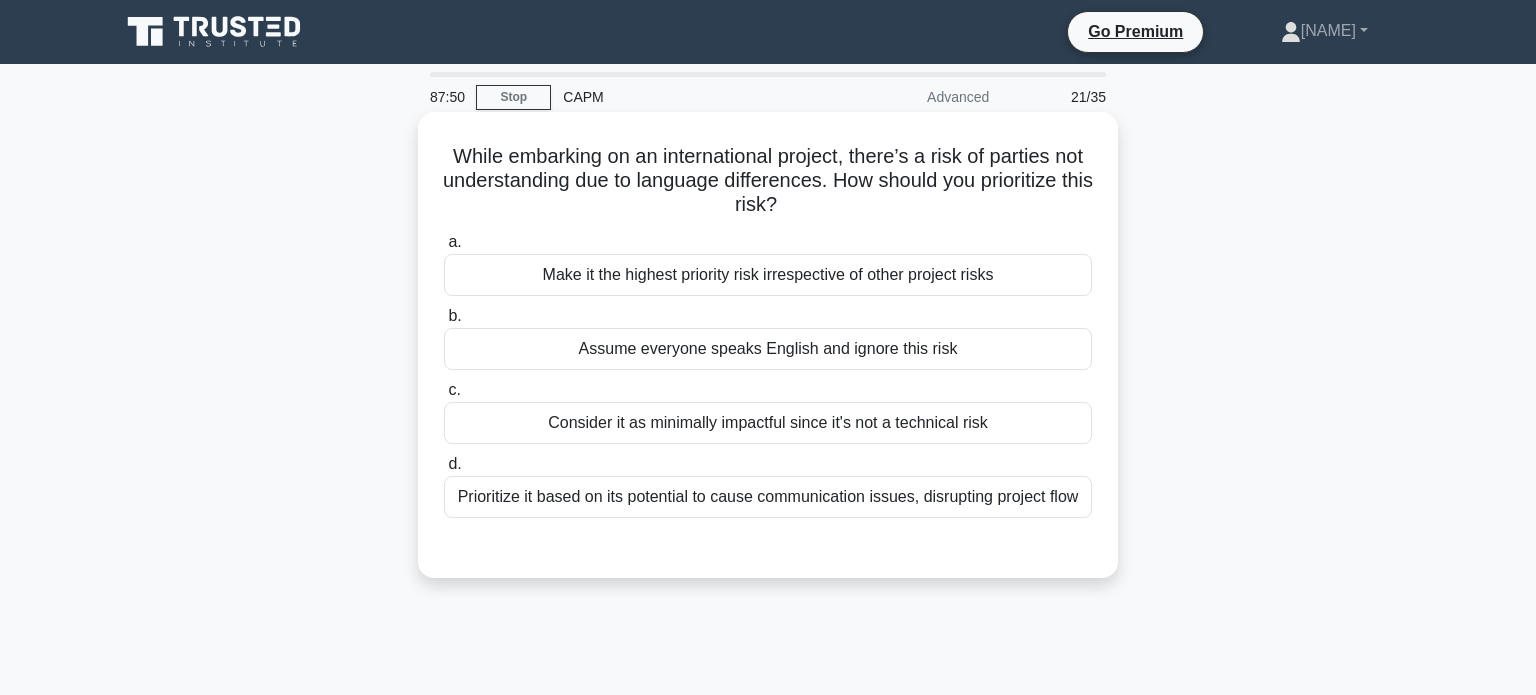 click on "Prioritize it based on its potential to cause communication issues, disrupting project flow" at bounding box center (768, 497) 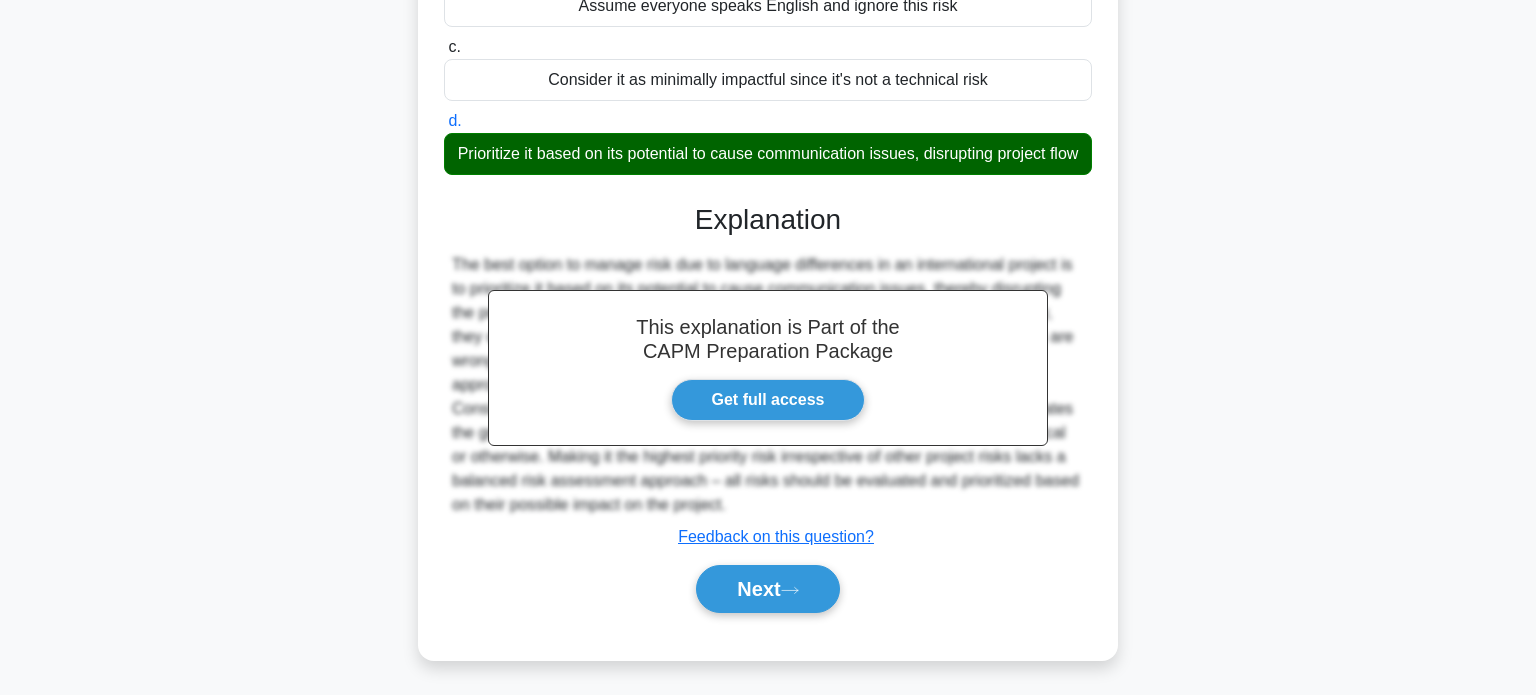 scroll, scrollTop: 385, scrollLeft: 0, axis: vertical 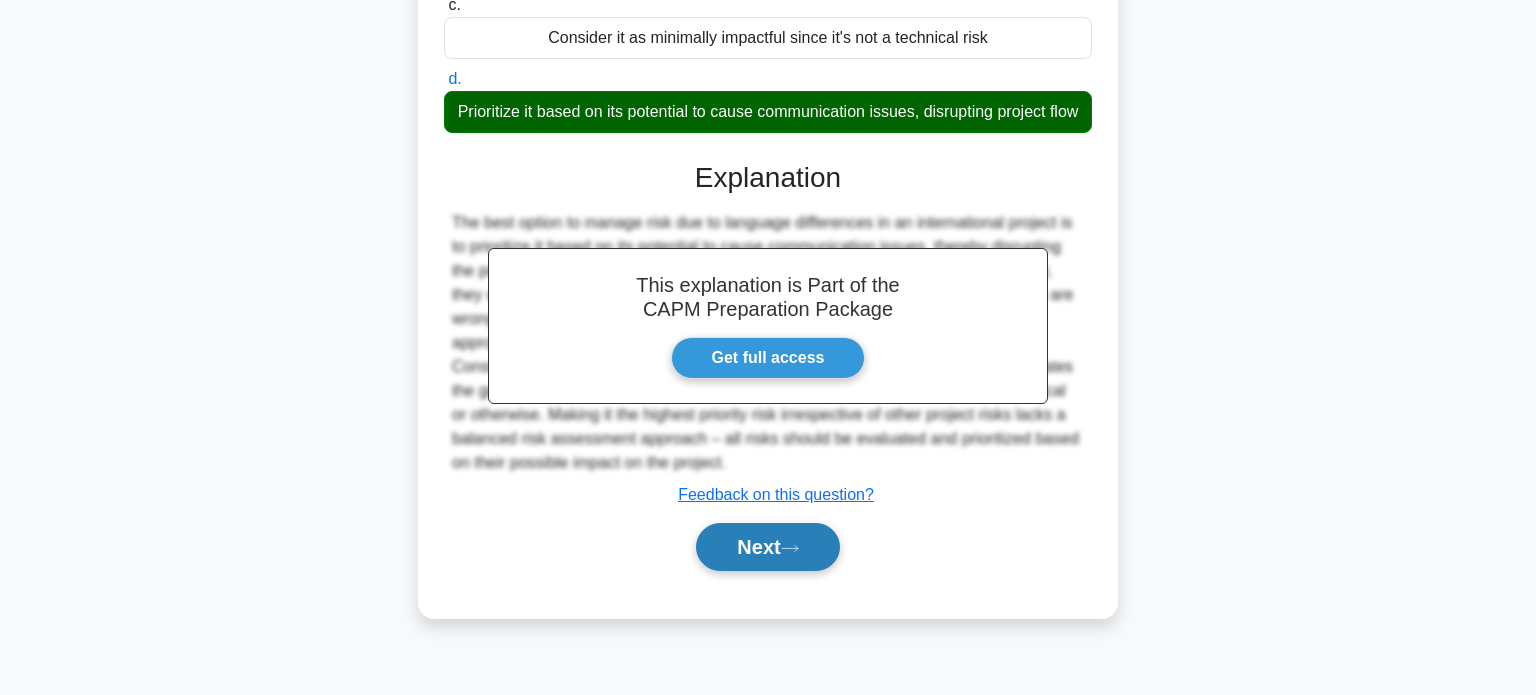 click on "Next" at bounding box center [767, 547] 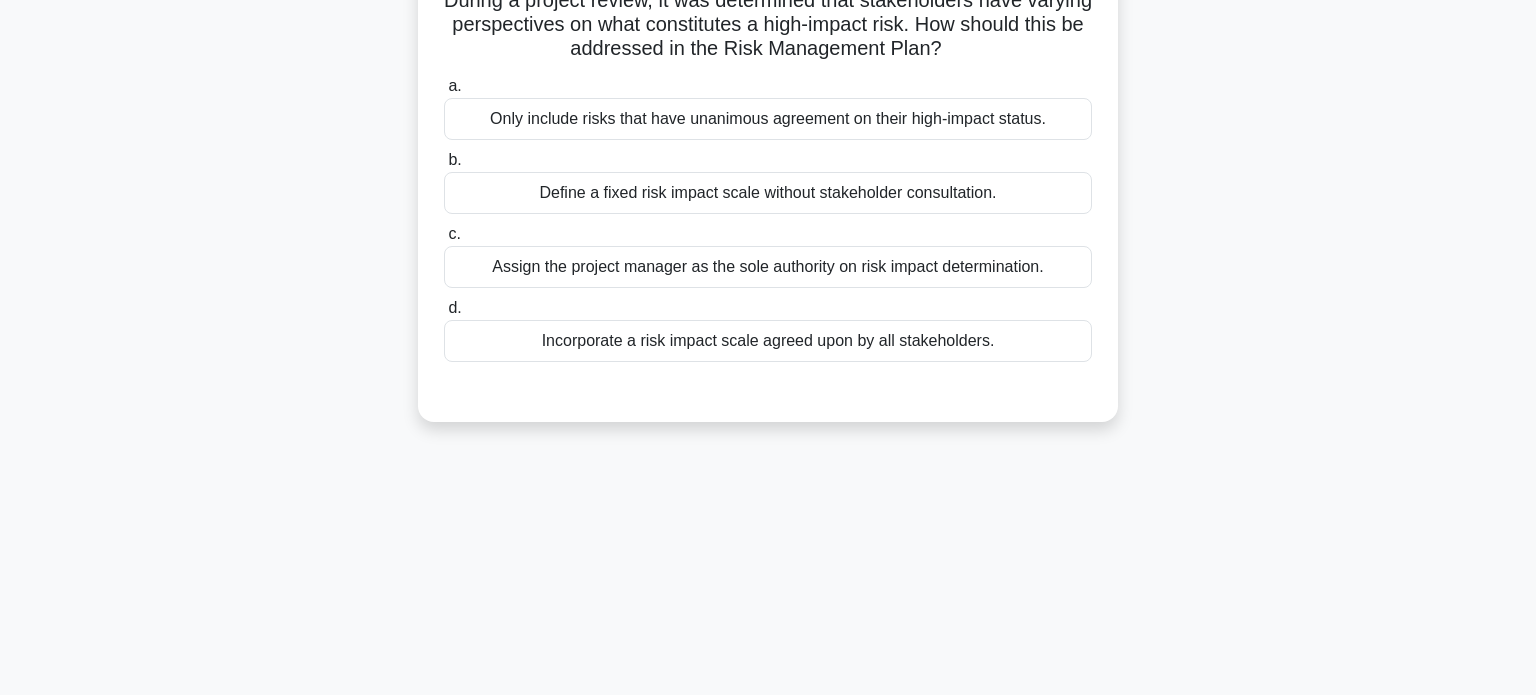 scroll, scrollTop: 0, scrollLeft: 0, axis: both 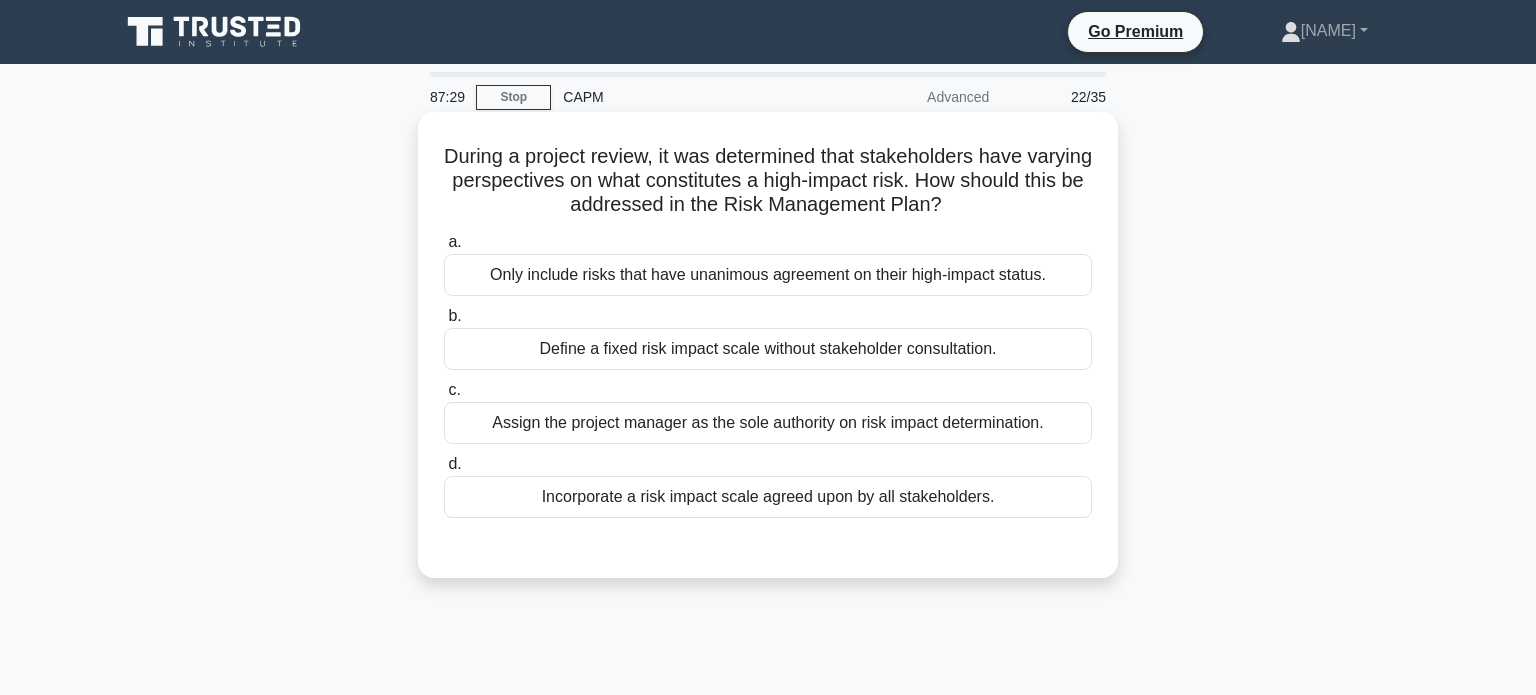 click on "Incorporate a risk impact scale agreed upon by all stakeholders." at bounding box center [768, 497] 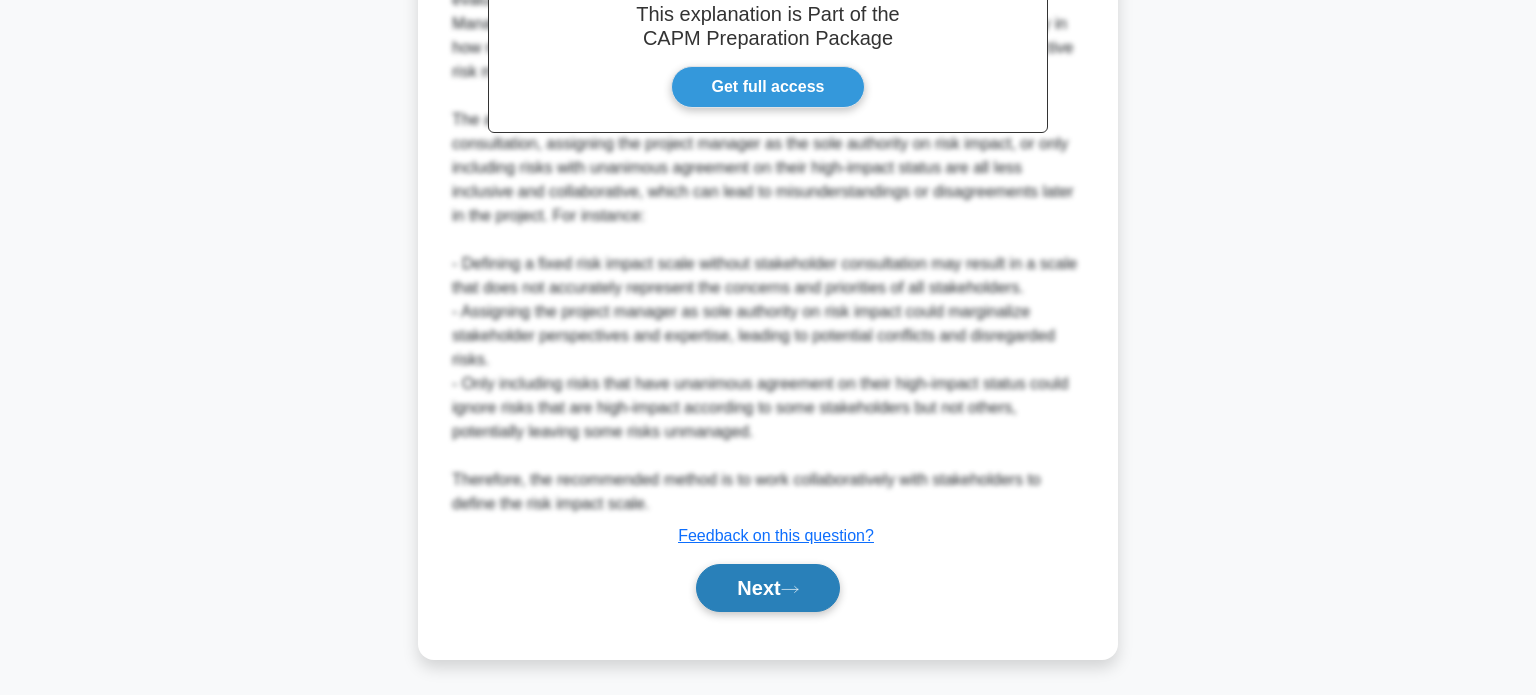 click on "Next" at bounding box center [767, 588] 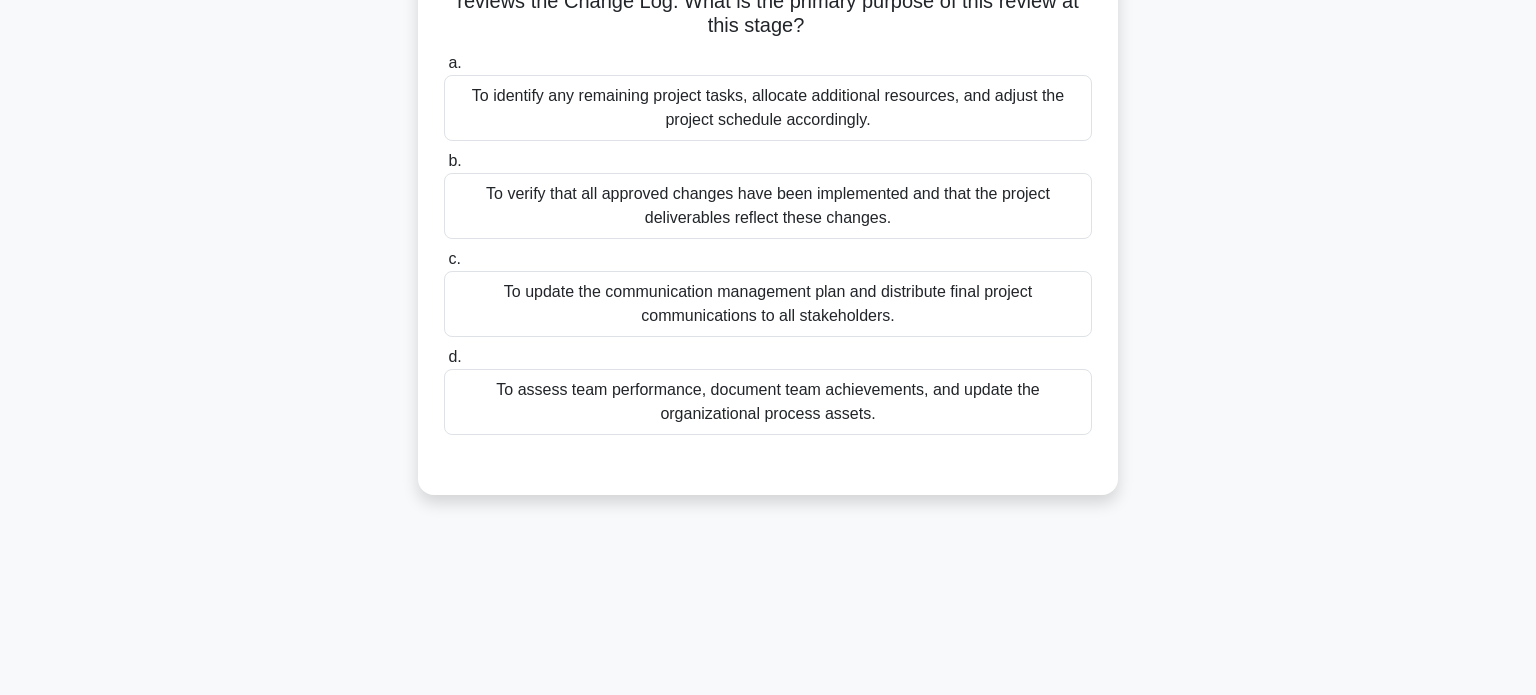 scroll, scrollTop: 0, scrollLeft: 0, axis: both 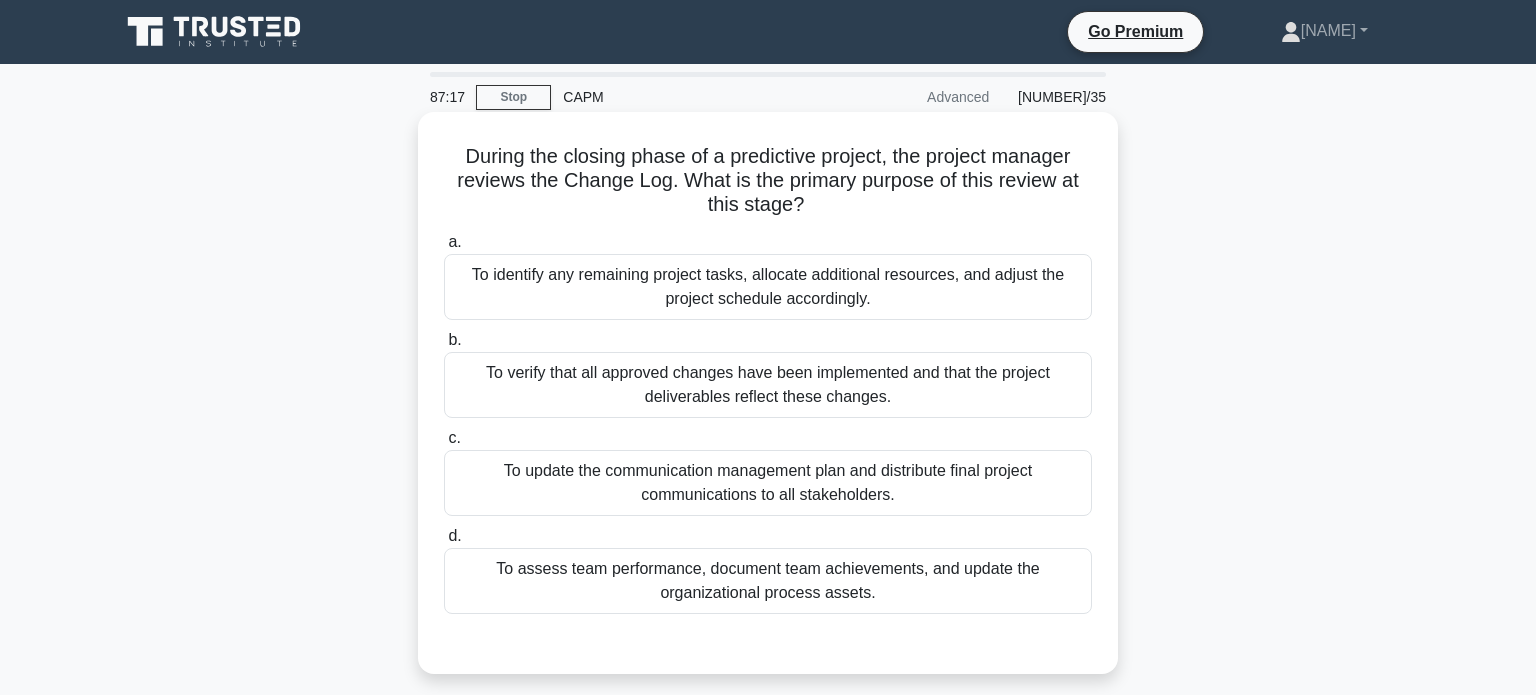 click on "To identify any remaining project tasks, allocate additional resources, and adjust the project schedule accordingly." at bounding box center (768, 287) 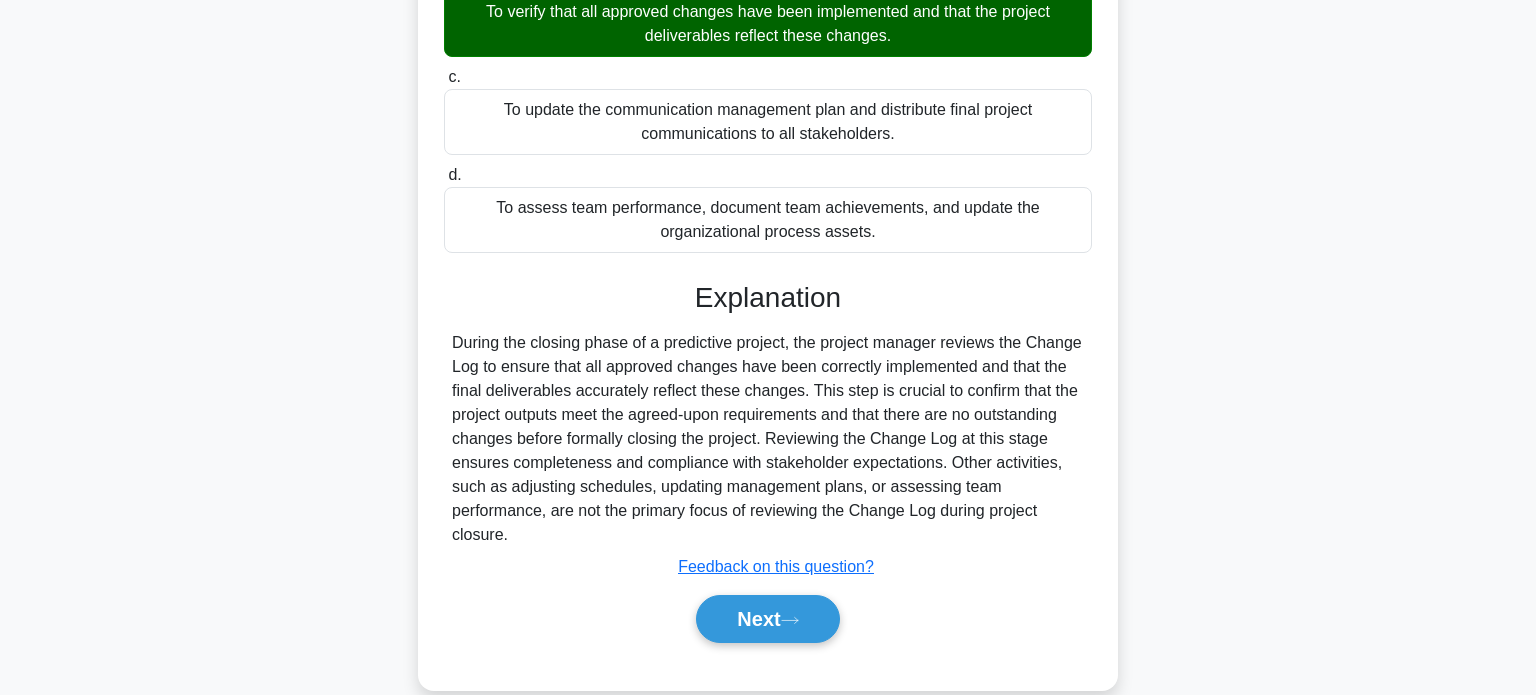 scroll, scrollTop: 371, scrollLeft: 0, axis: vertical 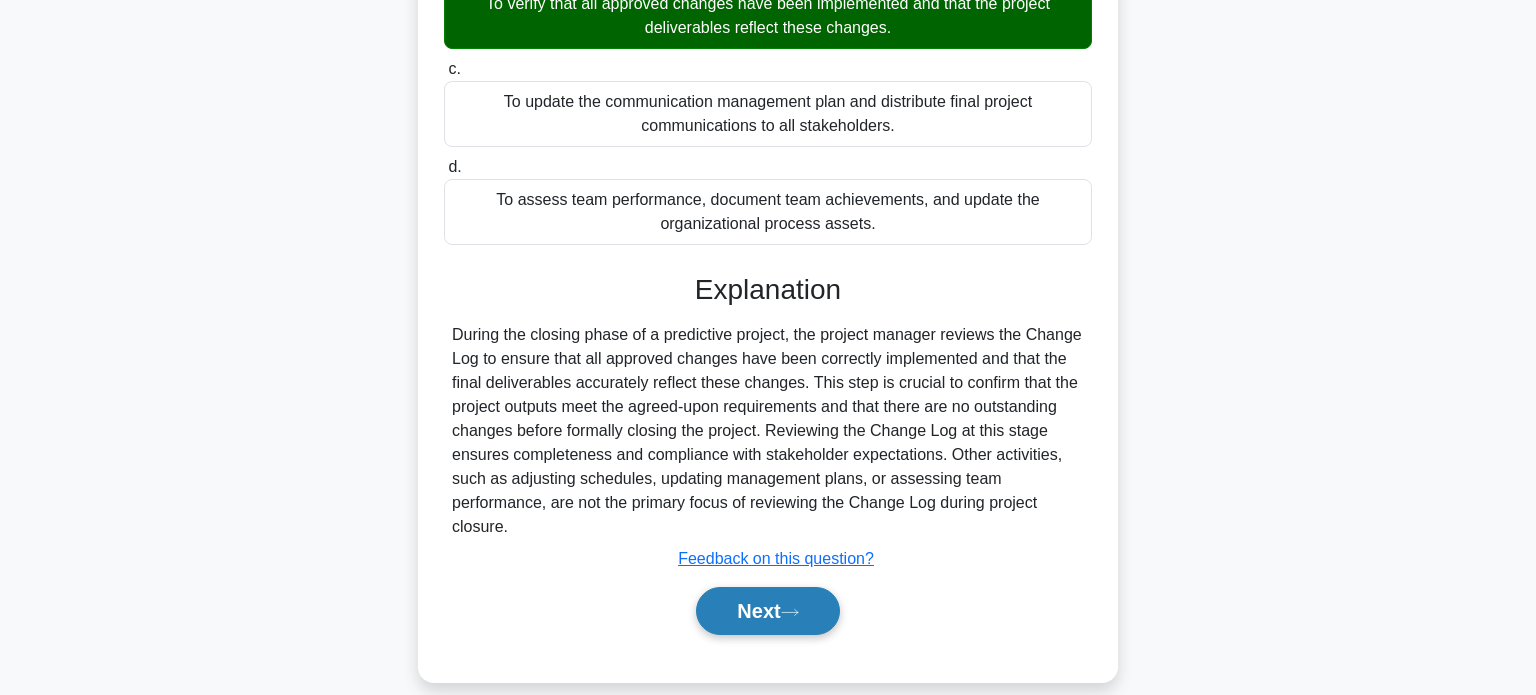 click on "Next" at bounding box center (767, 611) 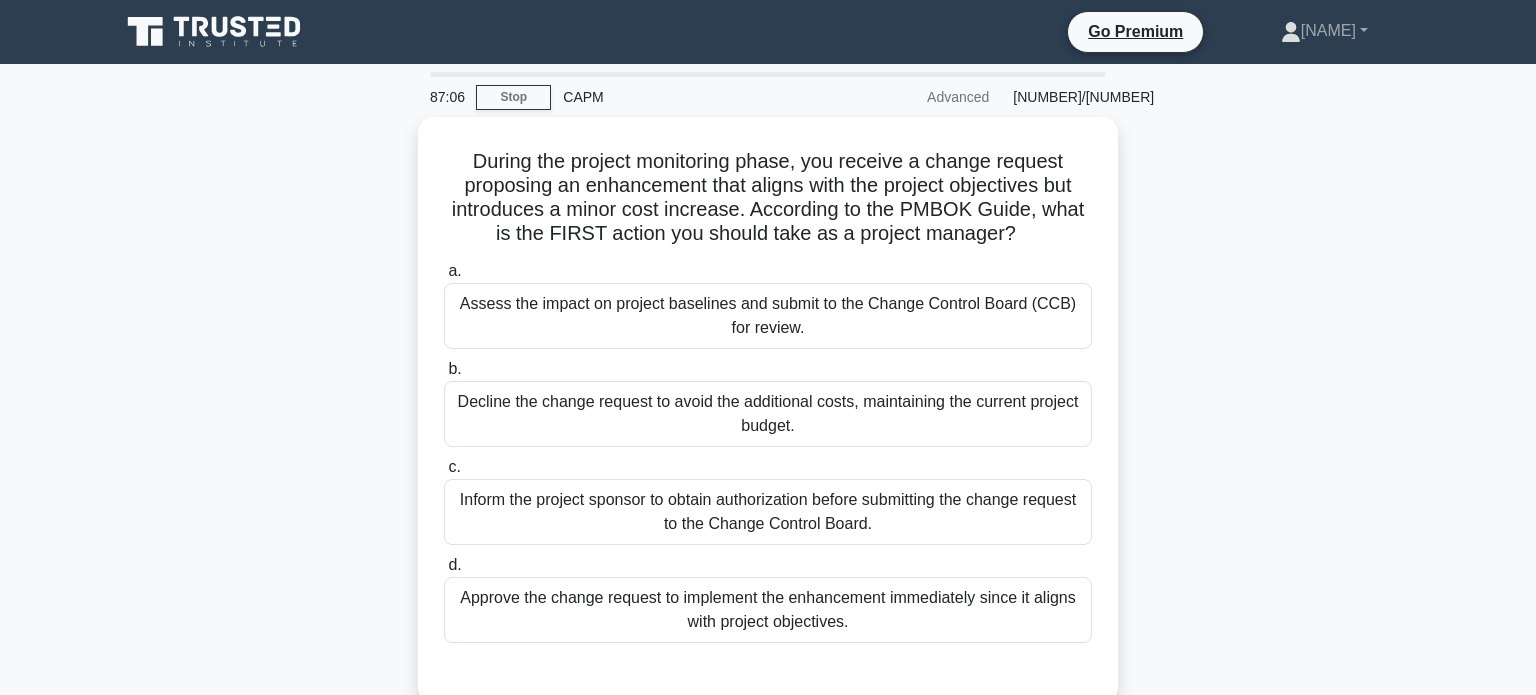 scroll, scrollTop: 39, scrollLeft: 0, axis: vertical 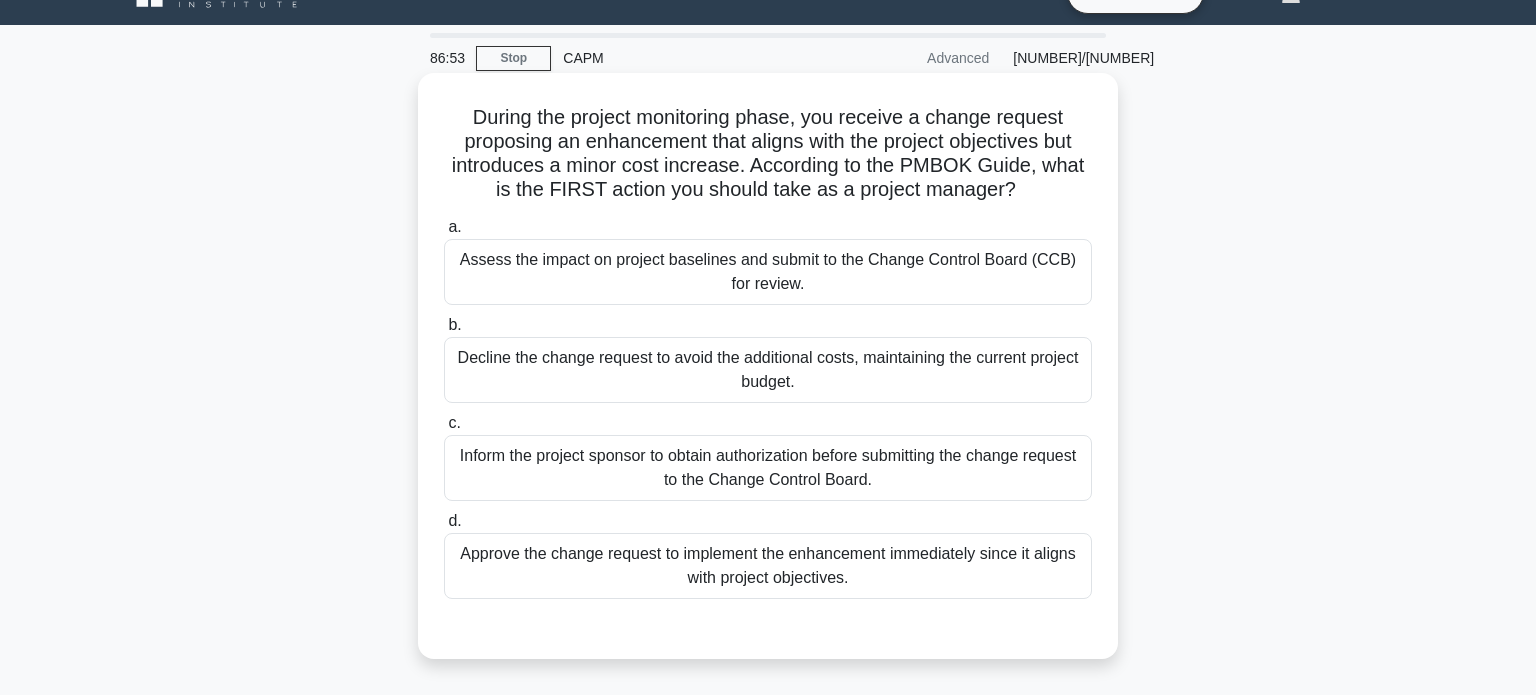click on "Assess the impact on project baselines and submit to the Change Control Board (CCB) for review." at bounding box center [768, 272] 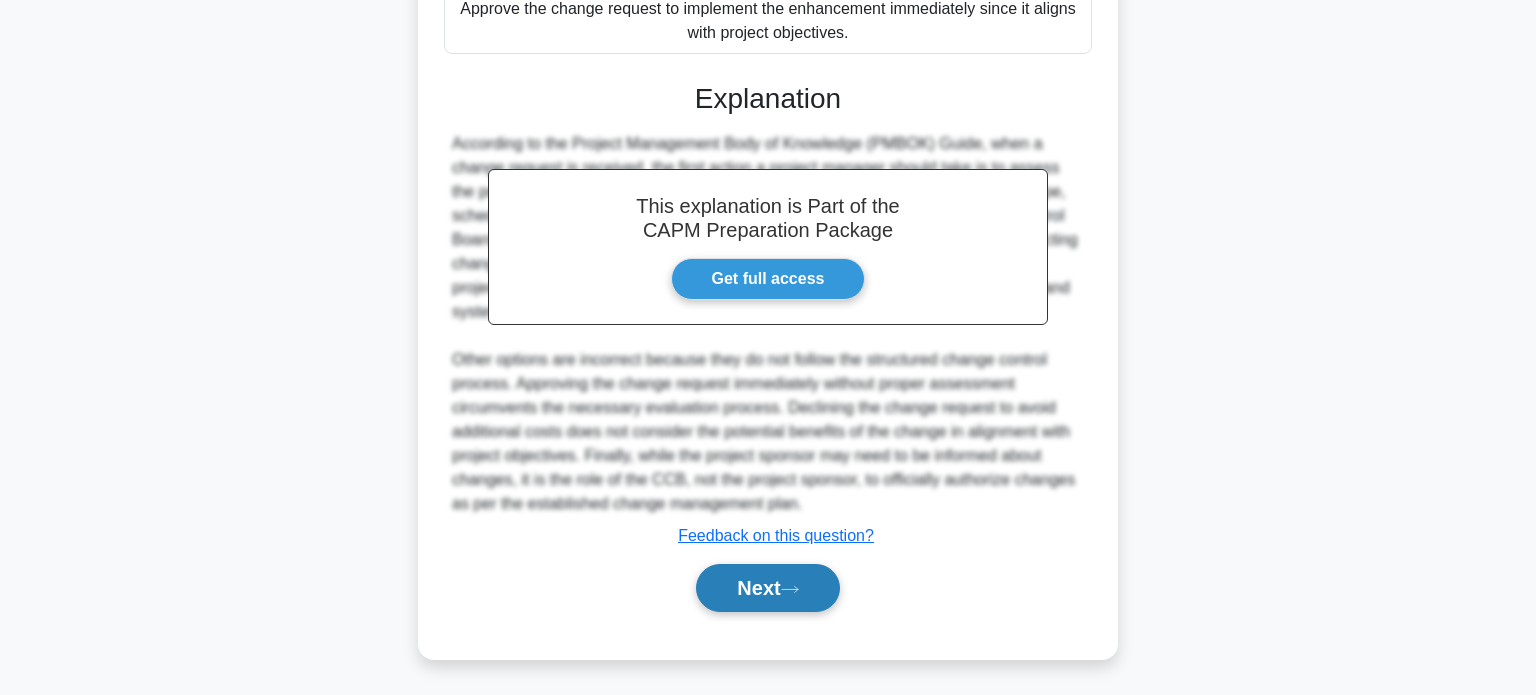 click on "Next" at bounding box center (767, 588) 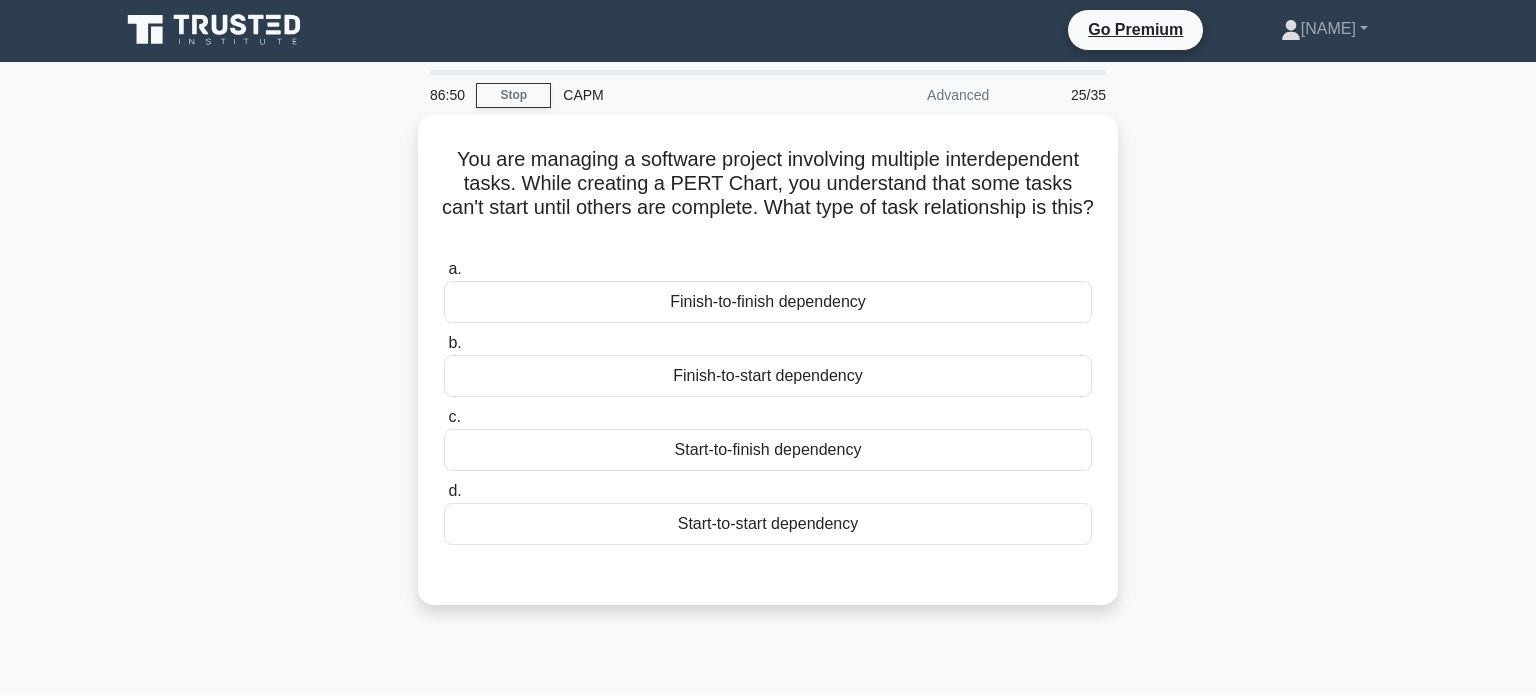 scroll, scrollTop: 0, scrollLeft: 0, axis: both 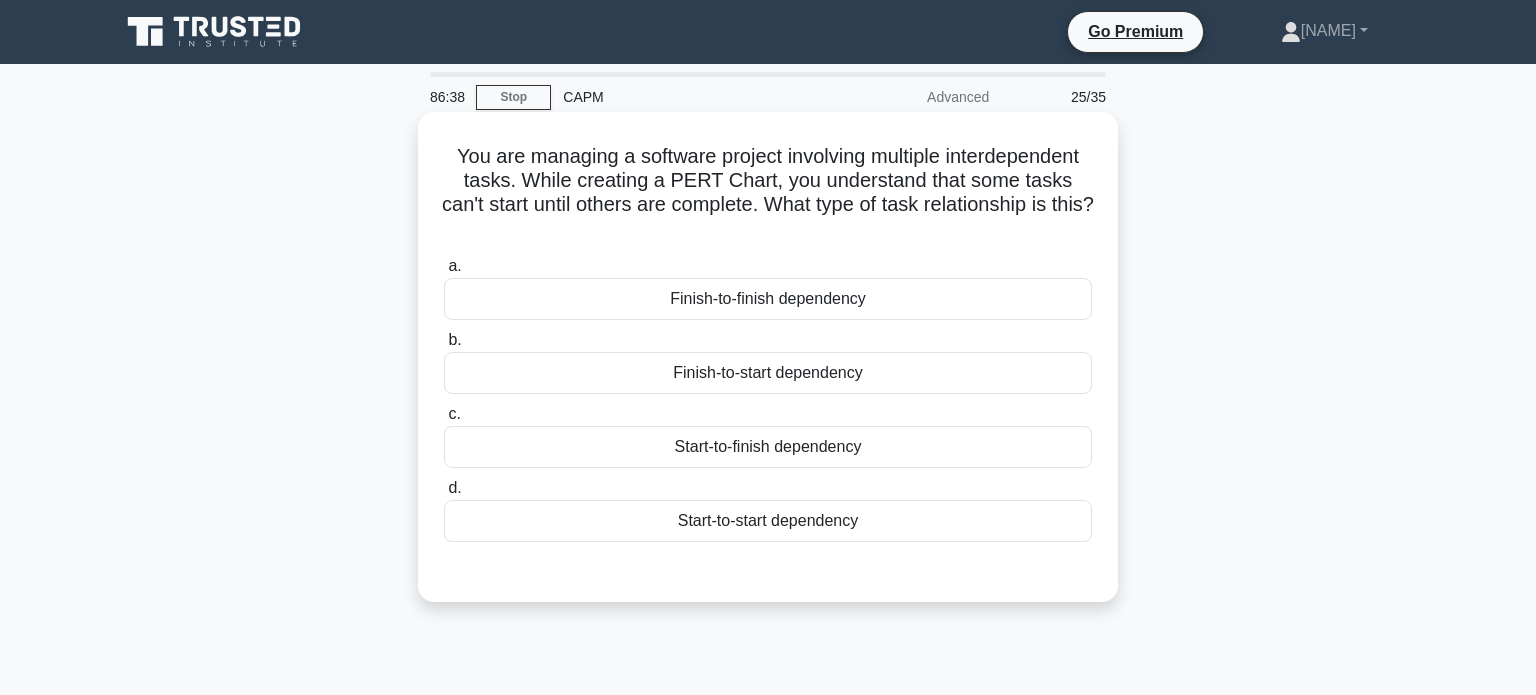 click on "Start-to-start dependency" at bounding box center [768, 521] 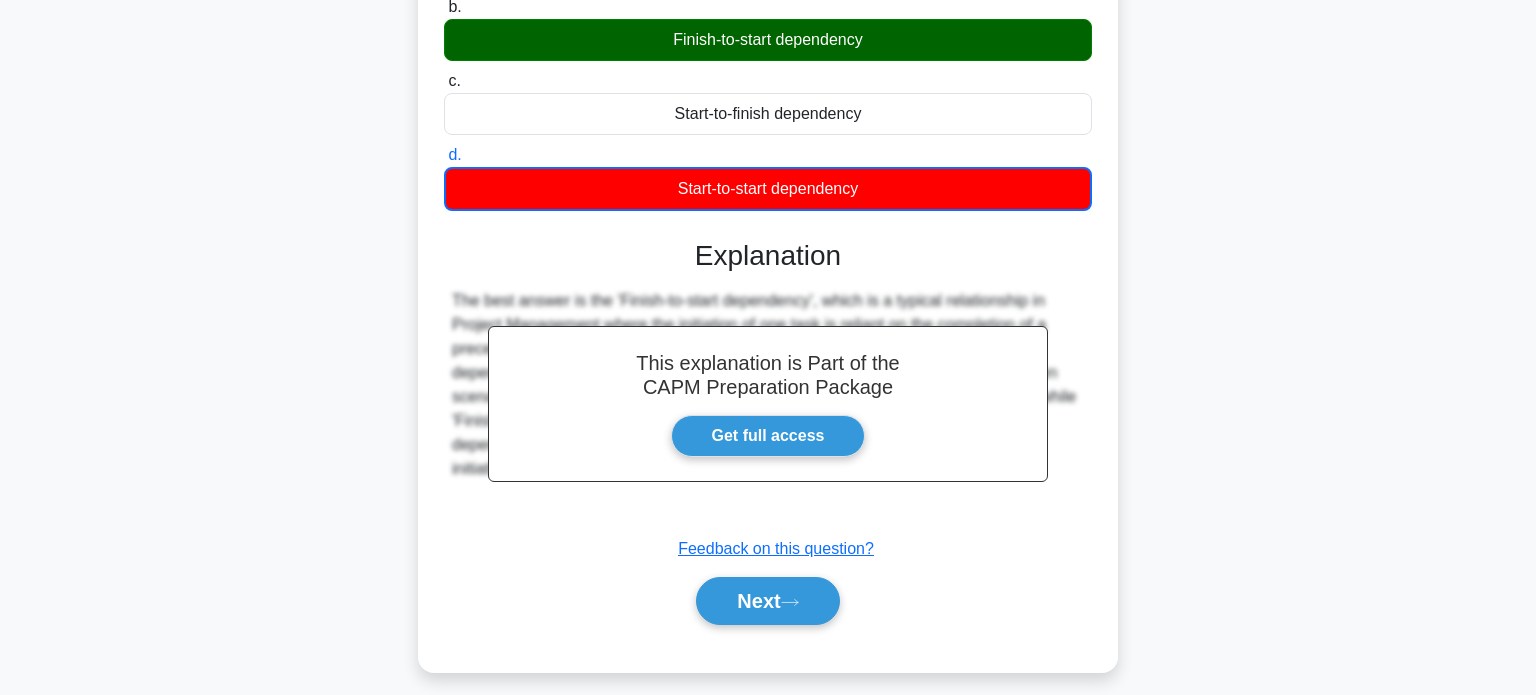 scroll, scrollTop: 385, scrollLeft: 0, axis: vertical 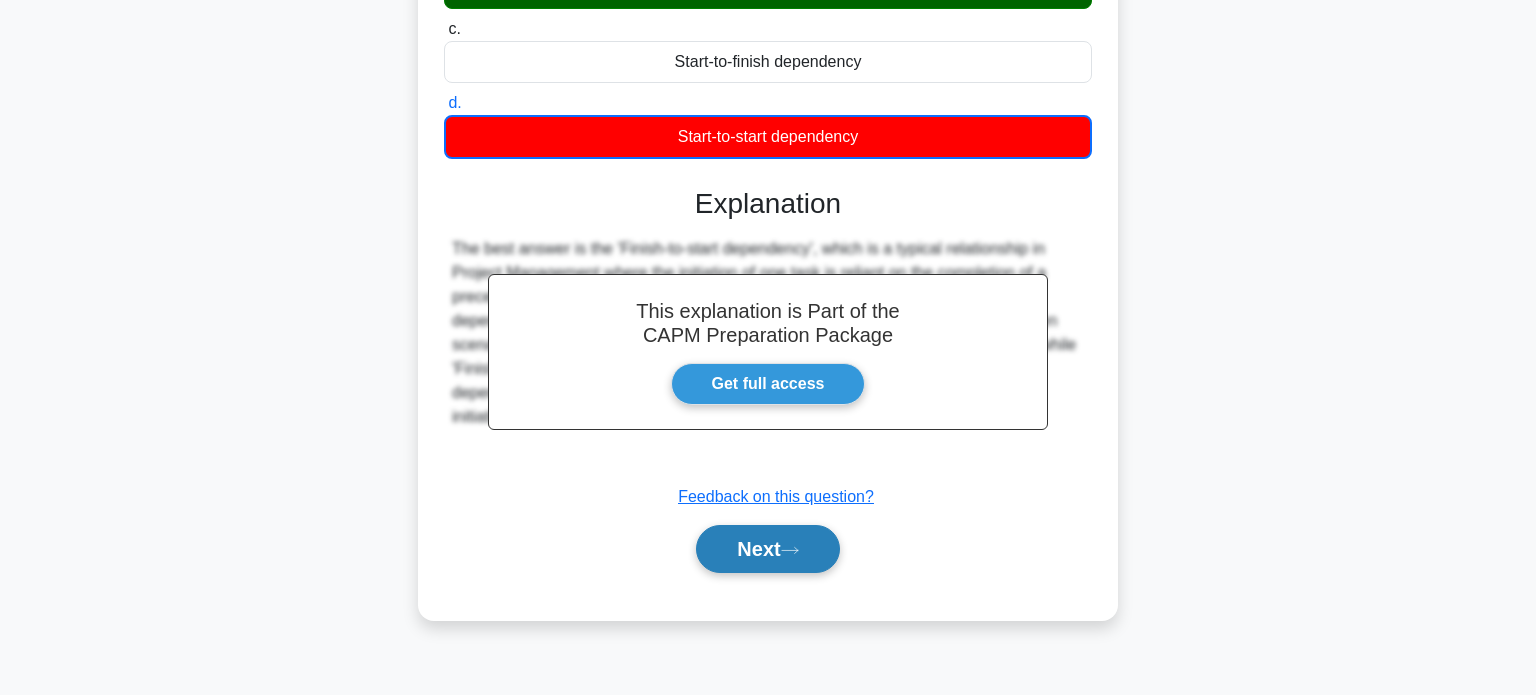 click on "Next" at bounding box center (767, 549) 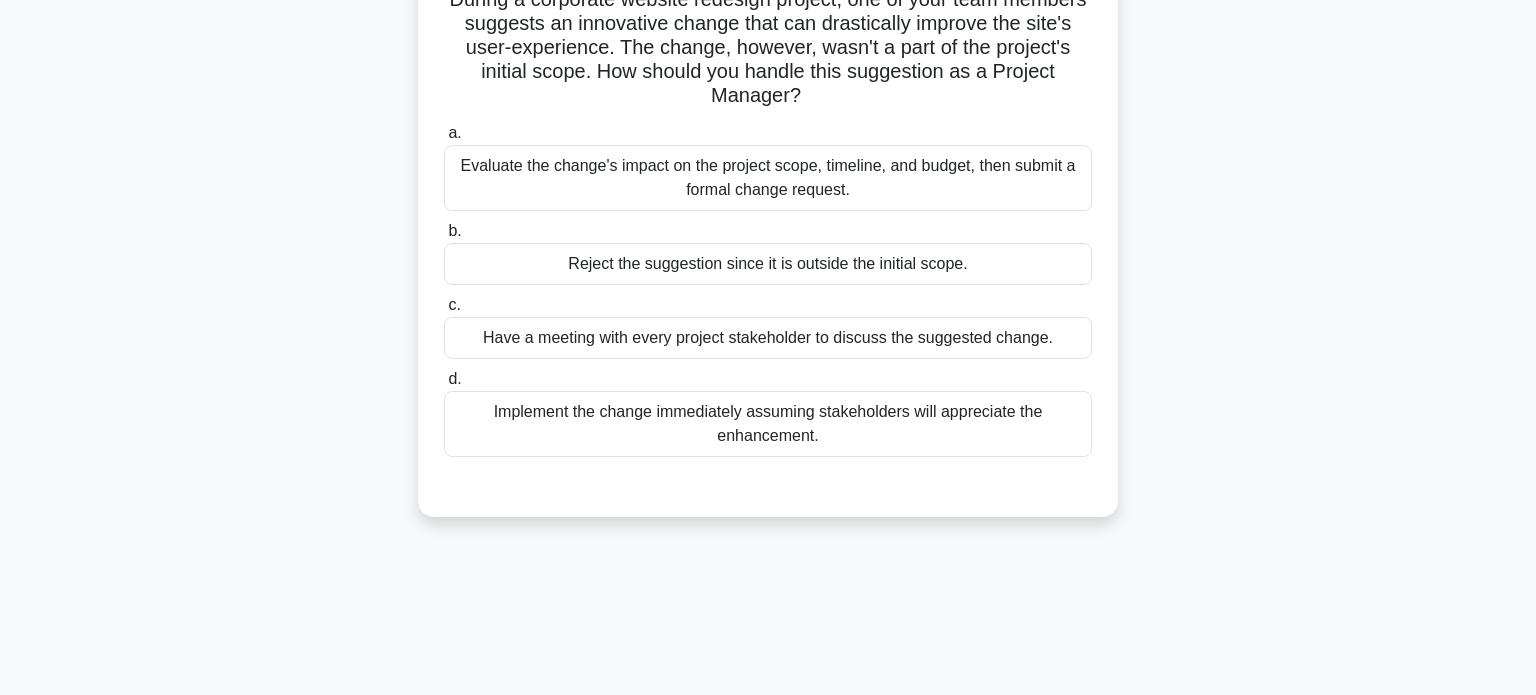 scroll, scrollTop: 0, scrollLeft: 0, axis: both 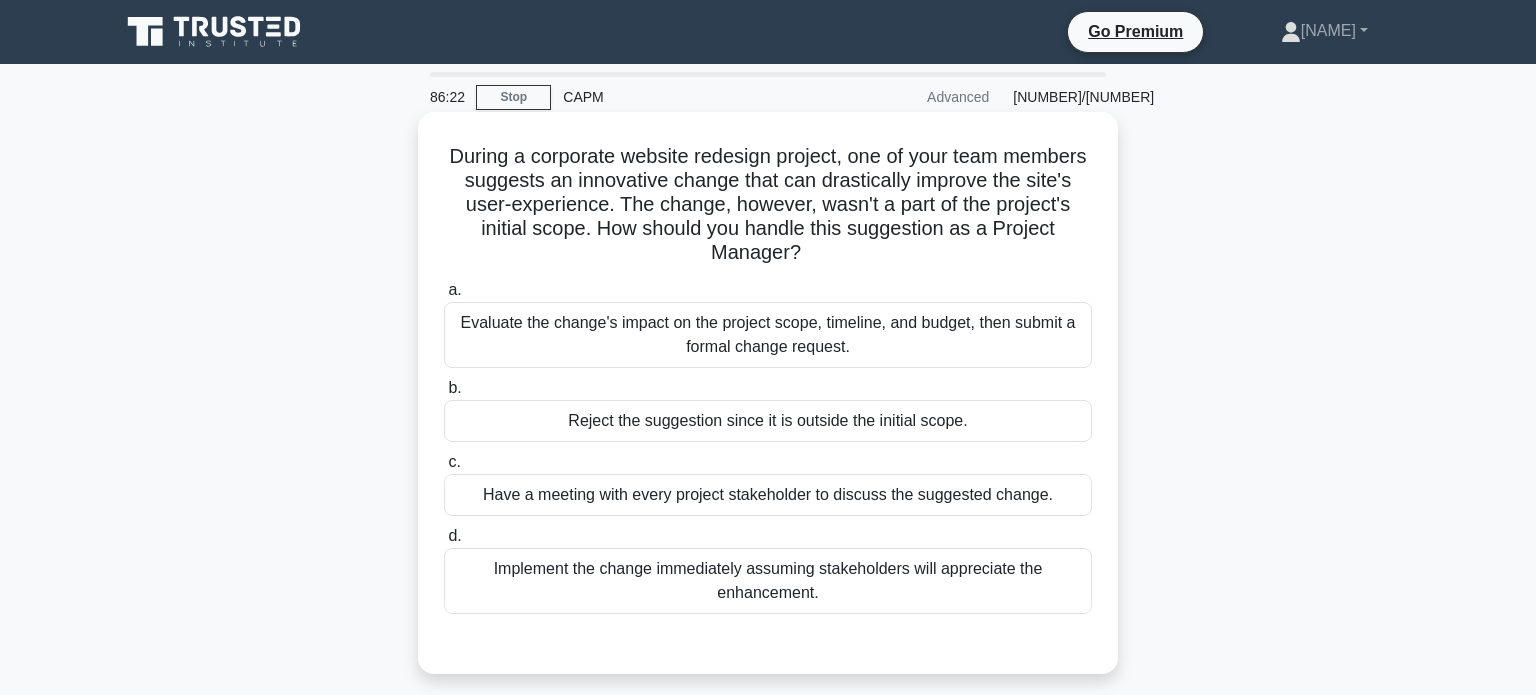 click on "Evaluate the change's impact on the project scope, timeline, and budget, then submit a formal change request." at bounding box center (768, 335) 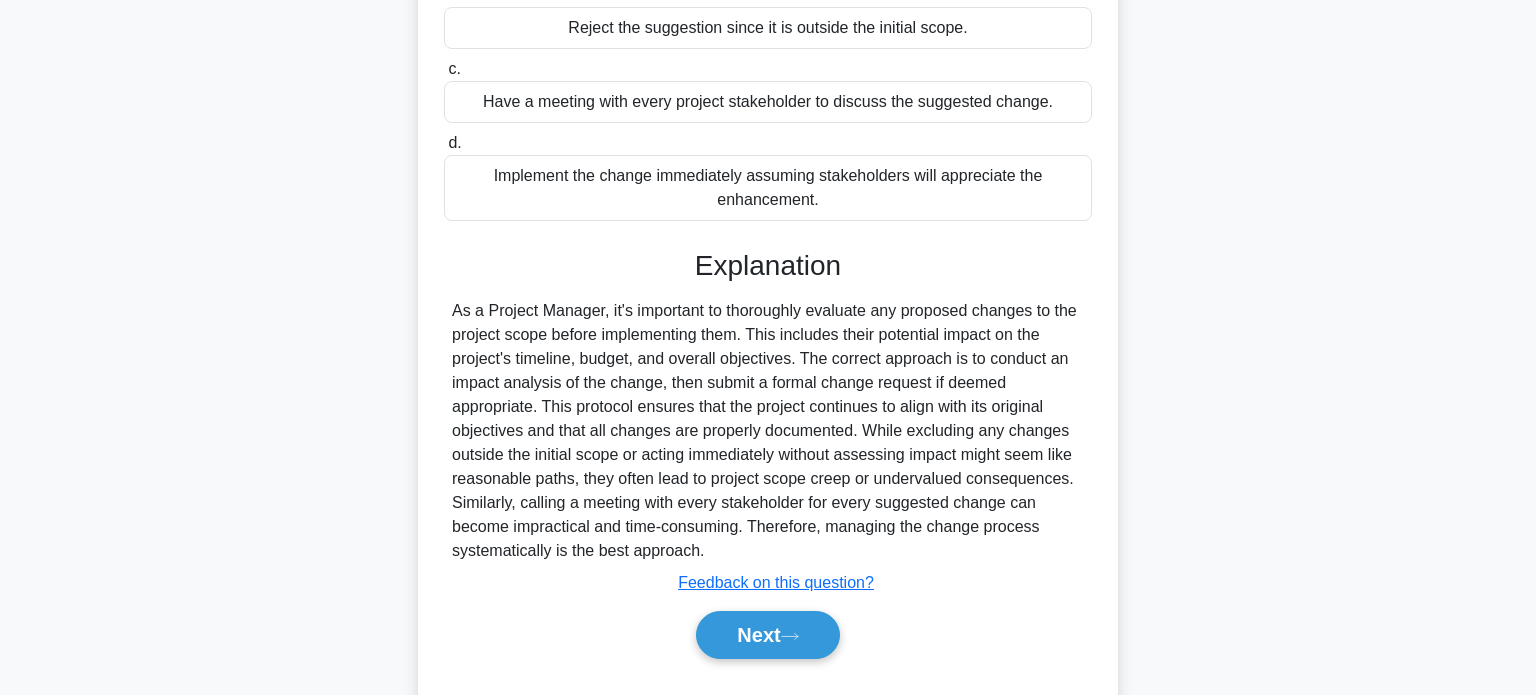 scroll, scrollTop: 440, scrollLeft: 0, axis: vertical 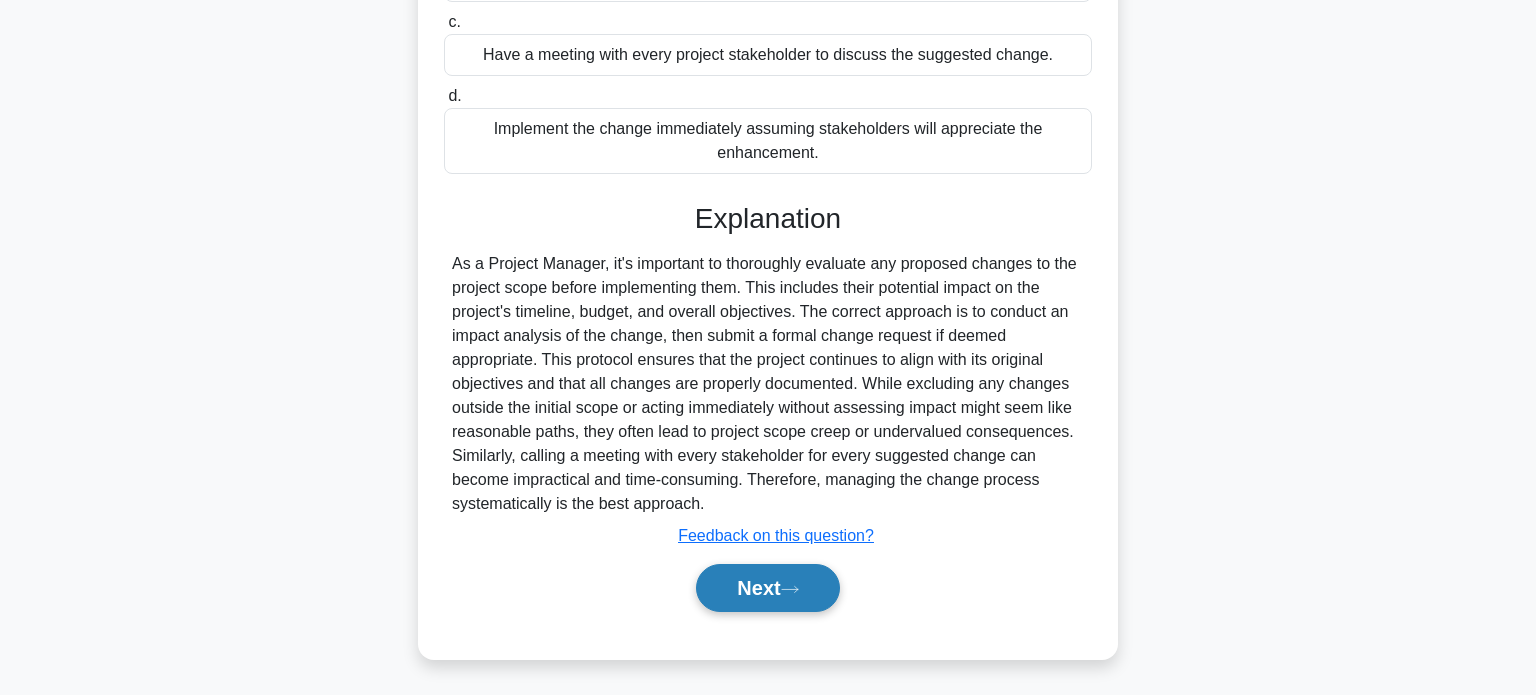 click 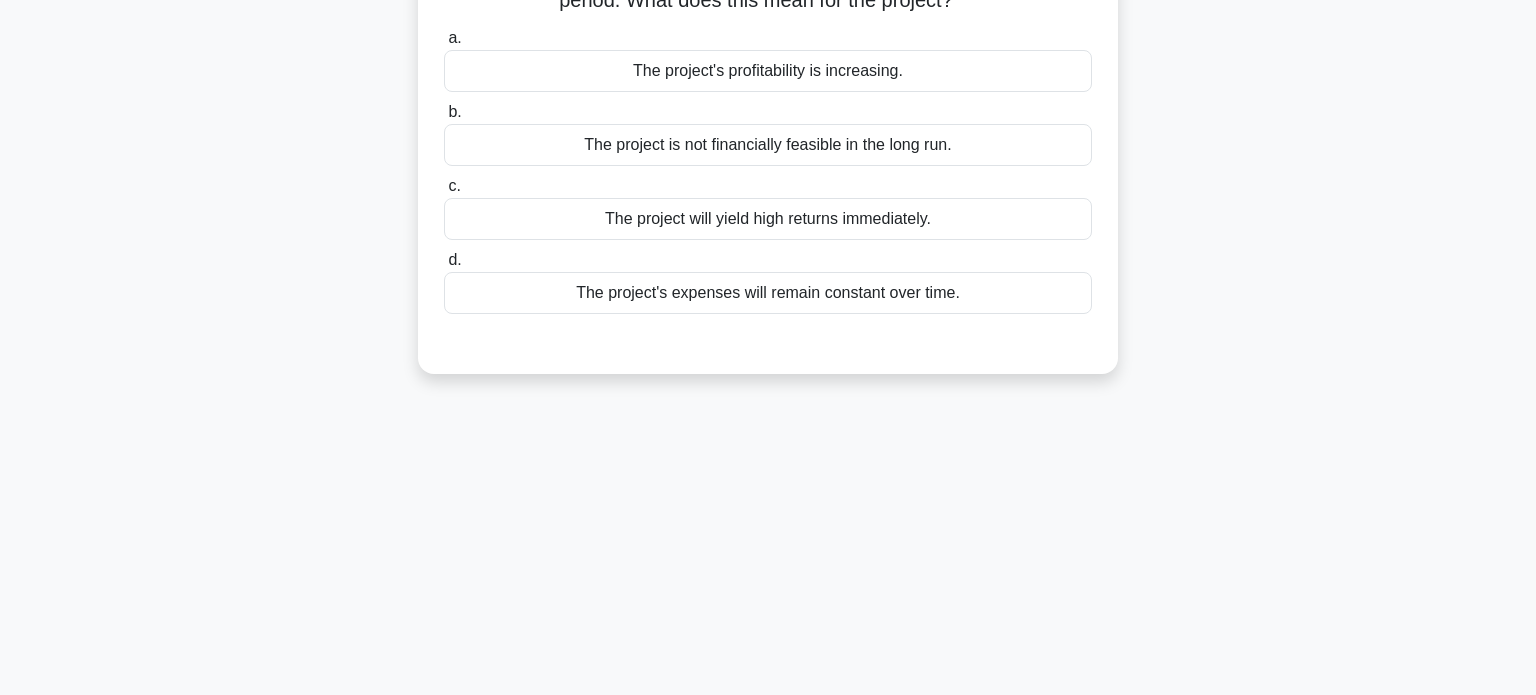 scroll, scrollTop: 0, scrollLeft: 0, axis: both 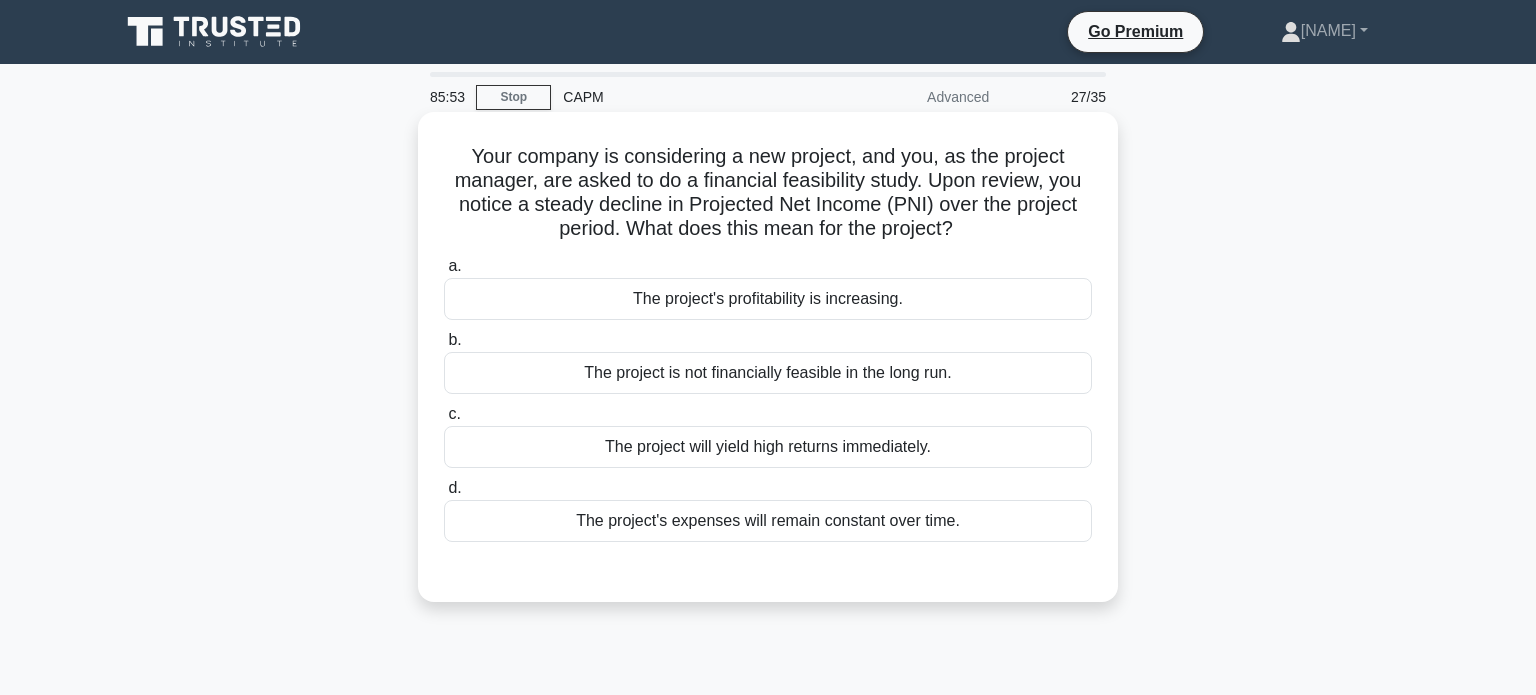 click on "The project is not financially feasible in the long run." at bounding box center (768, 373) 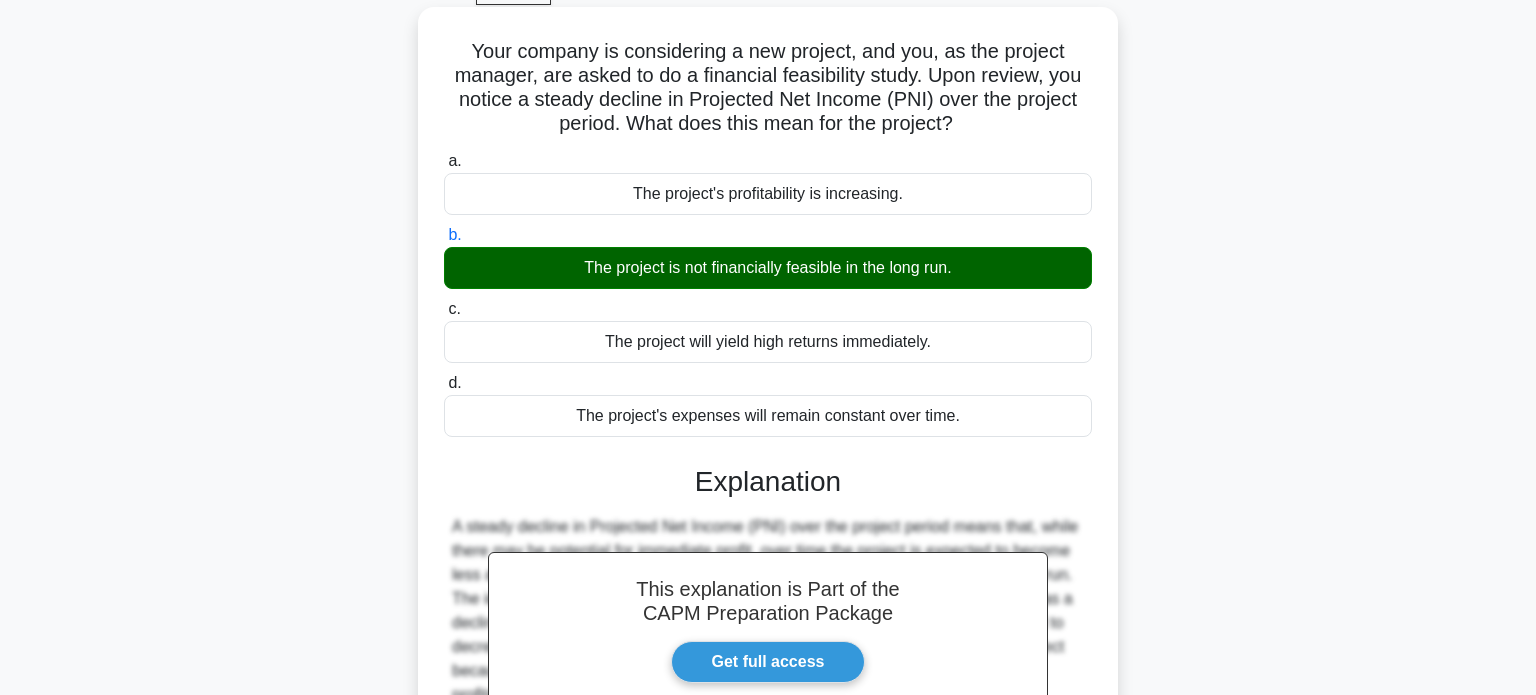 scroll, scrollTop: 385, scrollLeft: 0, axis: vertical 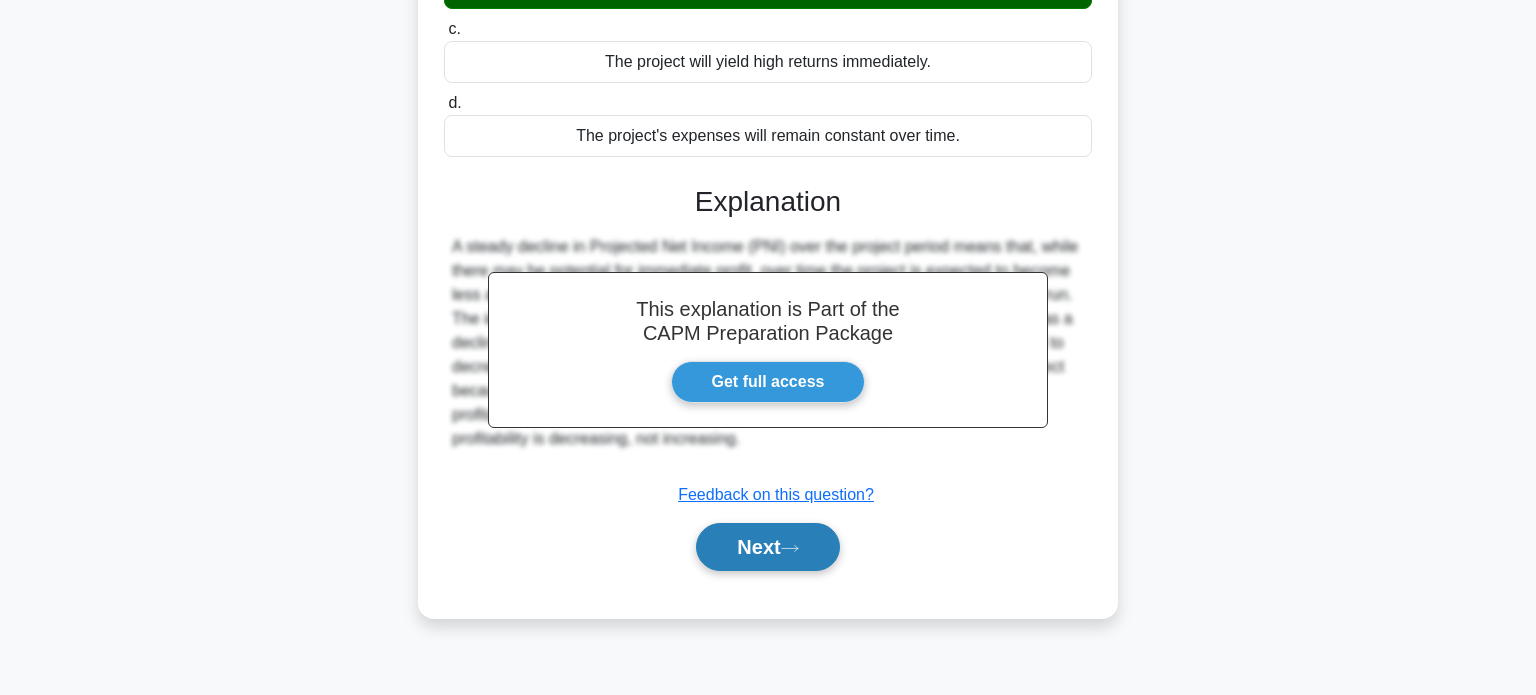 click on "Next" at bounding box center [767, 547] 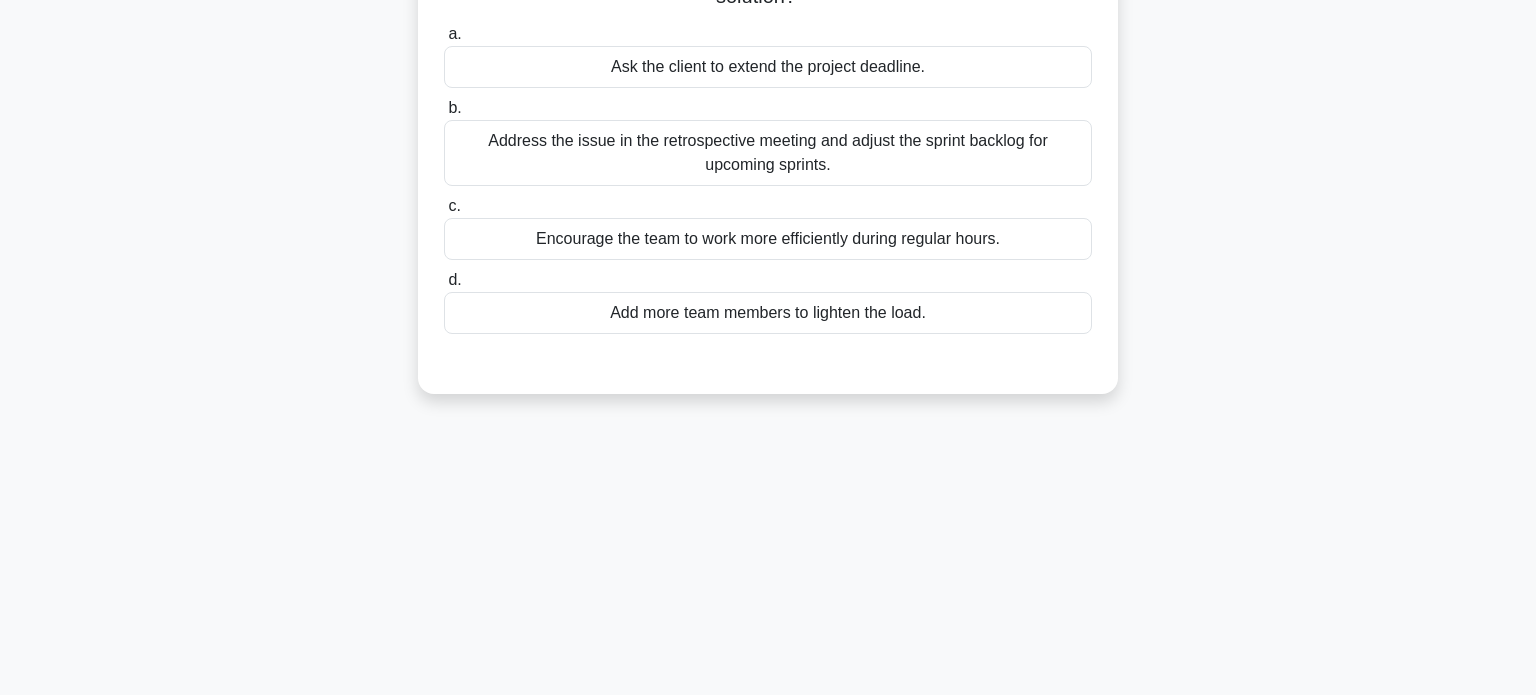 scroll, scrollTop: 0, scrollLeft: 0, axis: both 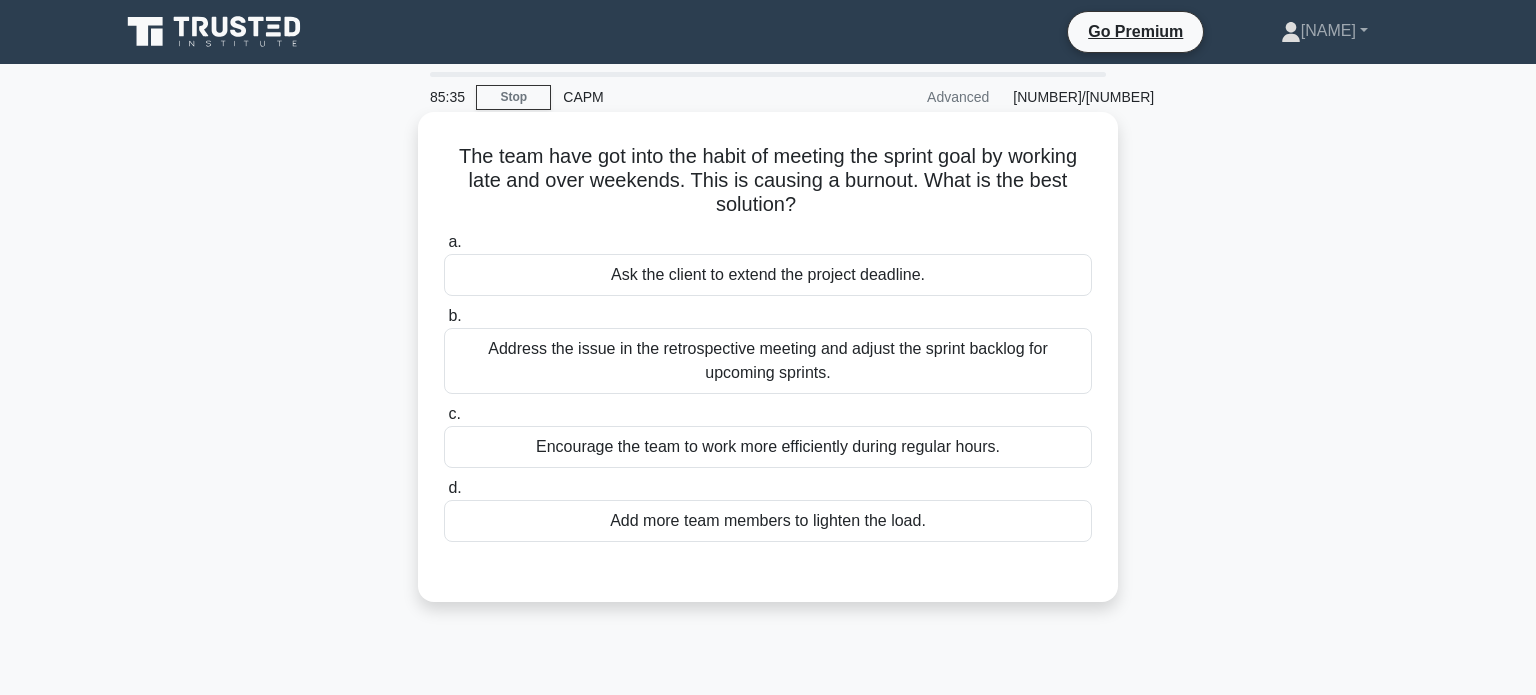 click on "Address the issue in the retrospective meeting and adjust the sprint backlog for upcoming sprints." at bounding box center (768, 361) 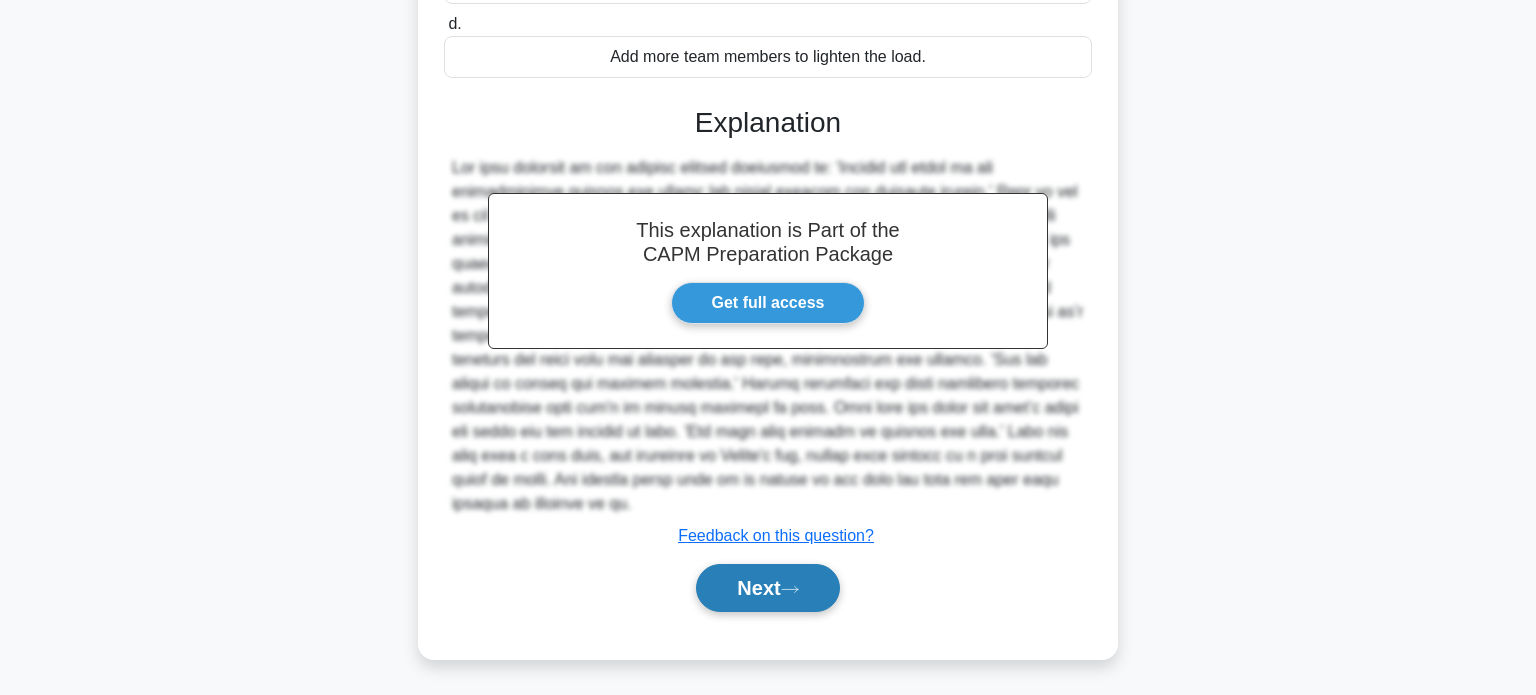 click on "Next" at bounding box center [767, 588] 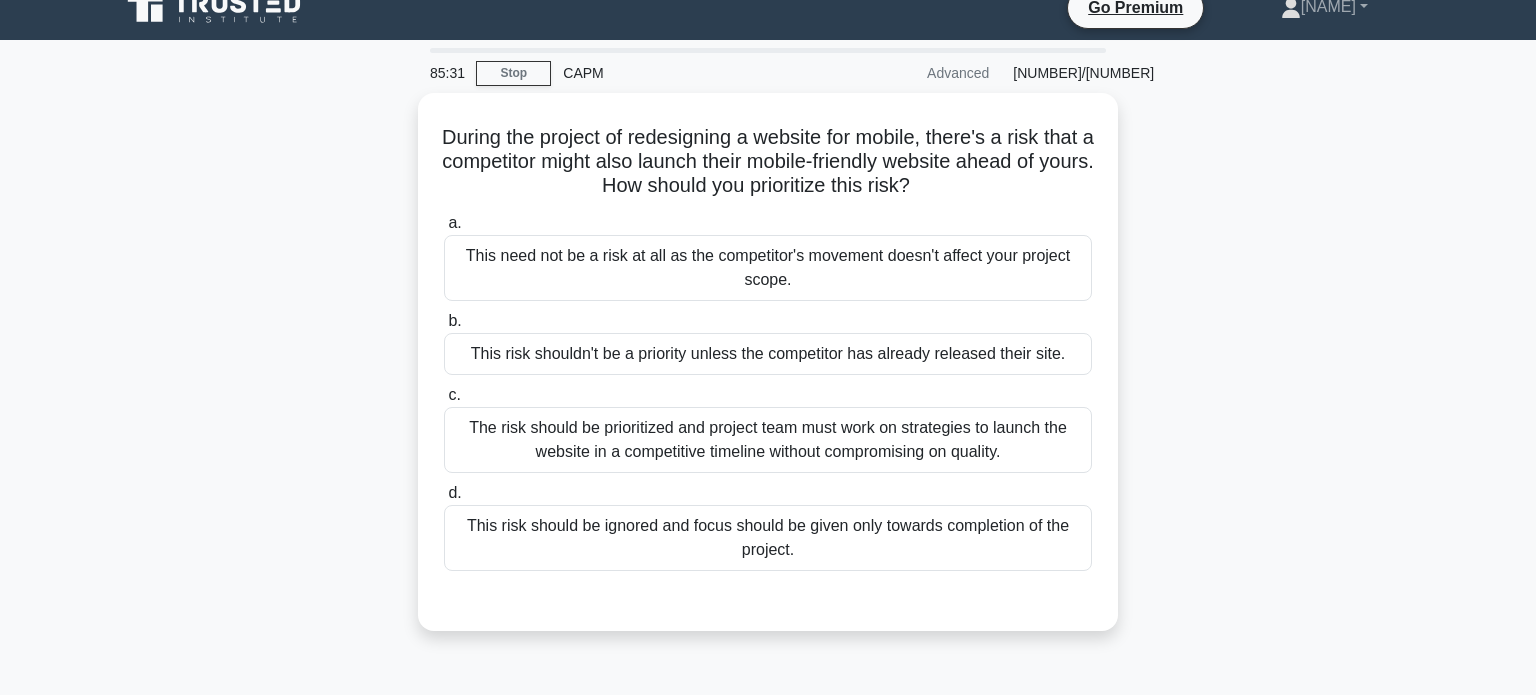 scroll, scrollTop: 0, scrollLeft: 0, axis: both 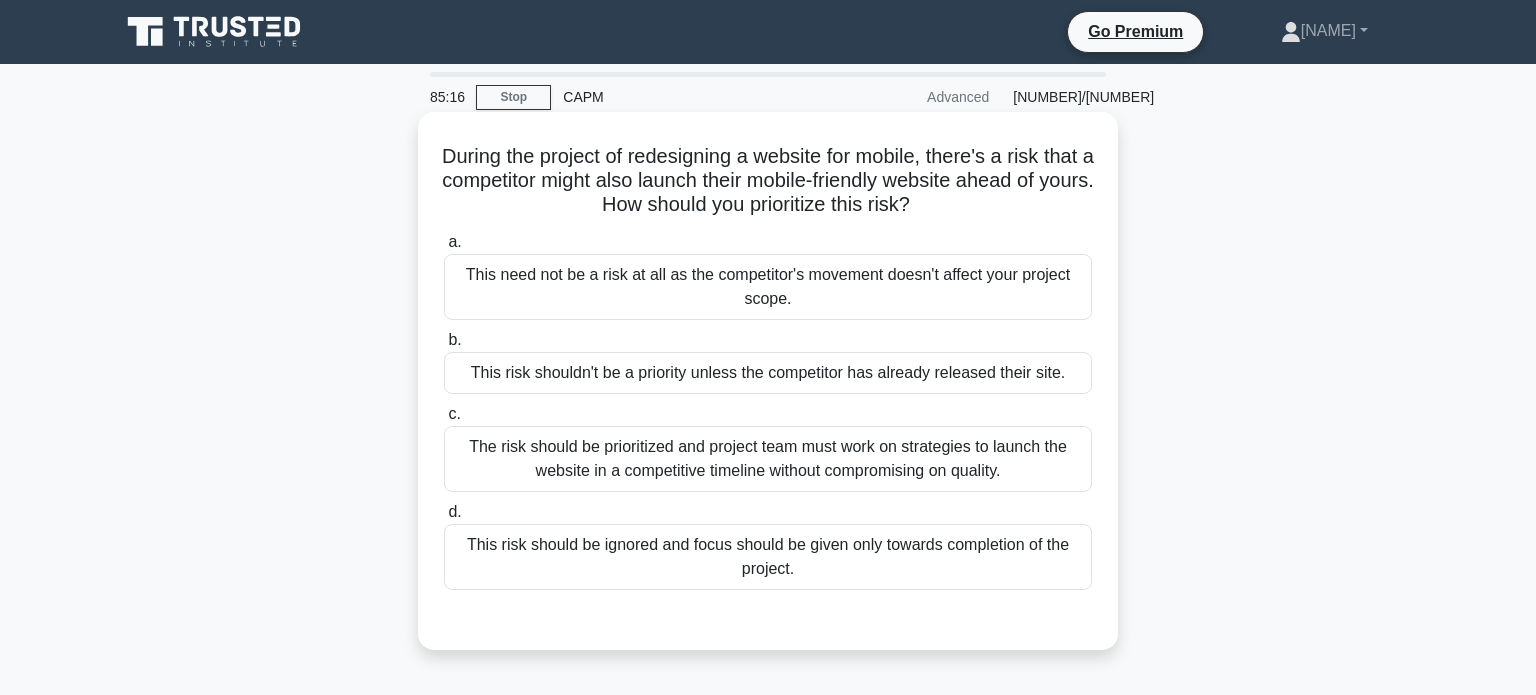 click on "The risk should be prioritized and project team must work on strategies to launch the website in a competitive timeline without compromising on quality." at bounding box center [768, 459] 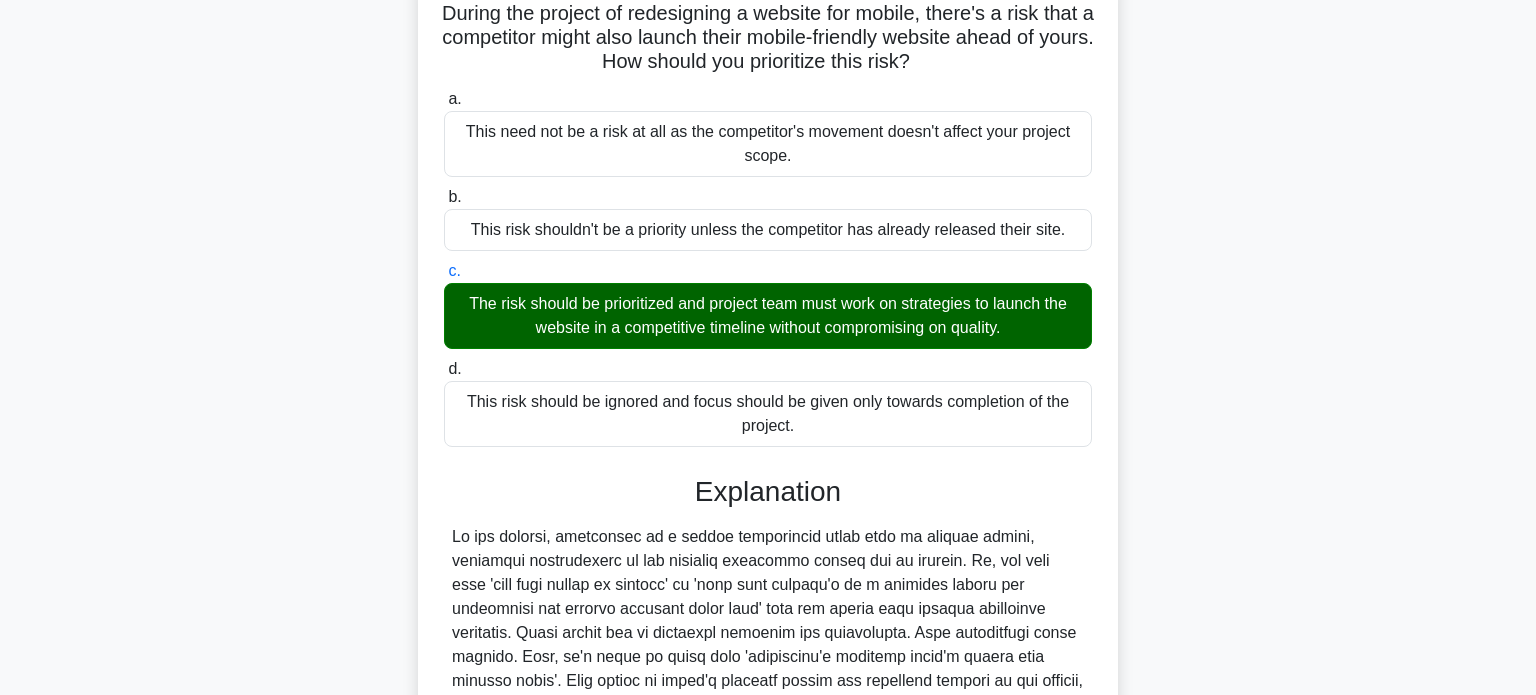 scroll, scrollTop: 440, scrollLeft: 0, axis: vertical 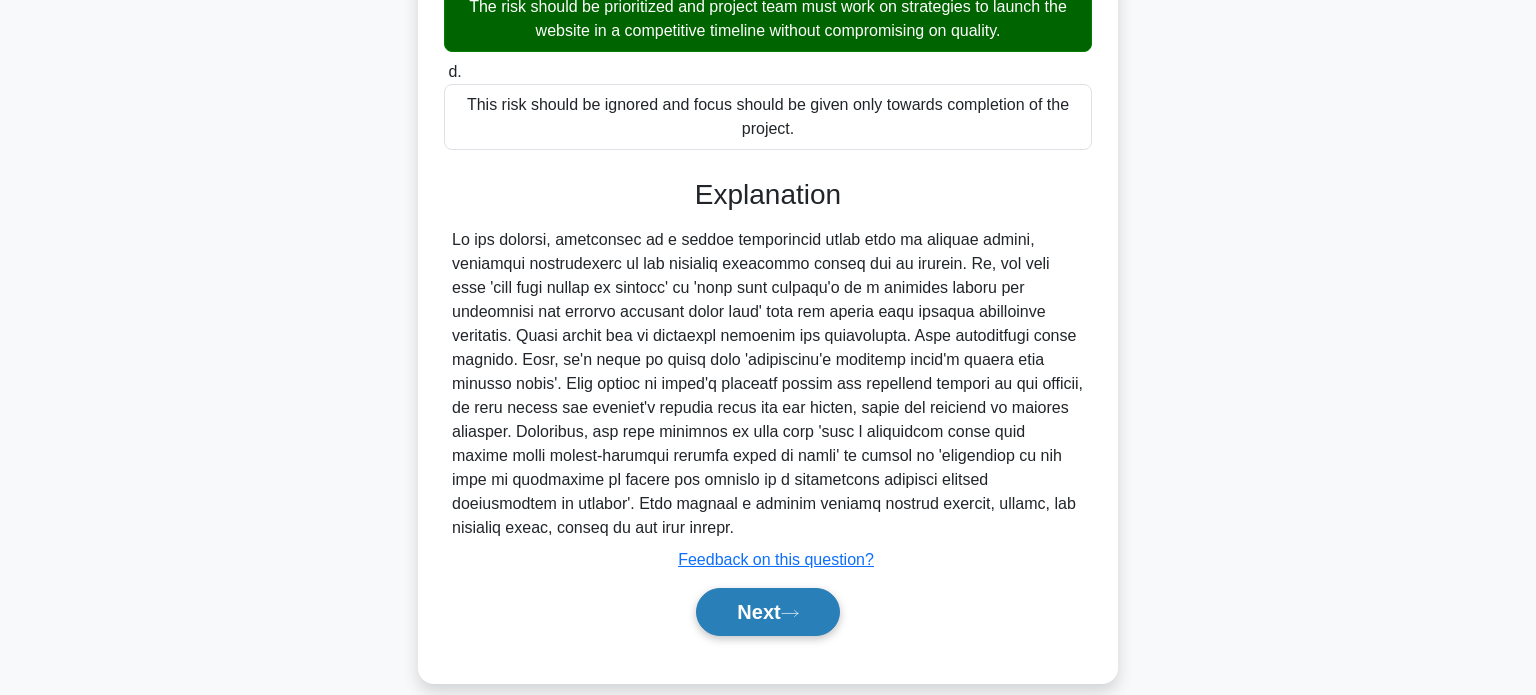 click on "Next" at bounding box center (767, 612) 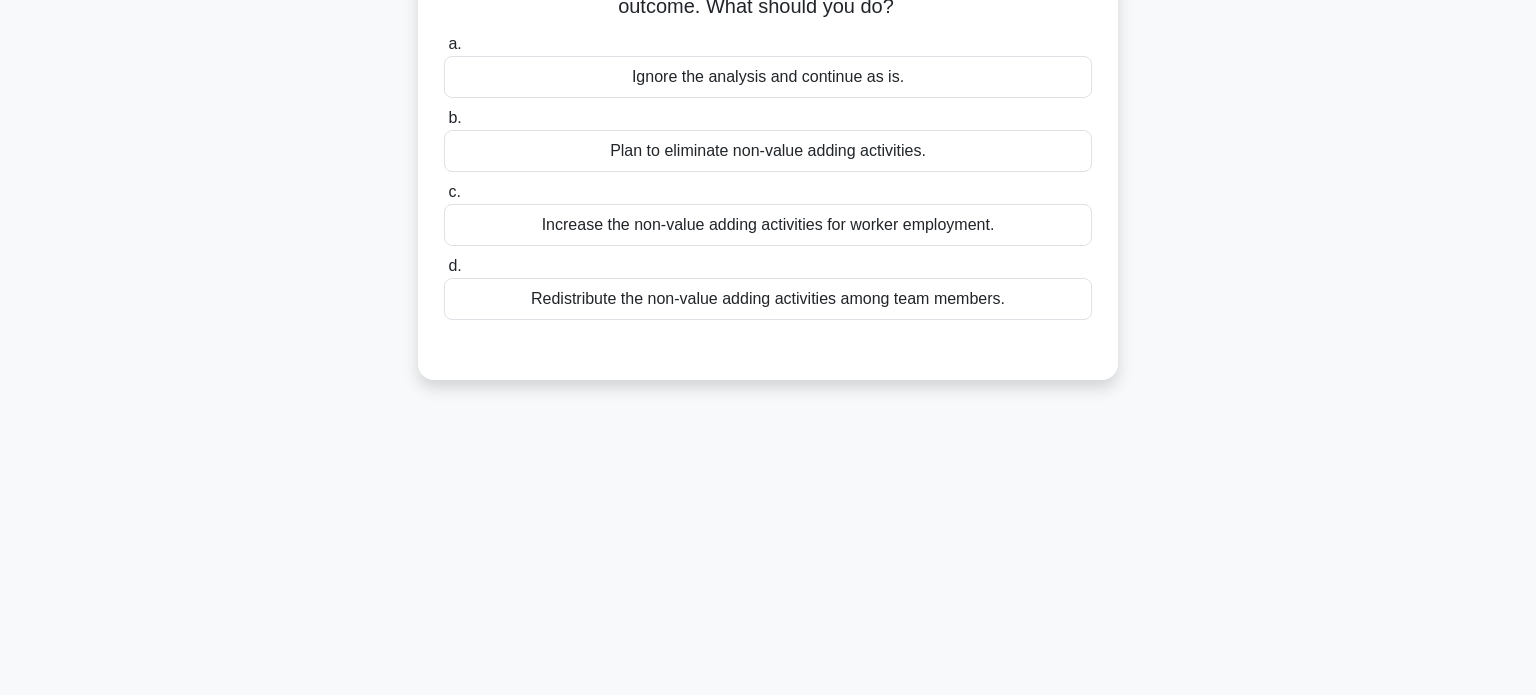scroll, scrollTop: 0, scrollLeft: 0, axis: both 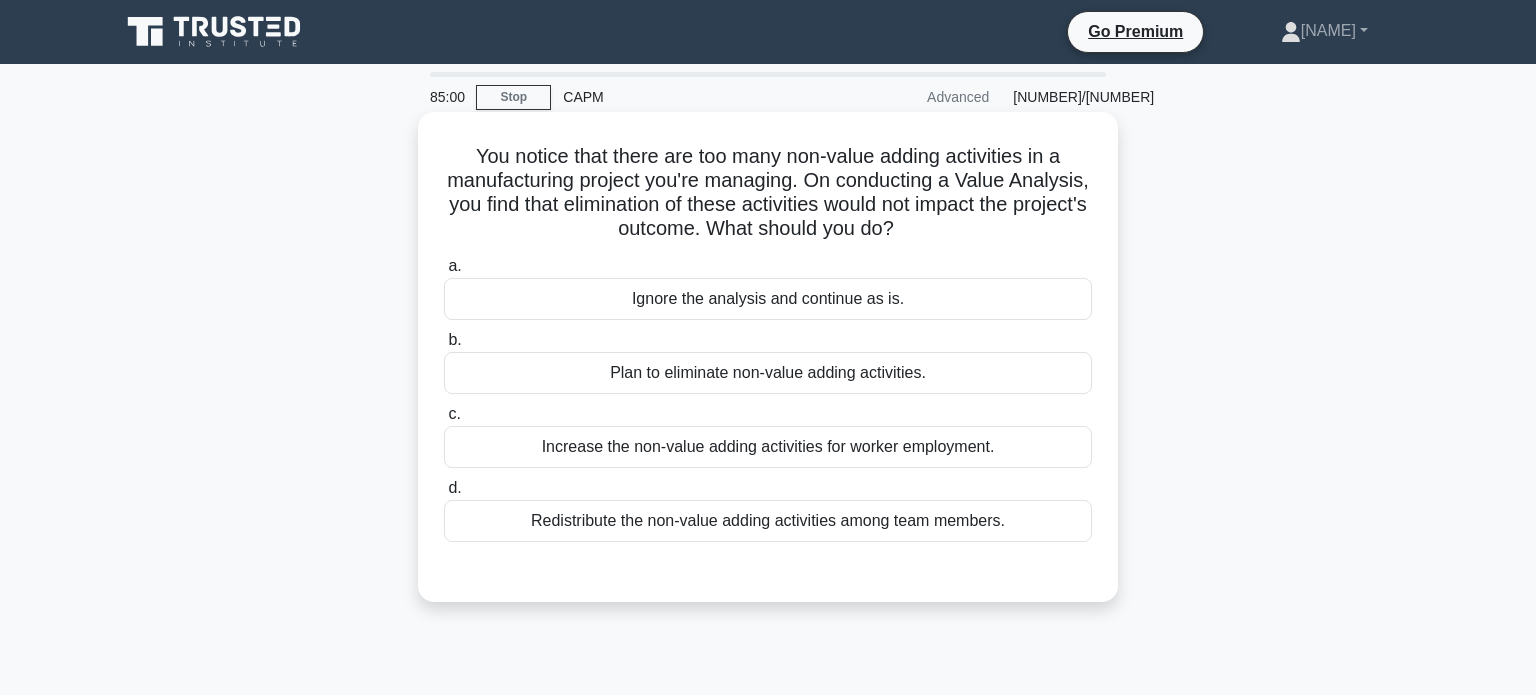 click on "Redistribute the non-value adding activities among team members." at bounding box center (768, 521) 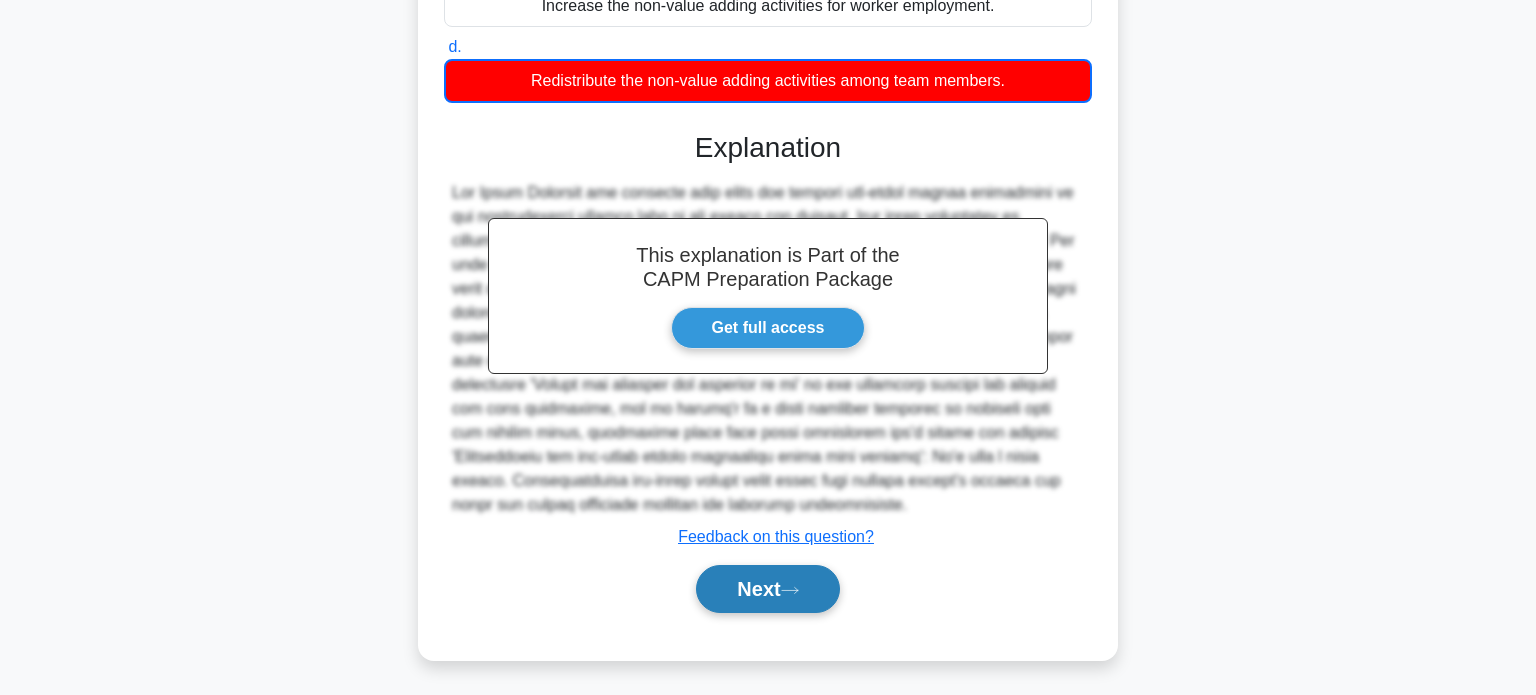 click on "Next" at bounding box center (767, 589) 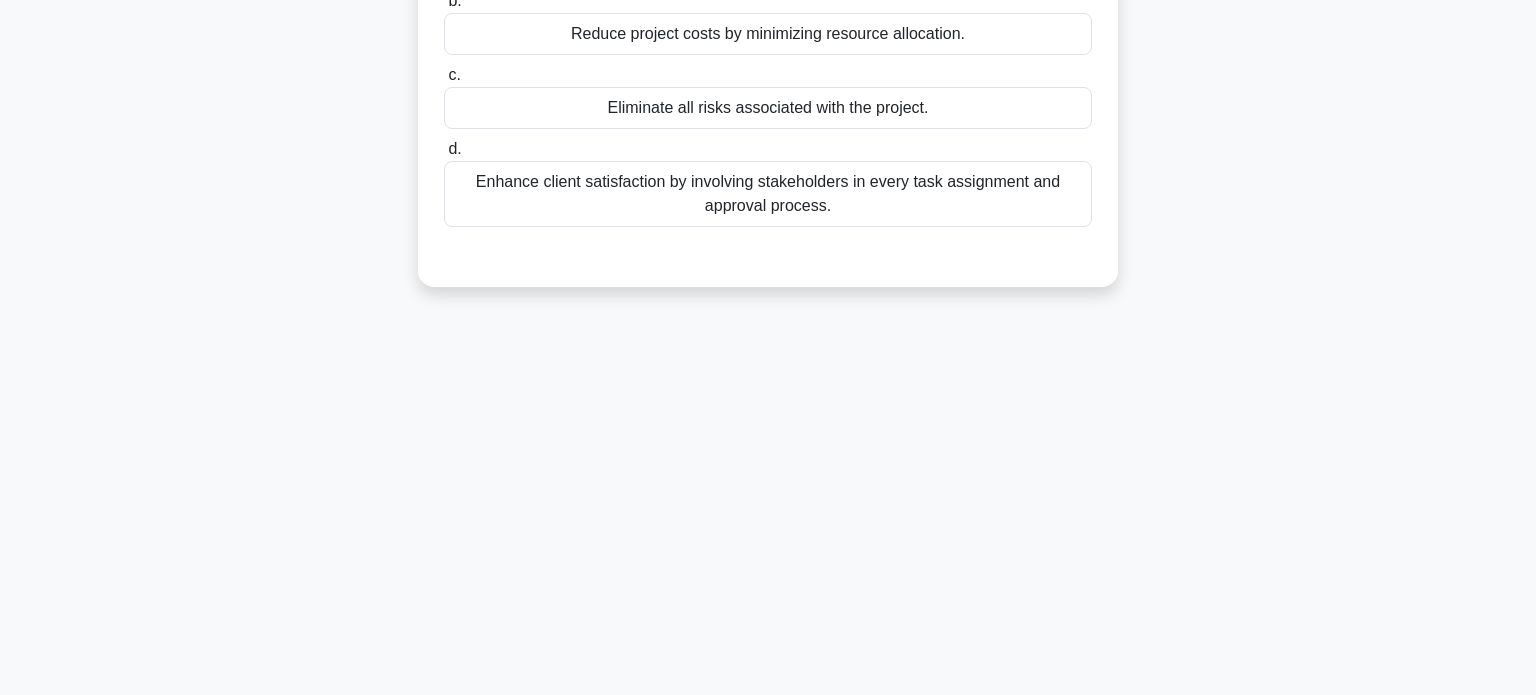 scroll, scrollTop: 0, scrollLeft: 0, axis: both 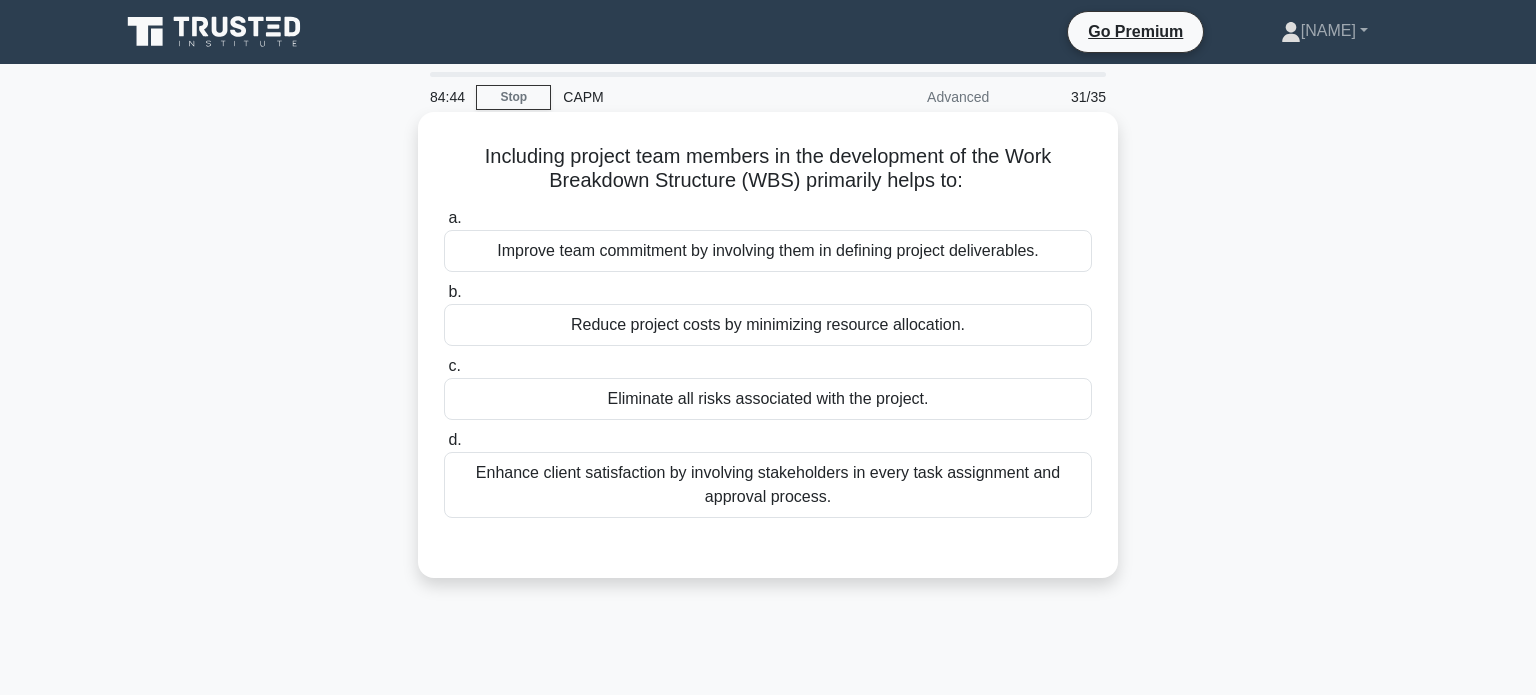 click on "Enhance client satisfaction by involving stakeholders in every task assignment and approval process." at bounding box center [768, 485] 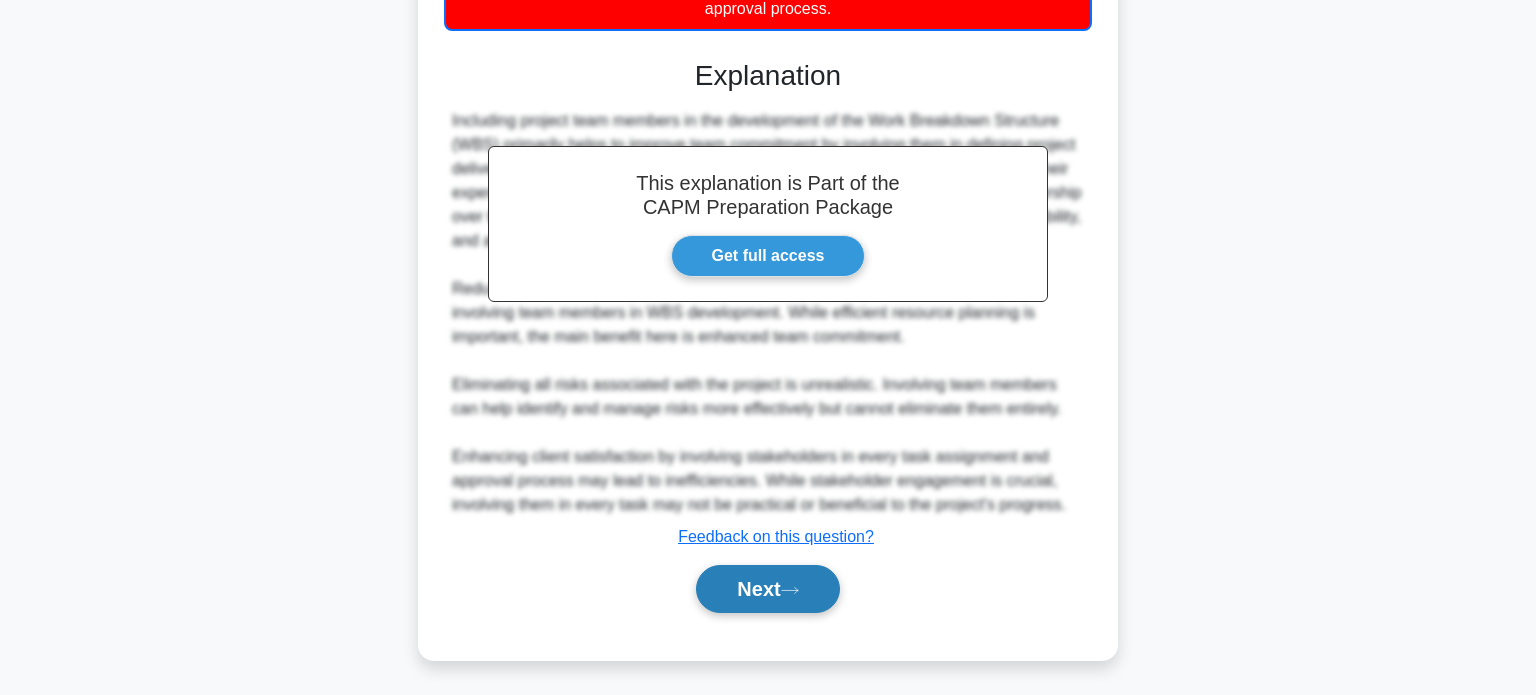 click on "Next" at bounding box center (767, 589) 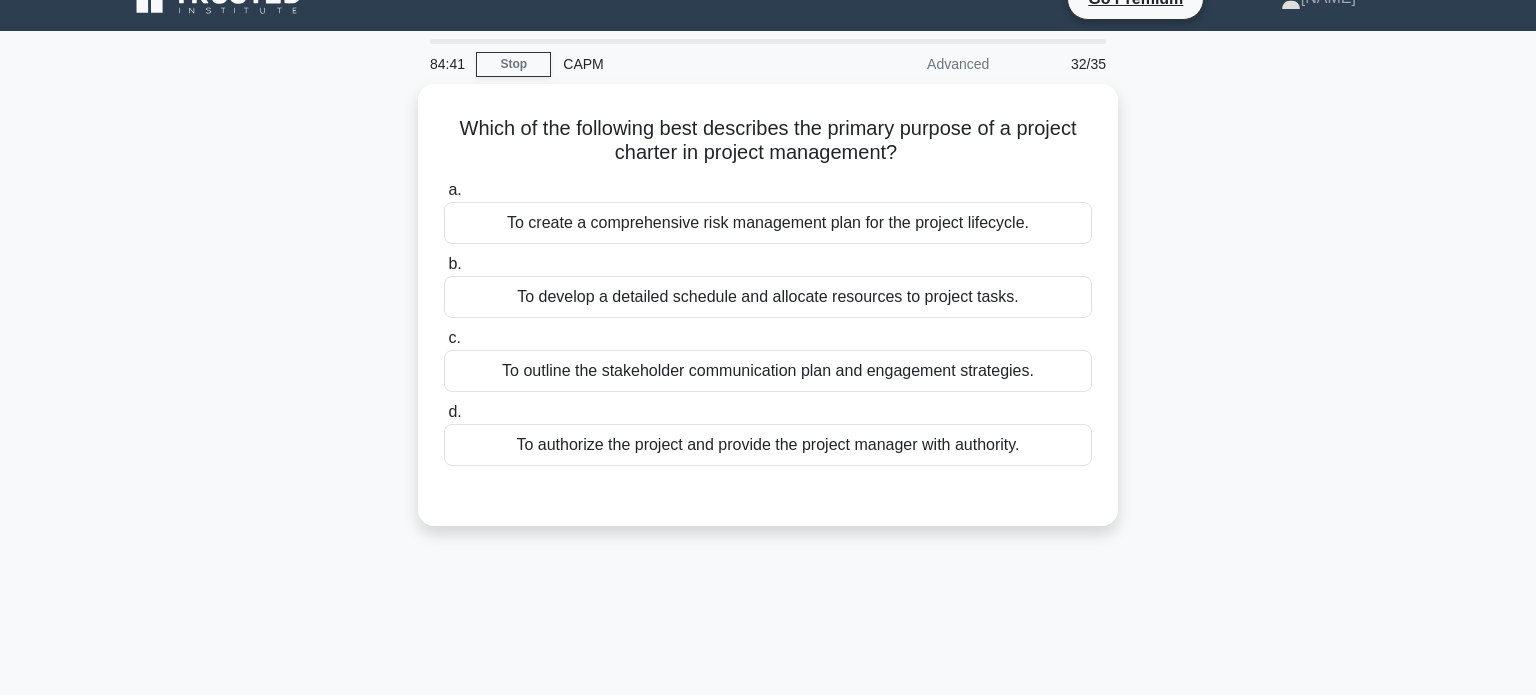 scroll, scrollTop: 0, scrollLeft: 0, axis: both 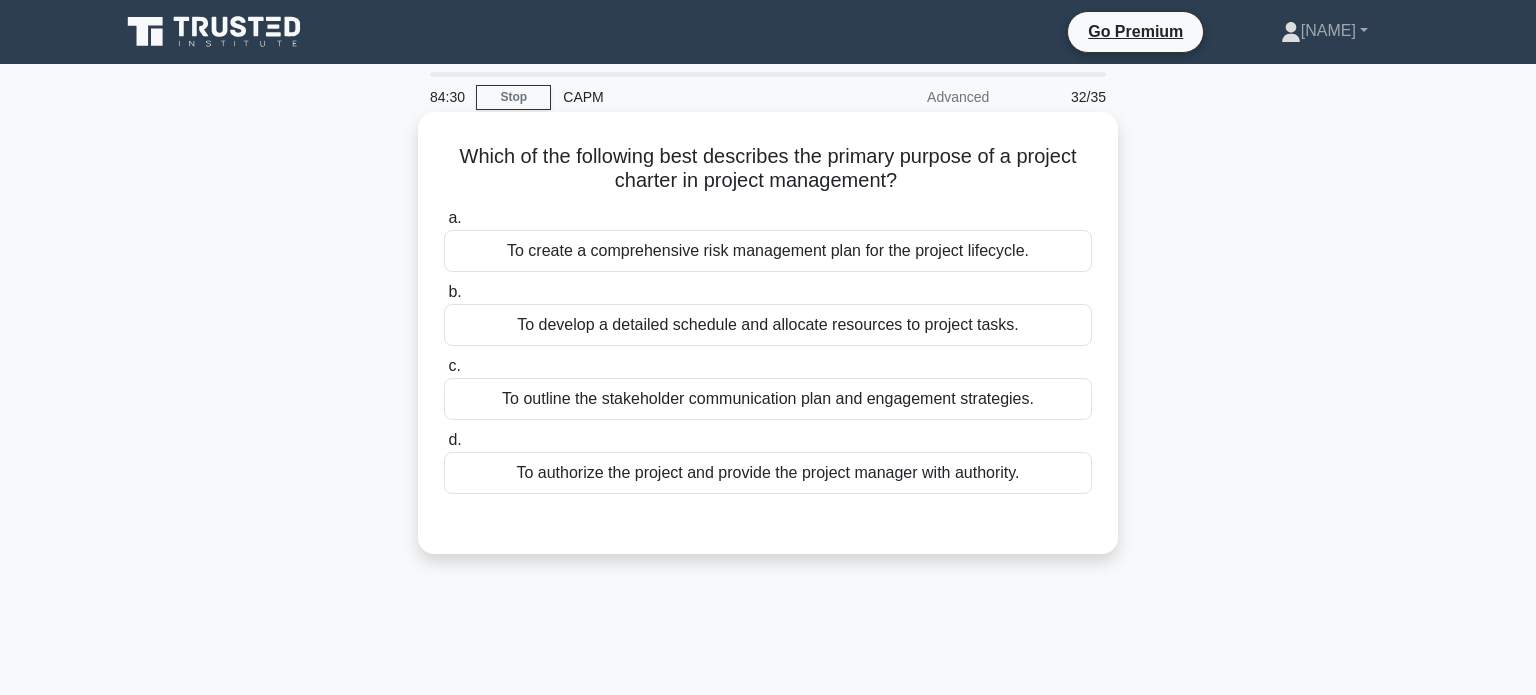 click on "To outline the stakeholder communication plan and engagement strategies." at bounding box center (768, 399) 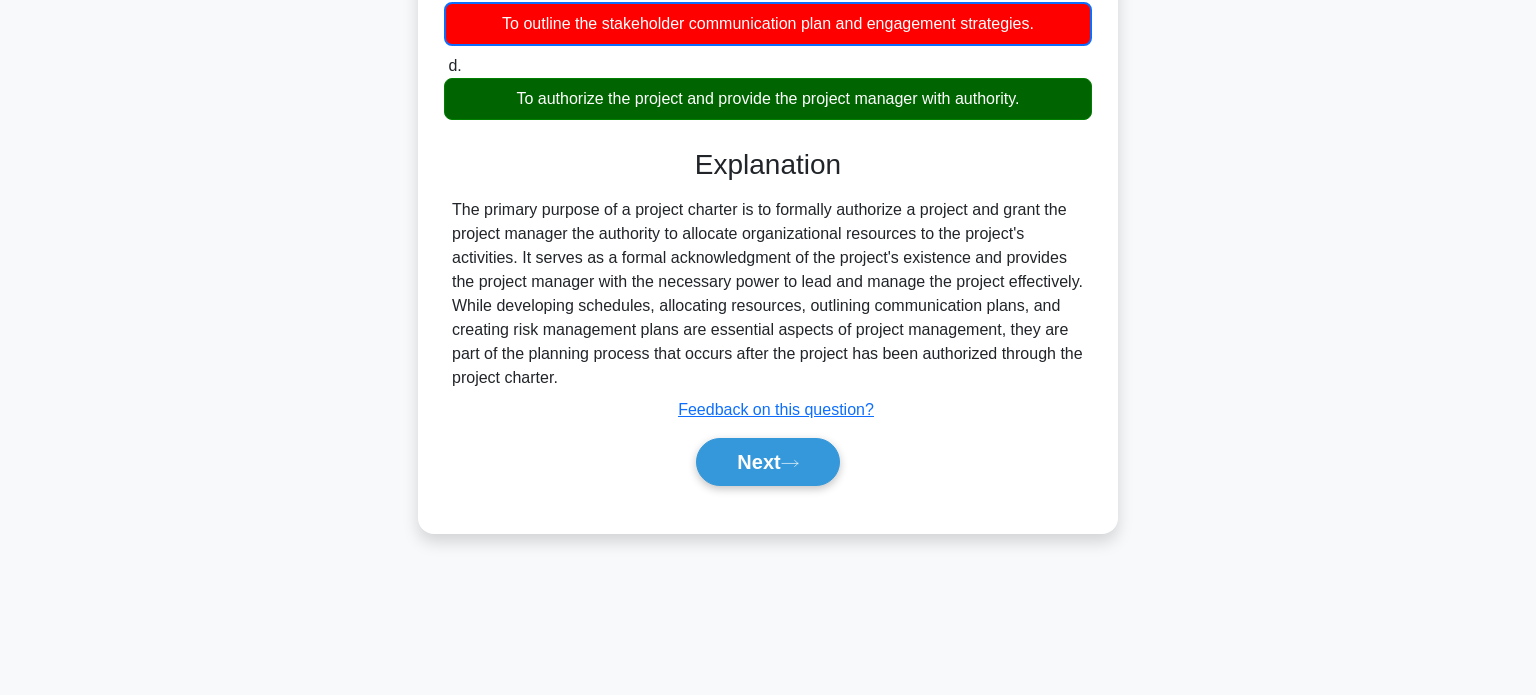 scroll, scrollTop: 385, scrollLeft: 0, axis: vertical 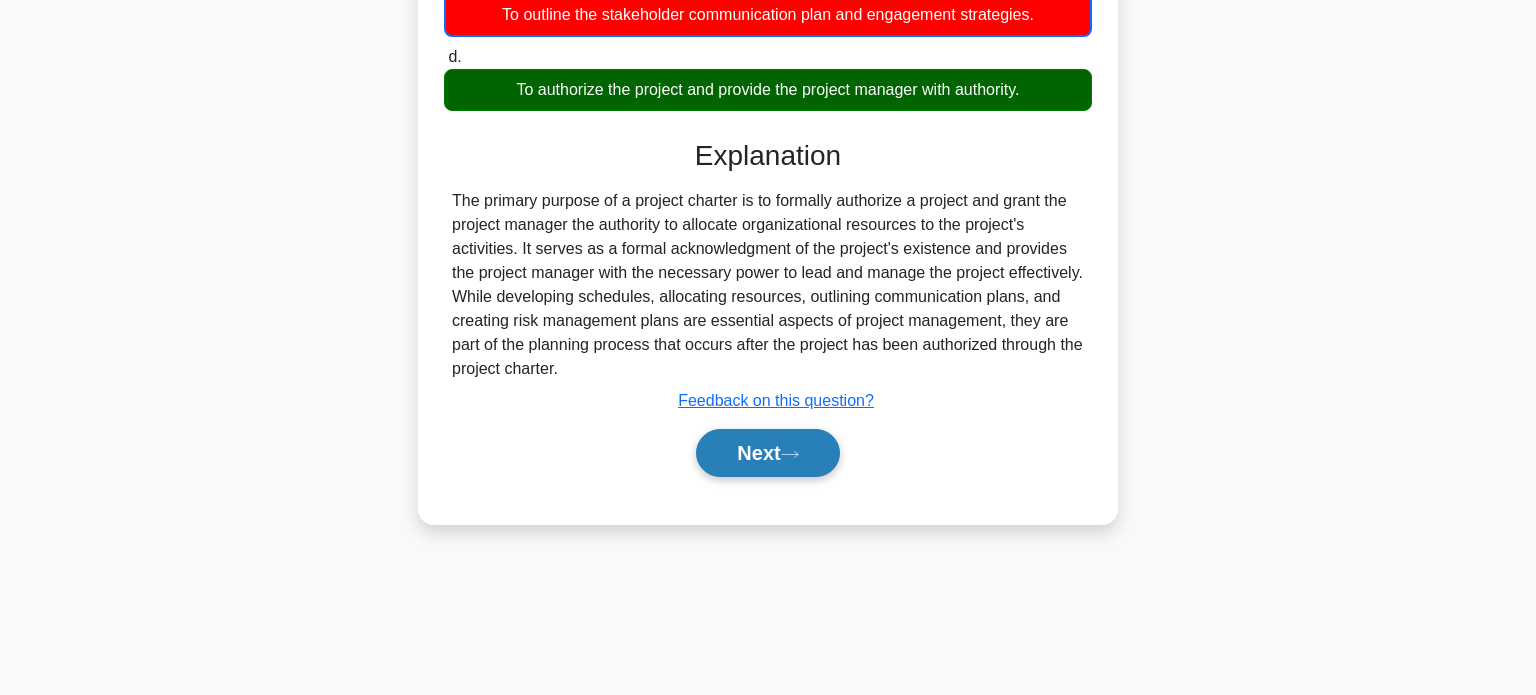 click on "Next" at bounding box center (767, 453) 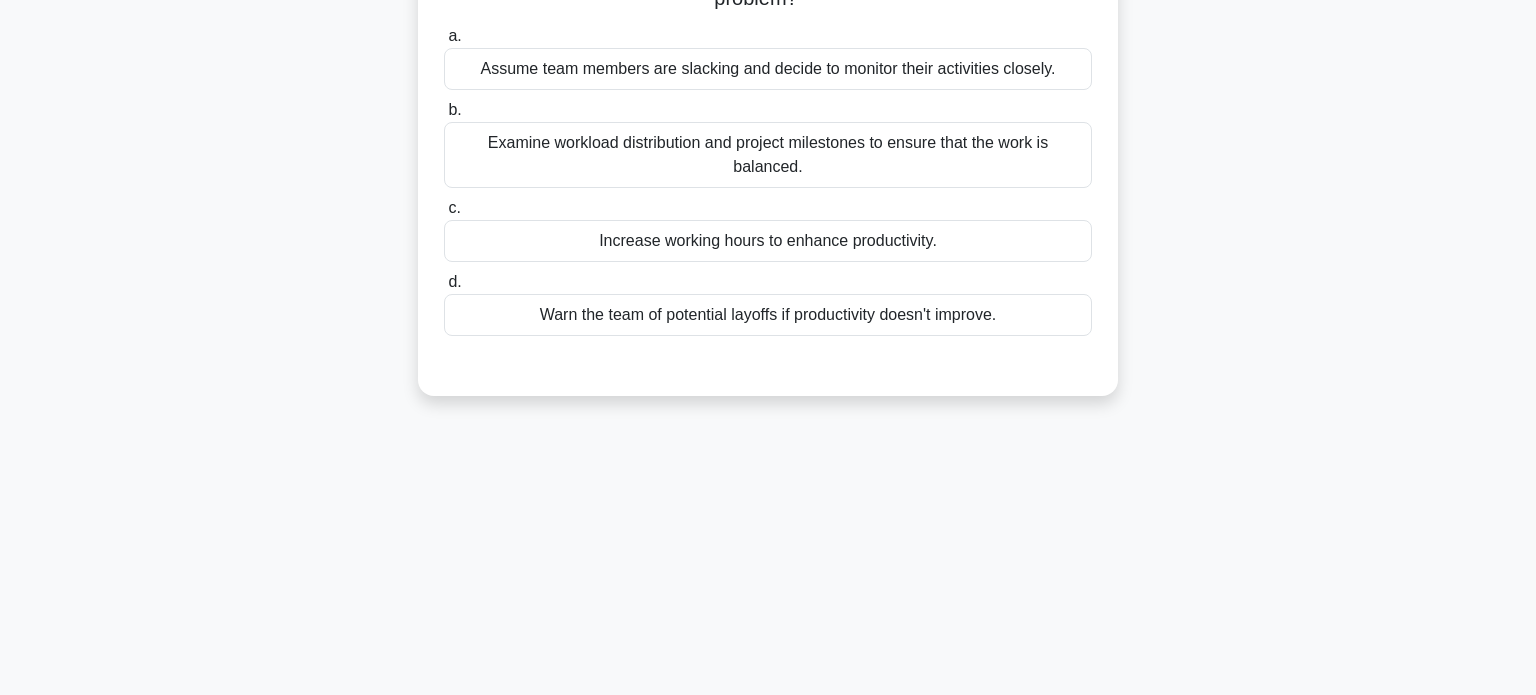 scroll, scrollTop: 0, scrollLeft: 0, axis: both 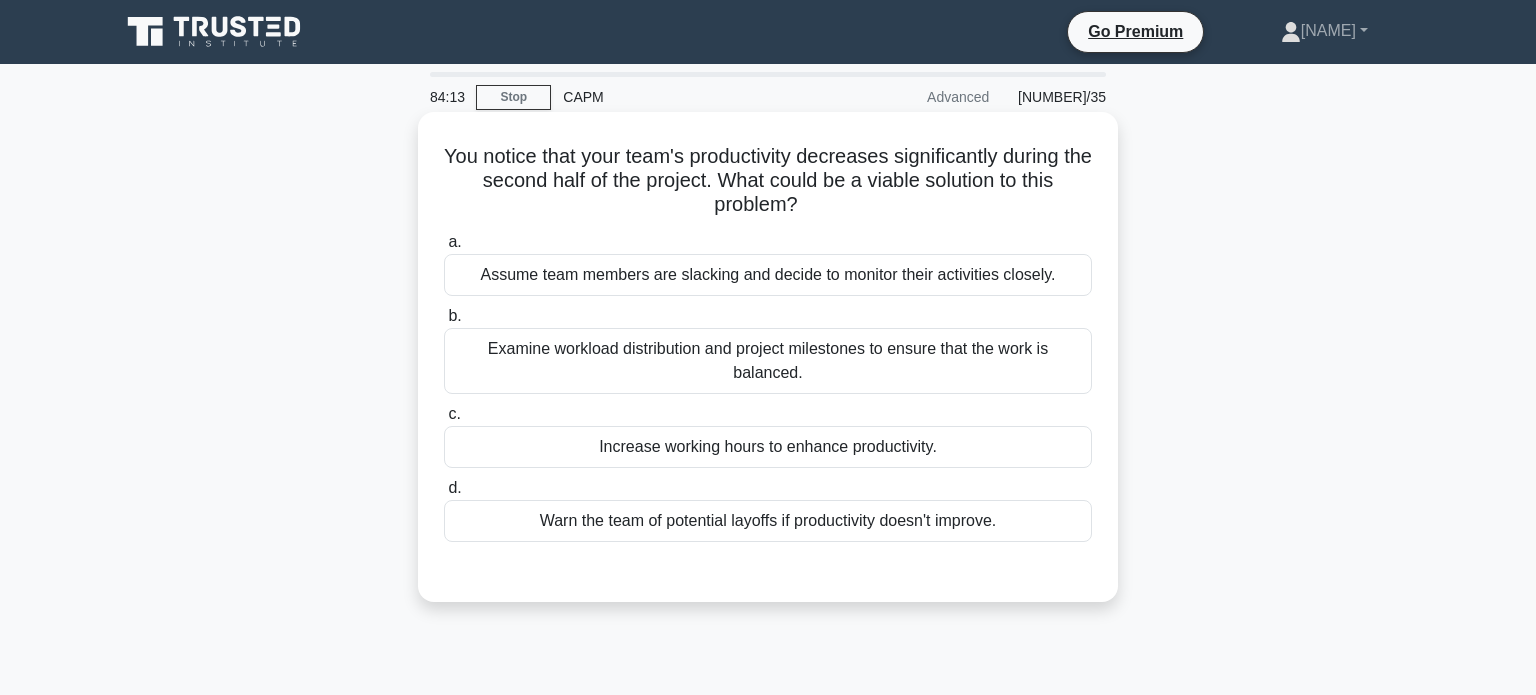 click on "Examine workload distribution and project milestones to ensure that the work is balanced." at bounding box center [768, 361] 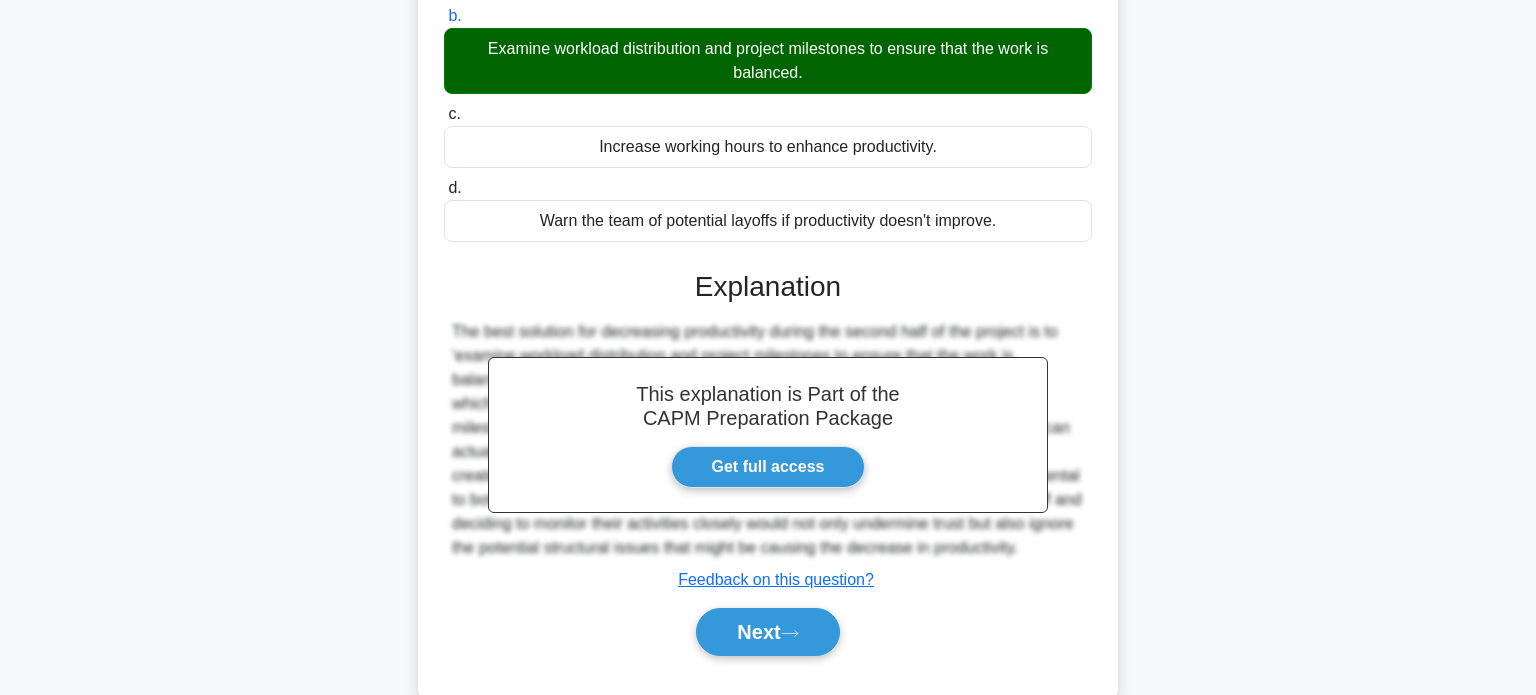 scroll, scrollTop: 385, scrollLeft: 0, axis: vertical 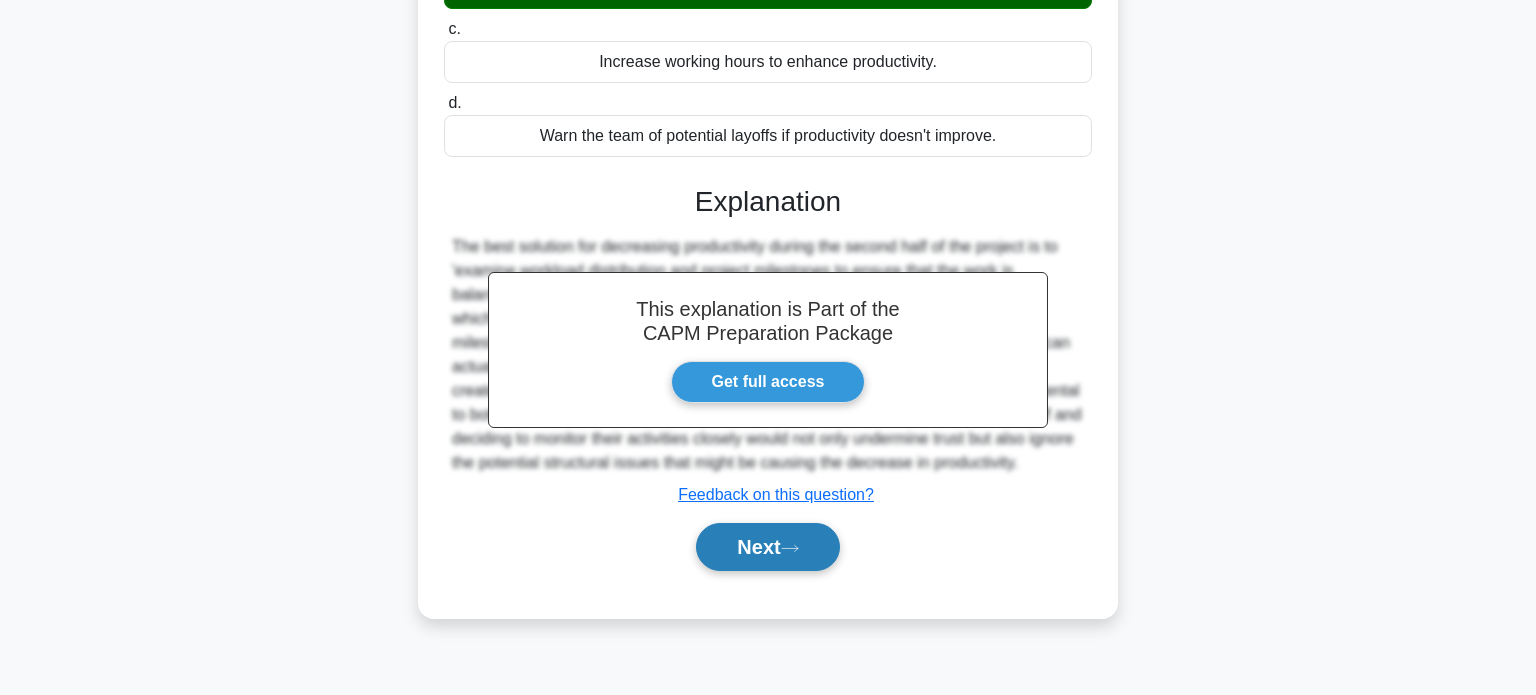 click on "Next" at bounding box center [767, 547] 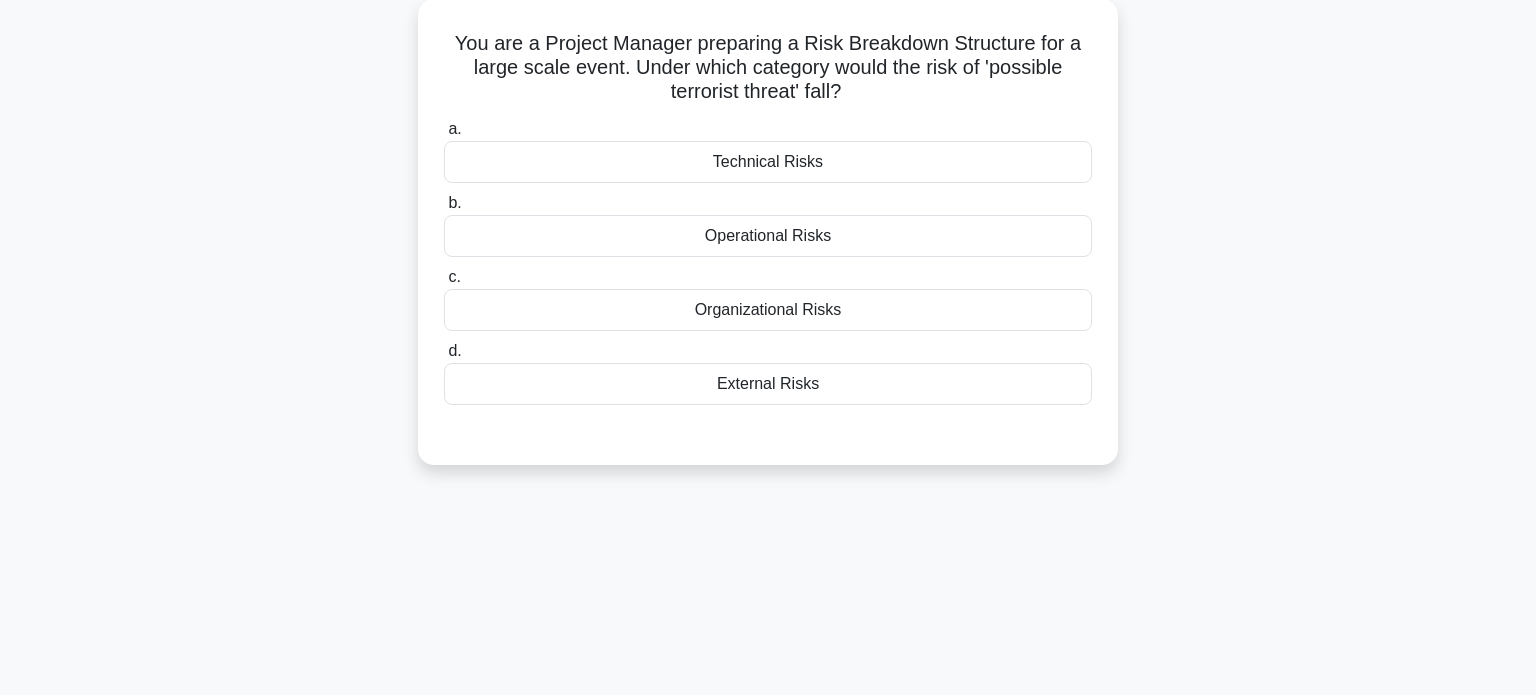 scroll, scrollTop: 0, scrollLeft: 0, axis: both 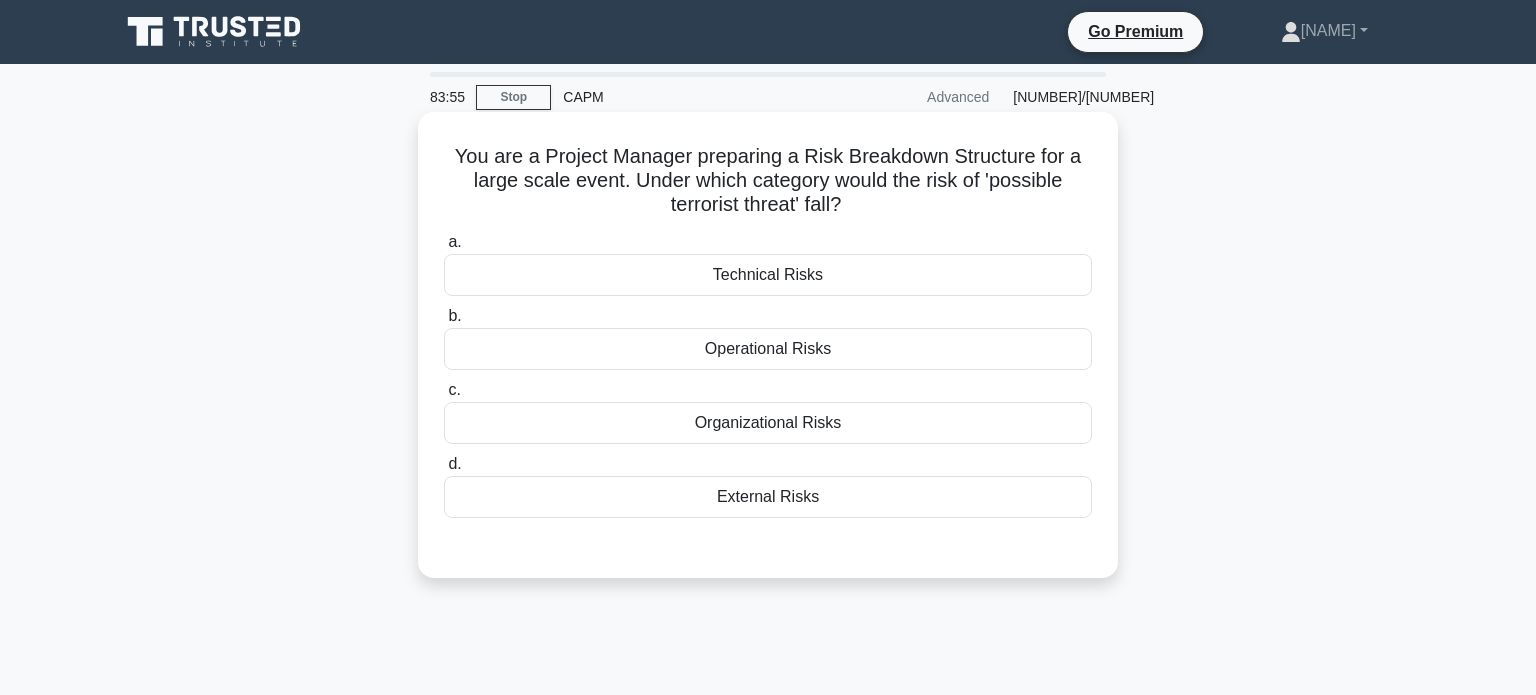 click on "Organizational Risks" at bounding box center (768, 423) 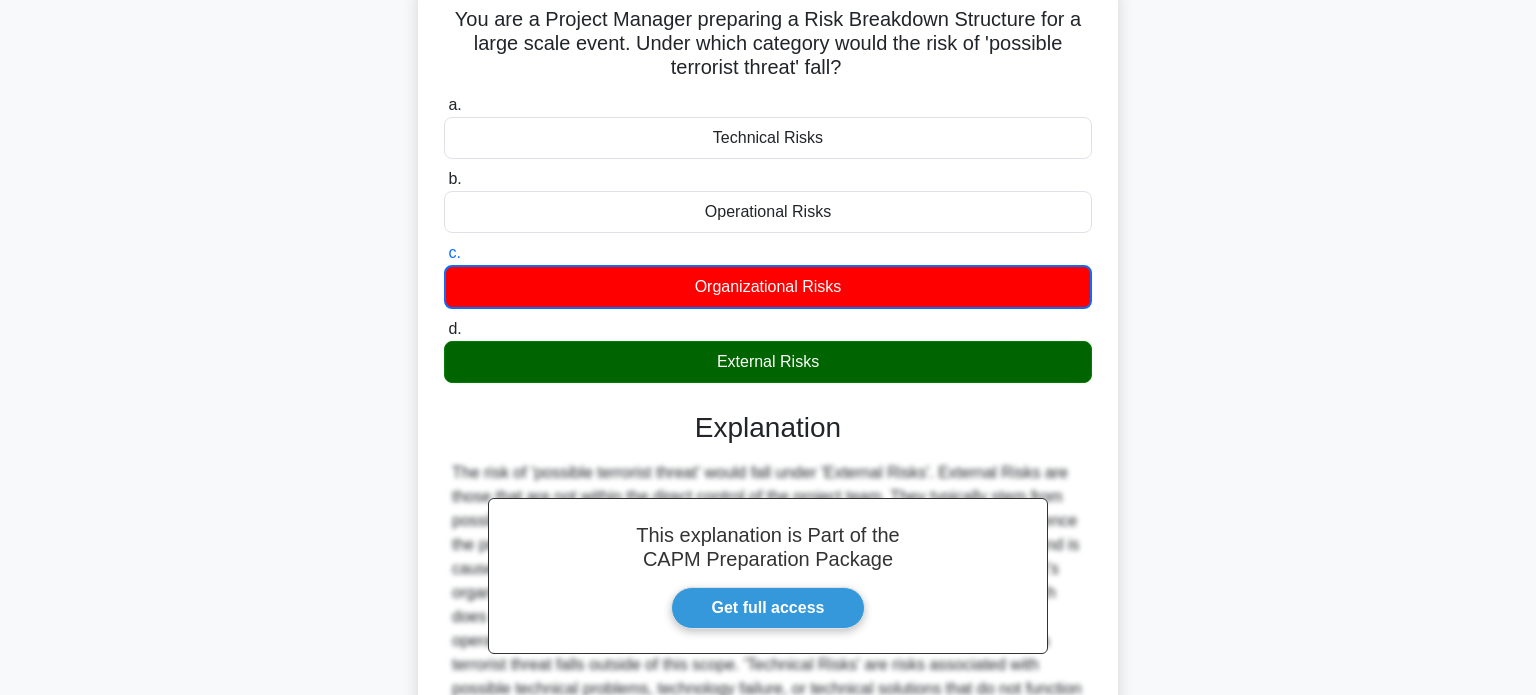 scroll, scrollTop: 385, scrollLeft: 0, axis: vertical 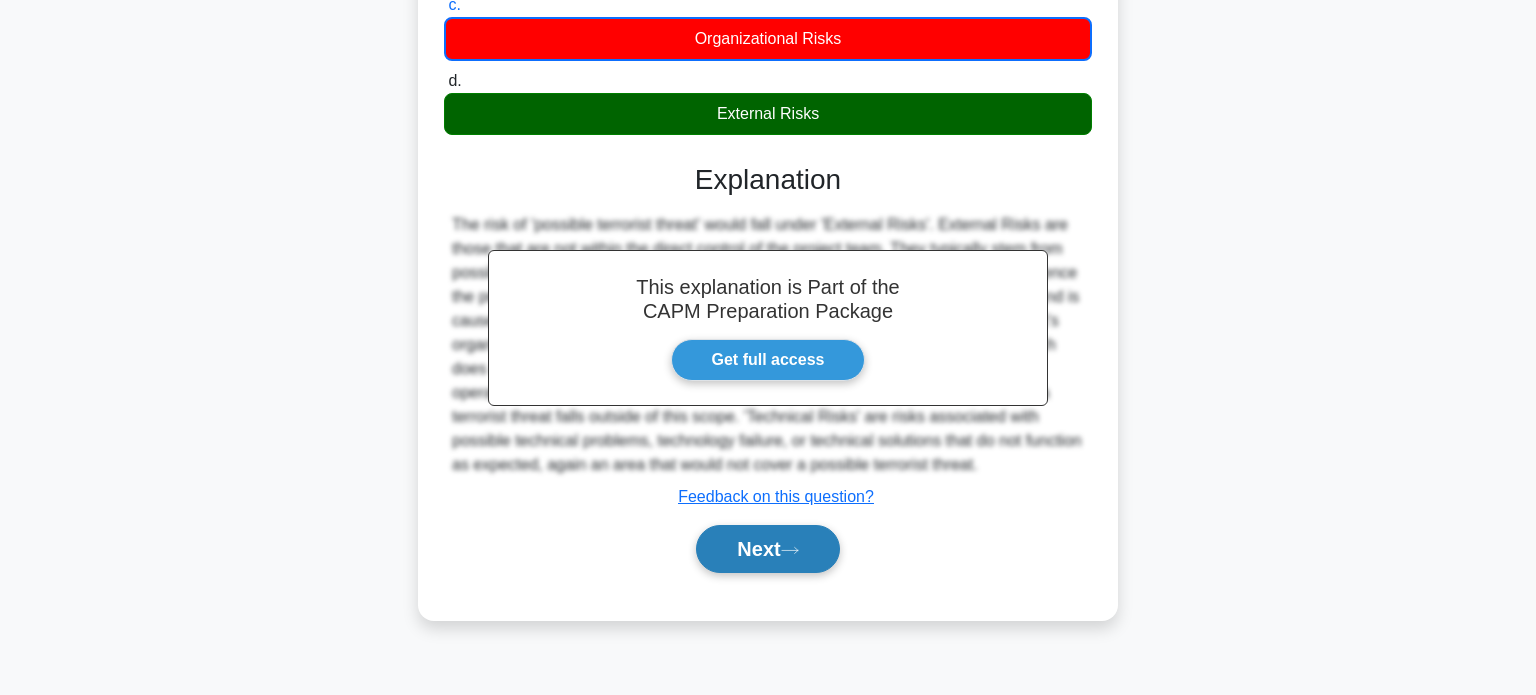 click on "Next" at bounding box center (767, 549) 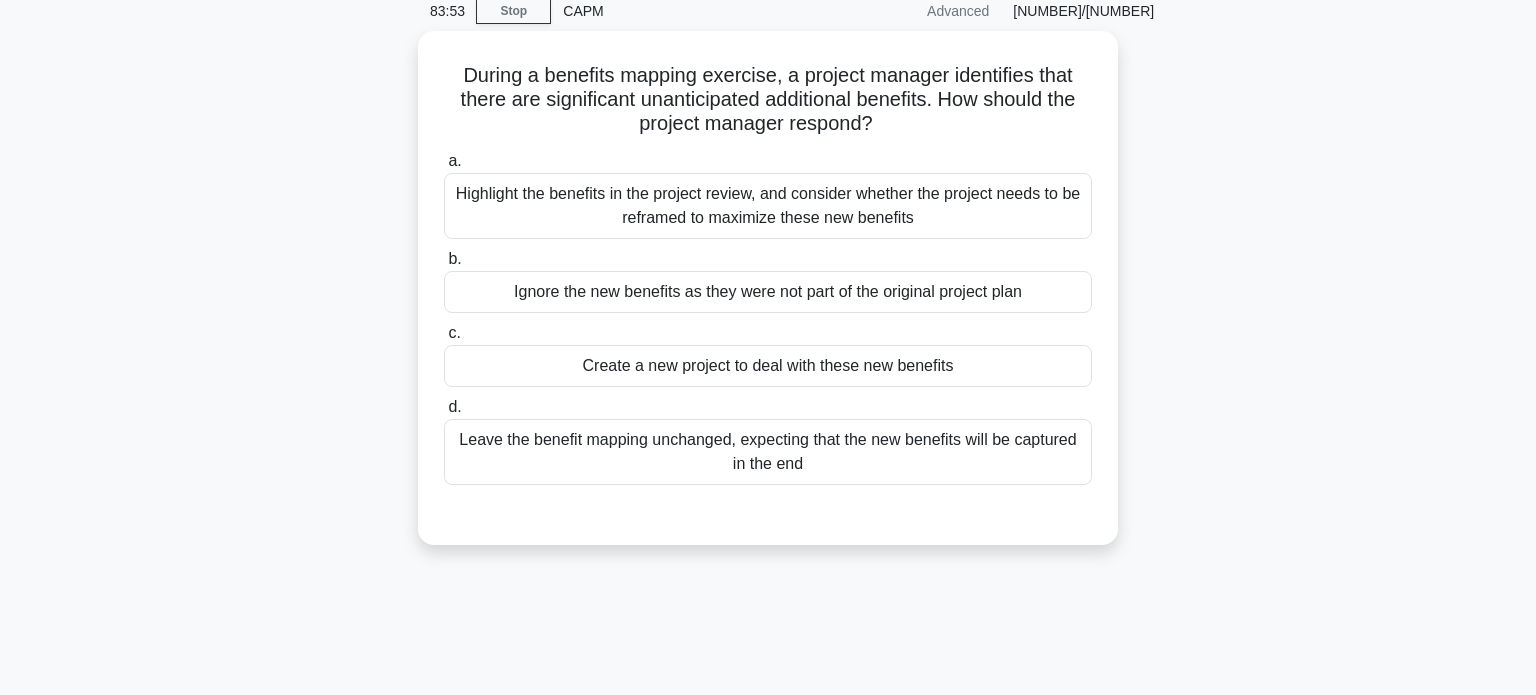 scroll, scrollTop: 0, scrollLeft: 0, axis: both 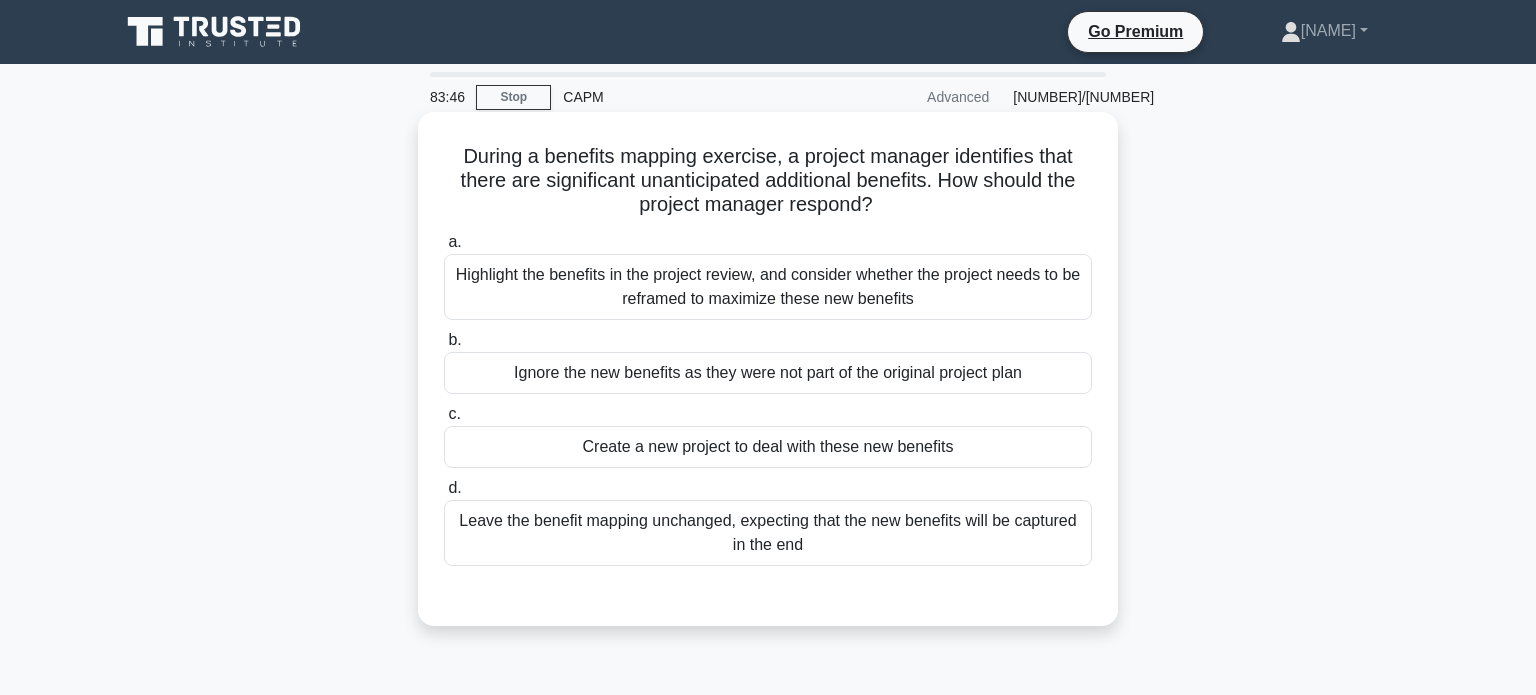 click on "a.
Highlight the benefits in the project review, and consider whether the project needs to be reframed to maximize these new benefits" at bounding box center [768, 275] 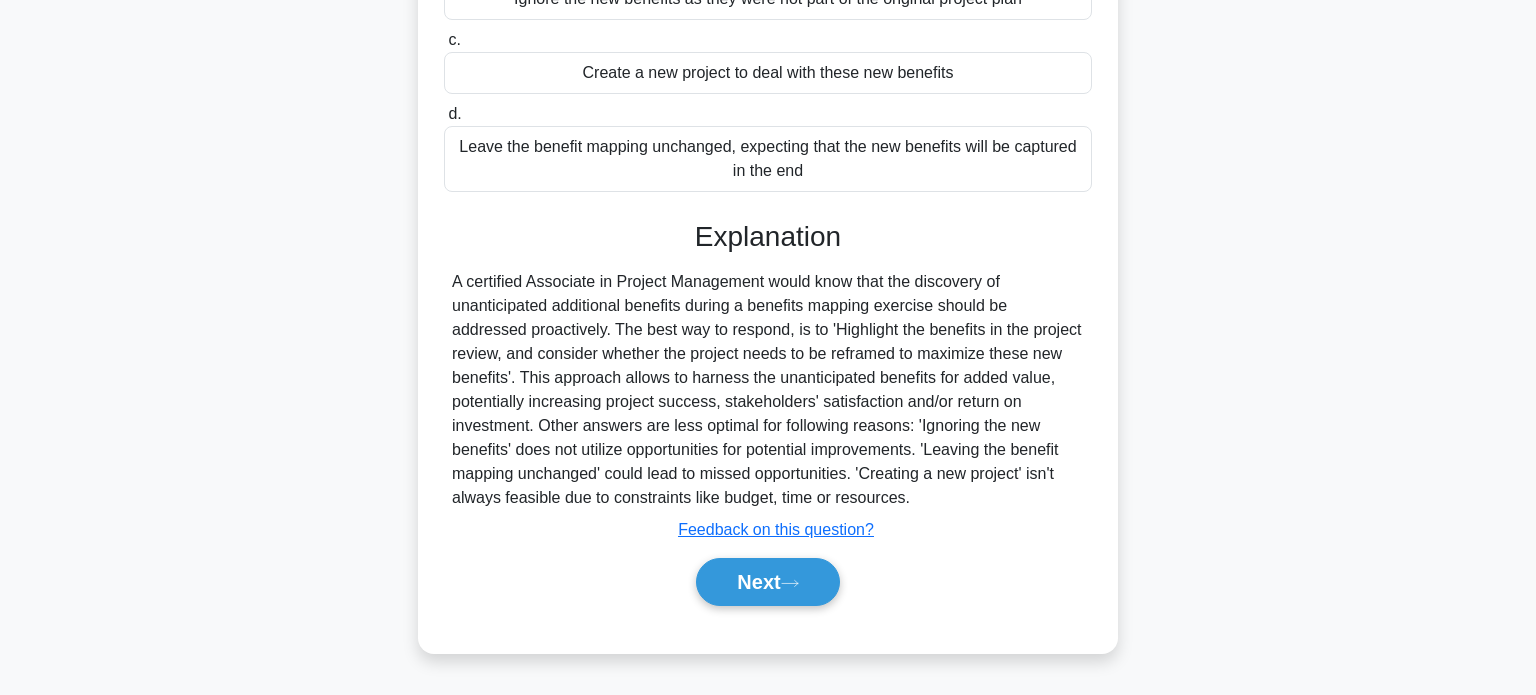scroll, scrollTop: 385, scrollLeft: 0, axis: vertical 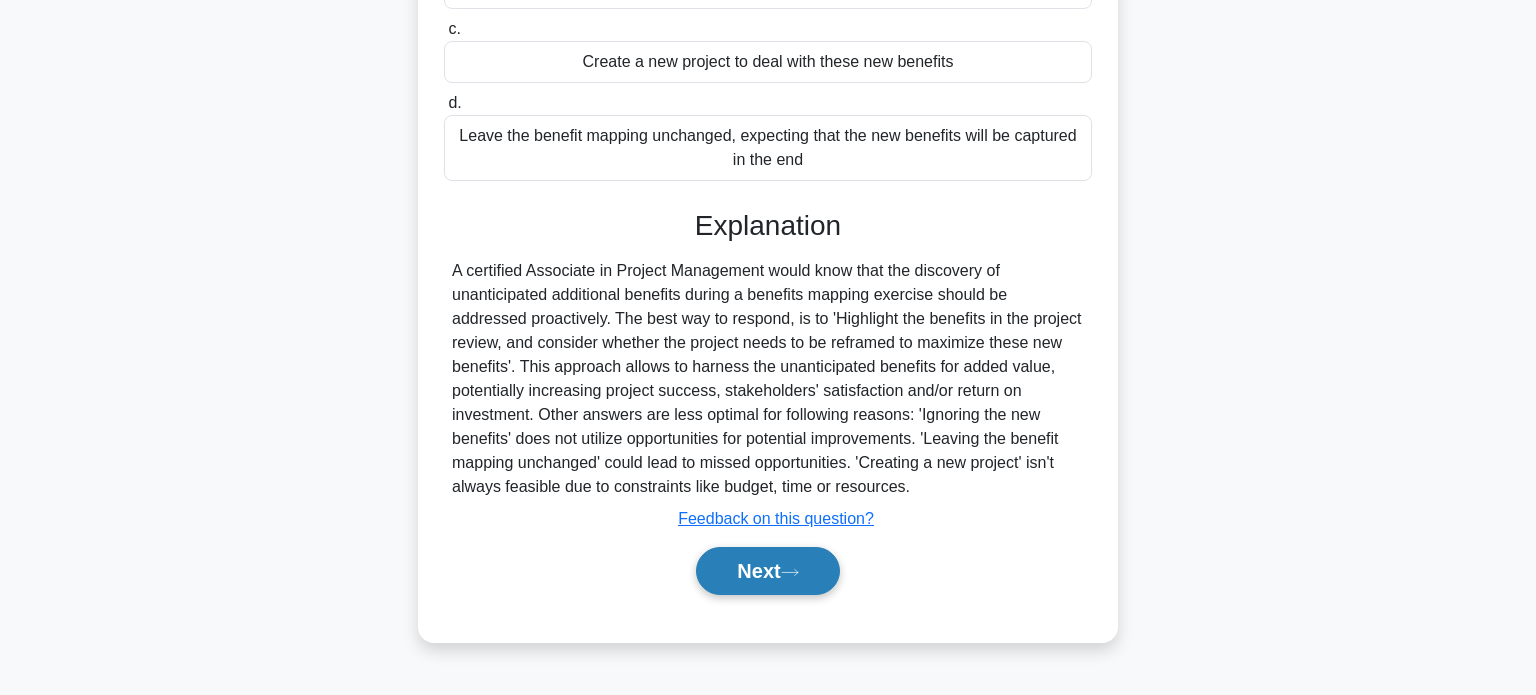 click on "Next" at bounding box center (767, 571) 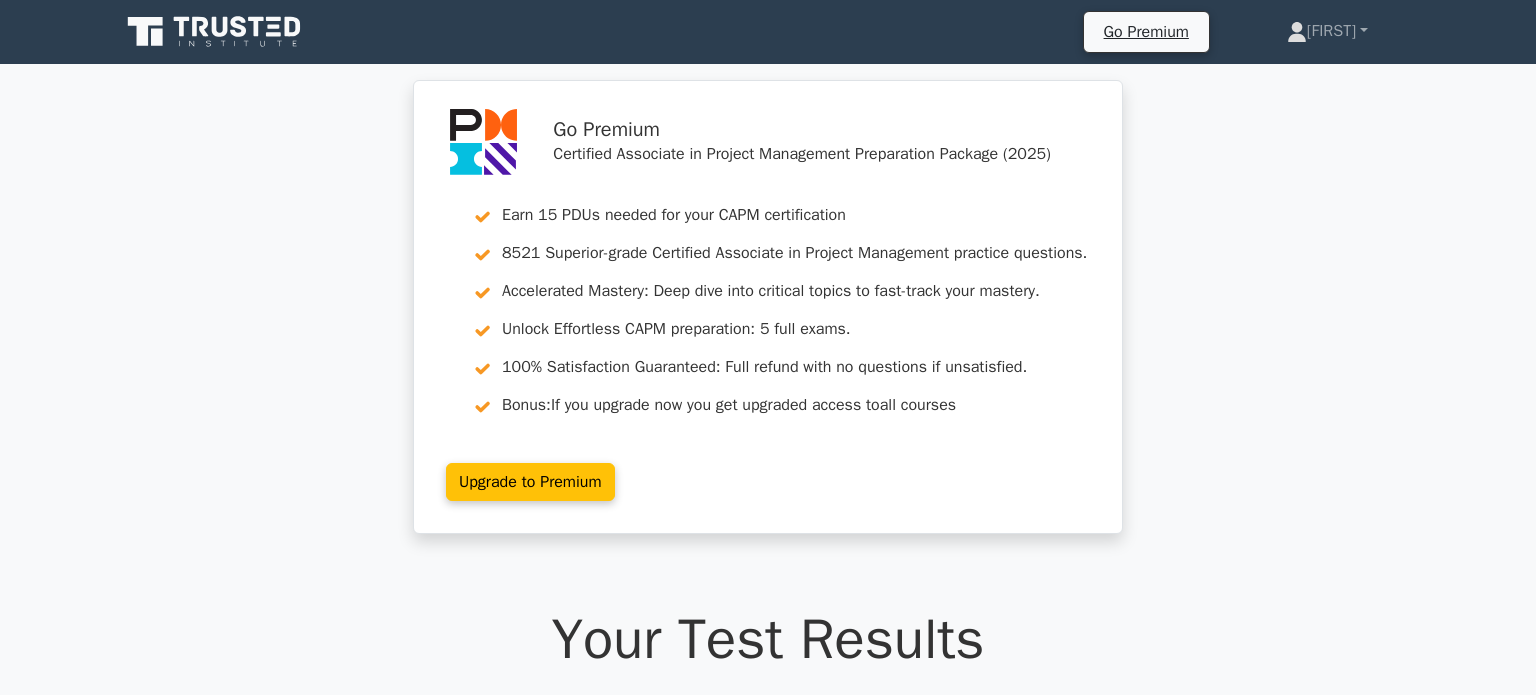 scroll, scrollTop: 0, scrollLeft: 0, axis: both 